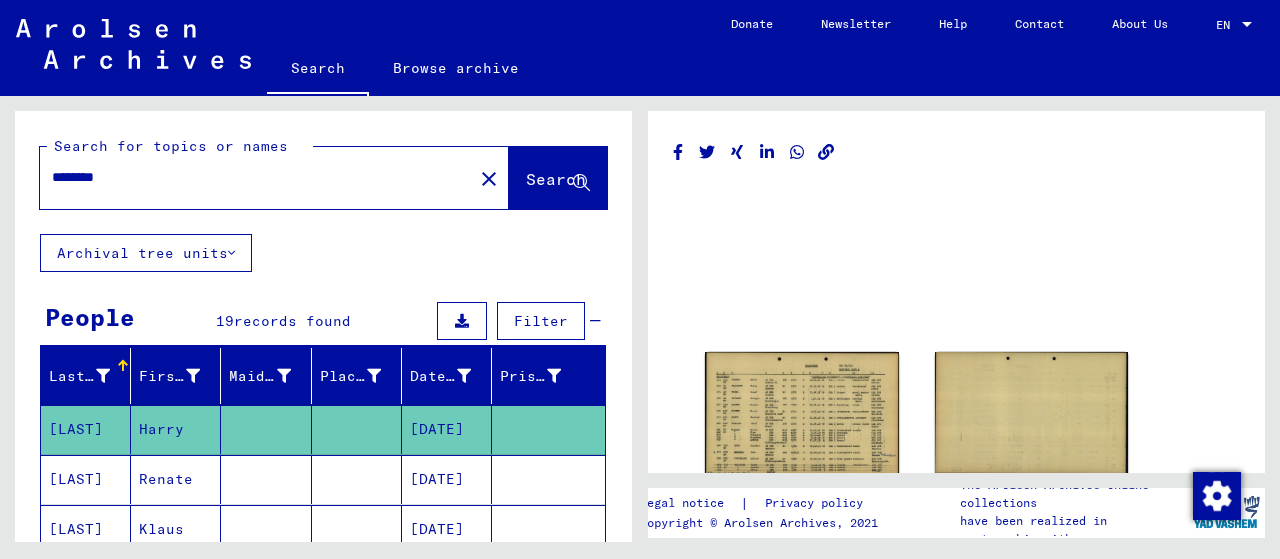 scroll, scrollTop: 0, scrollLeft: 0, axis: both 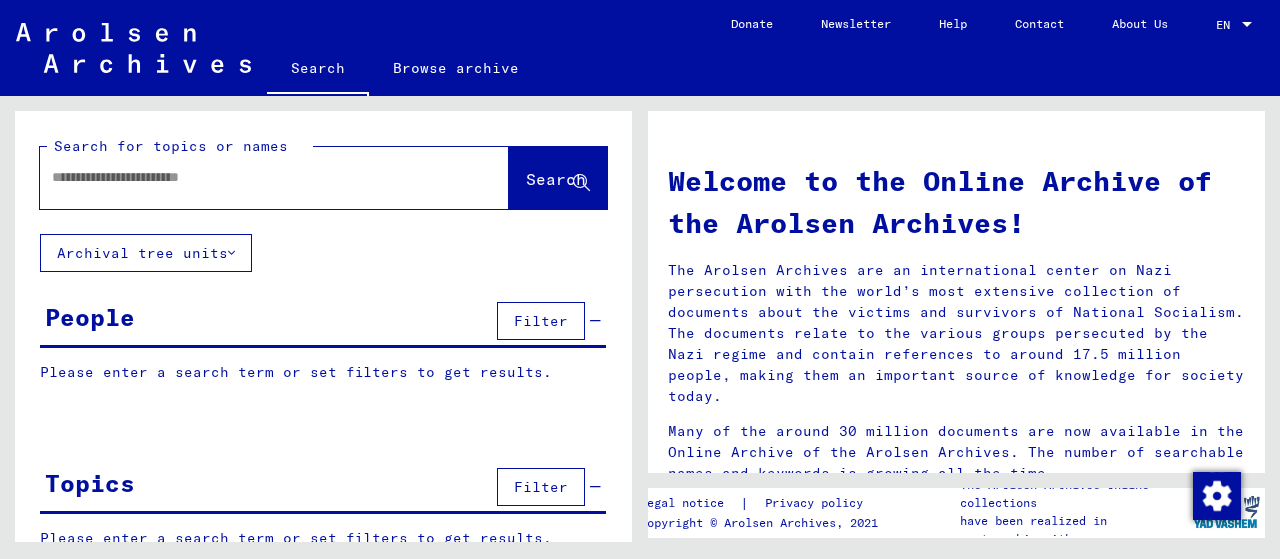 click at bounding box center (250, 177) 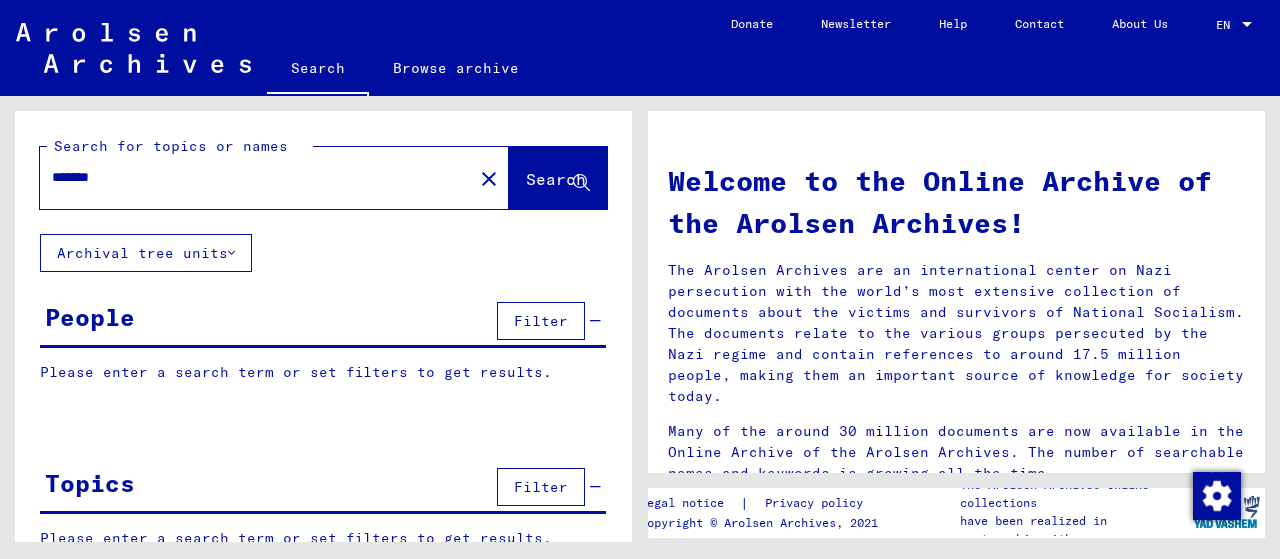 type on "*******" 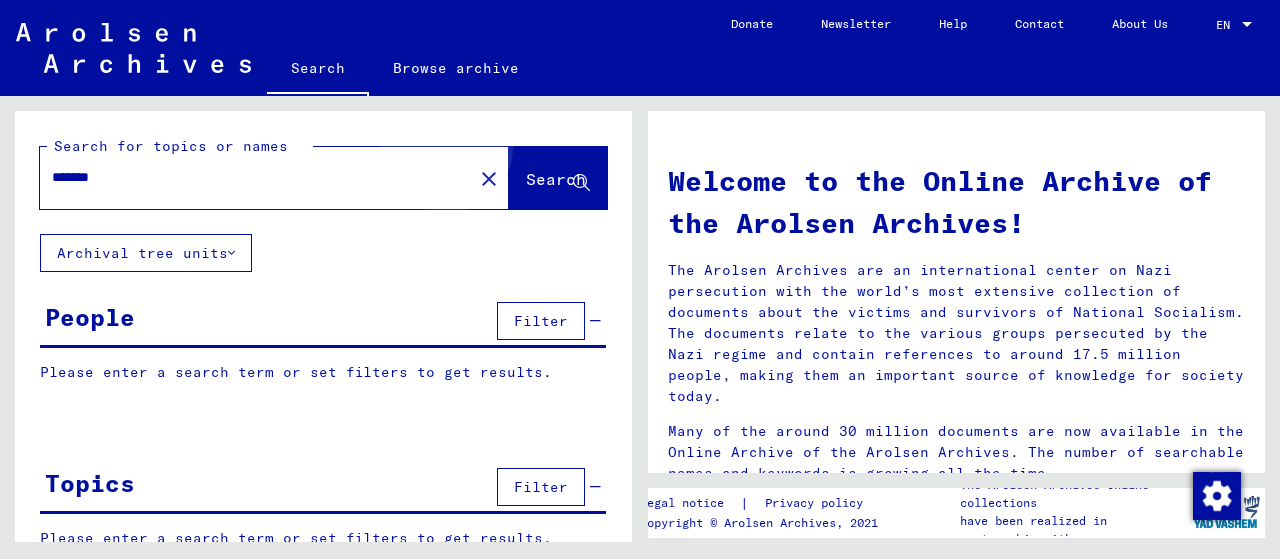 click on "Search" 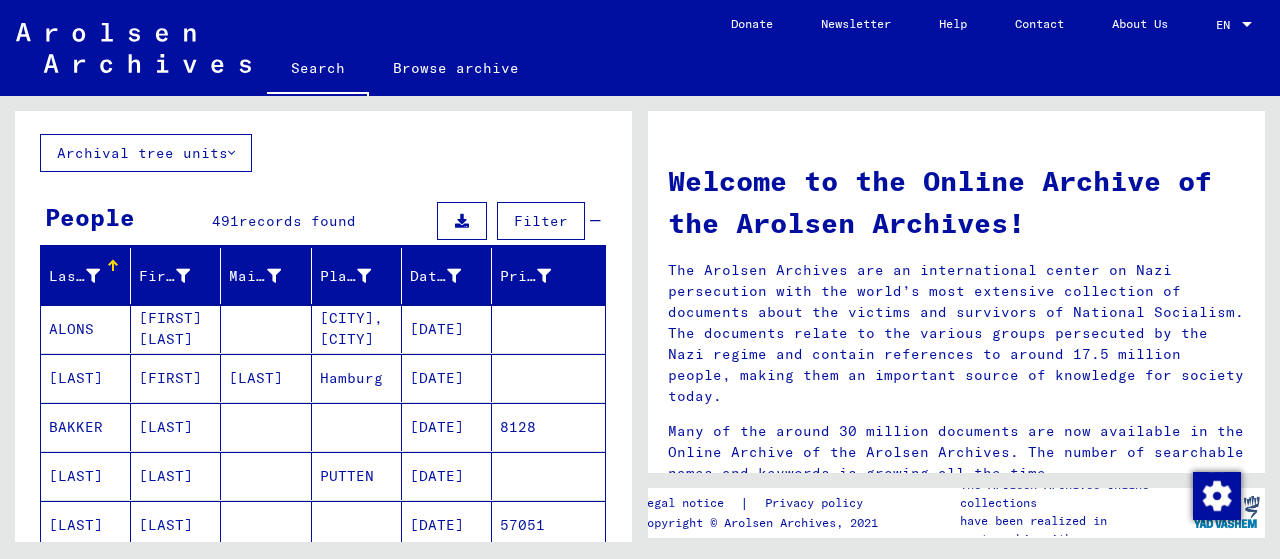 scroll, scrollTop: 200, scrollLeft: 0, axis: vertical 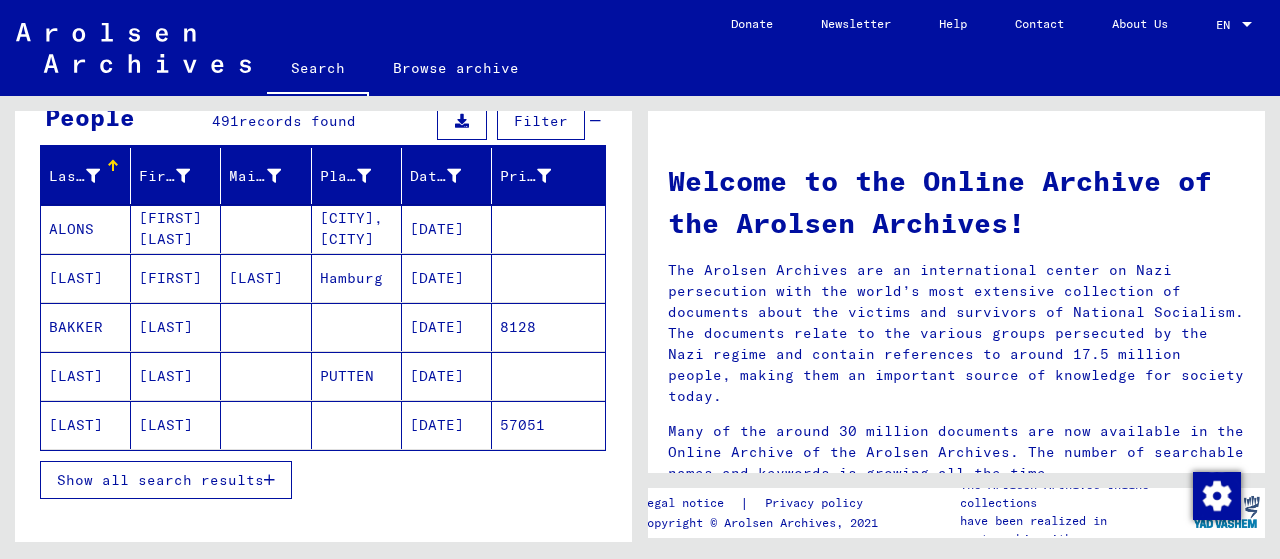 click on "Show all search results" at bounding box center (160, 480) 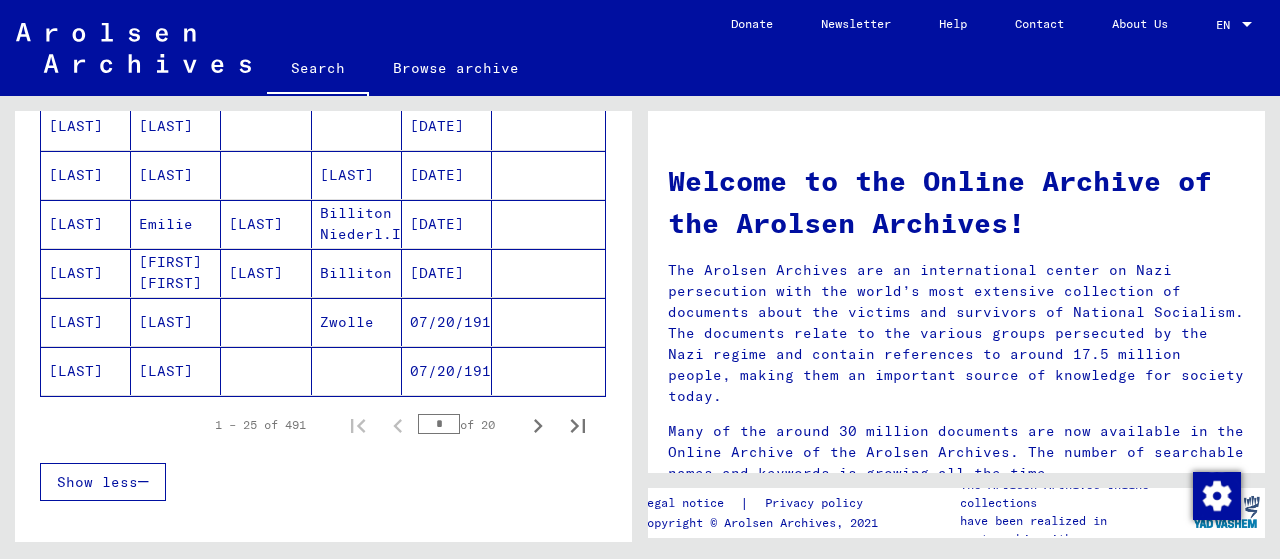scroll, scrollTop: 1300, scrollLeft: 0, axis: vertical 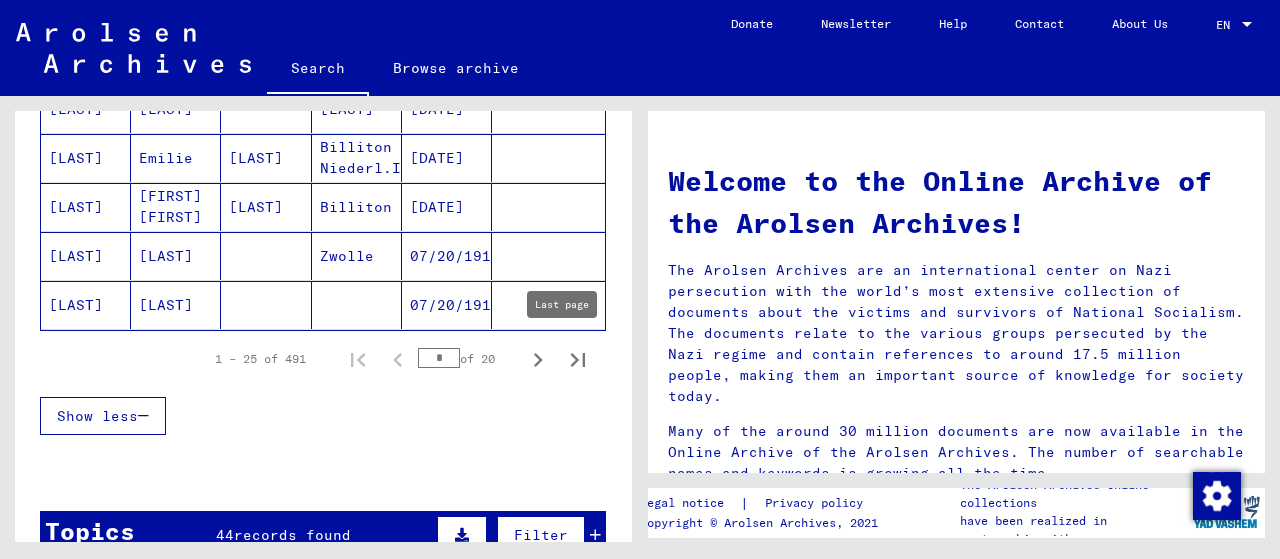 click 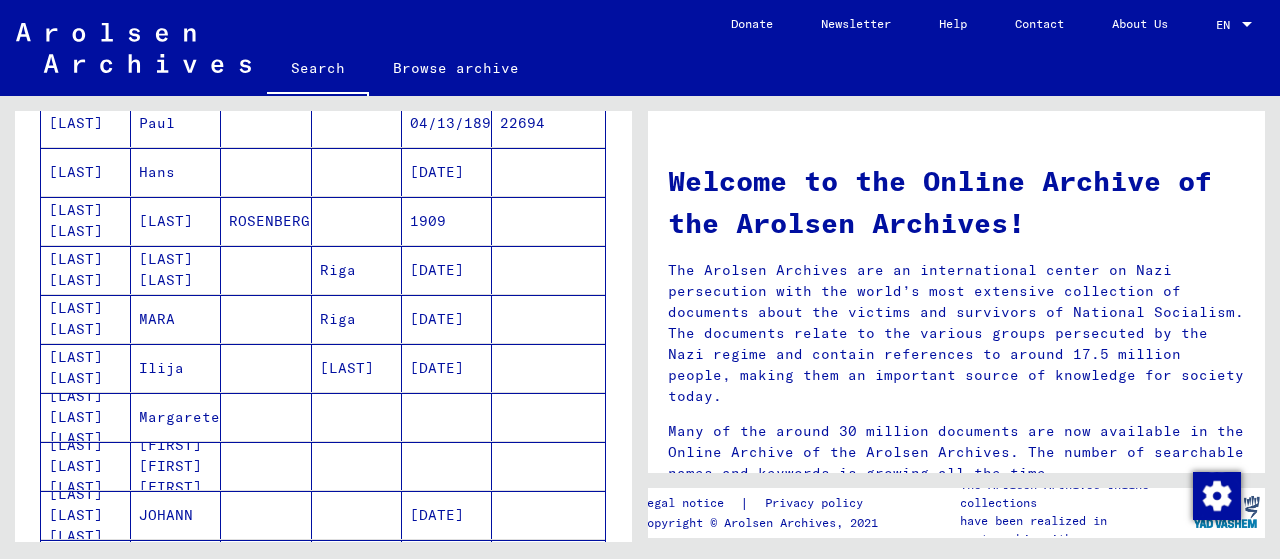 scroll, scrollTop: 0, scrollLeft: 0, axis: both 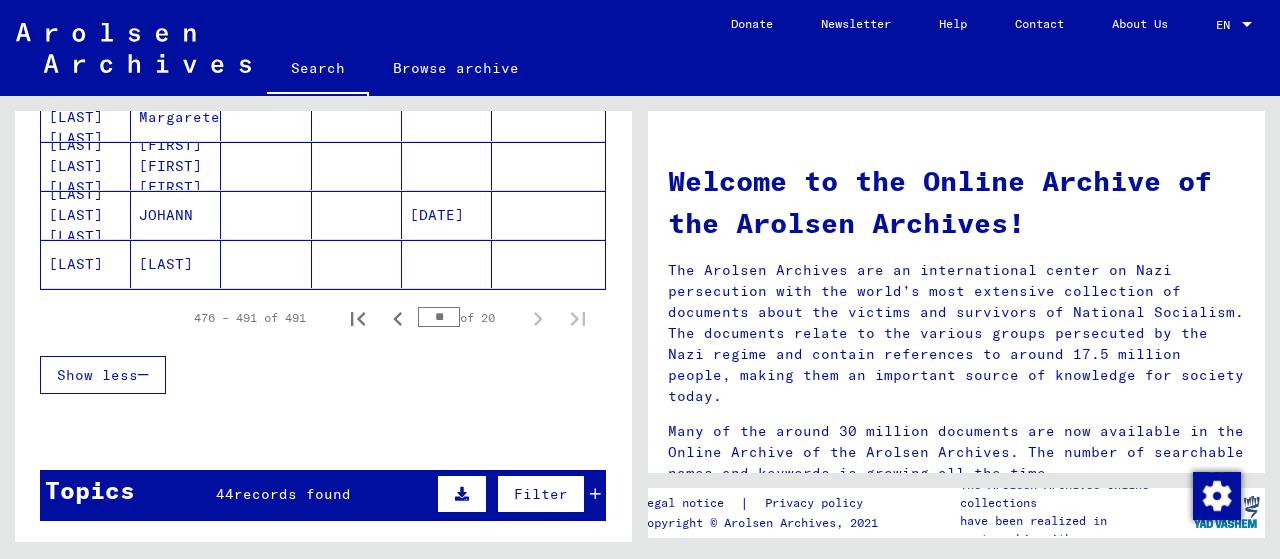 click on "Show less" at bounding box center (97, 375) 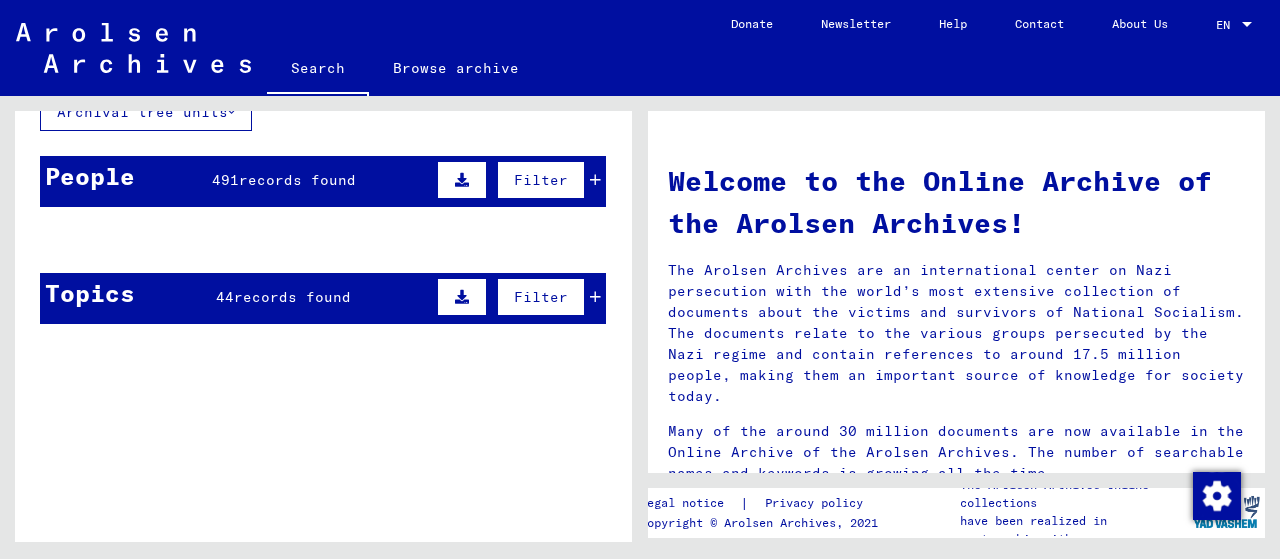 scroll, scrollTop: 0, scrollLeft: 0, axis: both 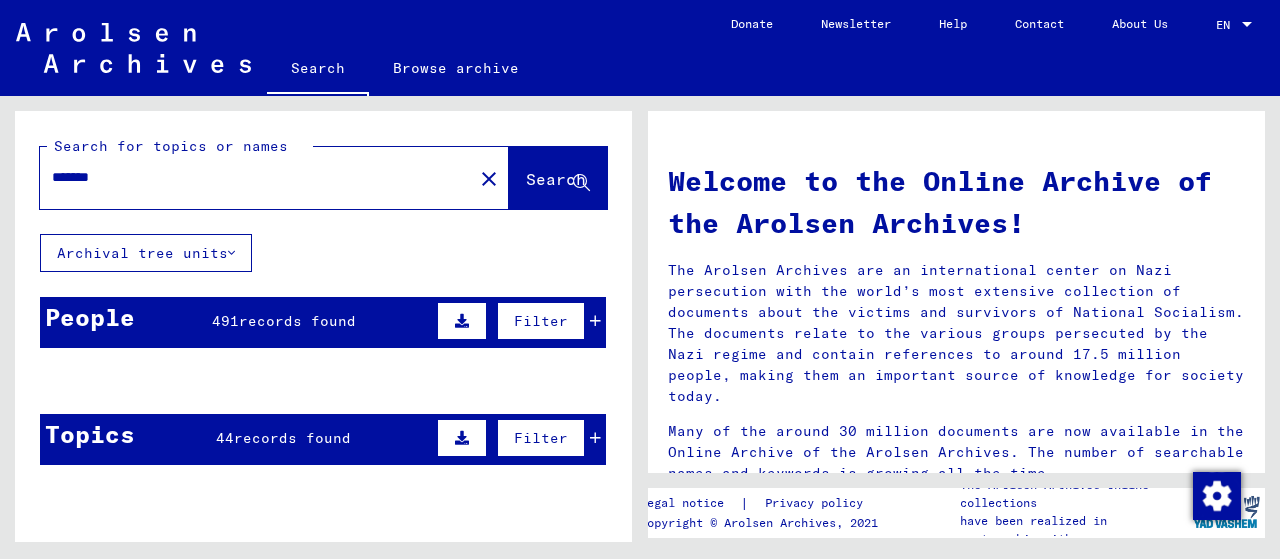 click at bounding box center [357, 478] 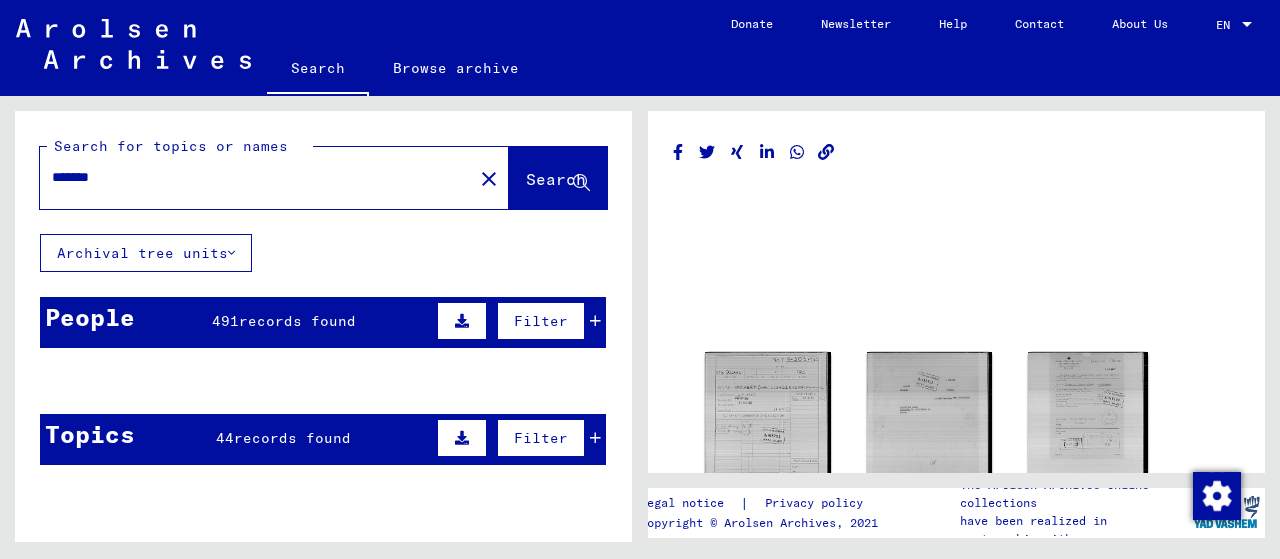 scroll, scrollTop: 282, scrollLeft: 0, axis: vertical 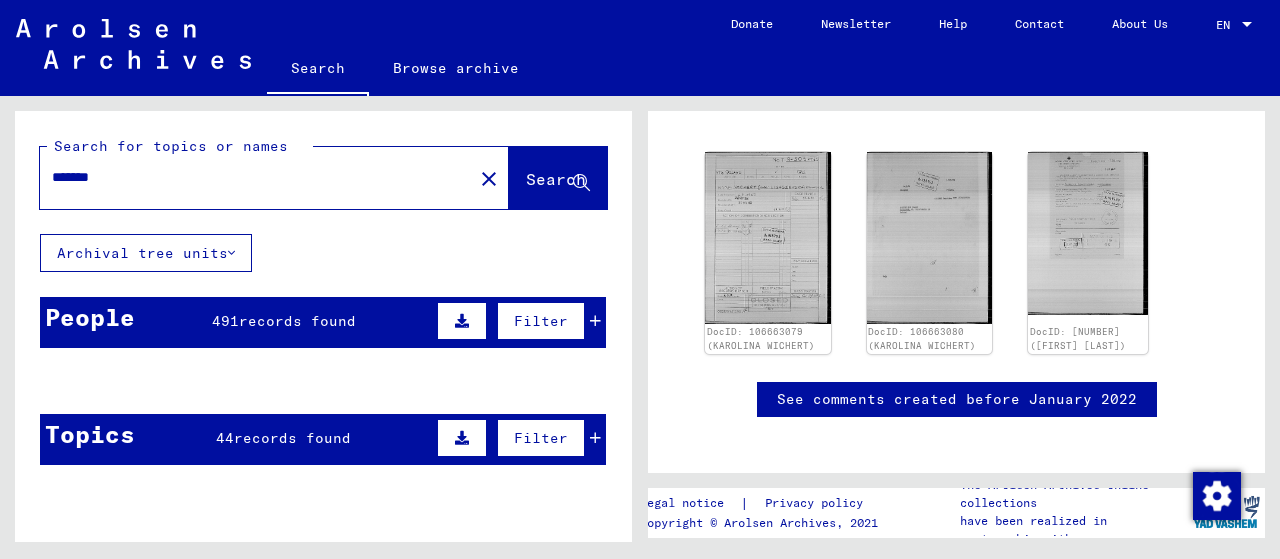 click on "records found" at bounding box center [297, 321] 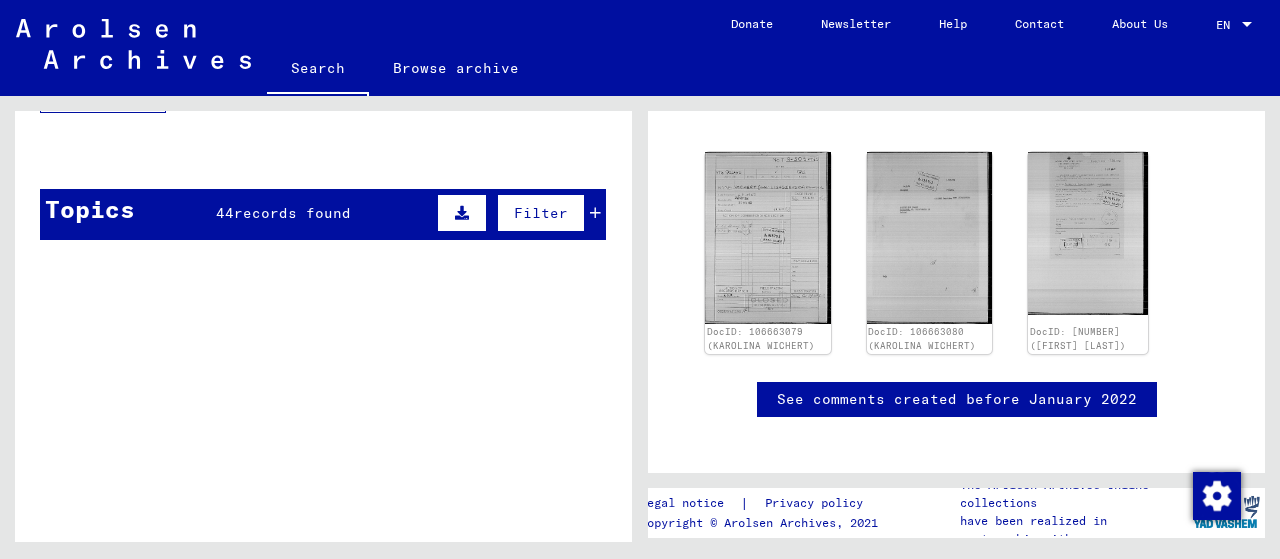 scroll, scrollTop: 1200, scrollLeft: 0, axis: vertical 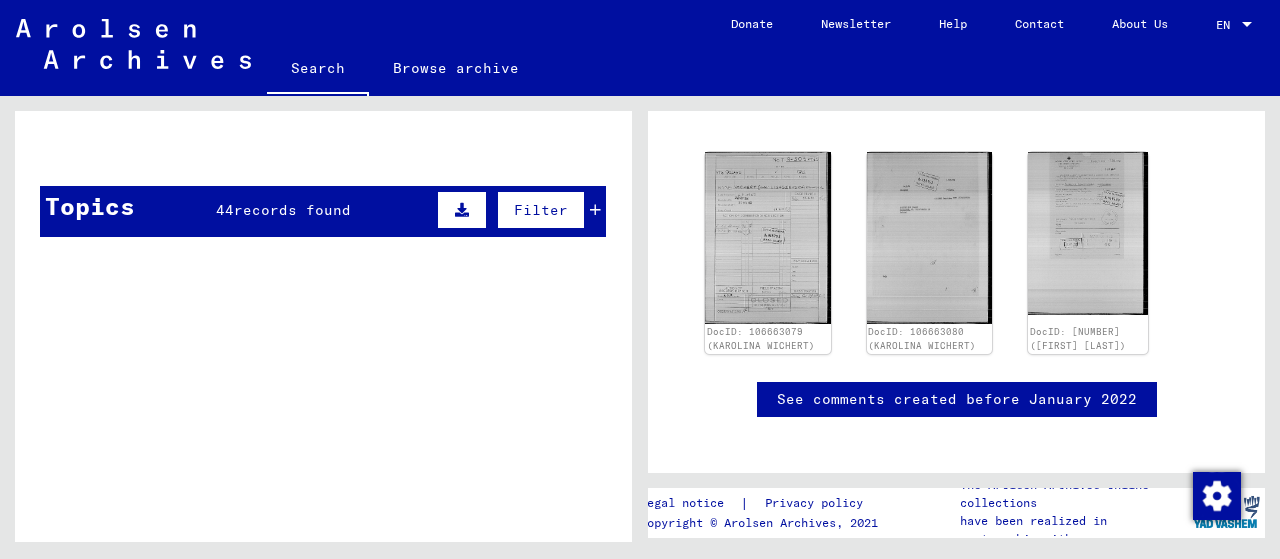 click on "Topics 44  records found  Filter" at bounding box center [323, 211] 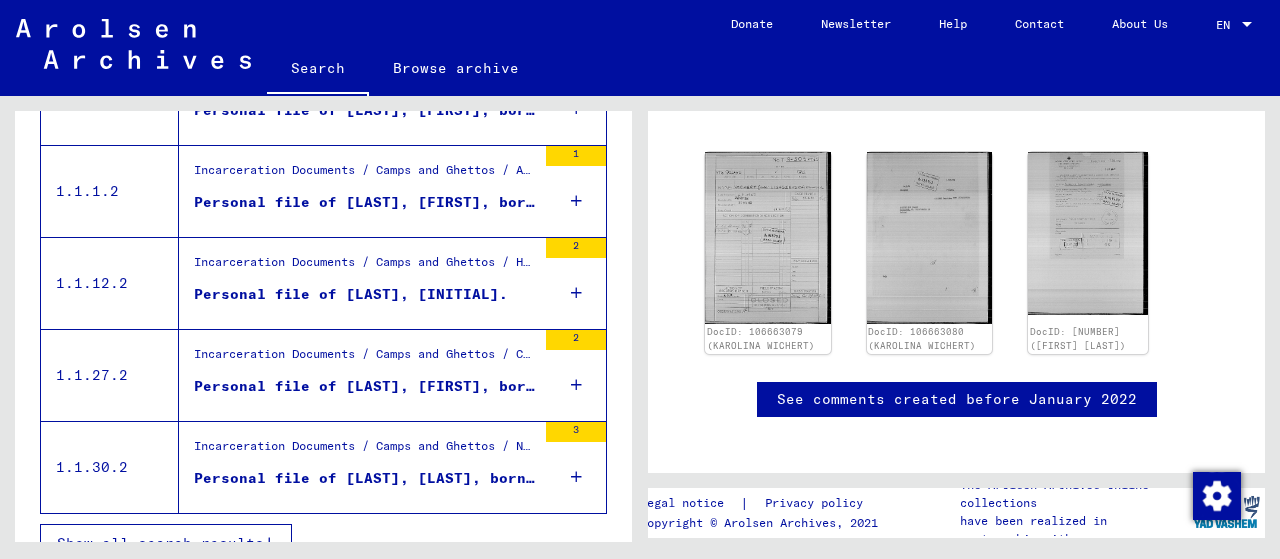 scroll, scrollTop: 1439, scrollLeft: 0, axis: vertical 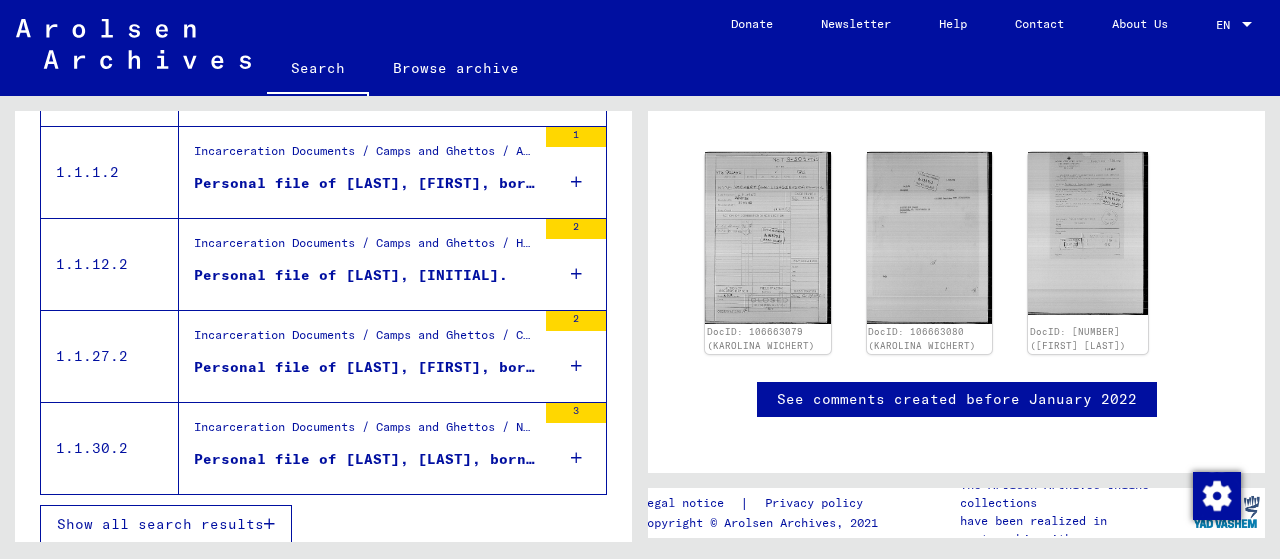 click on "Show all search results" at bounding box center [160, 524] 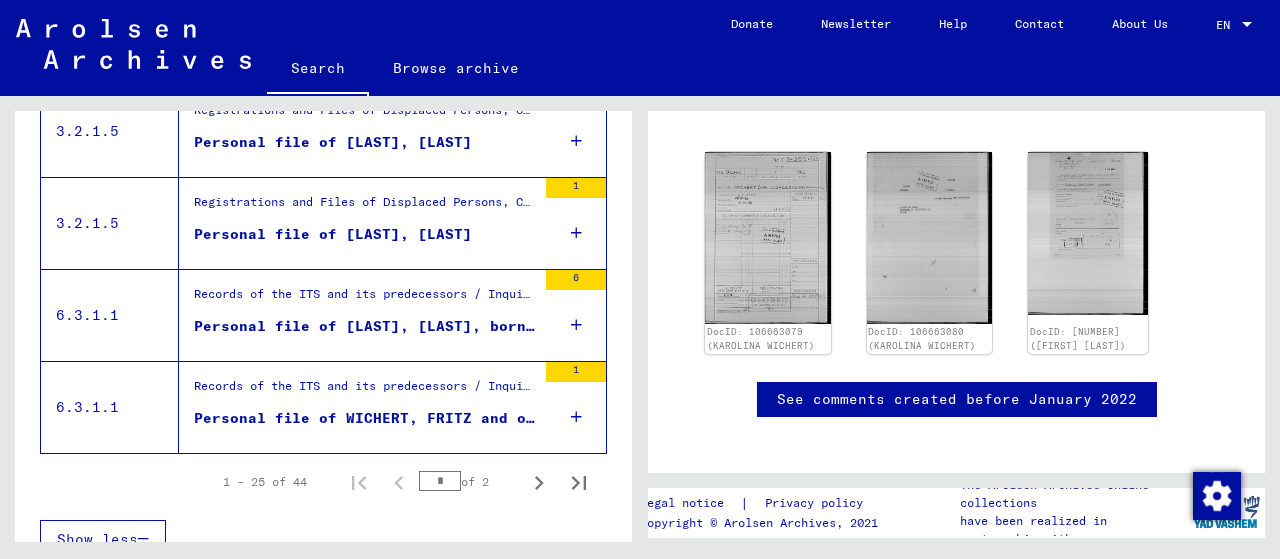 scroll, scrollTop: 2366, scrollLeft: 0, axis: vertical 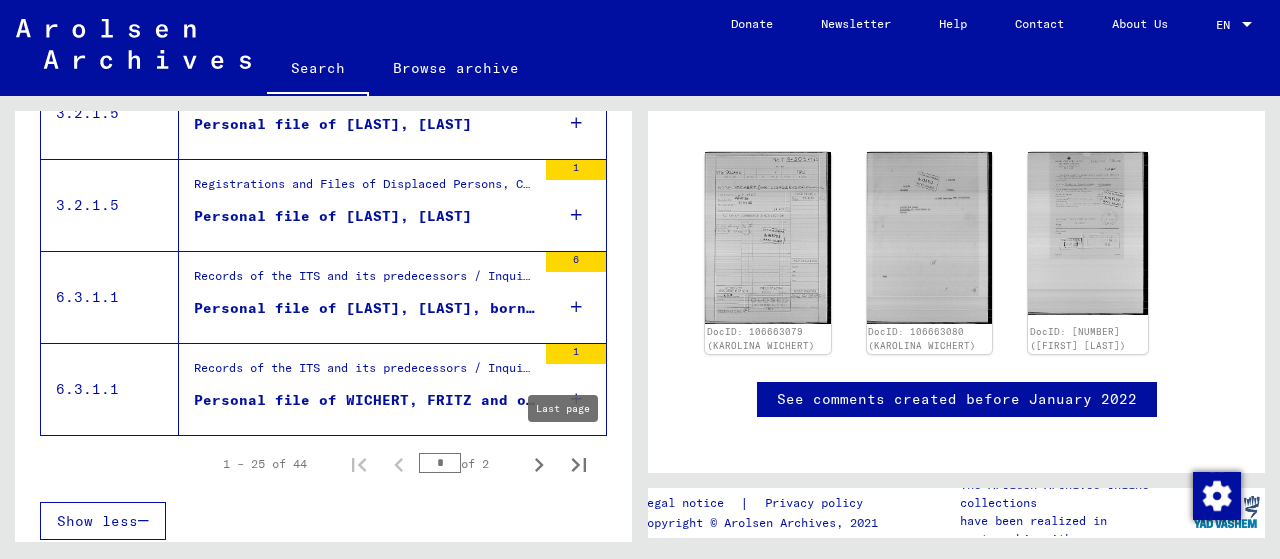 click 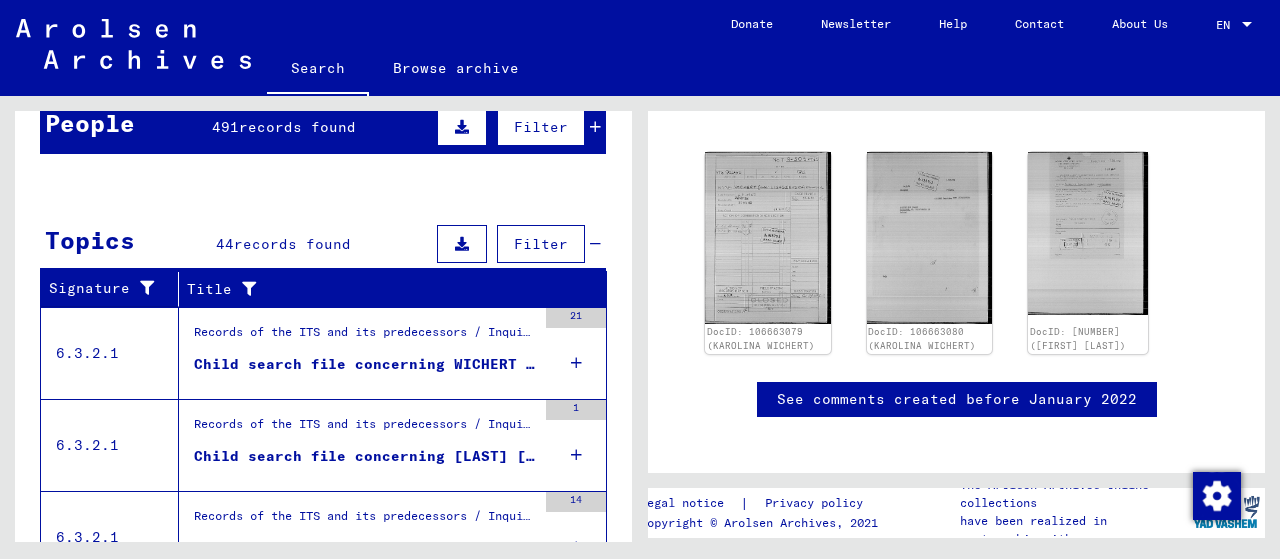 scroll, scrollTop: 116, scrollLeft: 0, axis: vertical 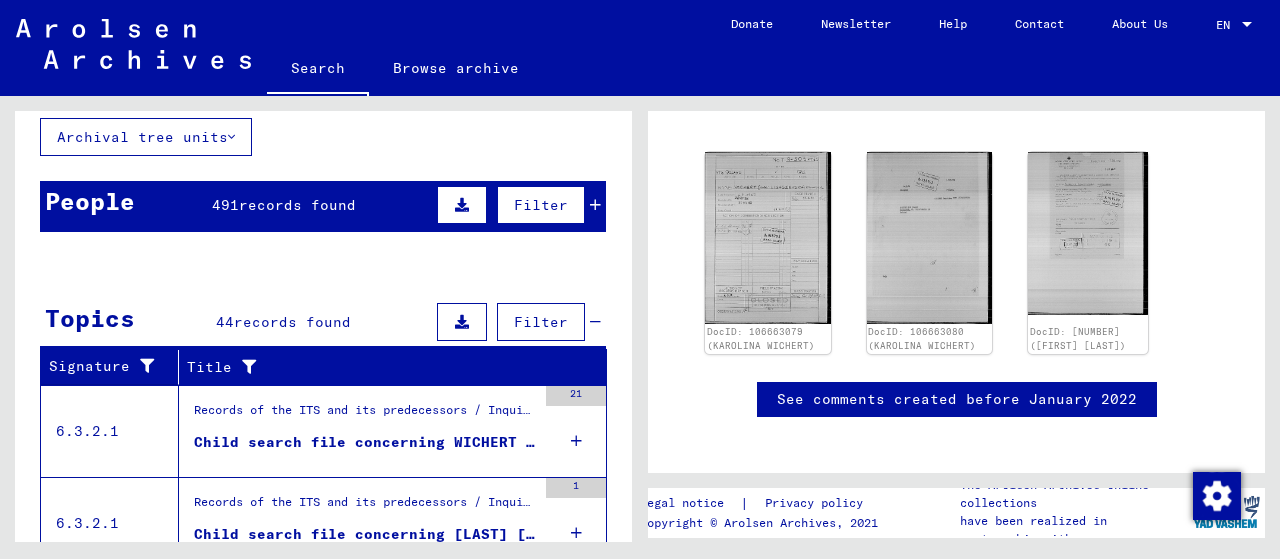 click on "Child search file concerning WICHERT ERNST 1936-08-12" at bounding box center (365, 442) 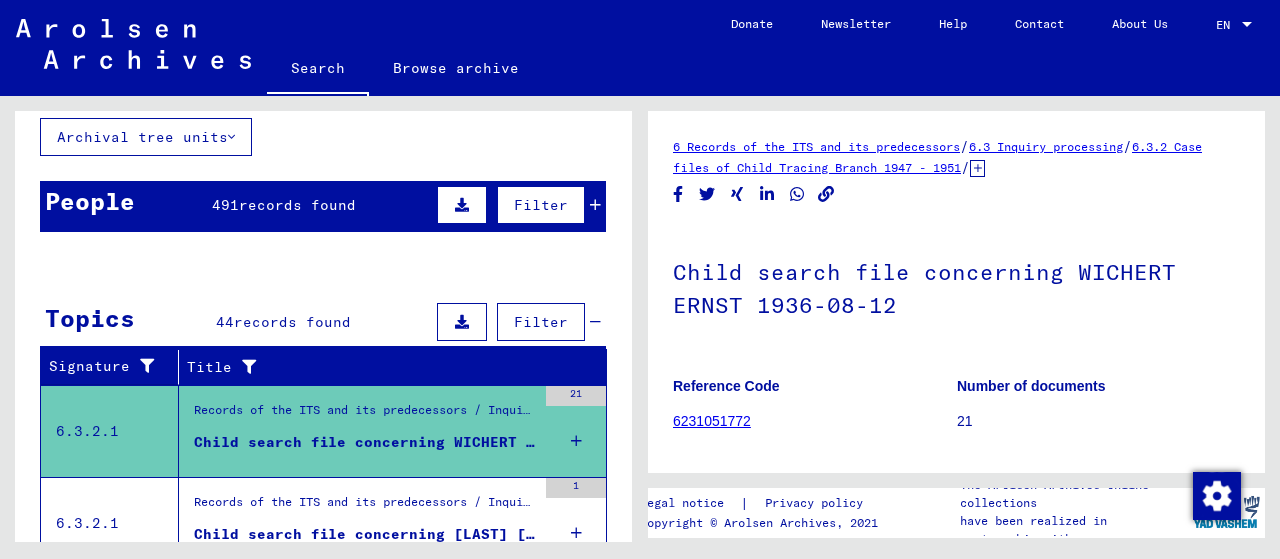 scroll, scrollTop: 0, scrollLeft: 0, axis: both 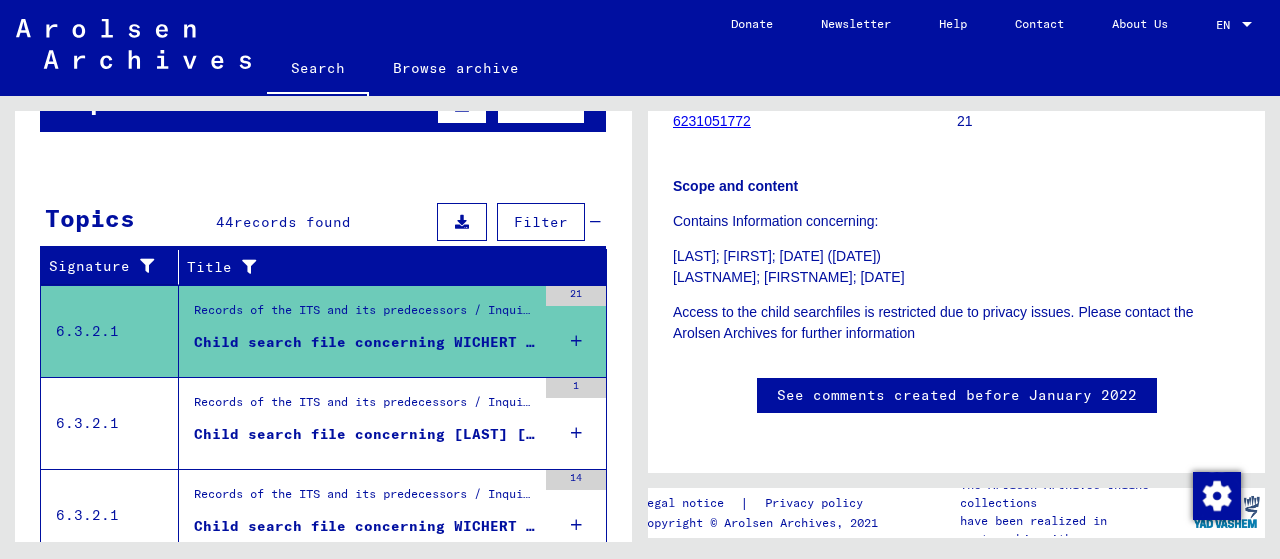 click on "Child search file concerning [LAST] [FIRST] [DATE]" at bounding box center [365, 434] 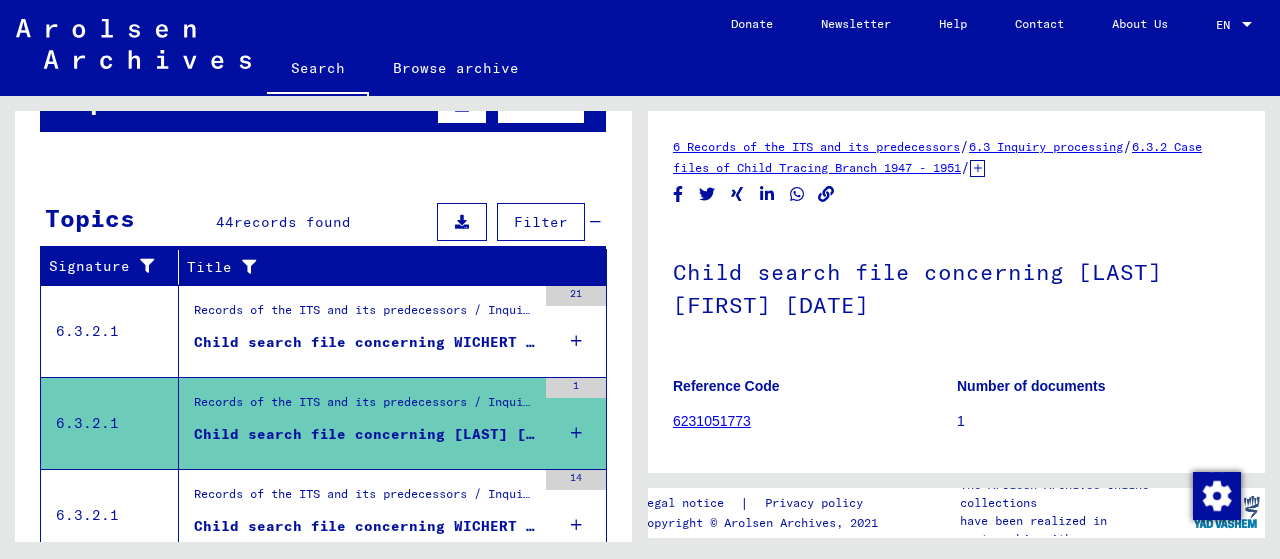 scroll, scrollTop: 200, scrollLeft: 0, axis: vertical 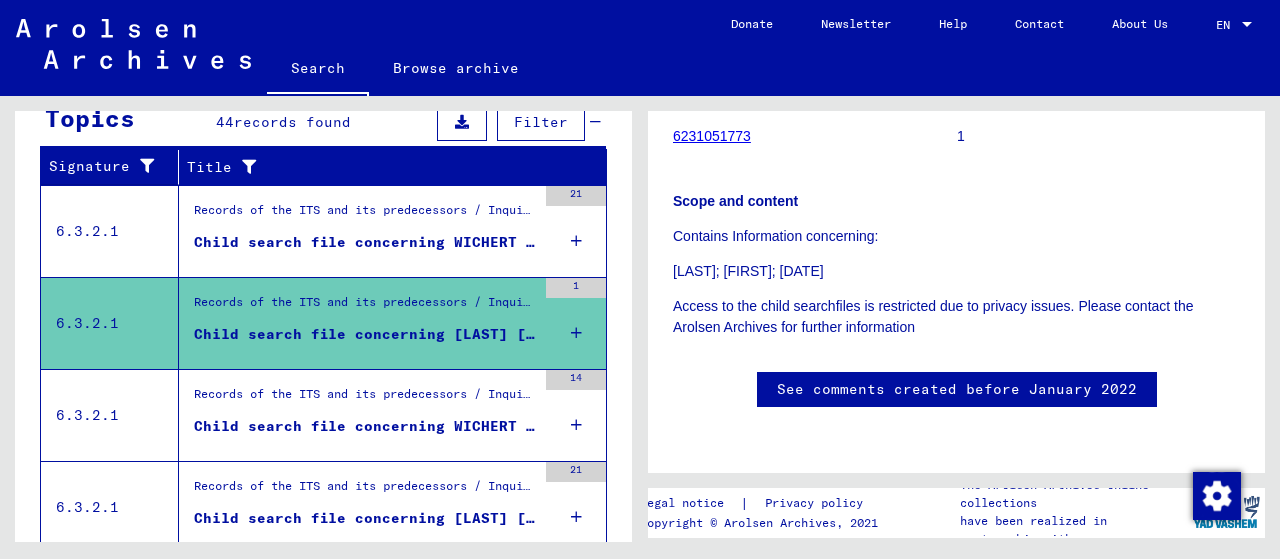 click on "Child search file concerning WICHERT PETER 1943-02-06" at bounding box center [365, 426] 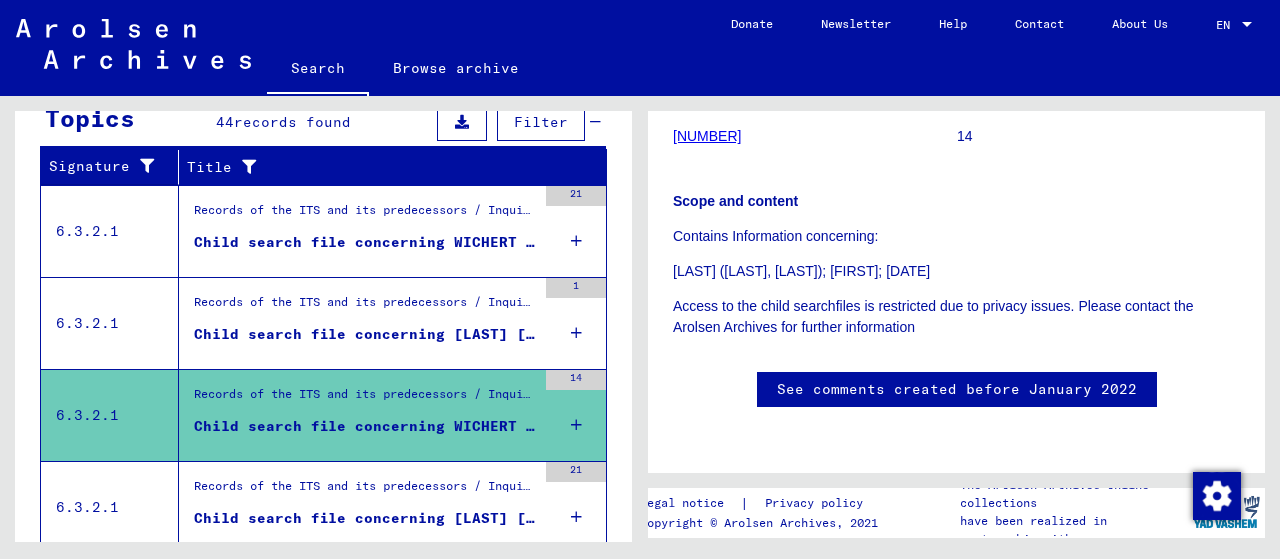 click on "Child search file concerning [LAST] [DATE]" at bounding box center (365, 518) 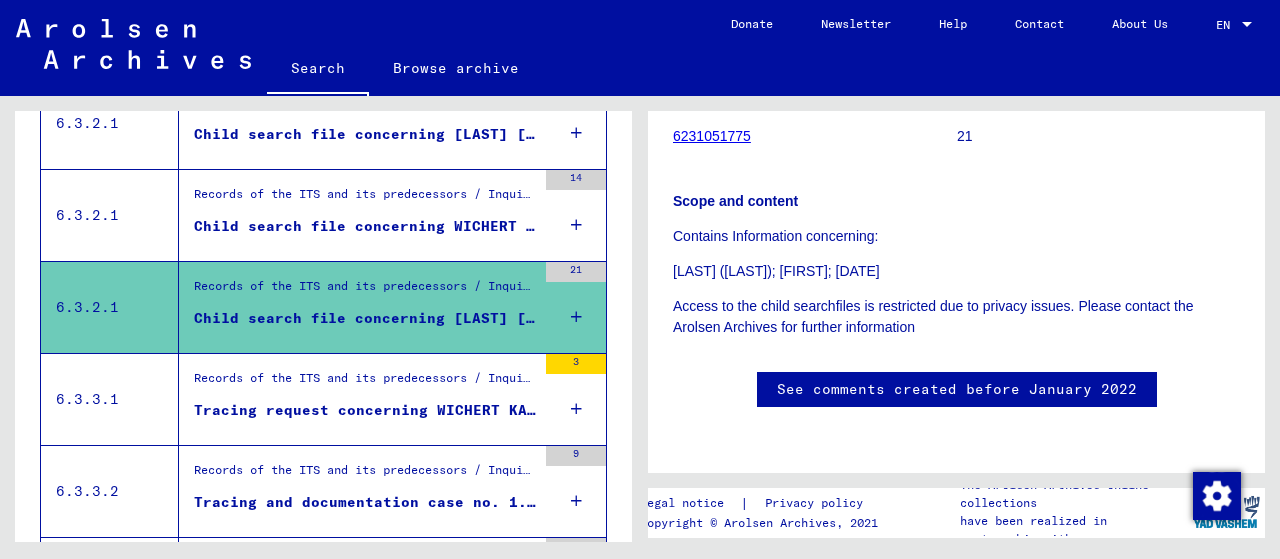 click on "Tracing request concerning WICHERT KAROLINA" at bounding box center (365, 410) 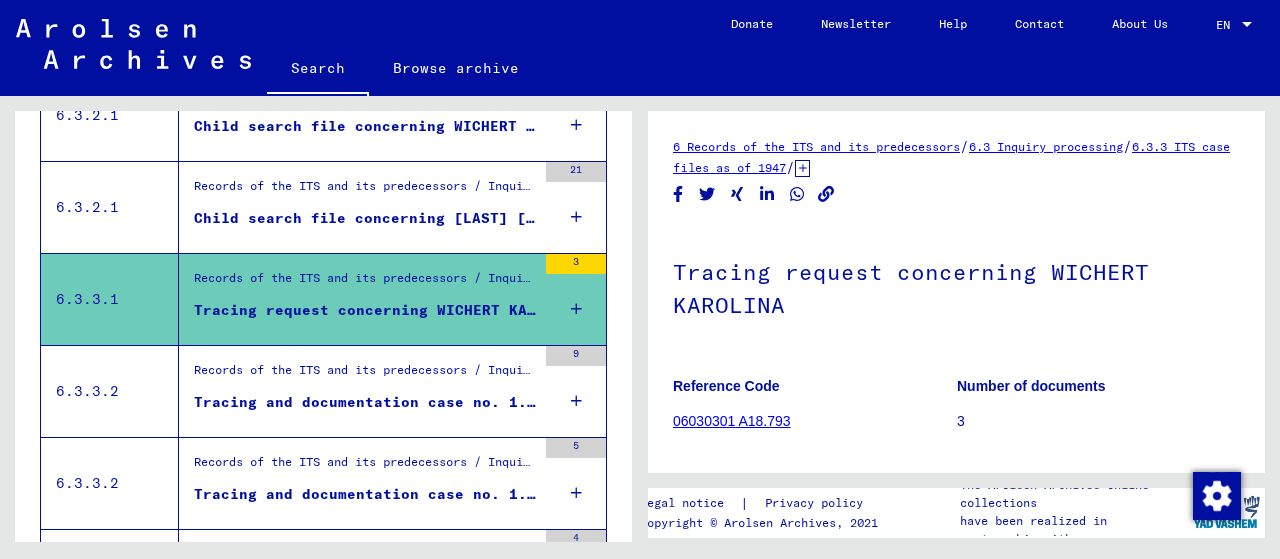 click on "Tracing and documentation case no. 1.137.657 for [LAST], [FIRST] born [DATE]" at bounding box center (365, 402) 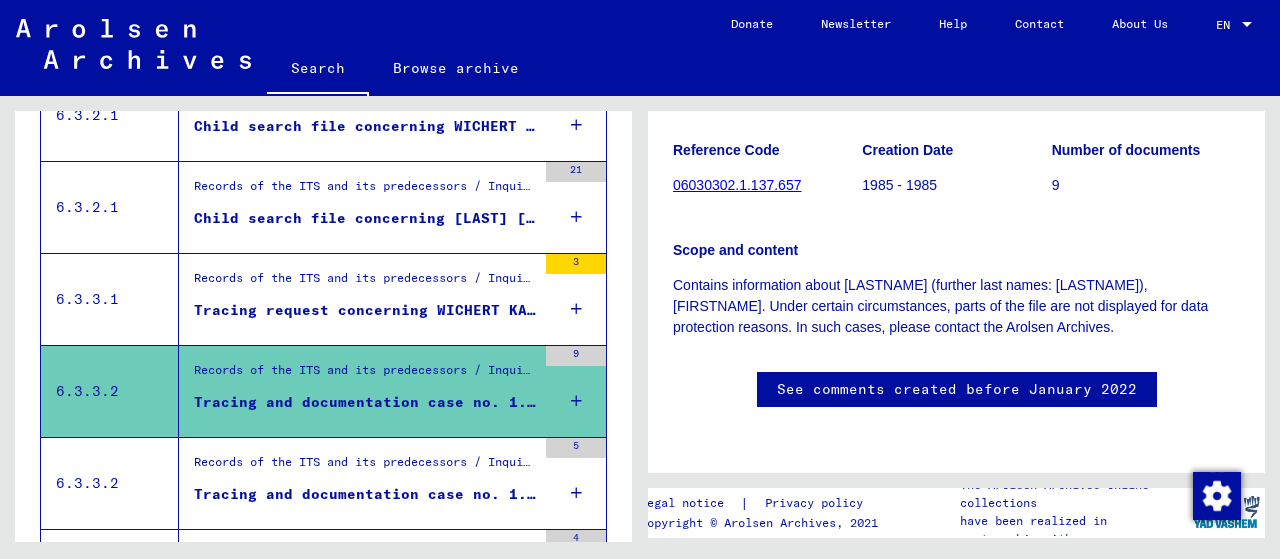 scroll, scrollTop: 800, scrollLeft: 0, axis: vertical 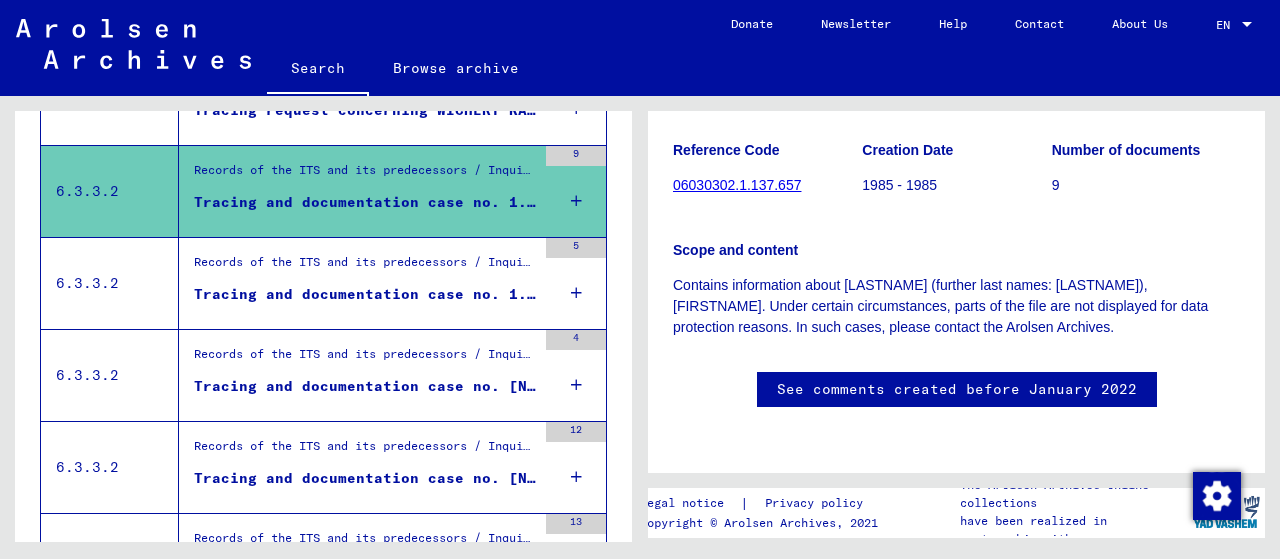 click on "Tracing and documentation case no. 1.204.236 for WICHERT, EUGENIUSZ born 03.06.1929" at bounding box center (365, 294) 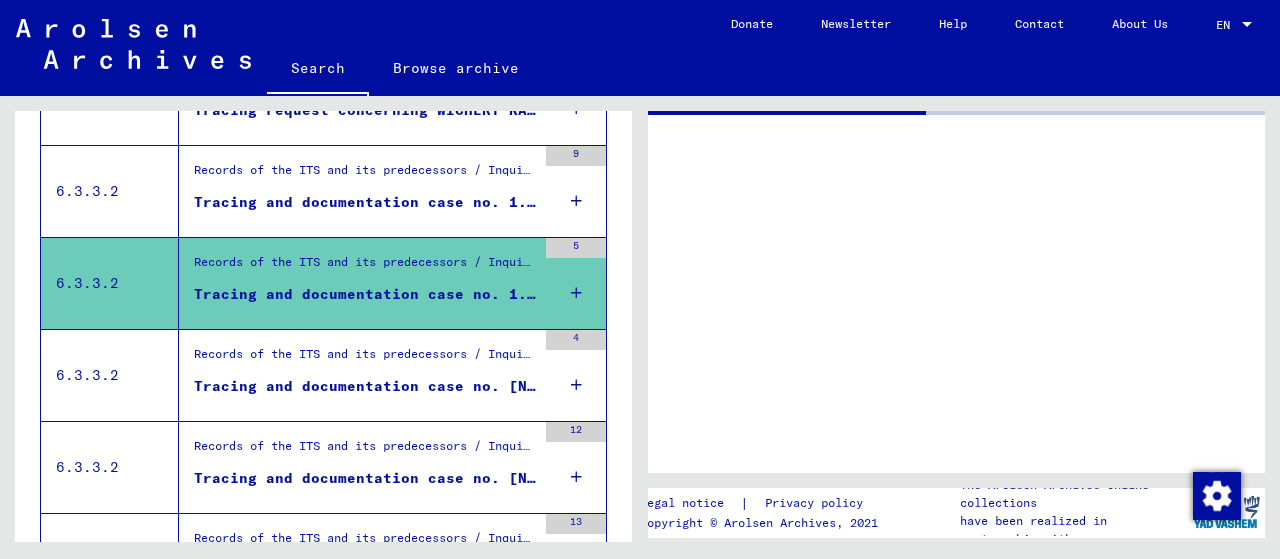 scroll, scrollTop: 0, scrollLeft: 0, axis: both 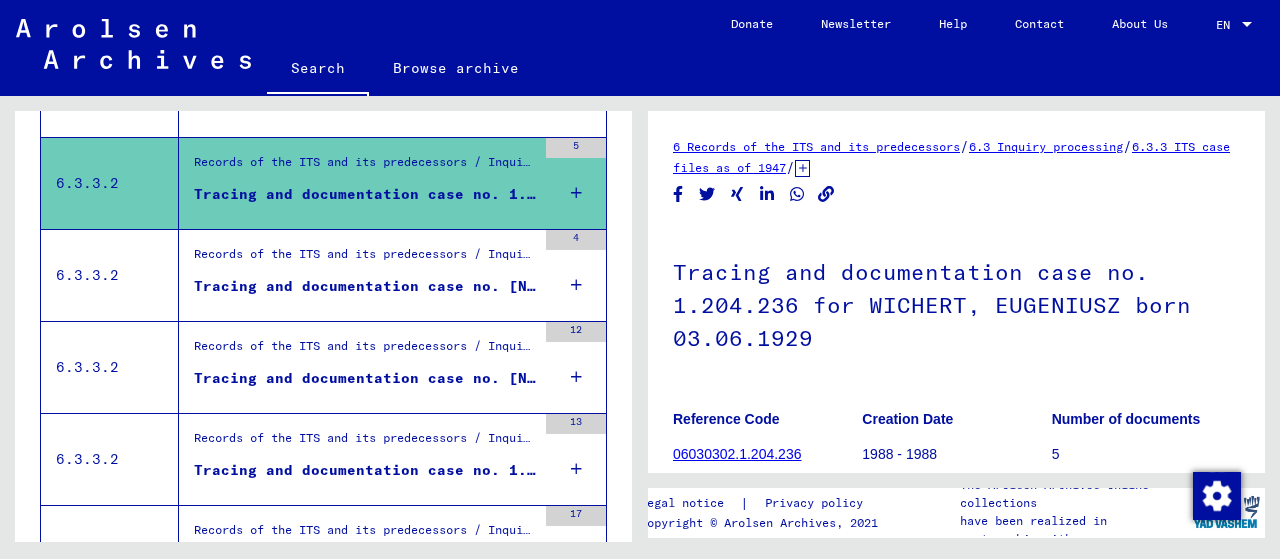 click on "Tracing and documentation case no. [NUMBER] for [LAST], [FIRST] born [DATE]" at bounding box center (365, 286) 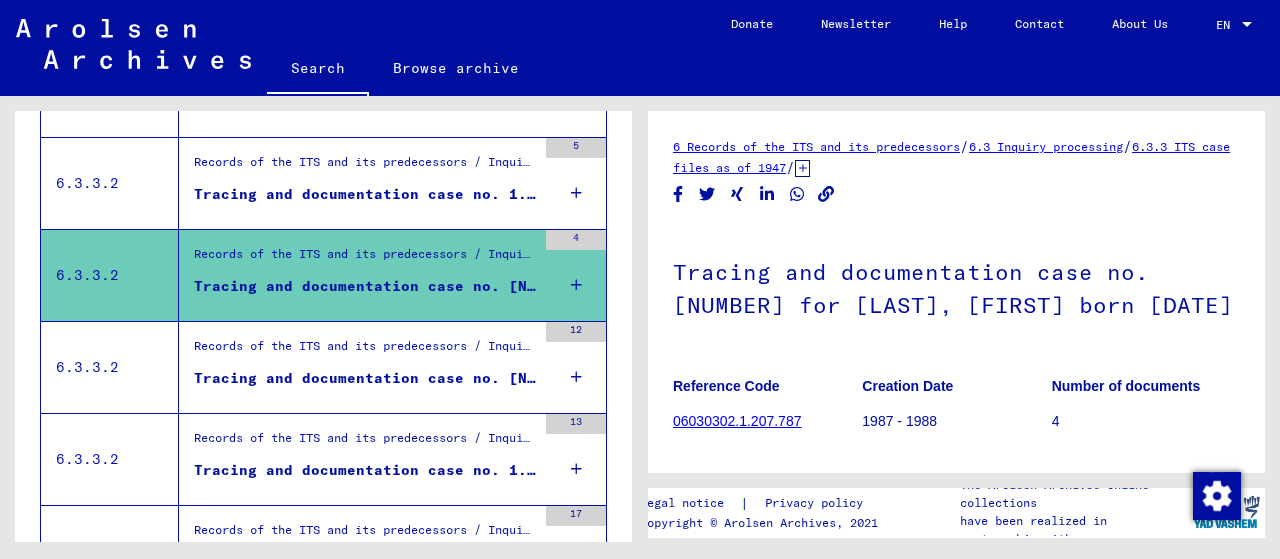 scroll, scrollTop: 0, scrollLeft: 0, axis: both 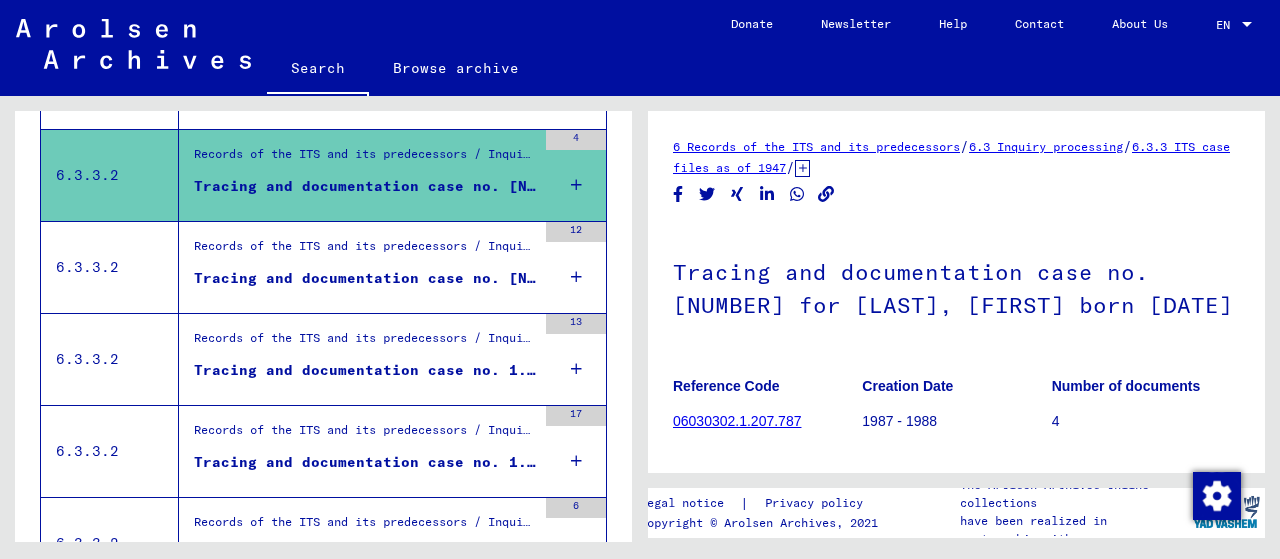 click on "Tracing and documentation case no. [NUMBER] for [LAST], [FIRST] born [DATE]" at bounding box center (365, 278) 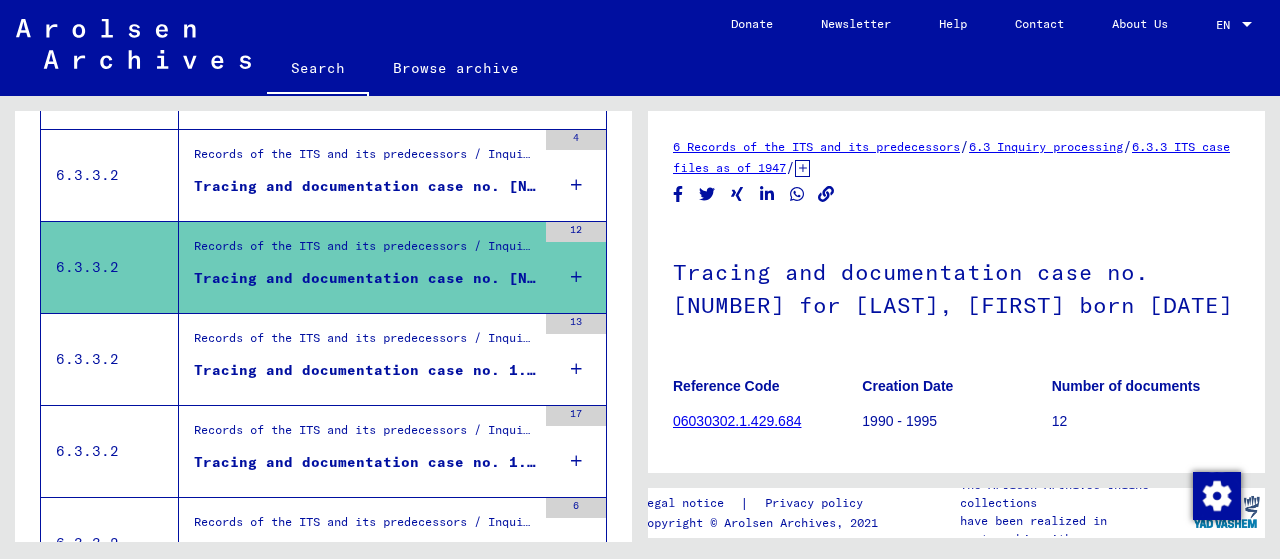 scroll, scrollTop: 0, scrollLeft: 0, axis: both 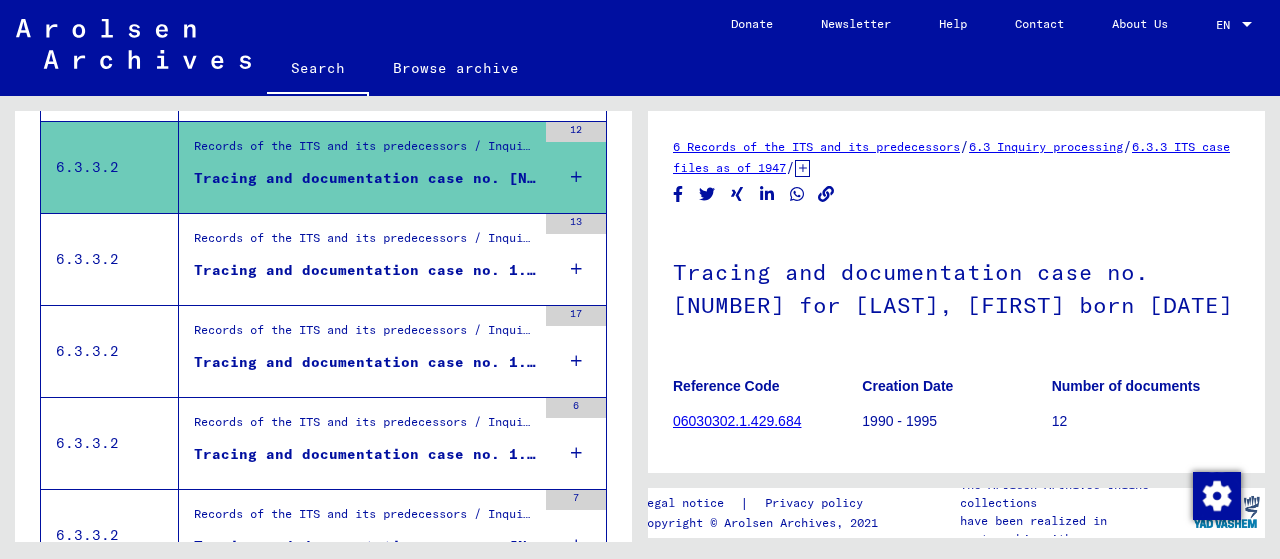click on "Tracing and documentation case no. 1.468.167 for ROKICKA, MARIA born 07.12.1926 or07.07.1926" at bounding box center (365, 270) 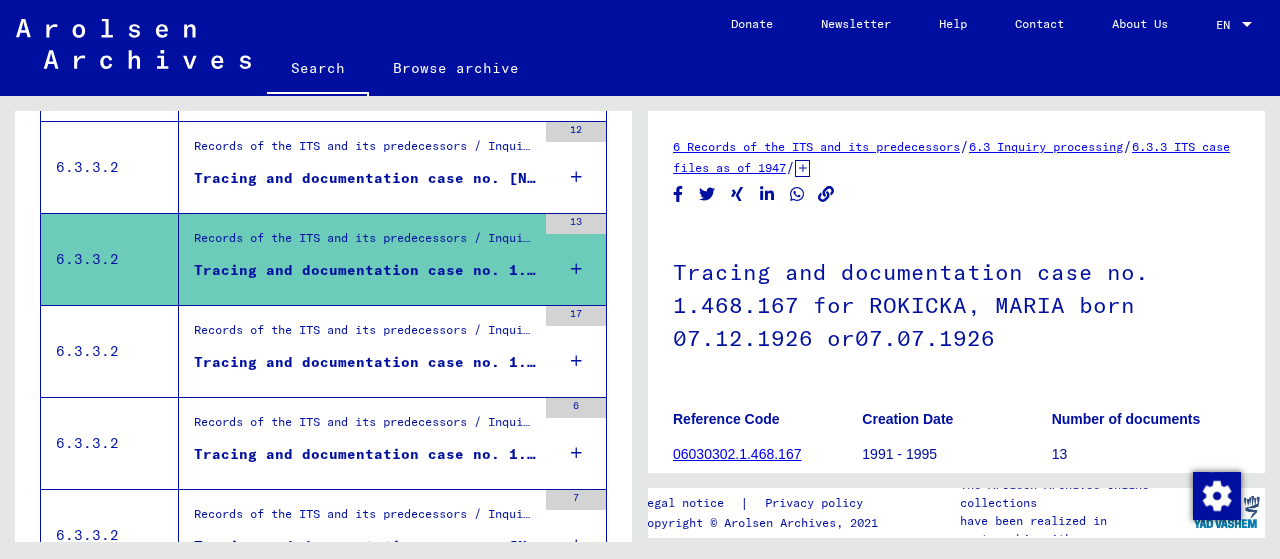 scroll, scrollTop: 0, scrollLeft: 0, axis: both 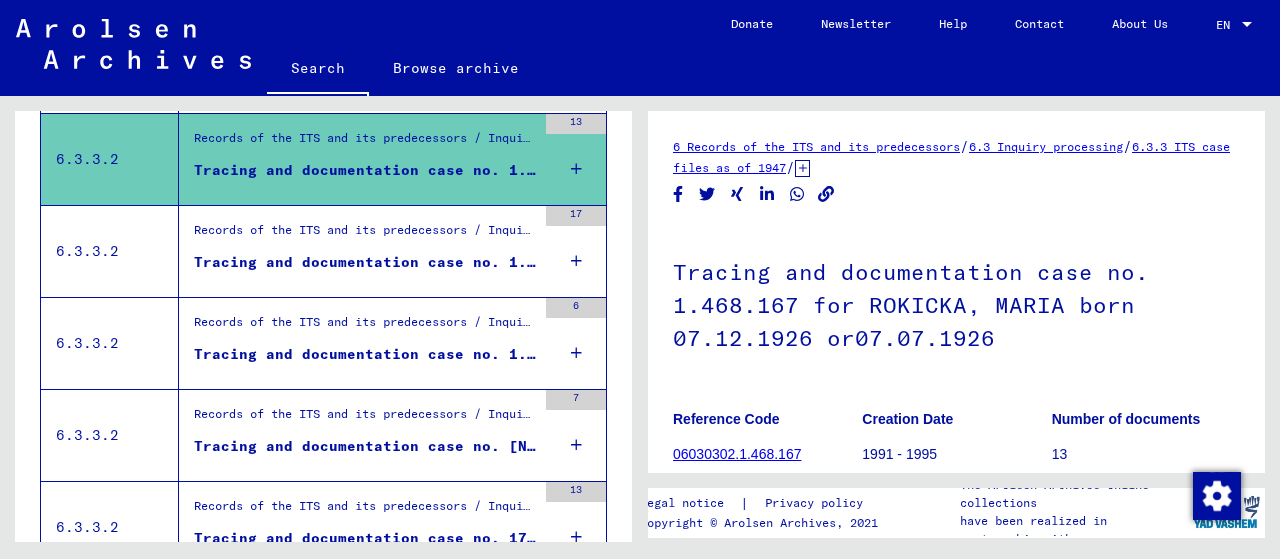 click on "Tracing and documentation case no. 1.530.059 for [LAST], [FIRST] born [DATE]" at bounding box center [365, 262] 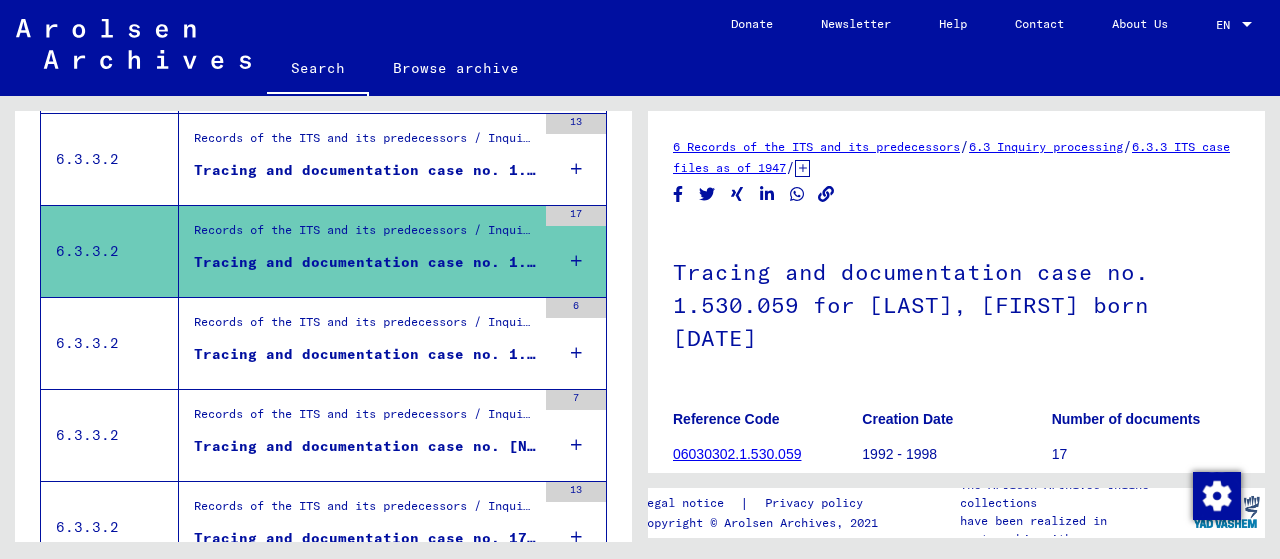 scroll, scrollTop: 0, scrollLeft: 0, axis: both 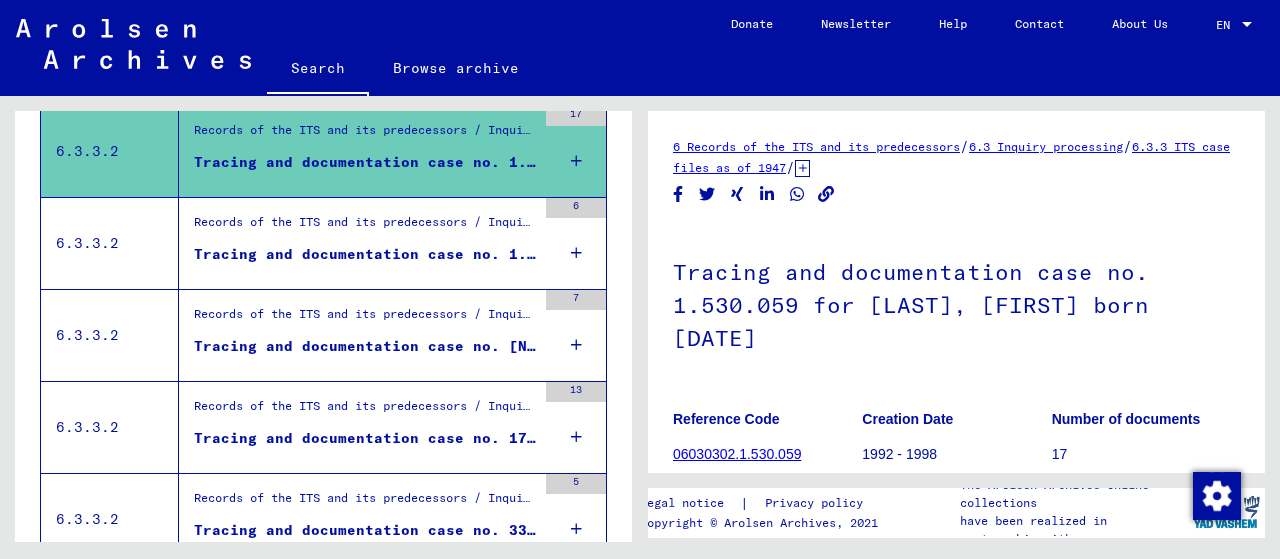 click on "Tracing and documentation case no. 1.580.122 for WICHERT, ILIJA born 15.04.1910" at bounding box center [365, 254] 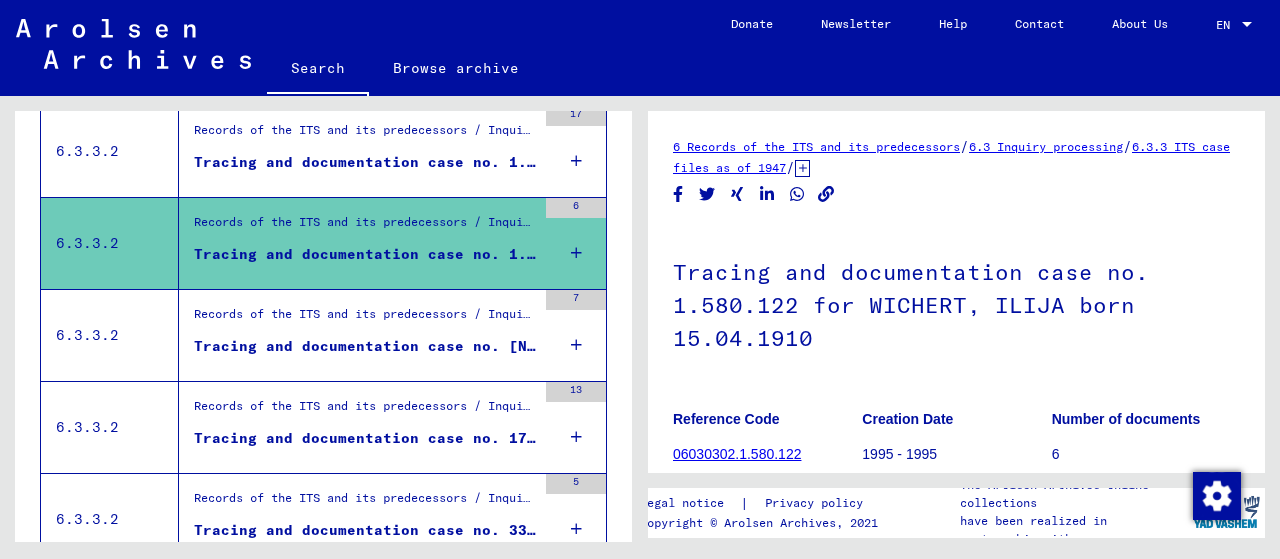 scroll, scrollTop: 0, scrollLeft: 0, axis: both 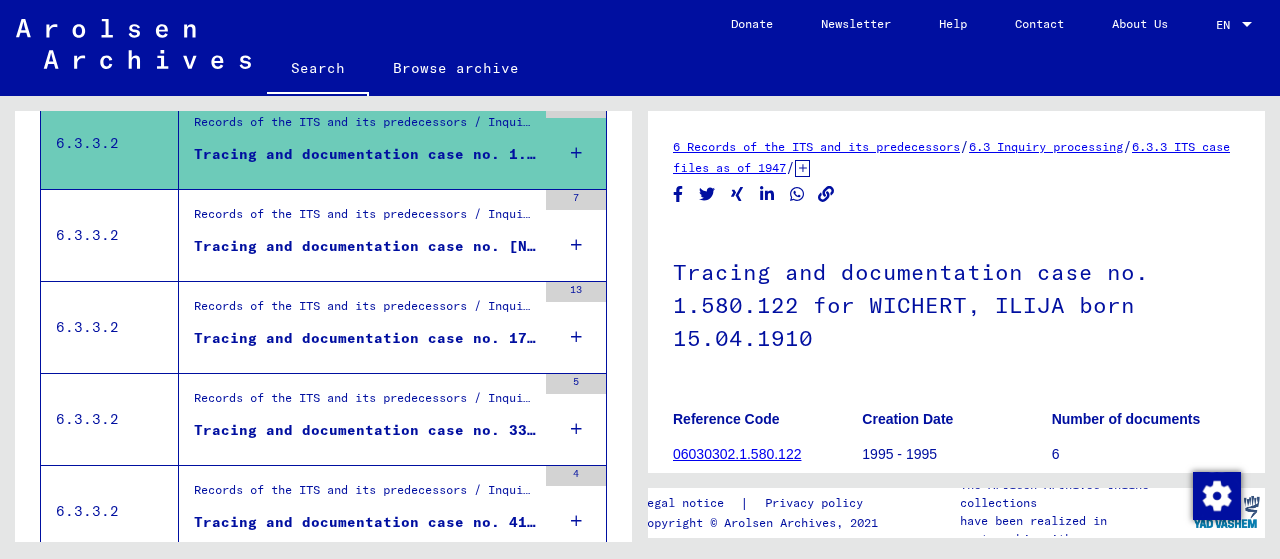 click on "Tracing and documentation case no. [NUMBER] for [LAST], [LAST] born [DATE]" at bounding box center (365, 246) 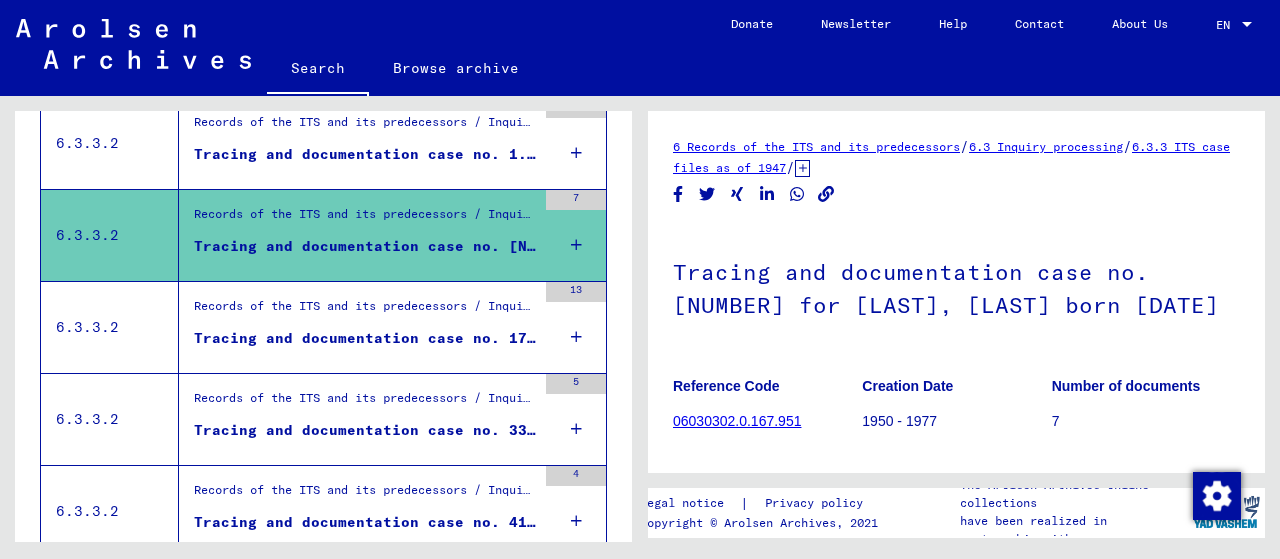 scroll, scrollTop: 0, scrollLeft: 0, axis: both 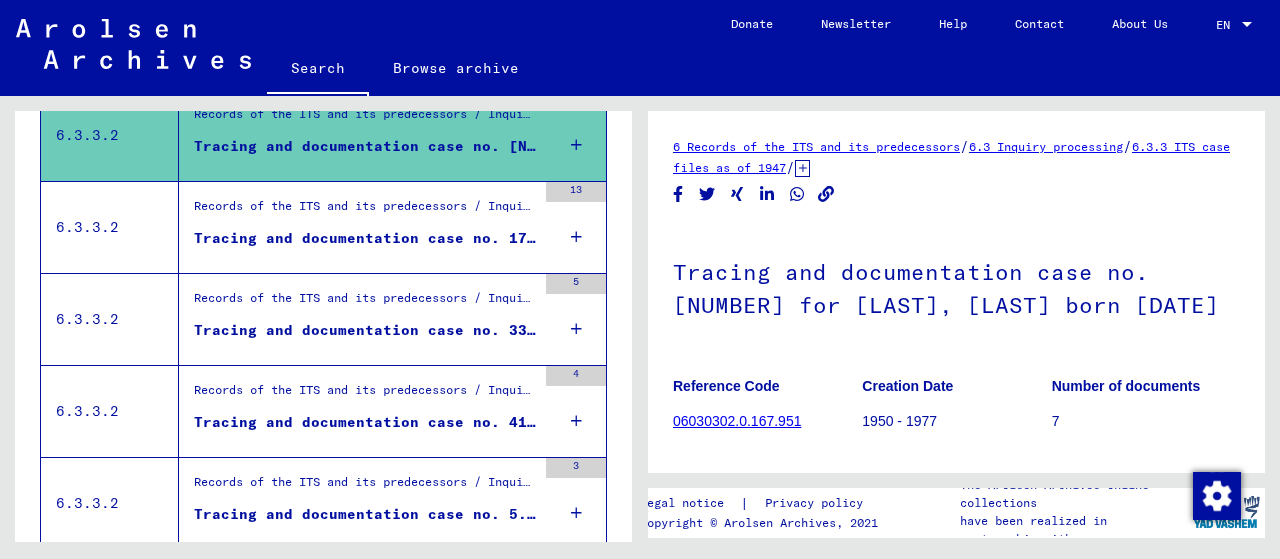 click on "Tracing and documentation case no. 173.272 for WICHERT, JAN born 09.09.1913" at bounding box center [365, 238] 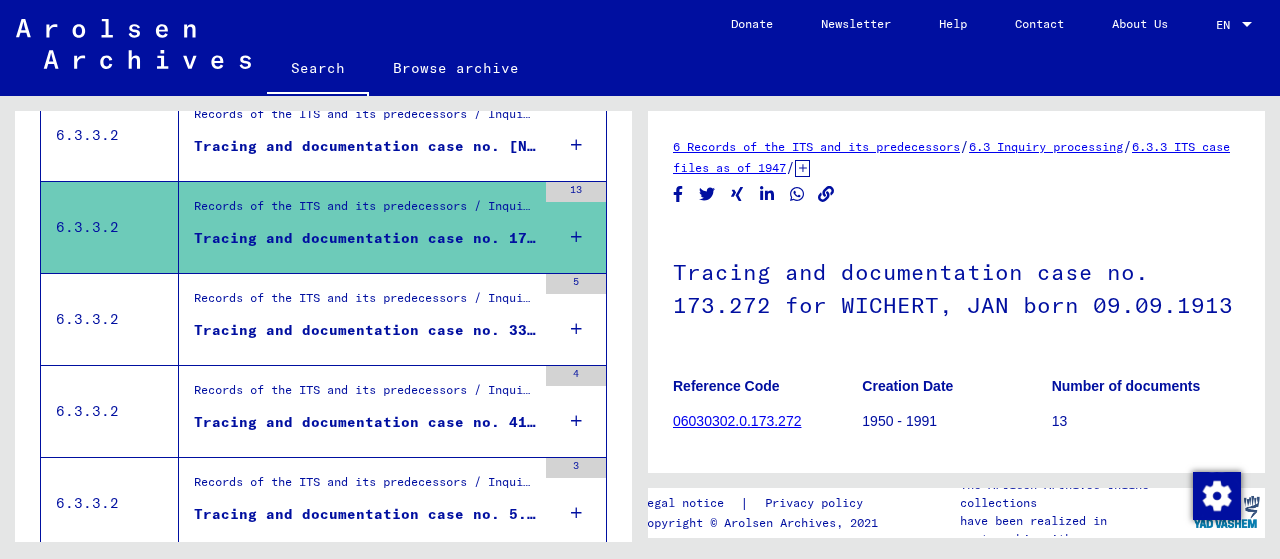 scroll, scrollTop: 0, scrollLeft: 0, axis: both 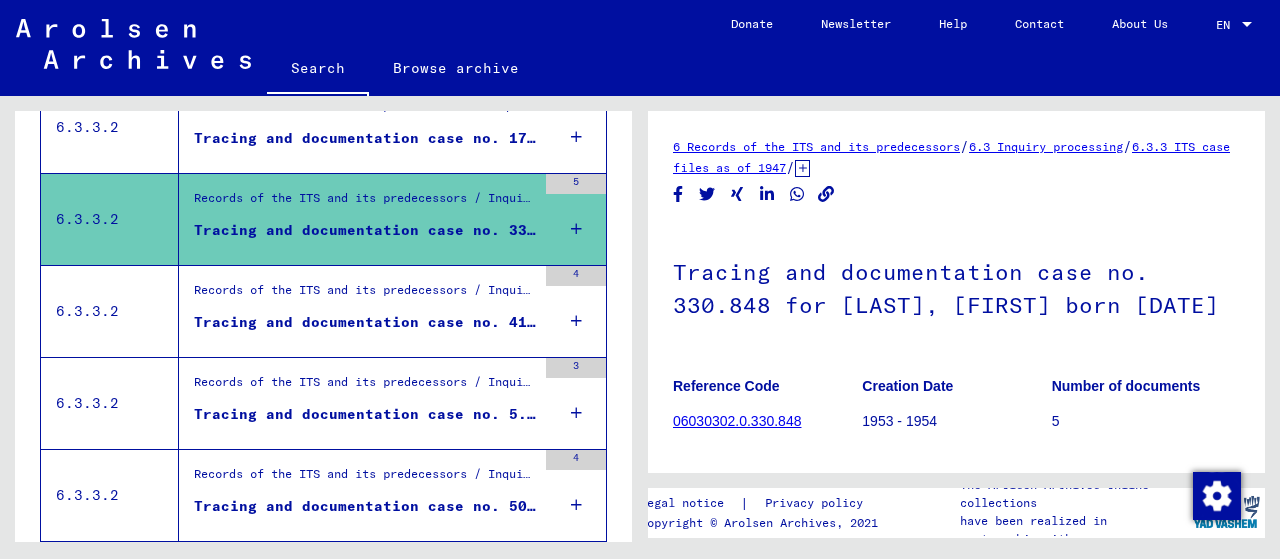 click on "Tracing and documentation case no. 410.155 for [LAST], [FIRST] born [DATE]" at bounding box center [365, 322] 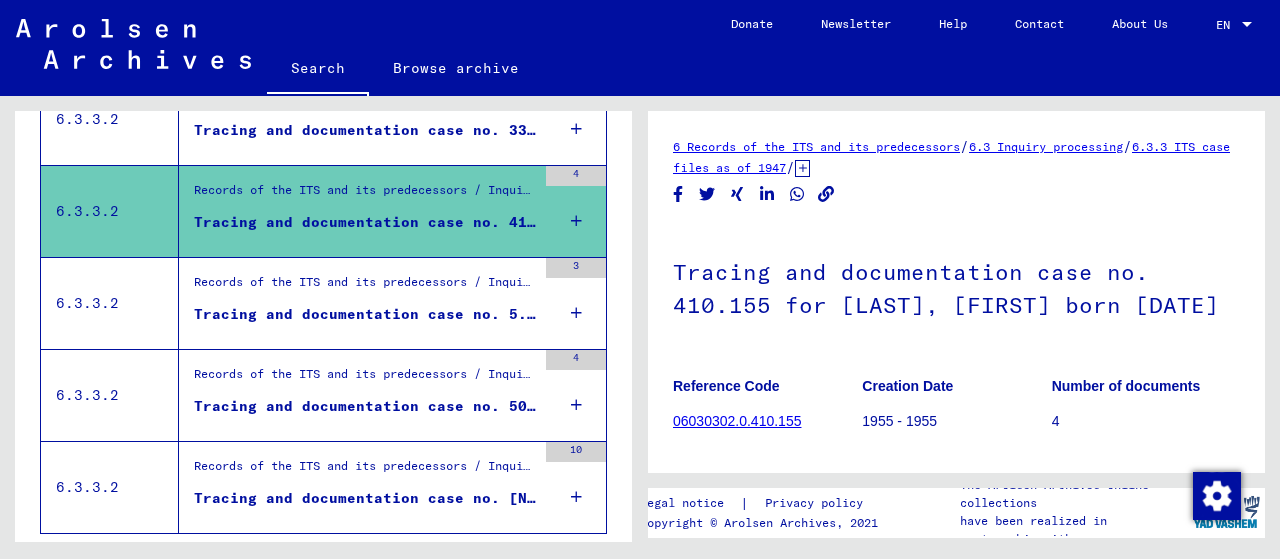click on "Tracing and documentation case no. 5.078.962 for [LAST], [FIRST] born [DATE]" at bounding box center [365, 314] 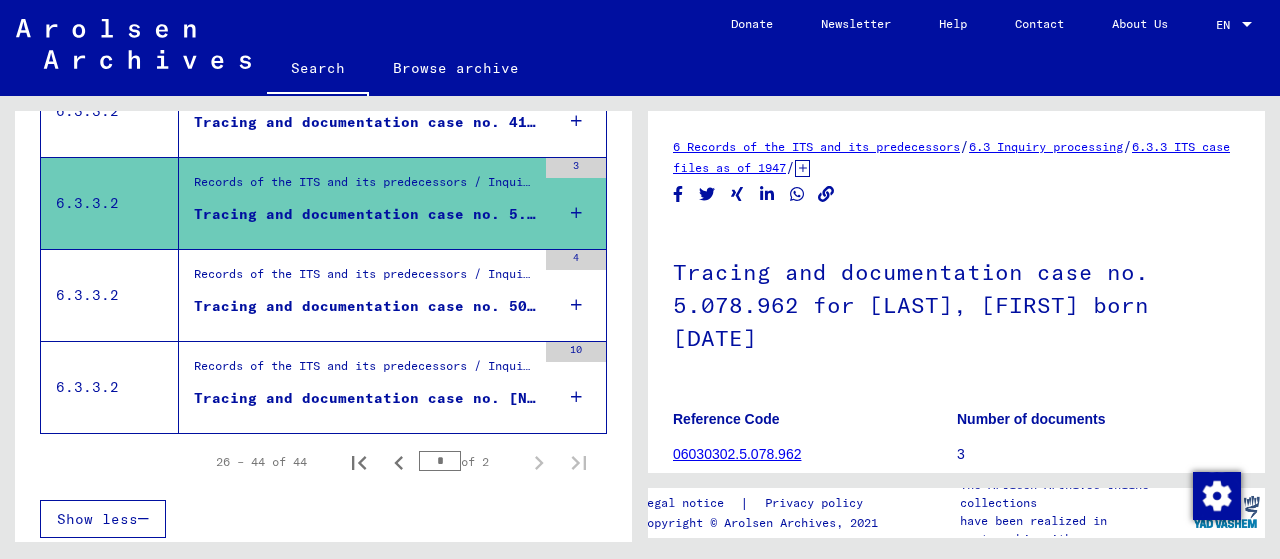 click on "Tracing and documentation case no. 502.535 for BOSCH, DICK born 10.04.1924" at bounding box center (365, 306) 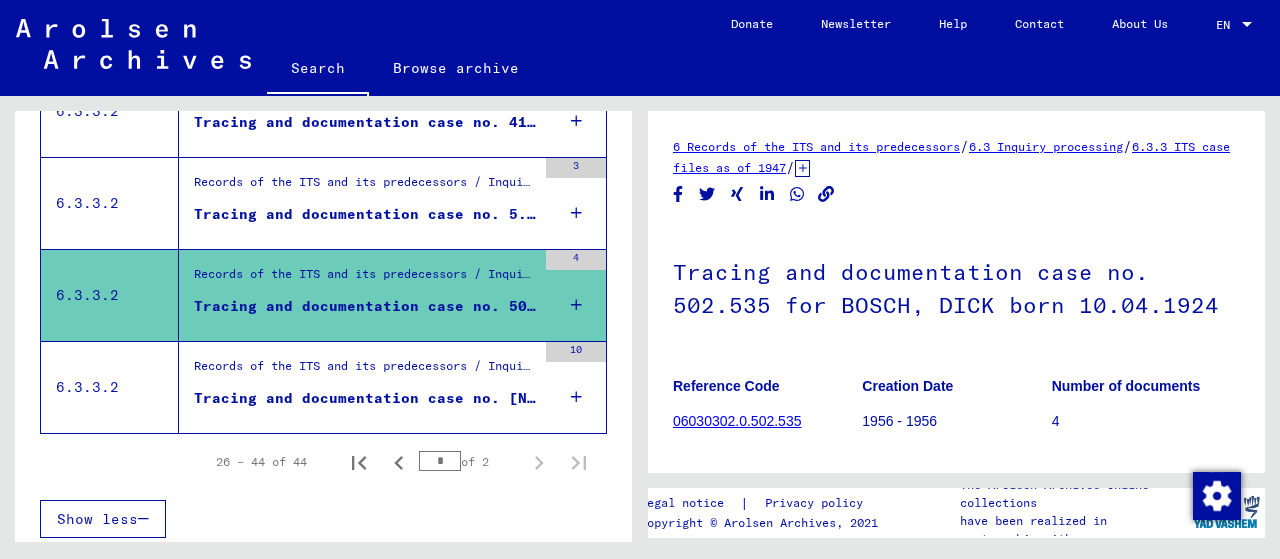 click on "Tracing and documentation case no. [NUMBER] for [LAST], [FIRST] born [DATE]" at bounding box center (365, 398) 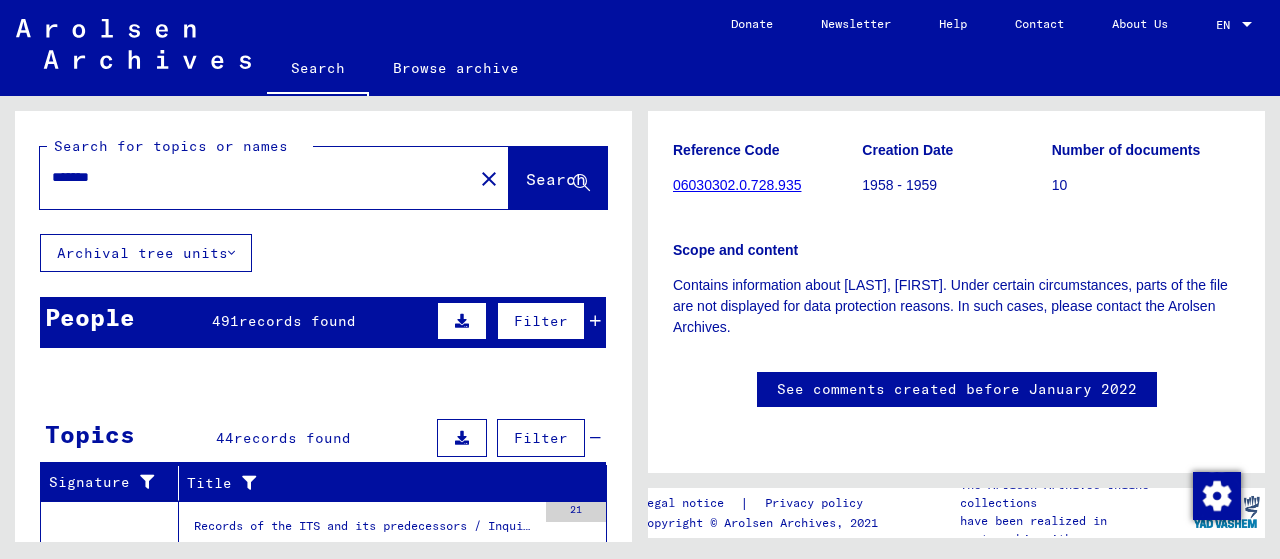 click on "People 491  records found  Filter" at bounding box center (323, 322) 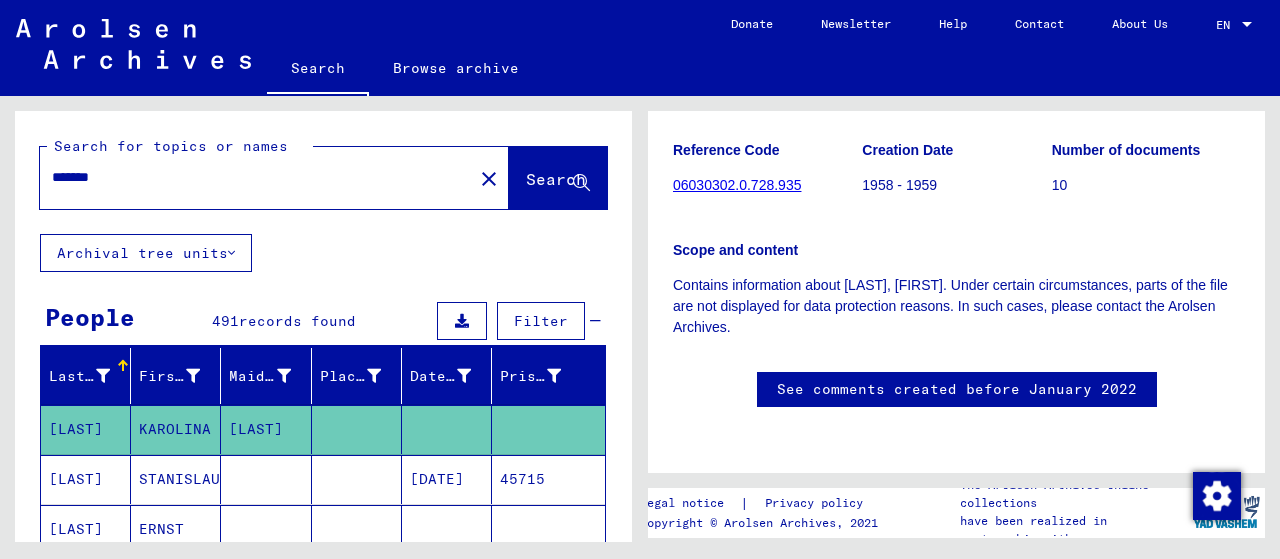 click at bounding box center [462, 321] 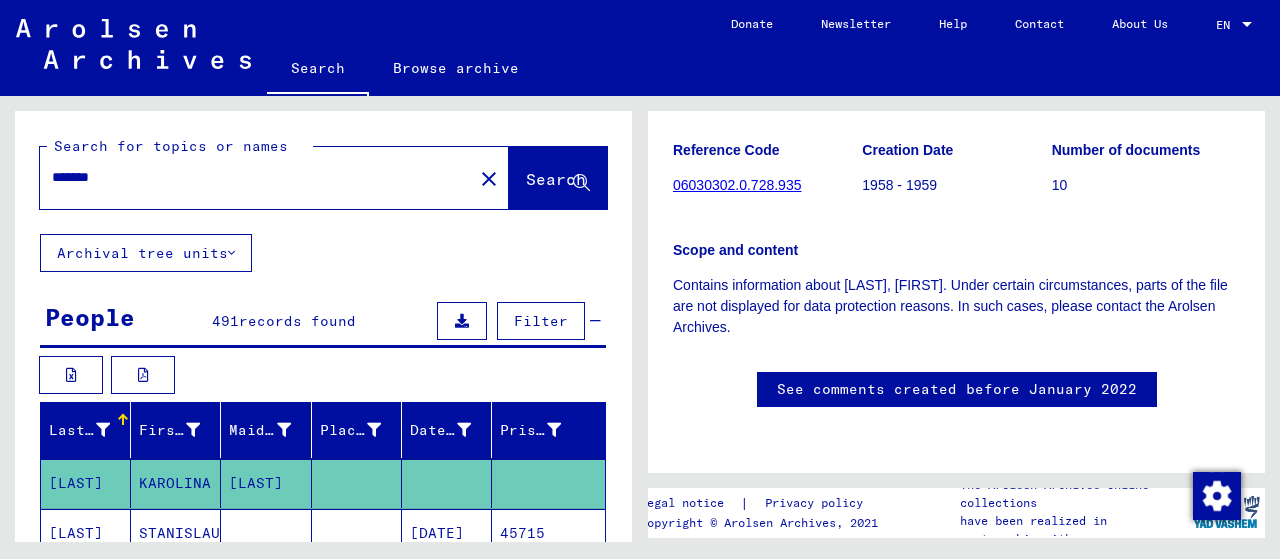 click at bounding box center (462, 321) 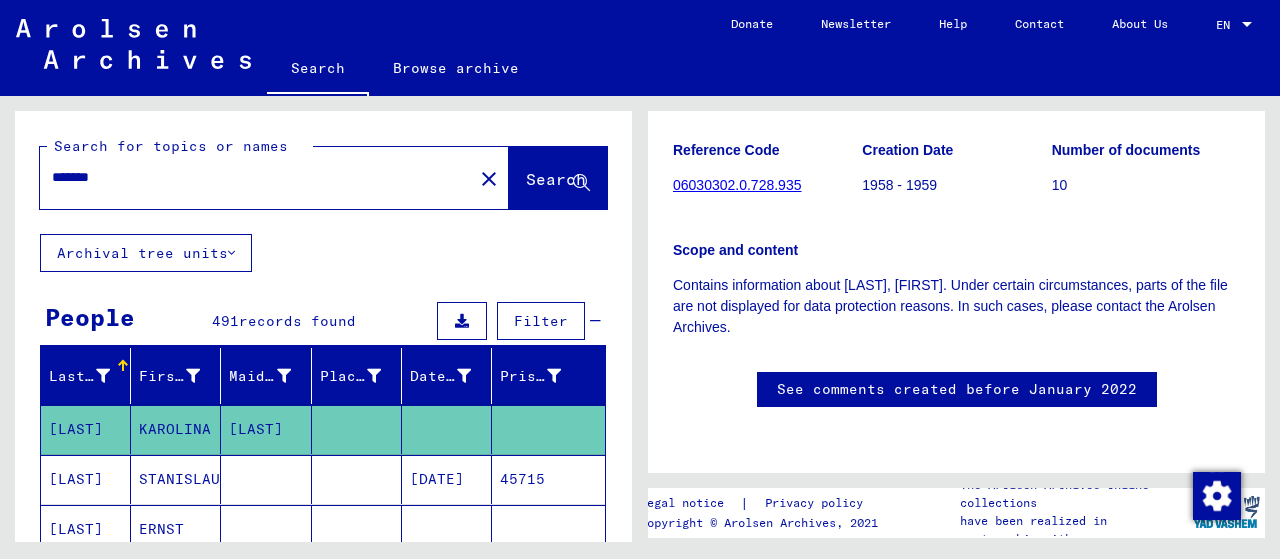 click at bounding box center [462, 321] 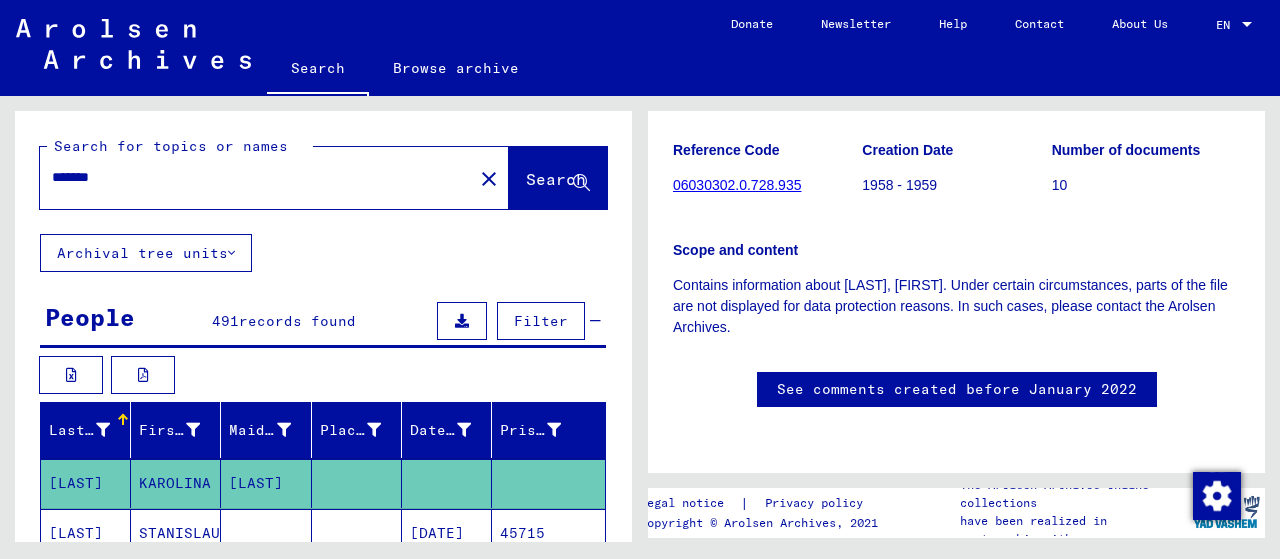 click on "Filter" at bounding box center [541, 321] 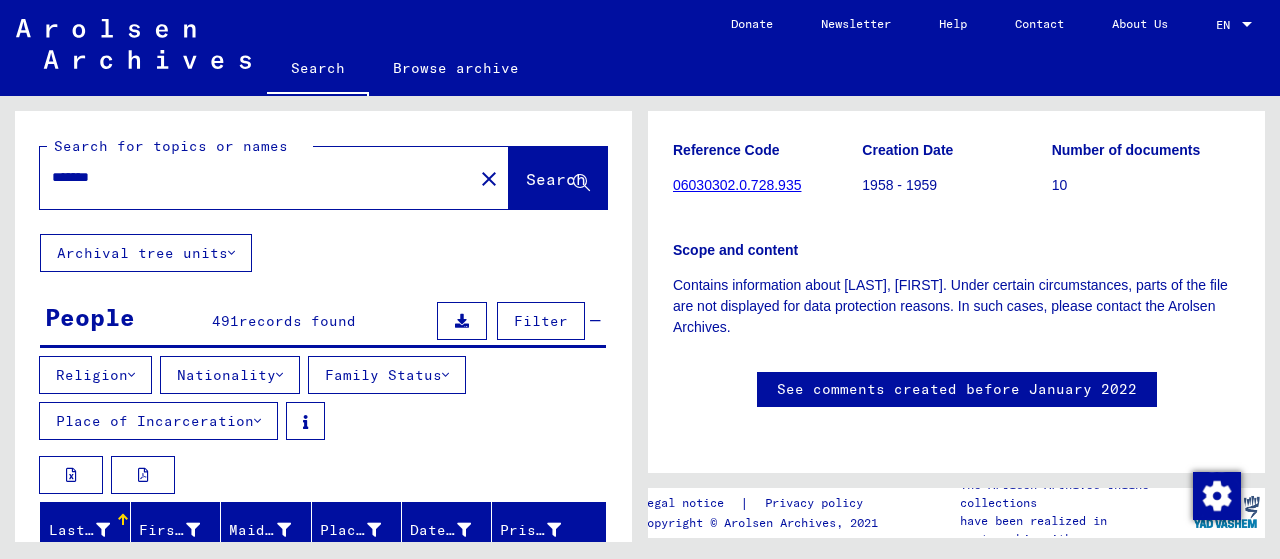 click on "Nationality" at bounding box center (230, 375) 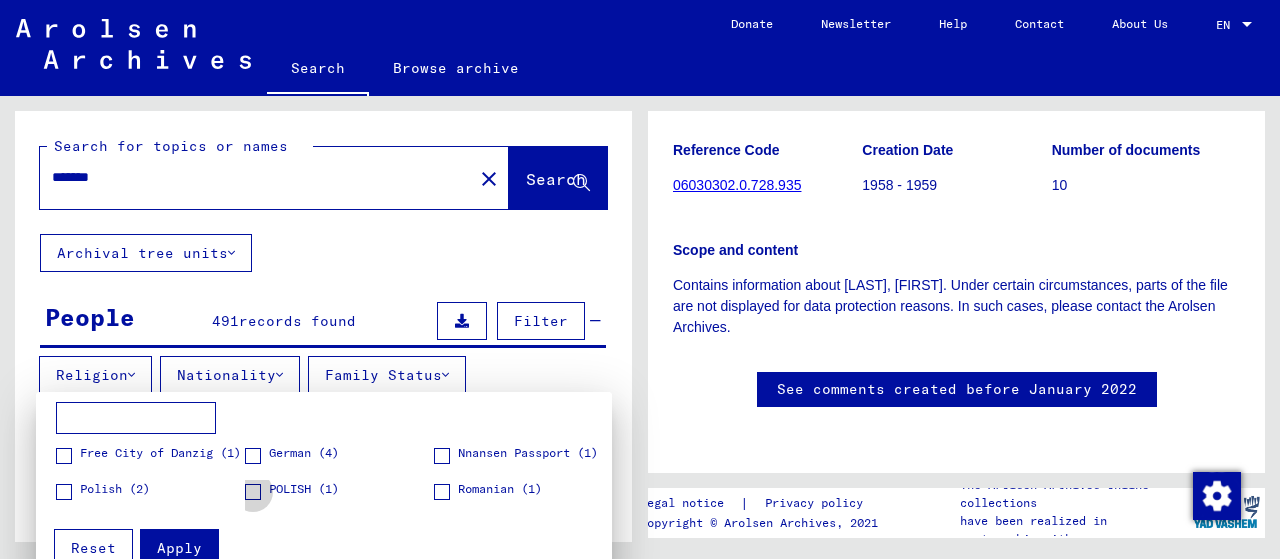 click at bounding box center (253, 492) 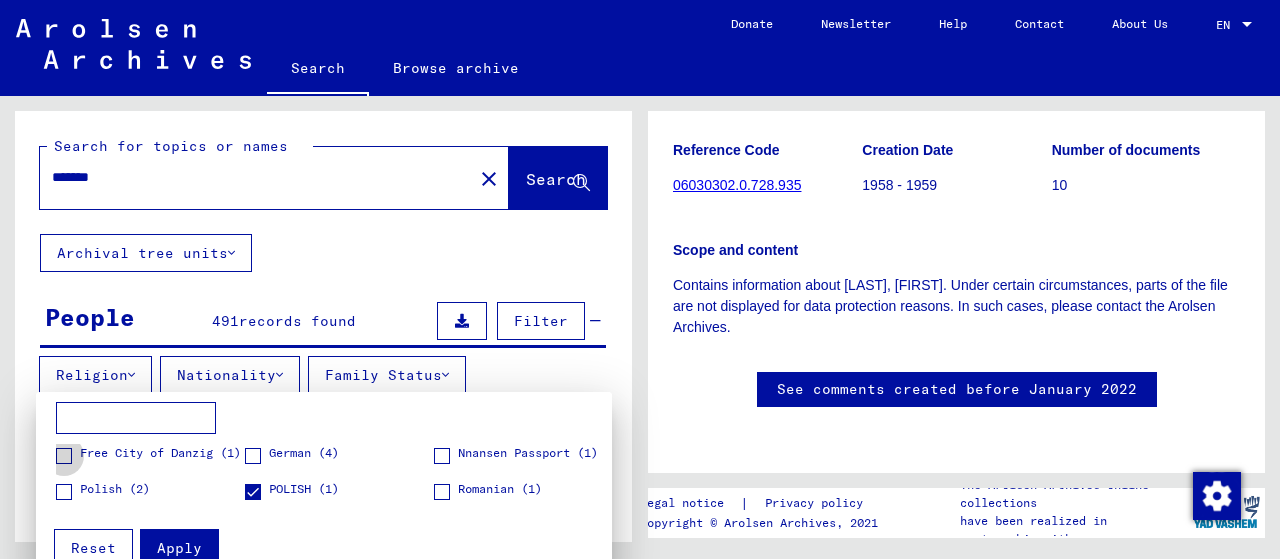 click at bounding box center (64, 456) 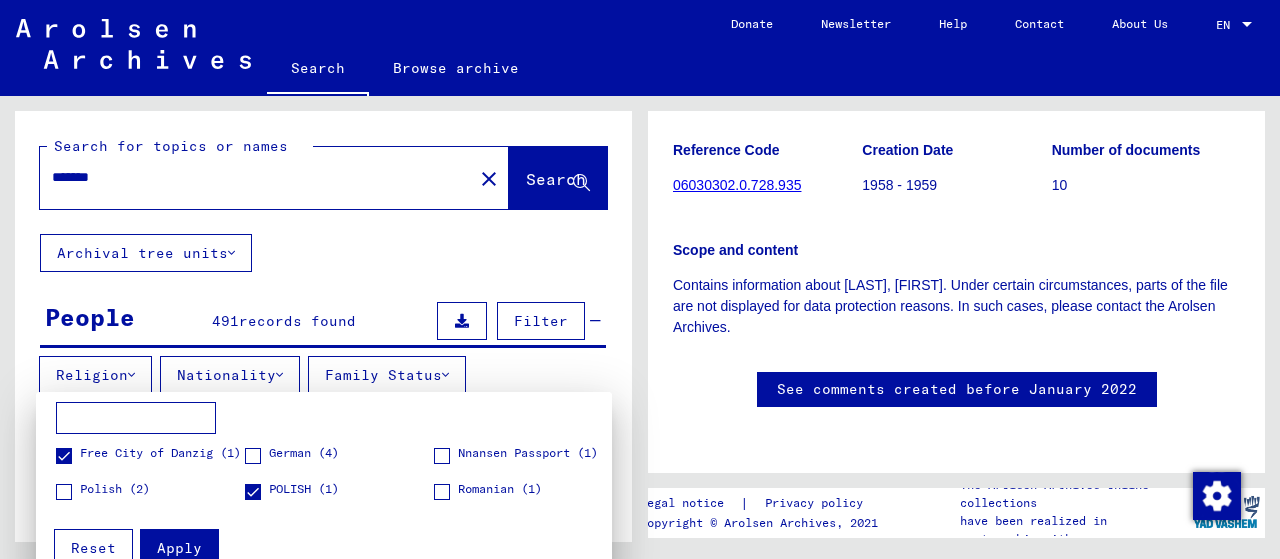 click at bounding box center [64, 492] 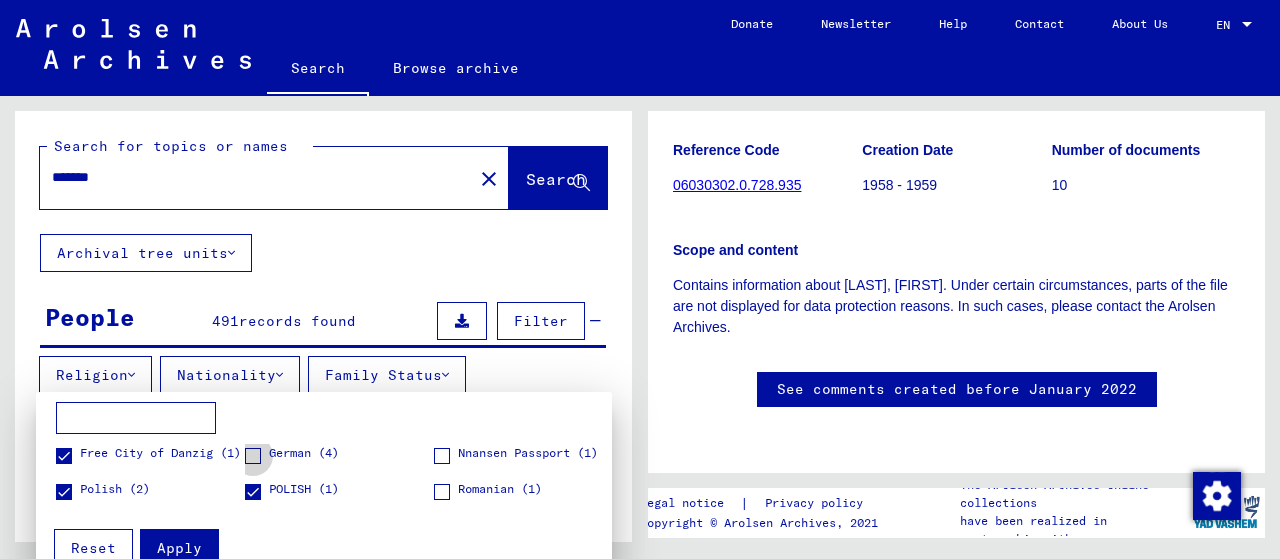 click at bounding box center [253, 456] 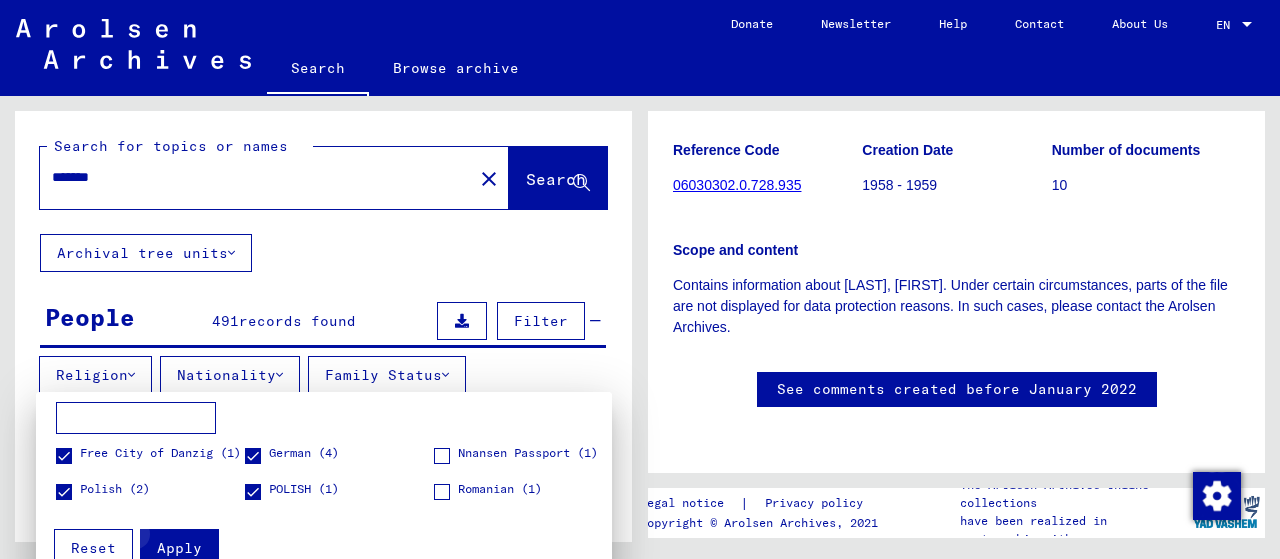click on "Apply" at bounding box center (179, 548) 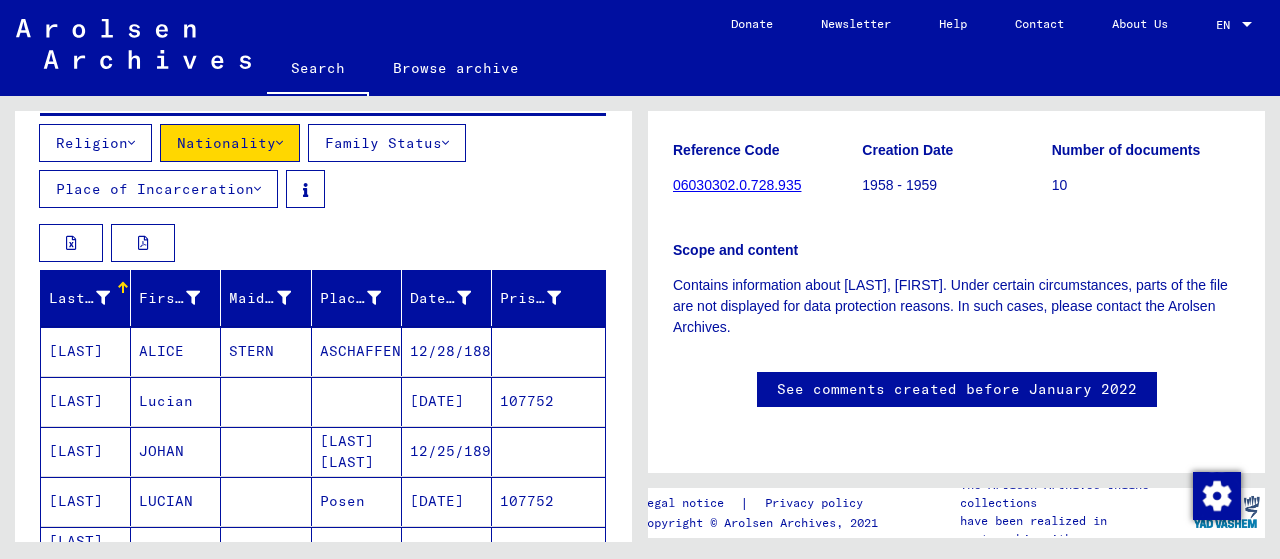 scroll, scrollTop: 32, scrollLeft: 0, axis: vertical 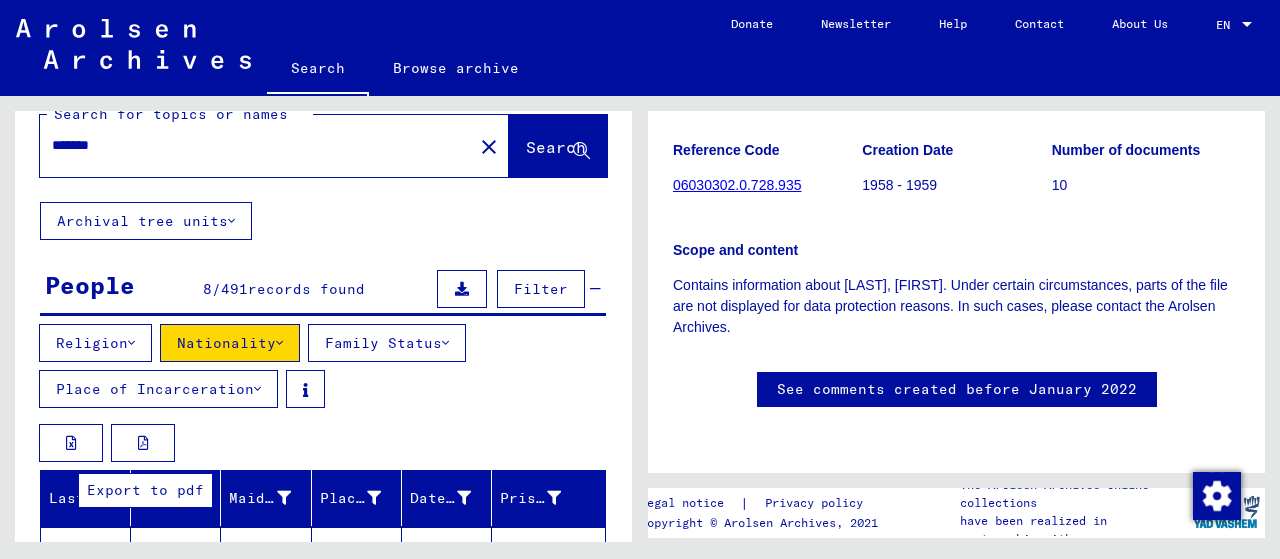 click at bounding box center (143, 443) 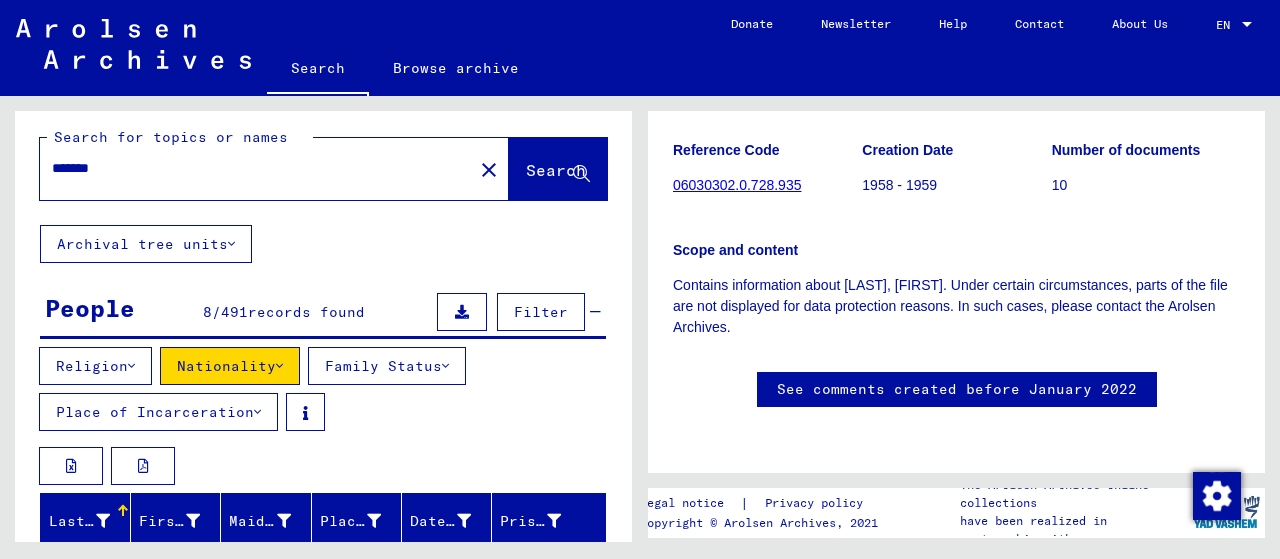 scroll, scrollTop: 0, scrollLeft: 0, axis: both 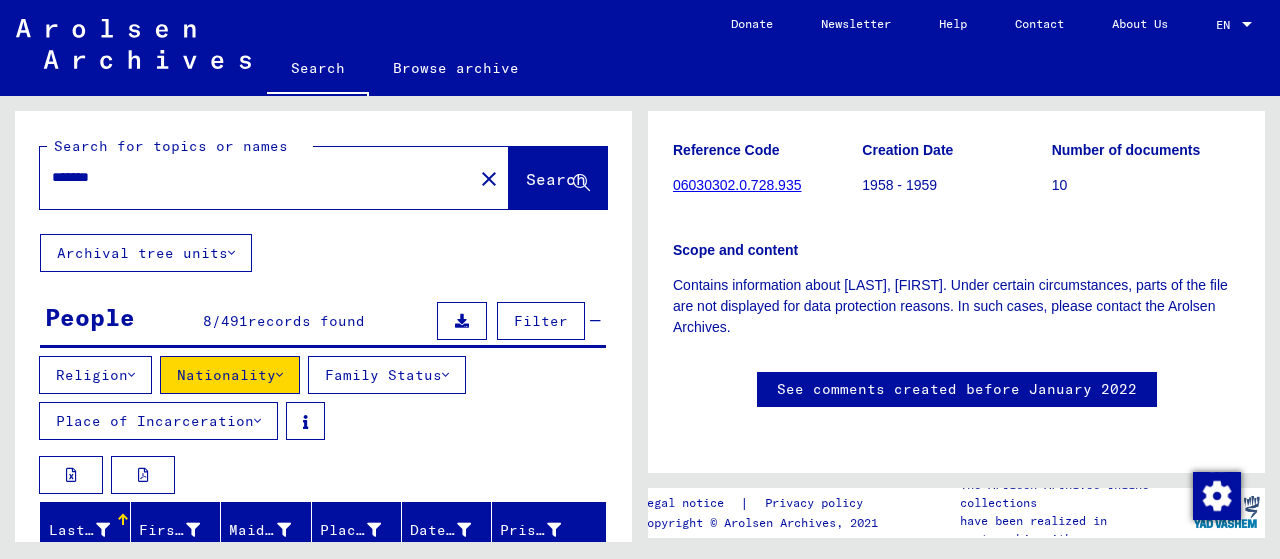 click on "*******" at bounding box center [256, 177] 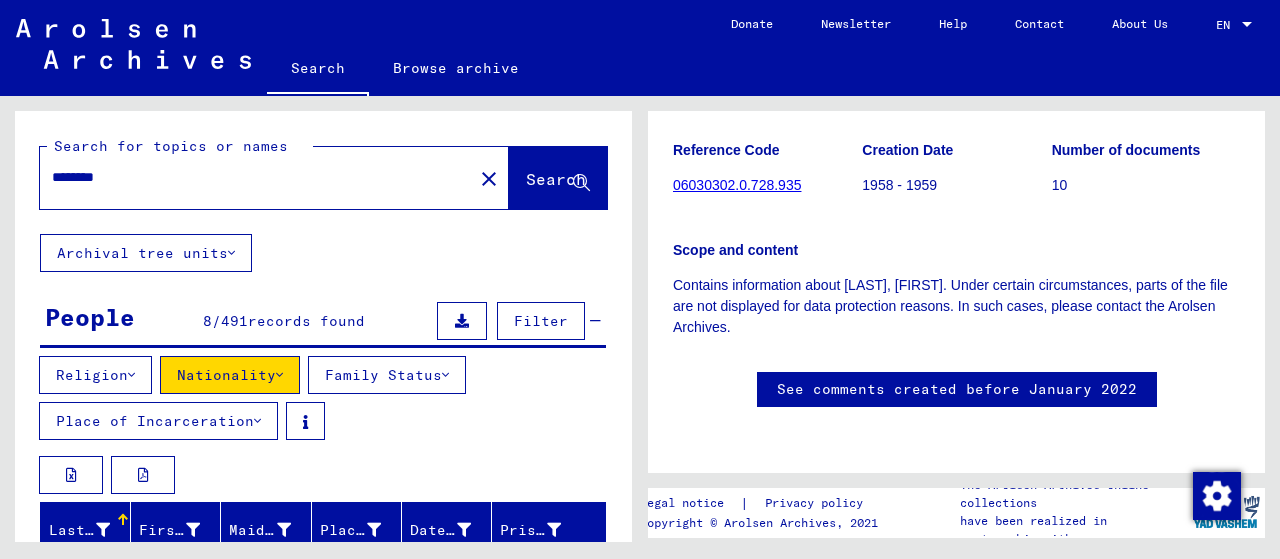 click on "Search" 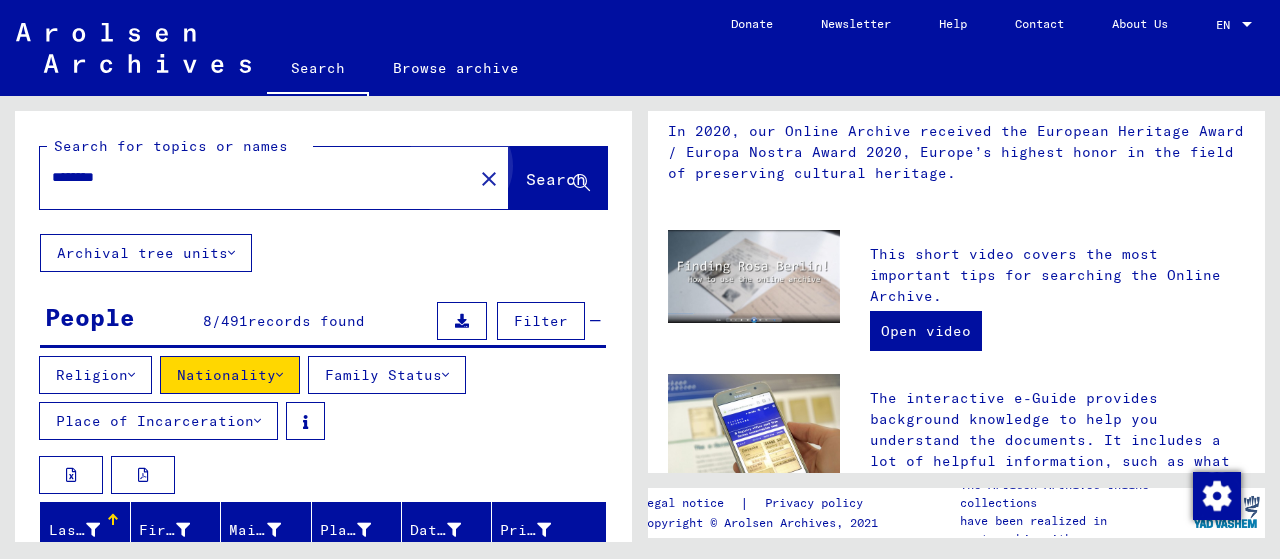 scroll, scrollTop: 0, scrollLeft: 0, axis: both 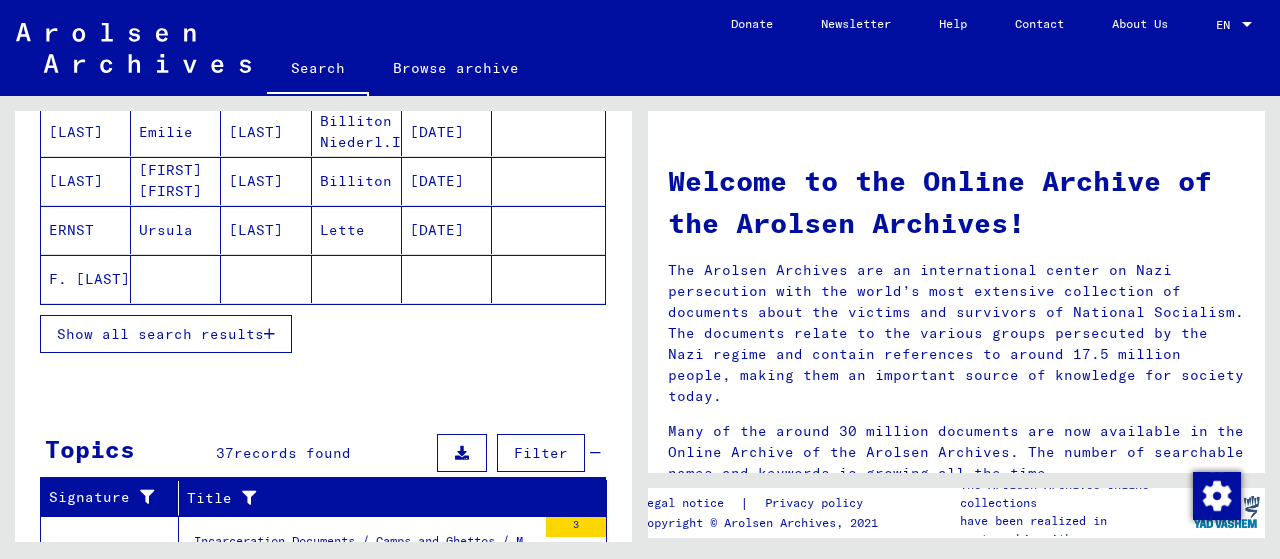 click on "Show all search results" at bounding box center (160, 334) 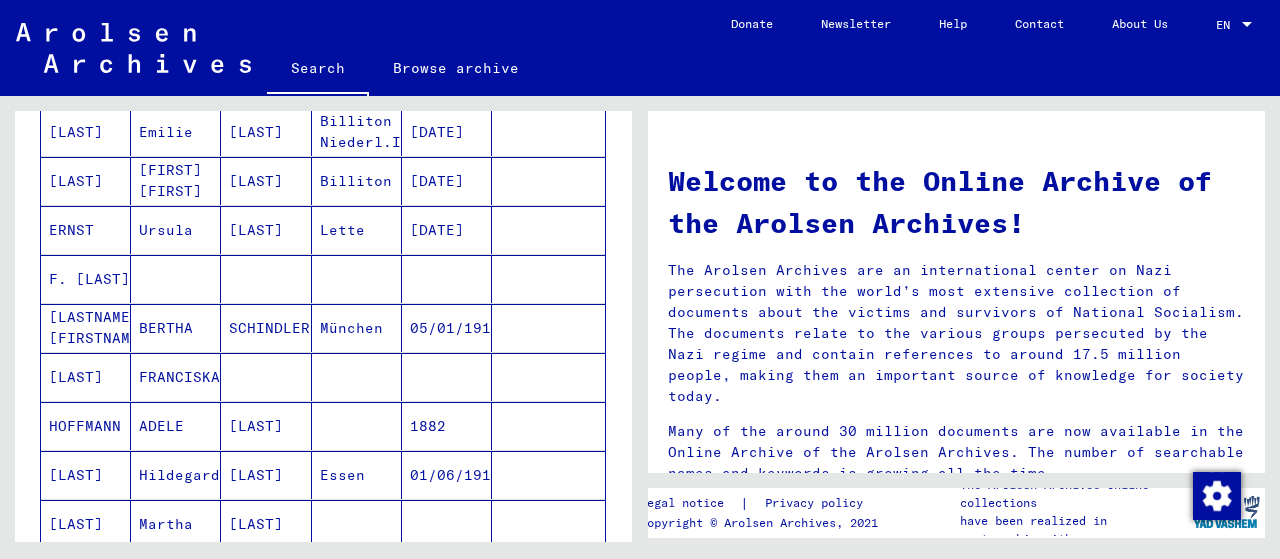 click on "F. [LAST]" at bounding box center (86, 328) 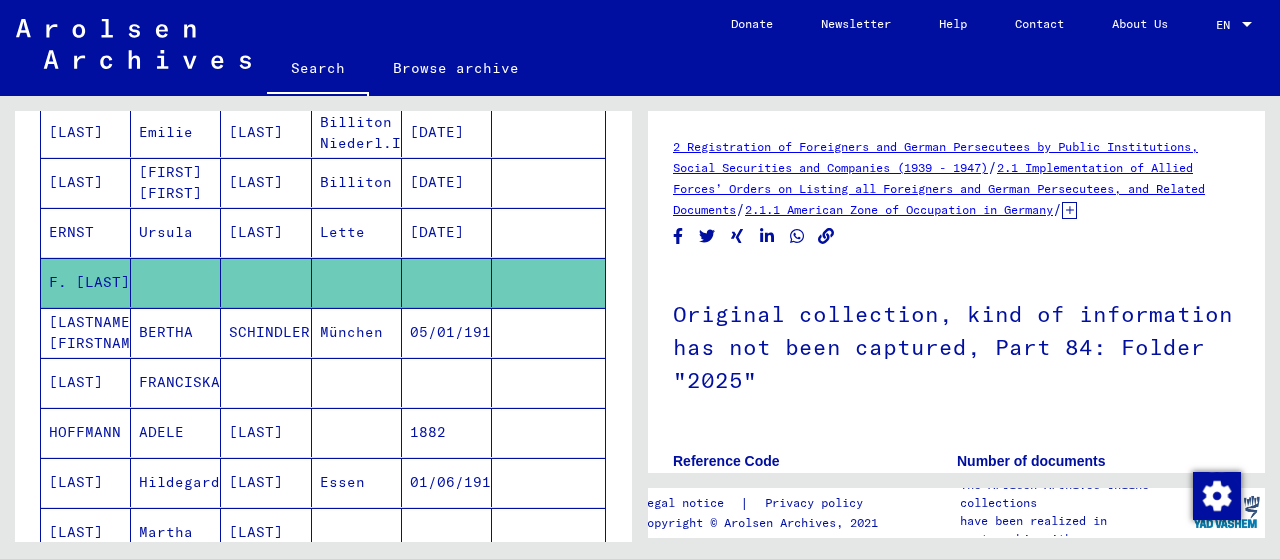 scroll, scrollTop: 0, scrollLeft: 0, axis: both 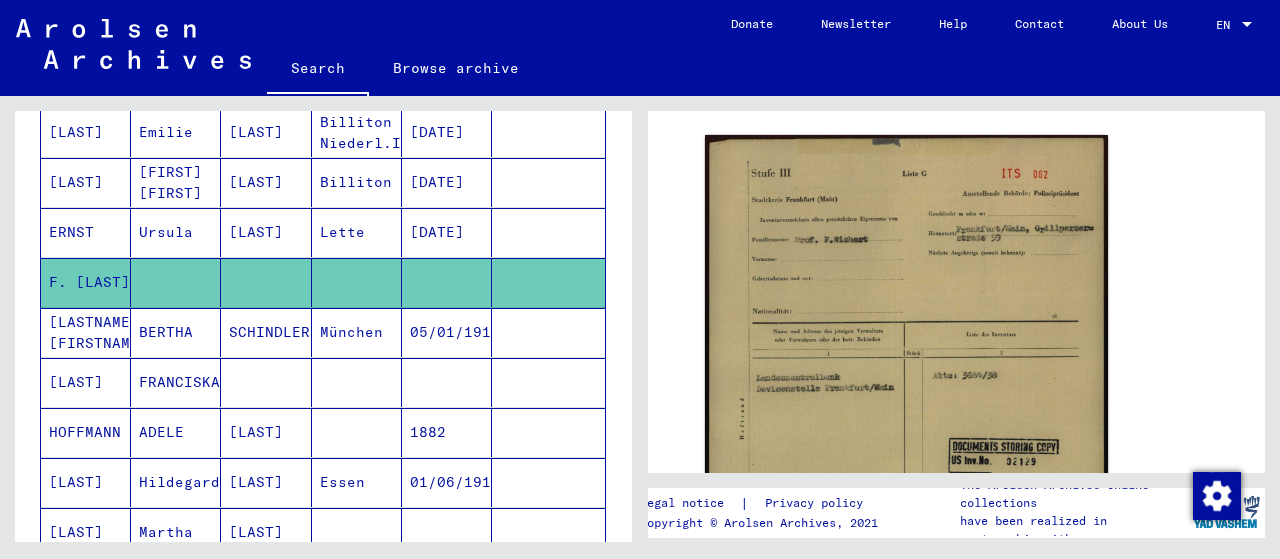 click 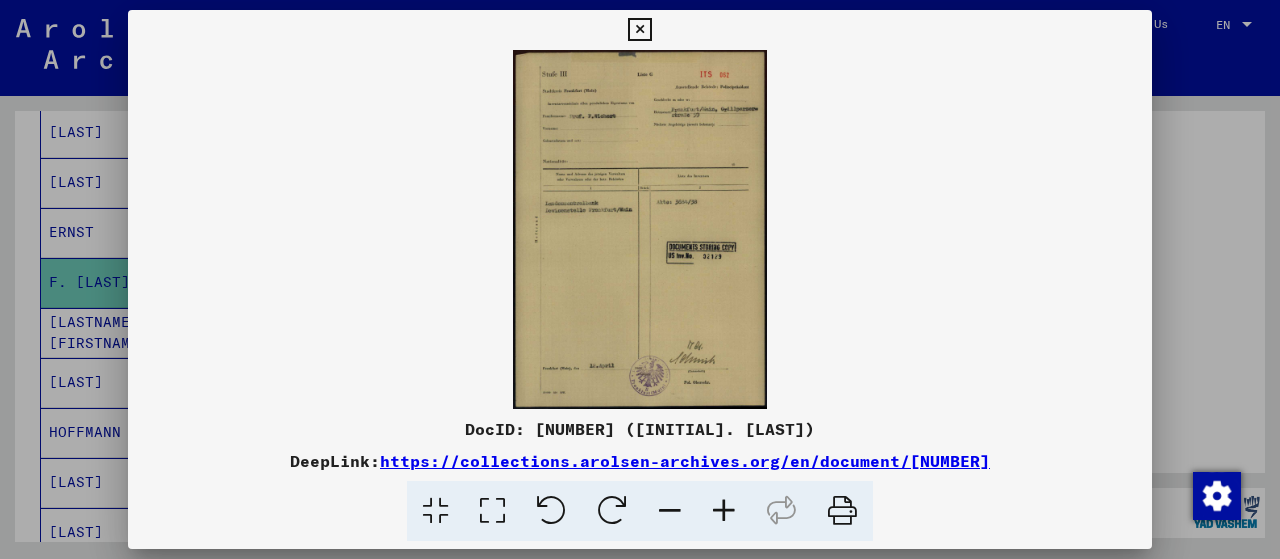 click at bounding box center [640, 229] 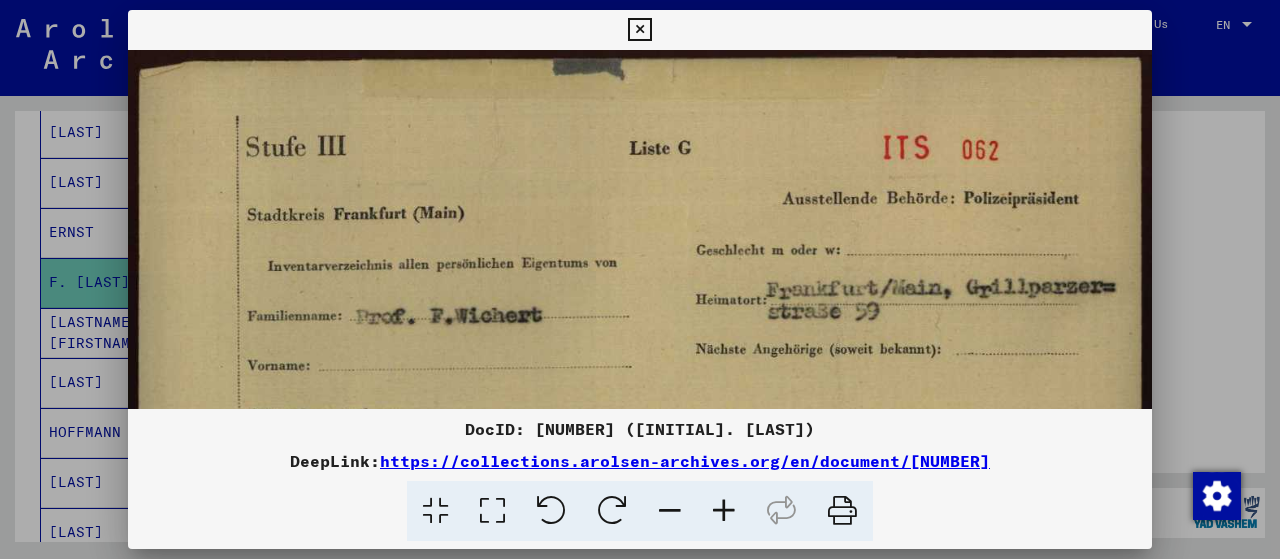 click at bounding box center (639, 30) 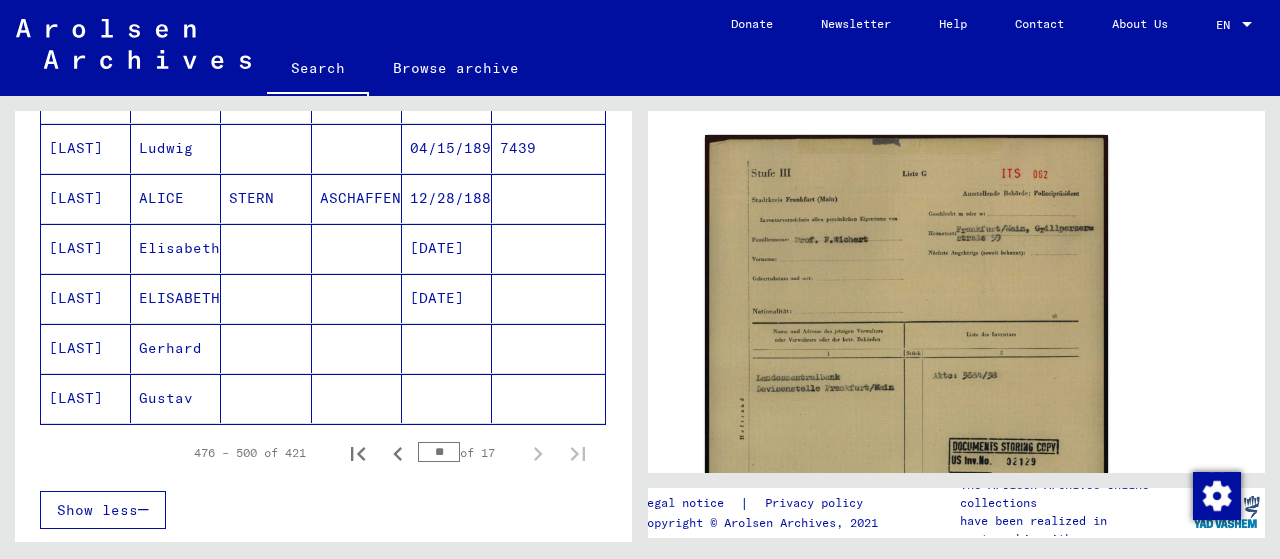 scroll, scrollTop: 1401, scrollLeft: 0, axis: vertical 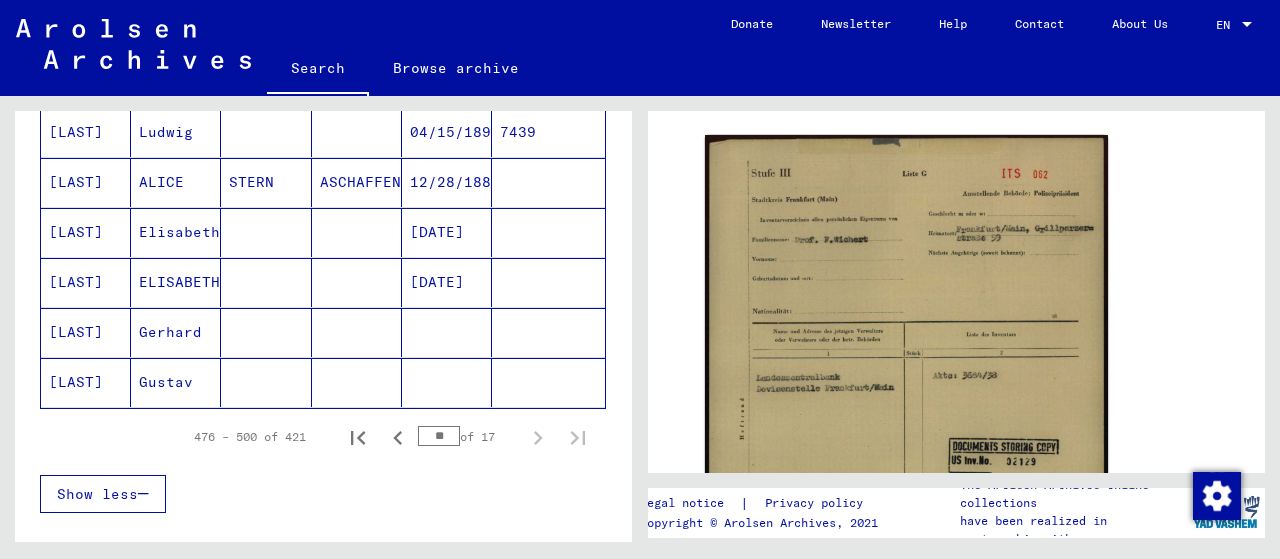 click on "Show less" at bounding box center (103, 494) 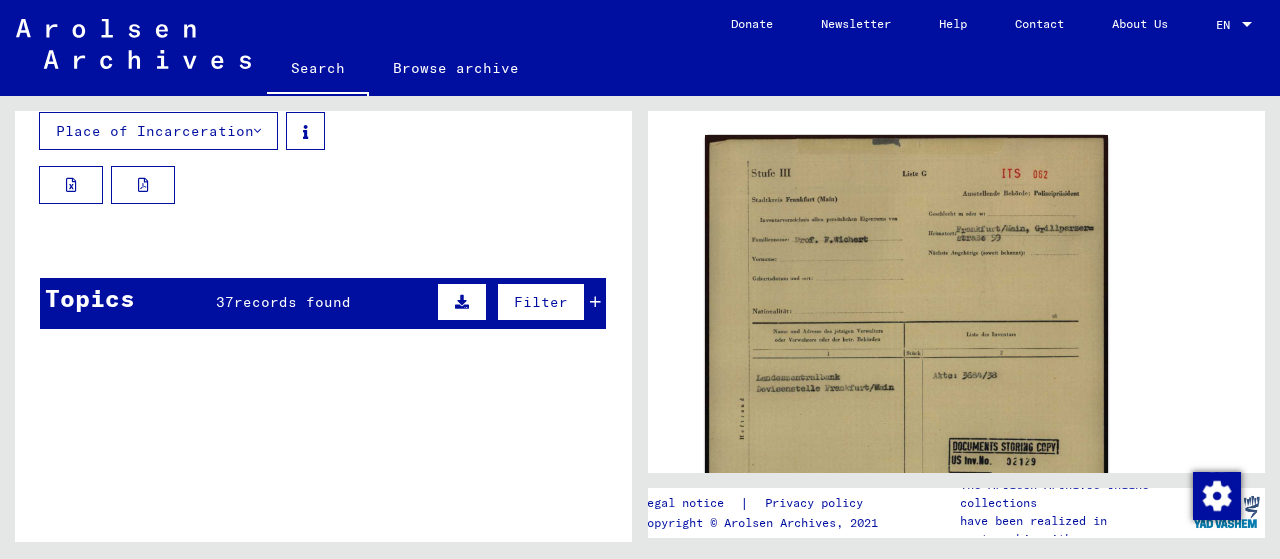 scroll, scrollTop: 300, scrollLeft: 0, axis: vertical 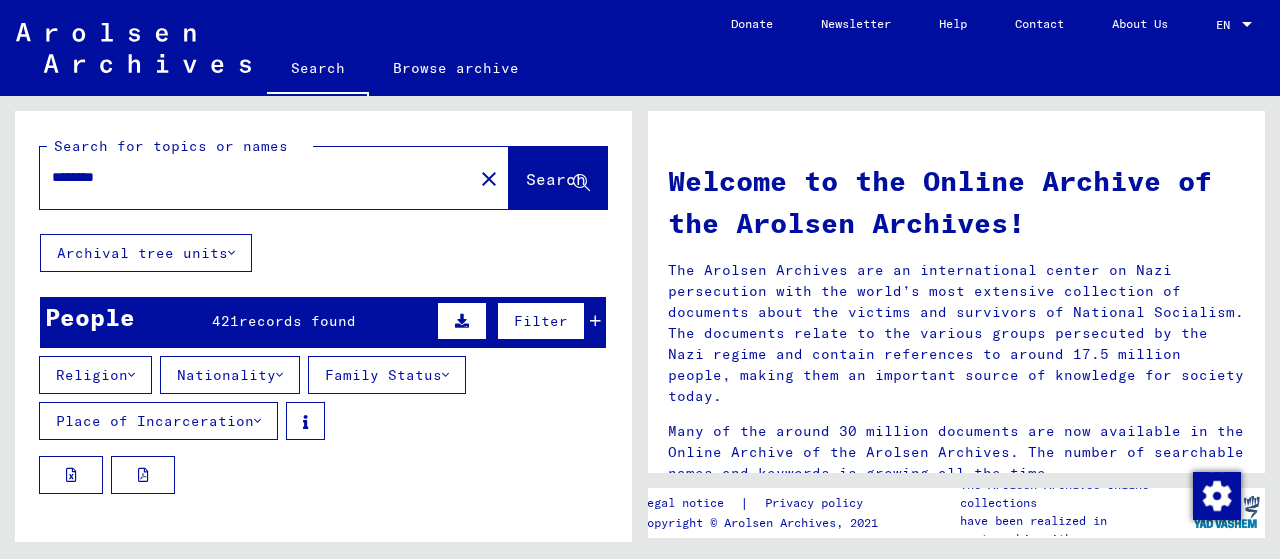 click on "********" at bounding box center (250, 177) 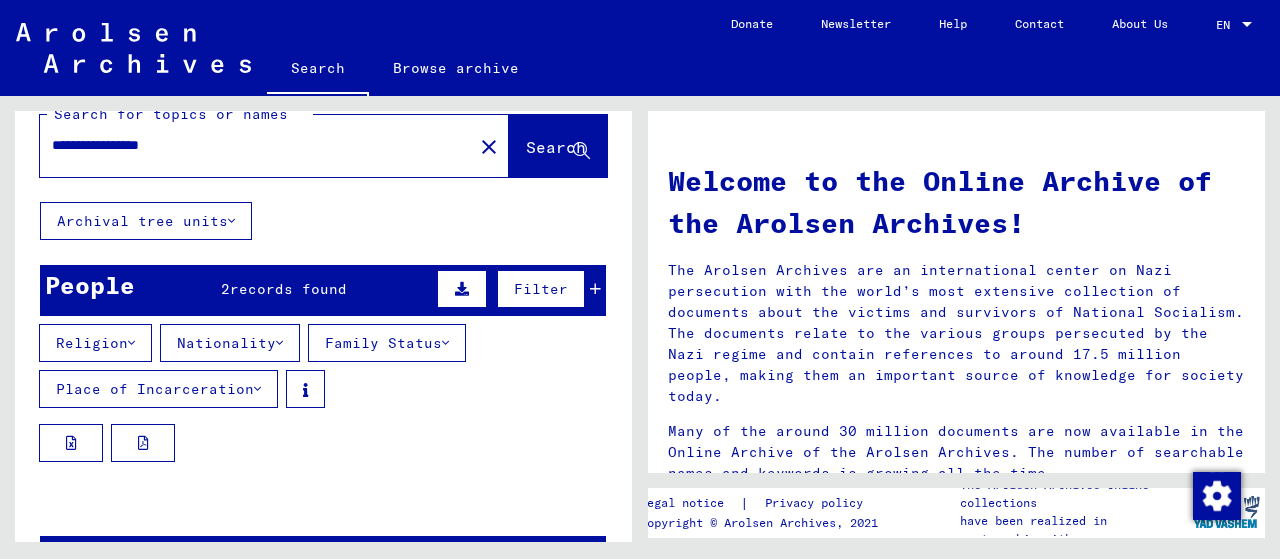 scroll, scrollTop: 0, scrollLeft: 0, axis: both 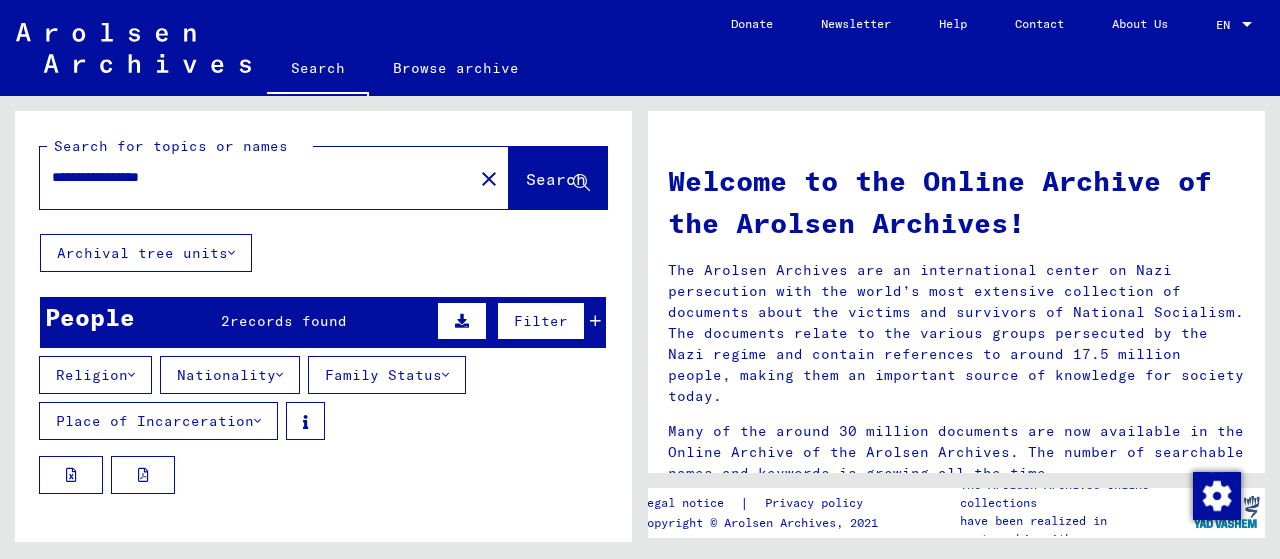 click on "Search" 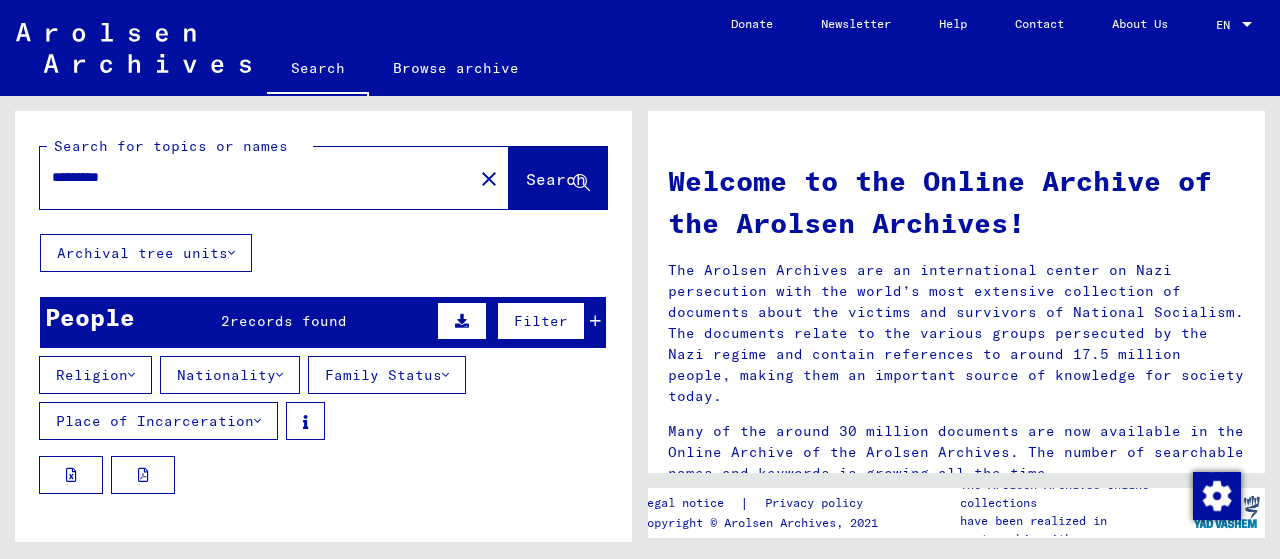 type on "********" 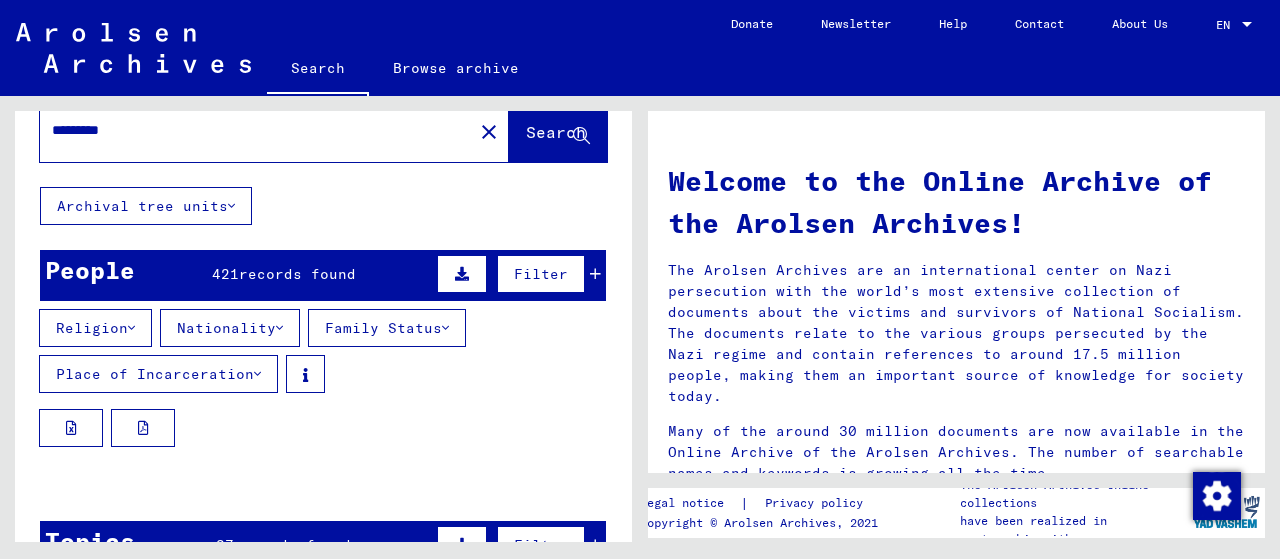 scroll, scrollTop: 0, scrollLeft: 0, axis: both 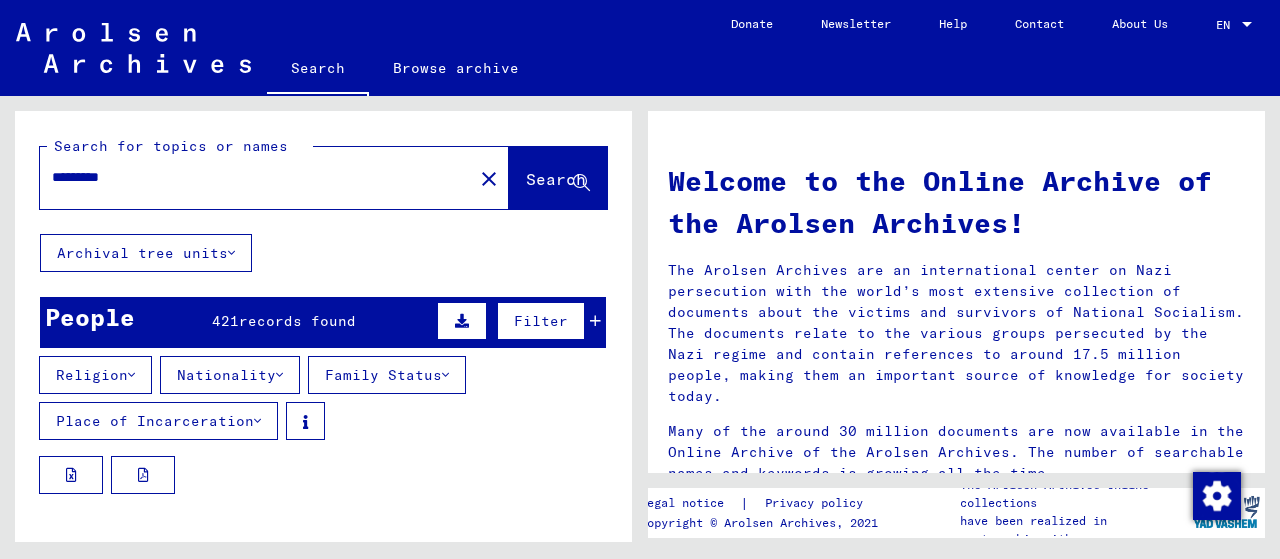 click on "People [NUMBER]  records found  Filter" at bounding box center (323, 322) 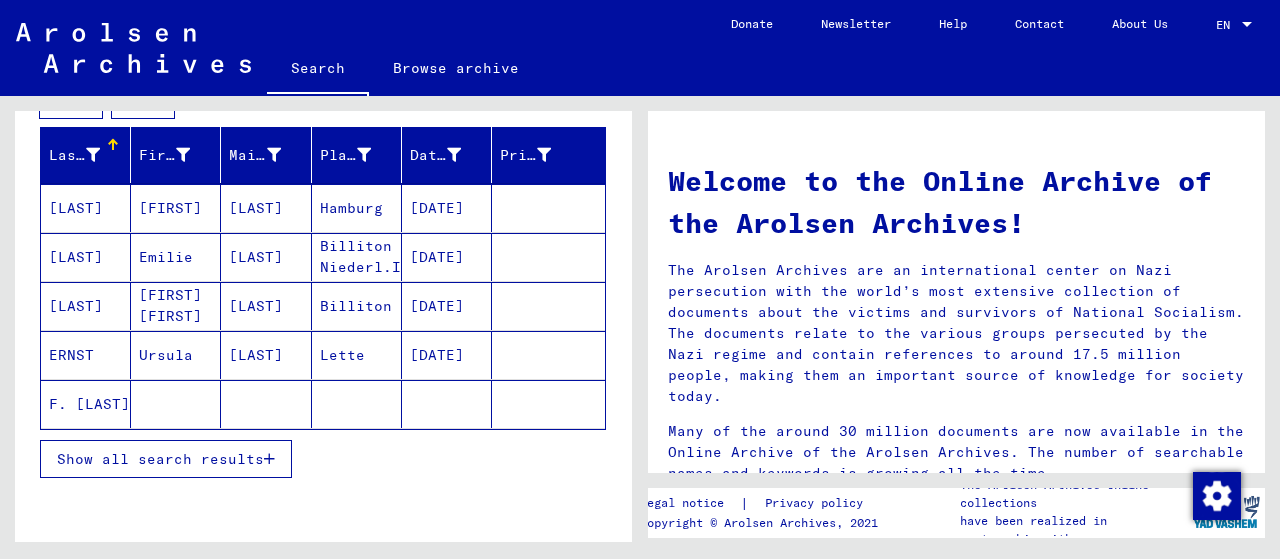 scroll, scrollTop: 400, scrollLeft: 0, axis: vertical 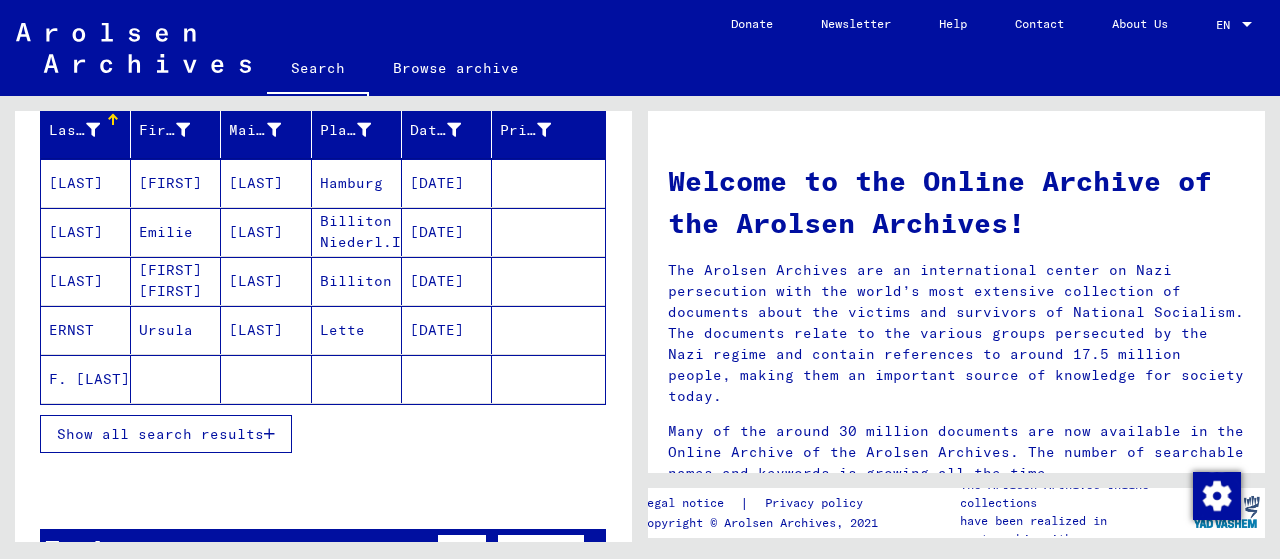 click on "Show all search results" at bounding box center (160, 434) 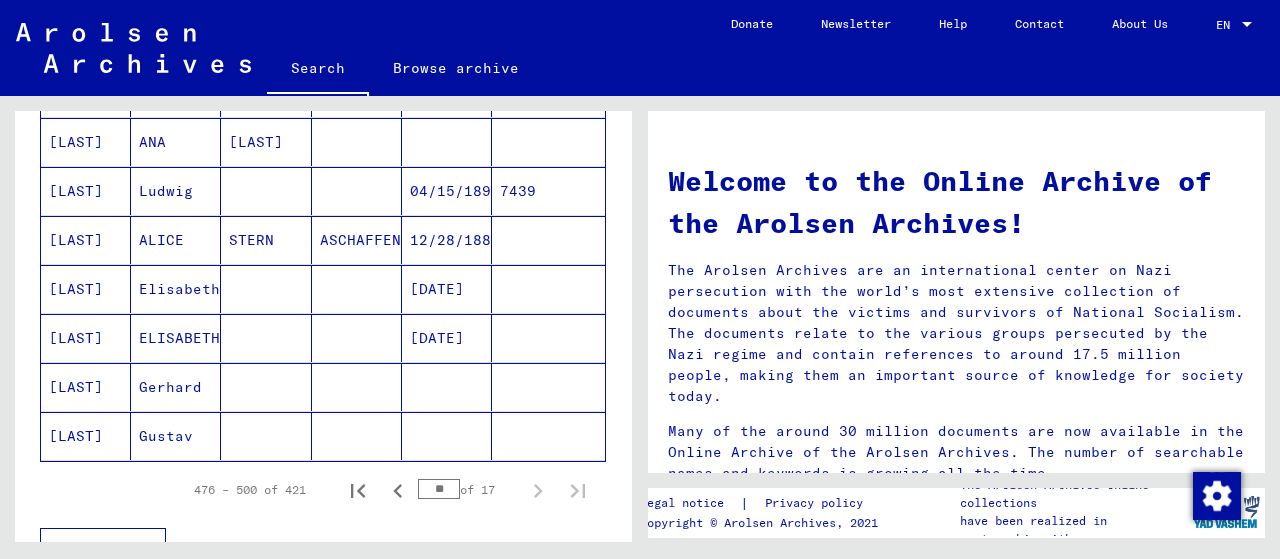 scroll, scrollTop: 1400, scrollLeft: 0, axis: vertical 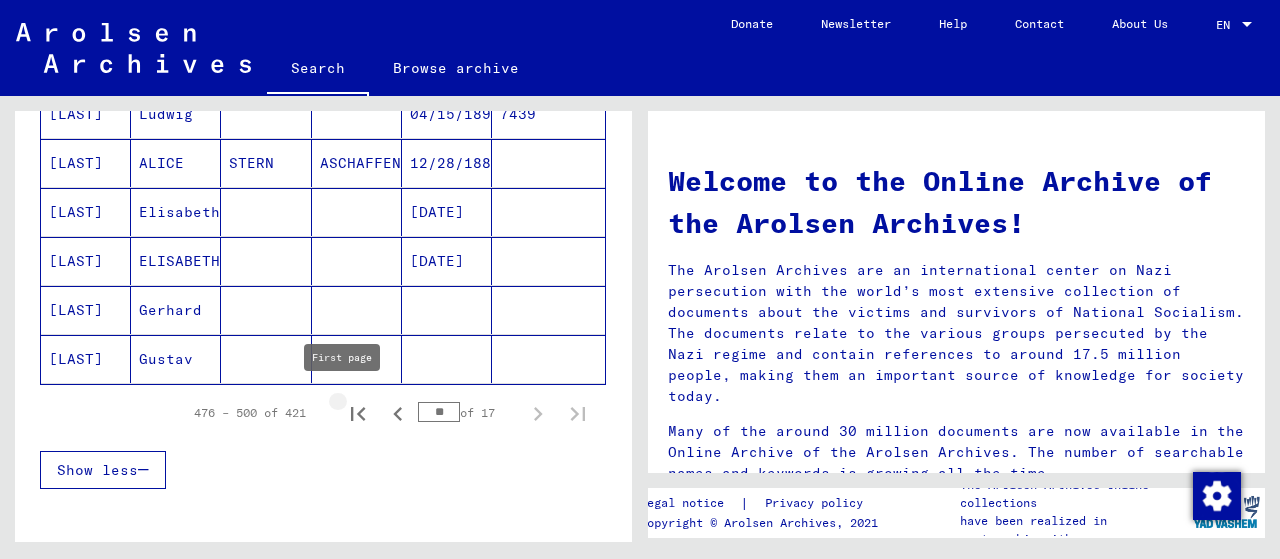click 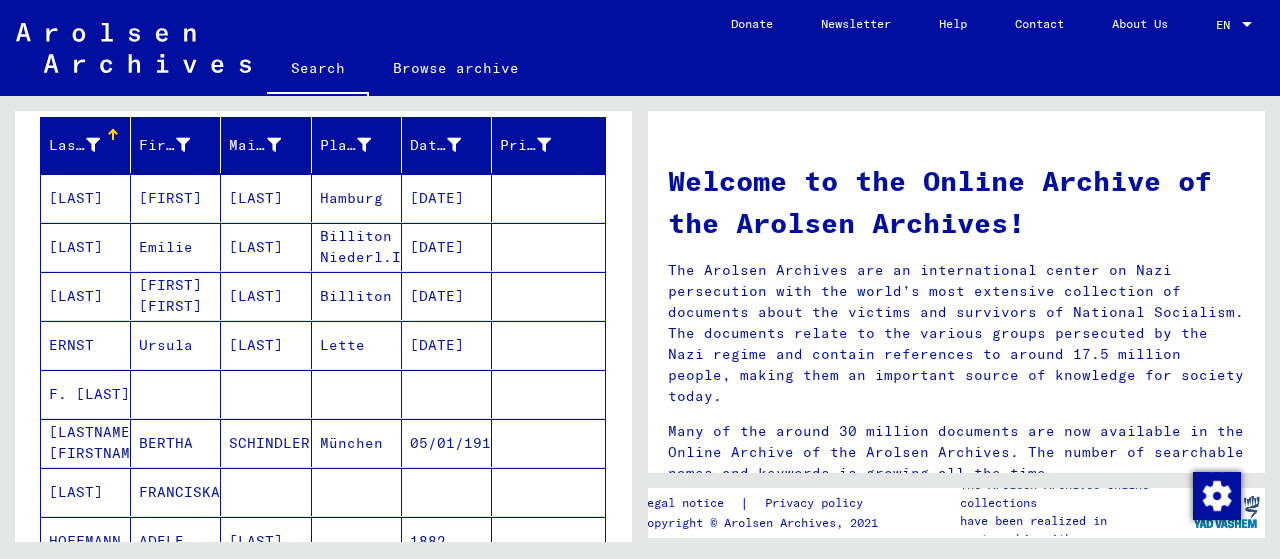 scroll, scrollTop: 400, scrollLeft: 0, axis: vertical 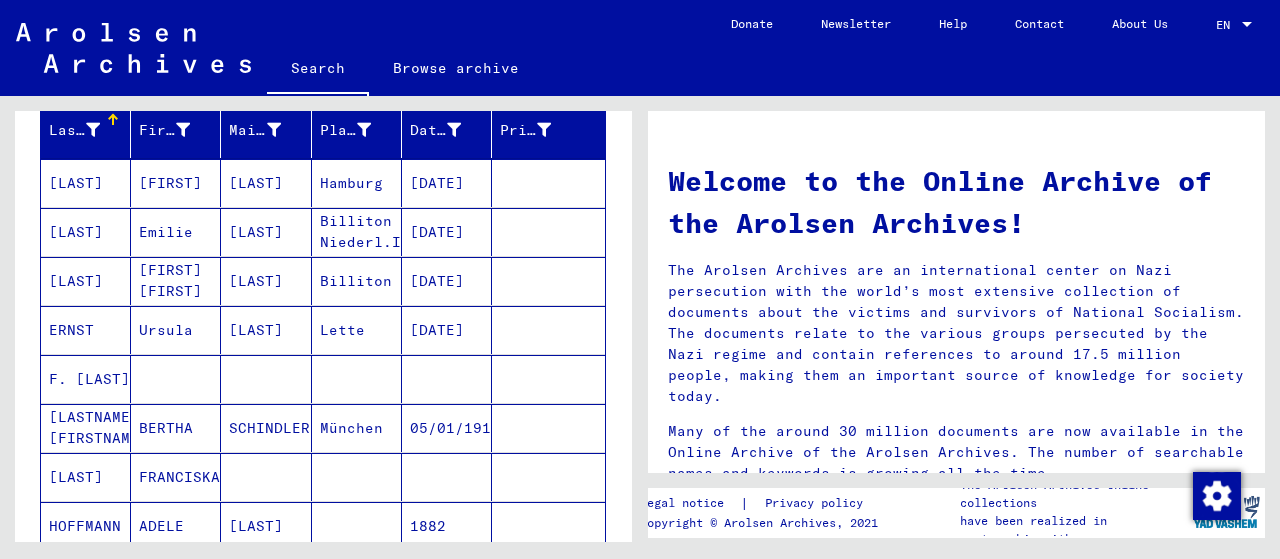 click on "F. [LAST]" at bounding box center [86, 428] 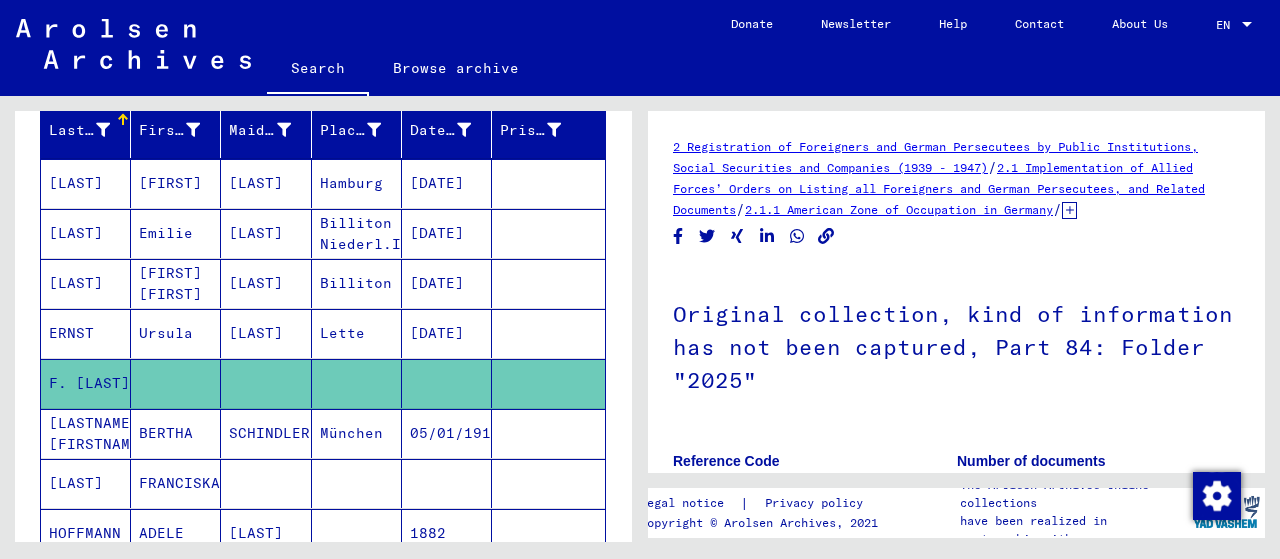 scroll, scrollTop: 0, scrollLeft: 0, axis: both 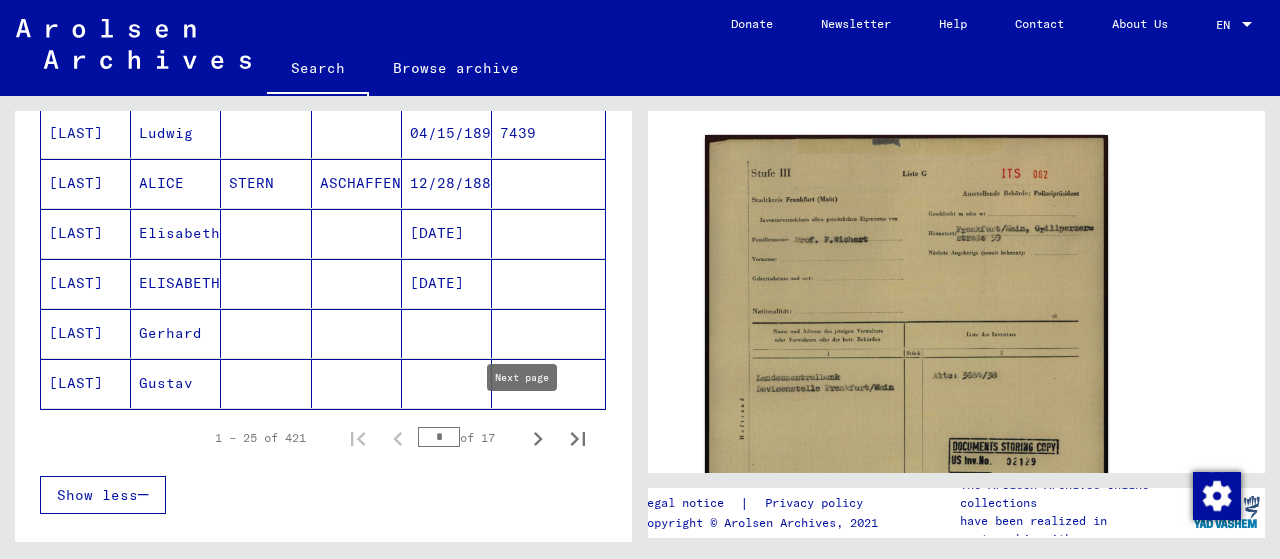 click 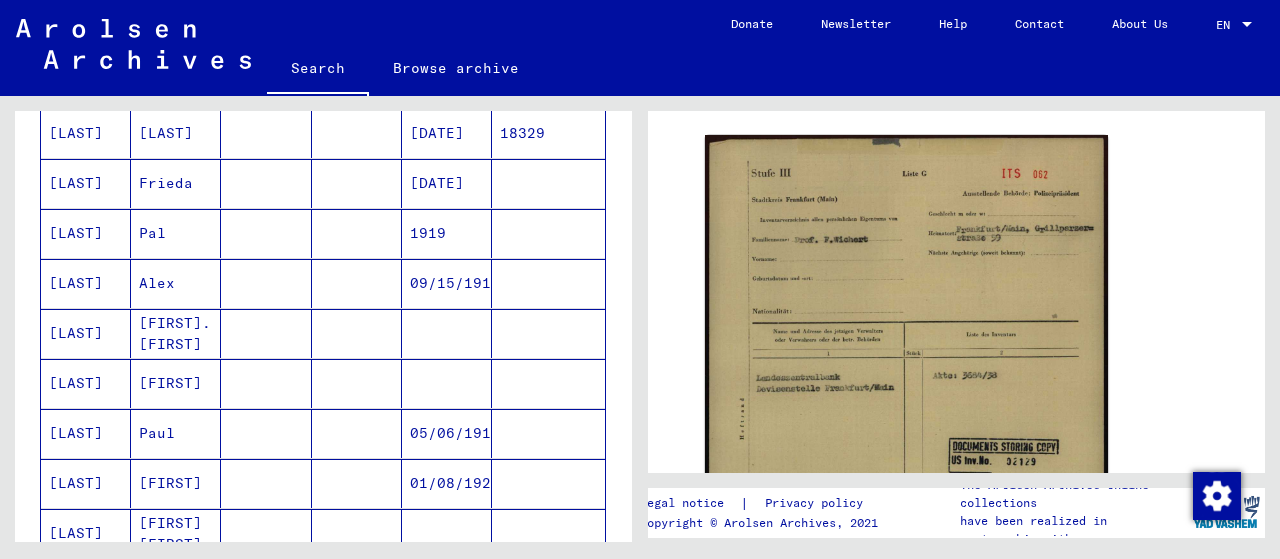scroll, scrollTop: 700, scrollLeft: 0, axis: vertical 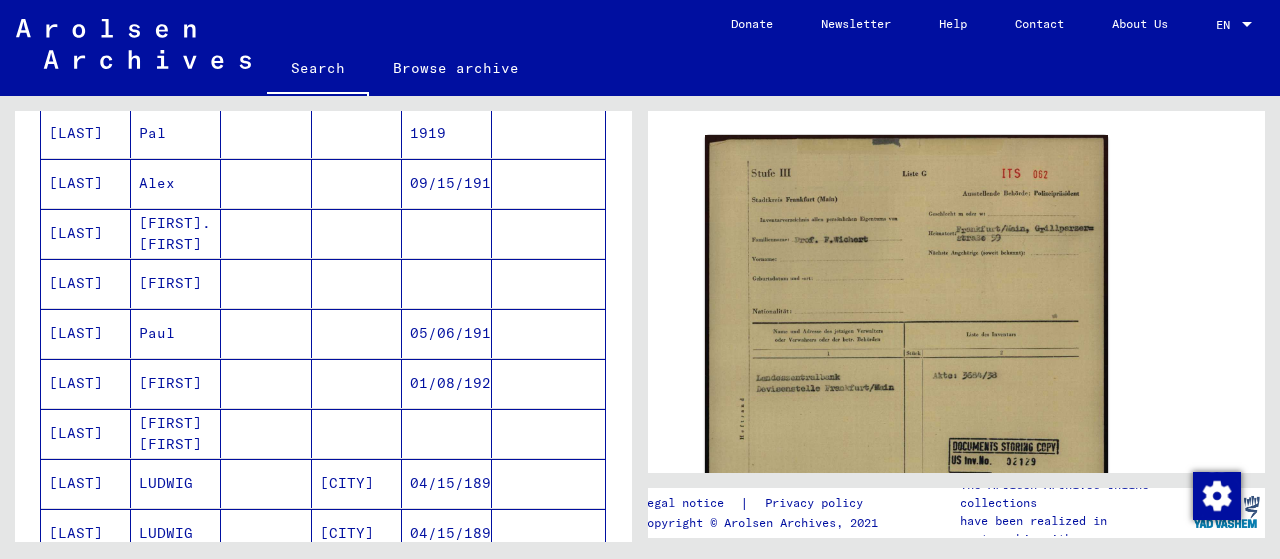 click on "[FIRST] [FIRST]" at bounding box center [176, 483] 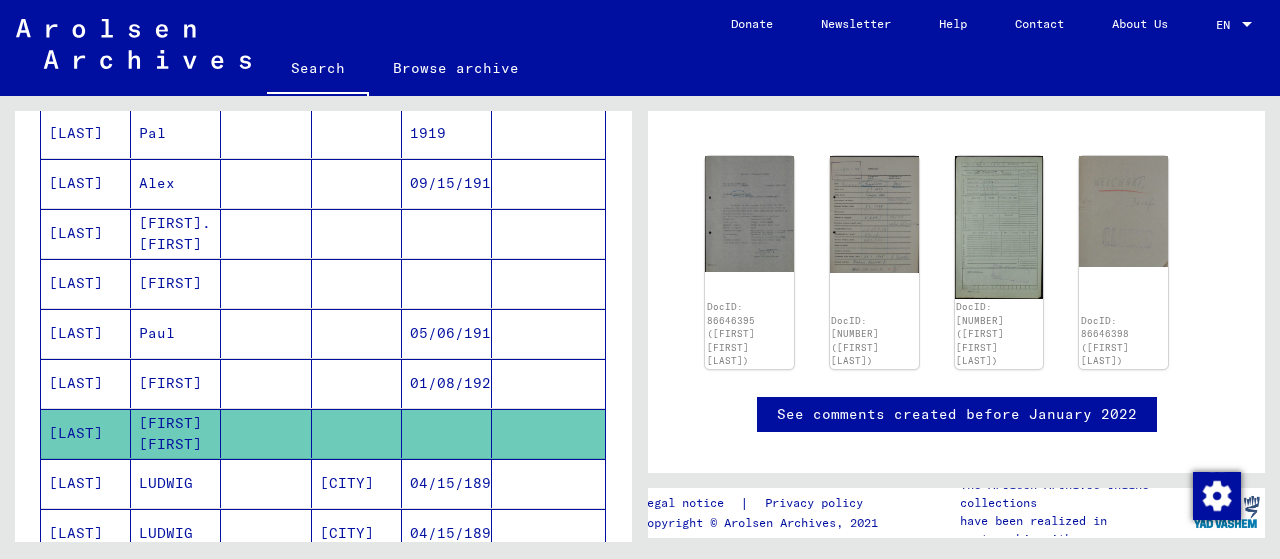 click 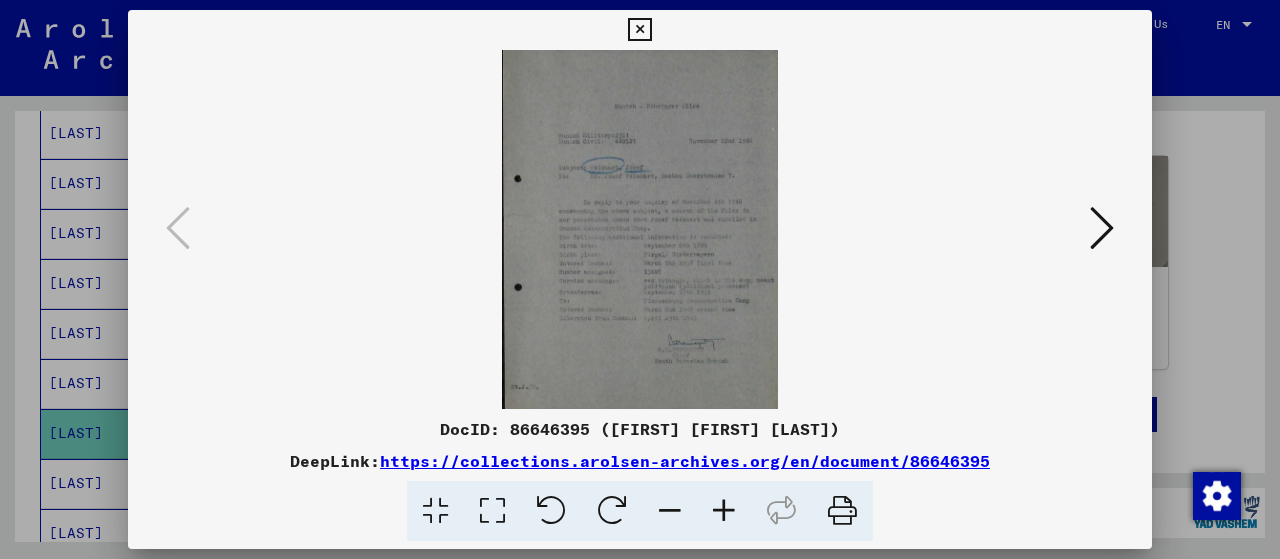 click at bounding box center (492, 511) 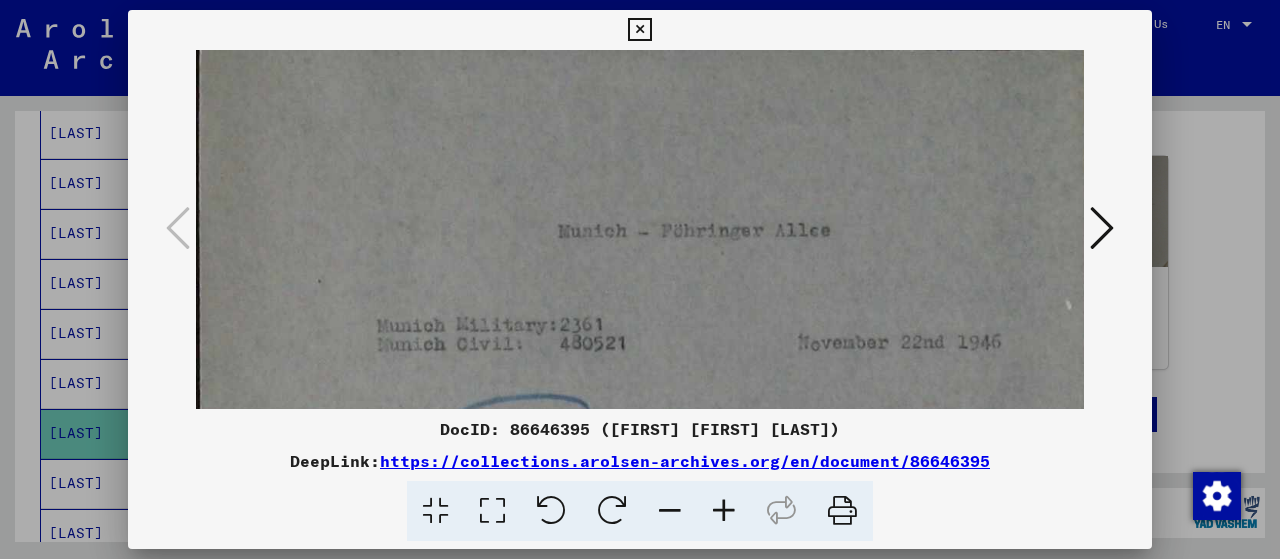 click at bounding box center (1102, 228) 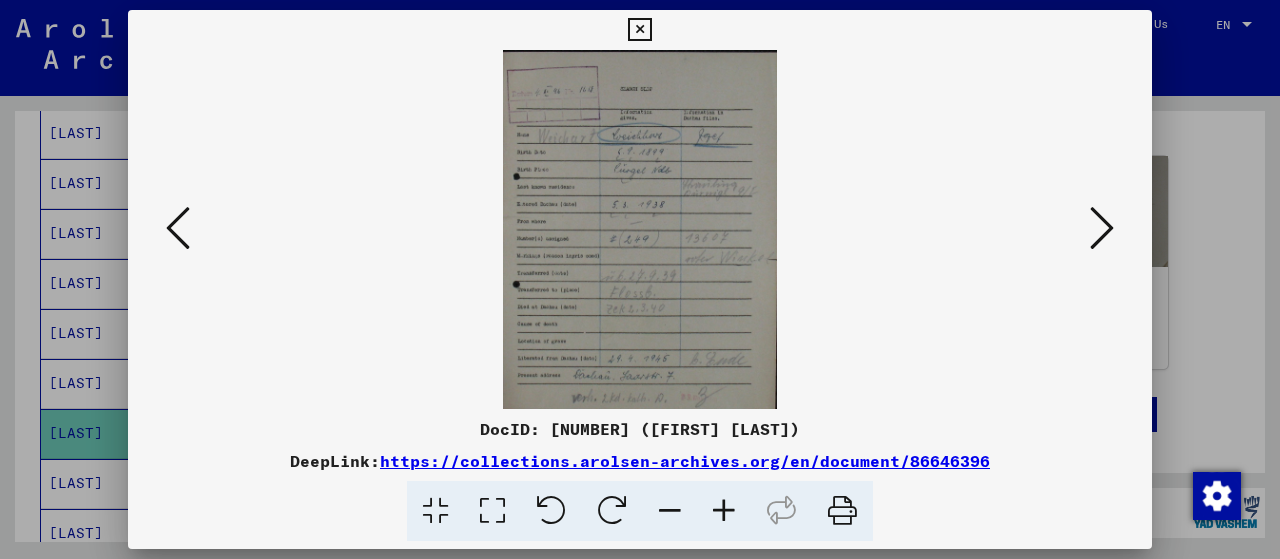 click at bounding box center [640, 229] 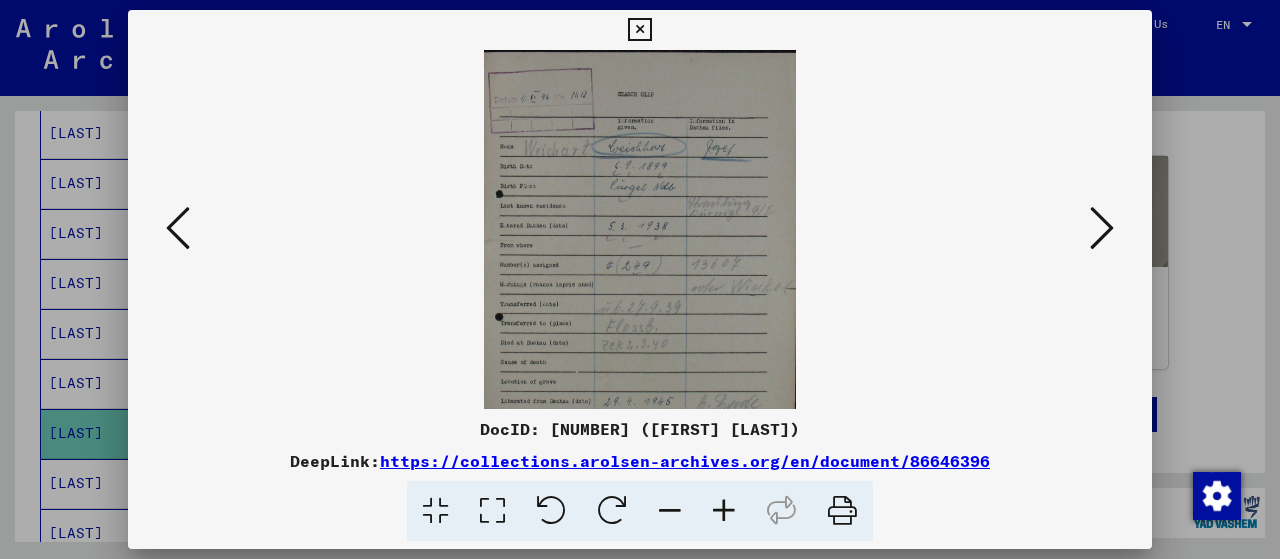 click at bounding box center (724, 511) 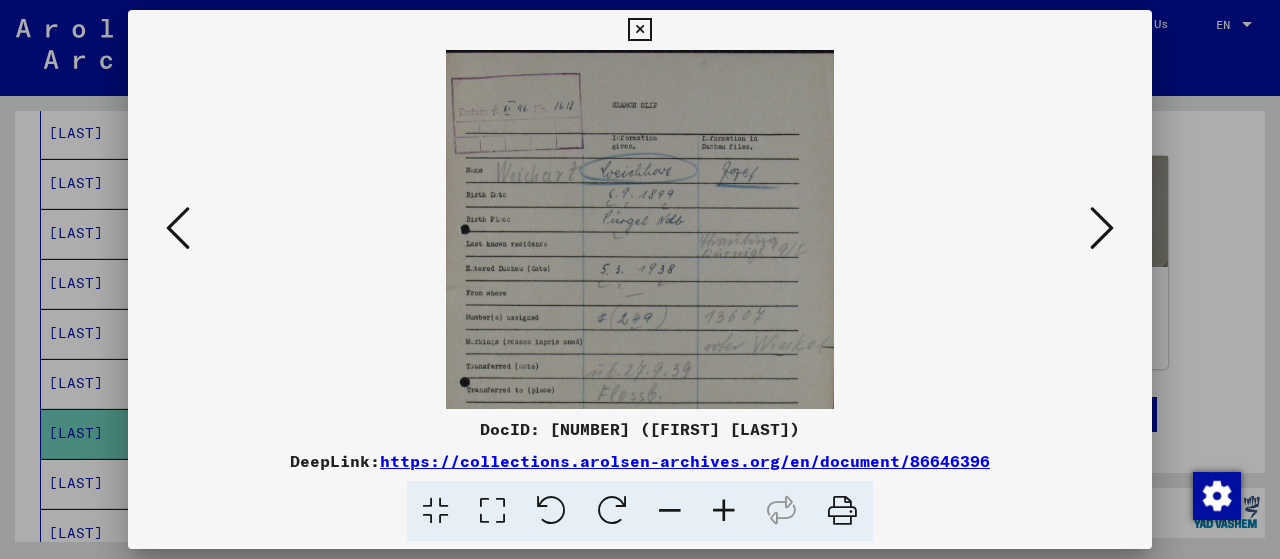 click at bounding box center (724, 511) 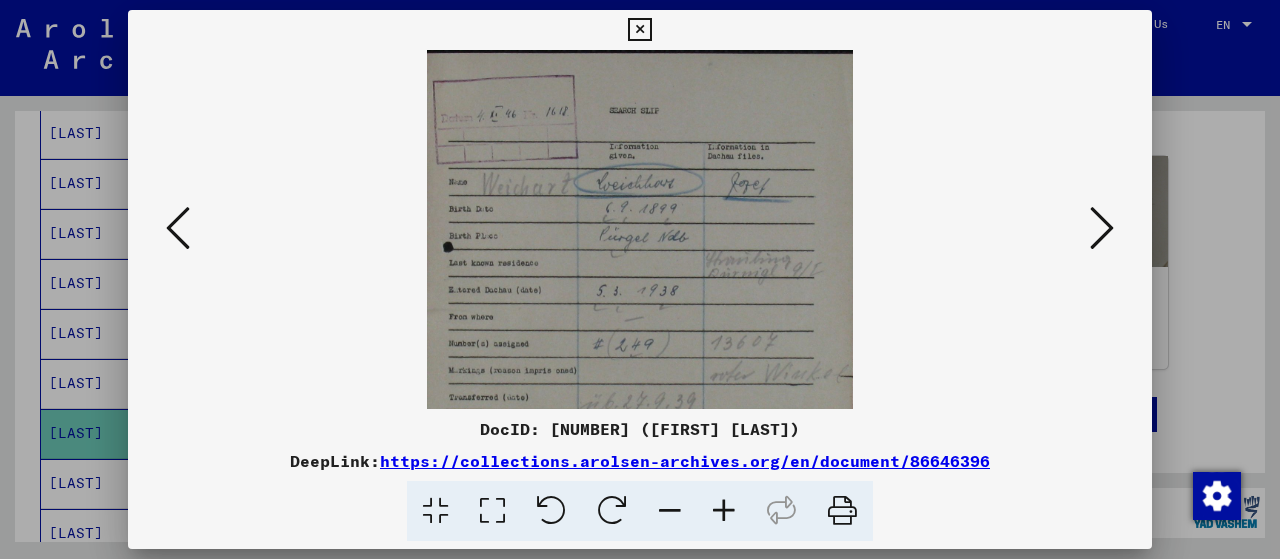 click at bounding box center (724, 511) 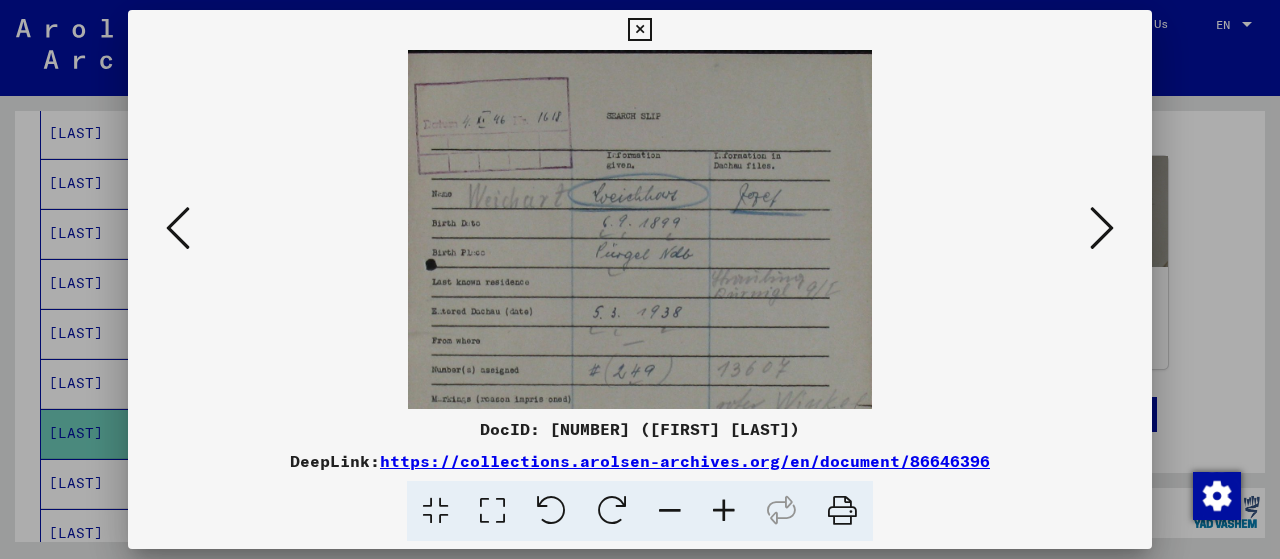 click at bounding box center [724, 511] 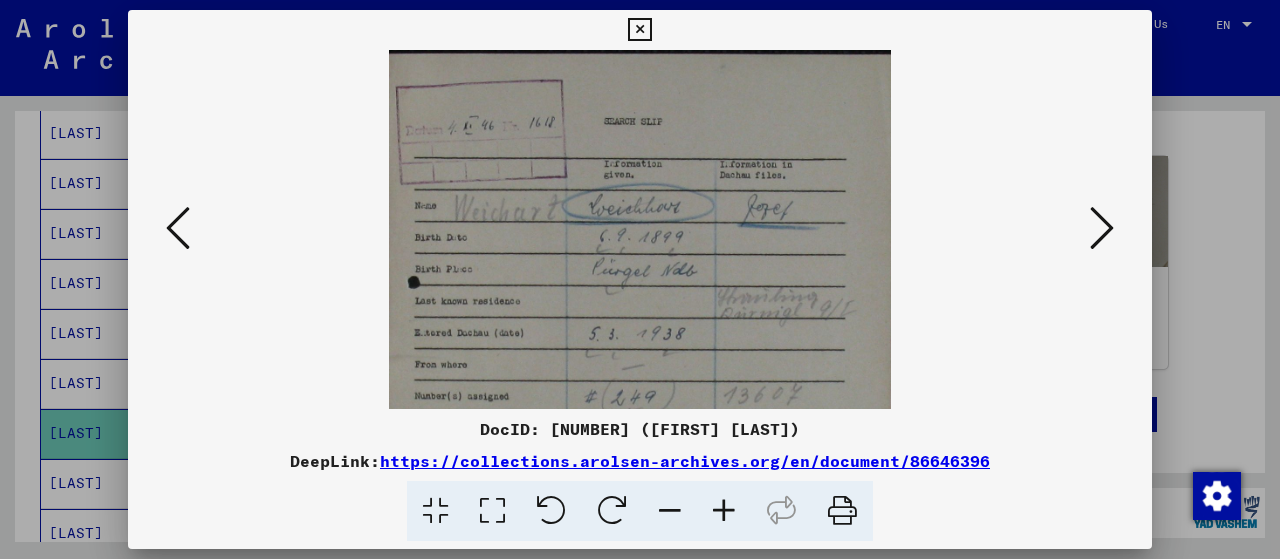 click at bounding box center (724, 511) 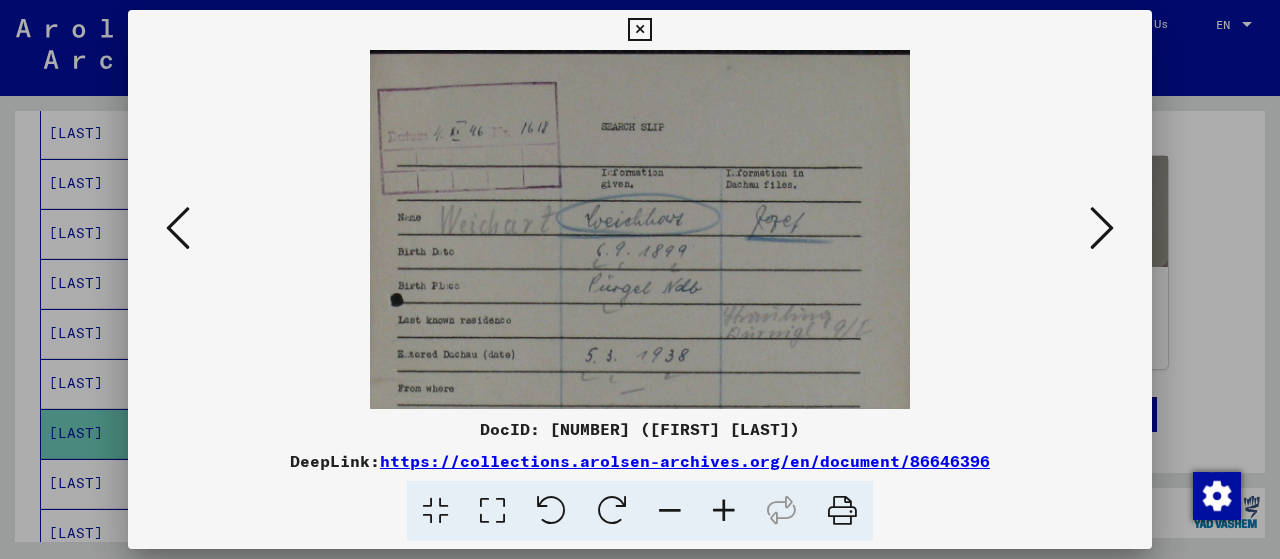 drag, startPoint x: 1253, startPoint y: 219, endPoint x: 938, endPoint y: 304, distance: 326.26675 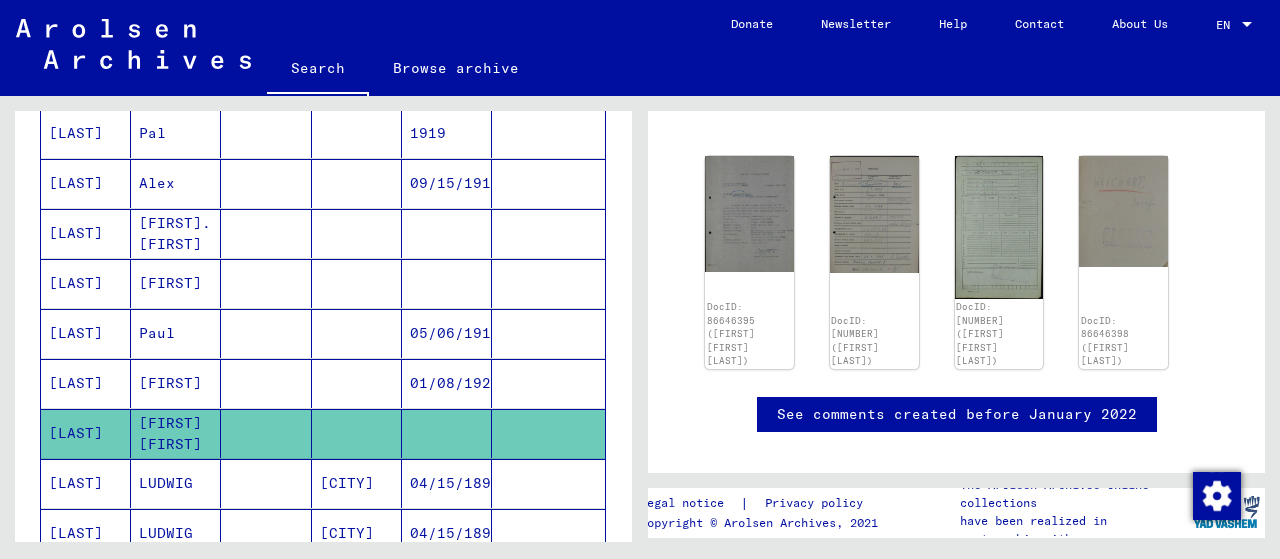 click 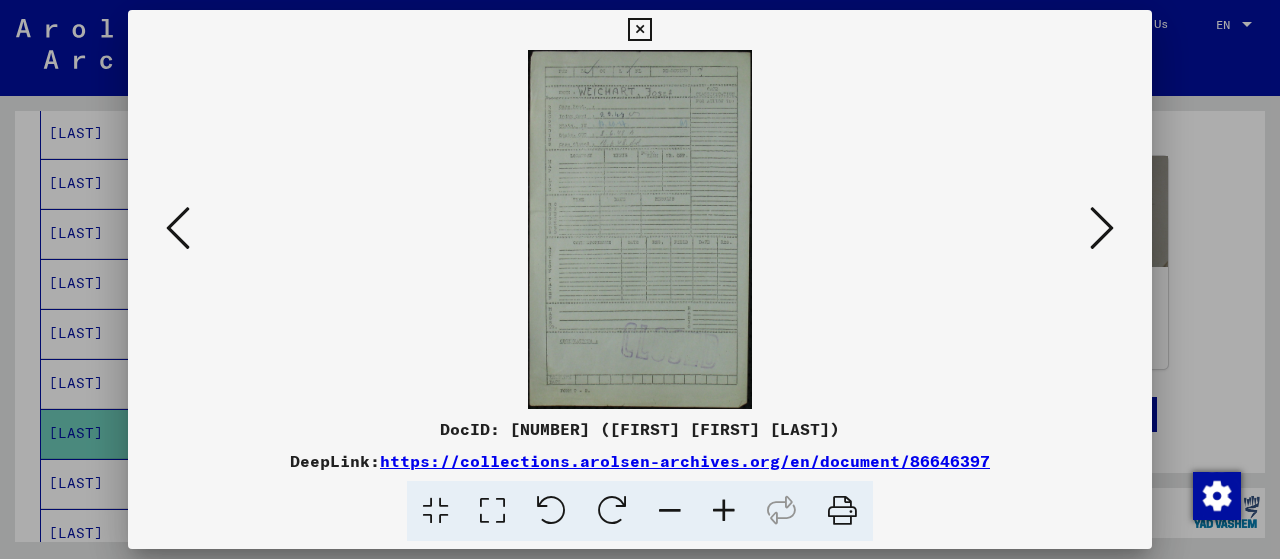 click at bounding box center (724, 511) 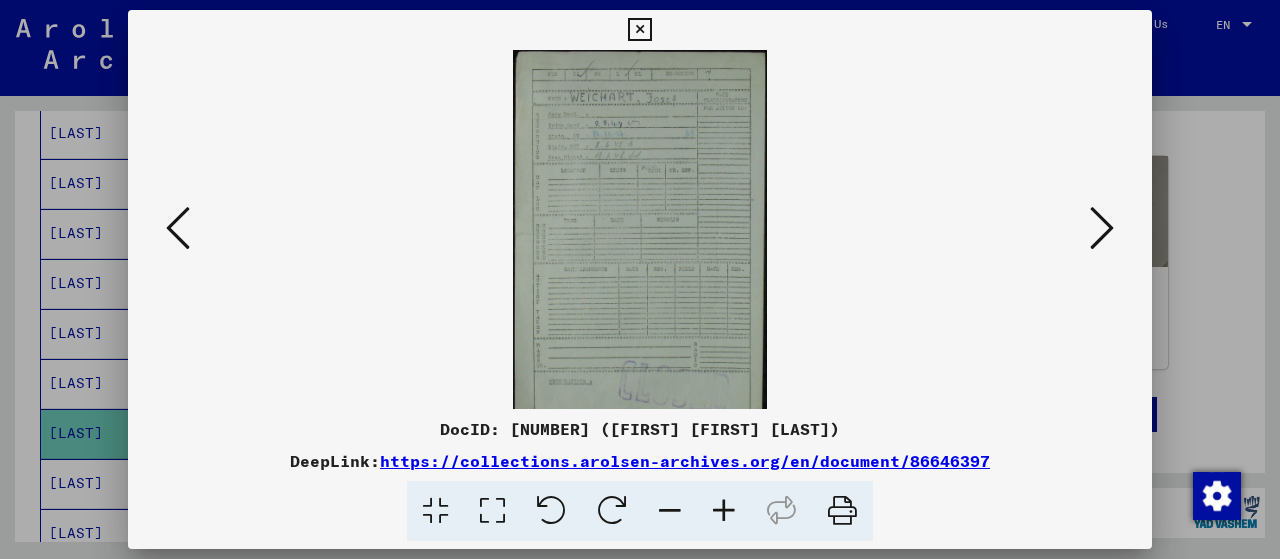 click at bounding box center (724, 511) 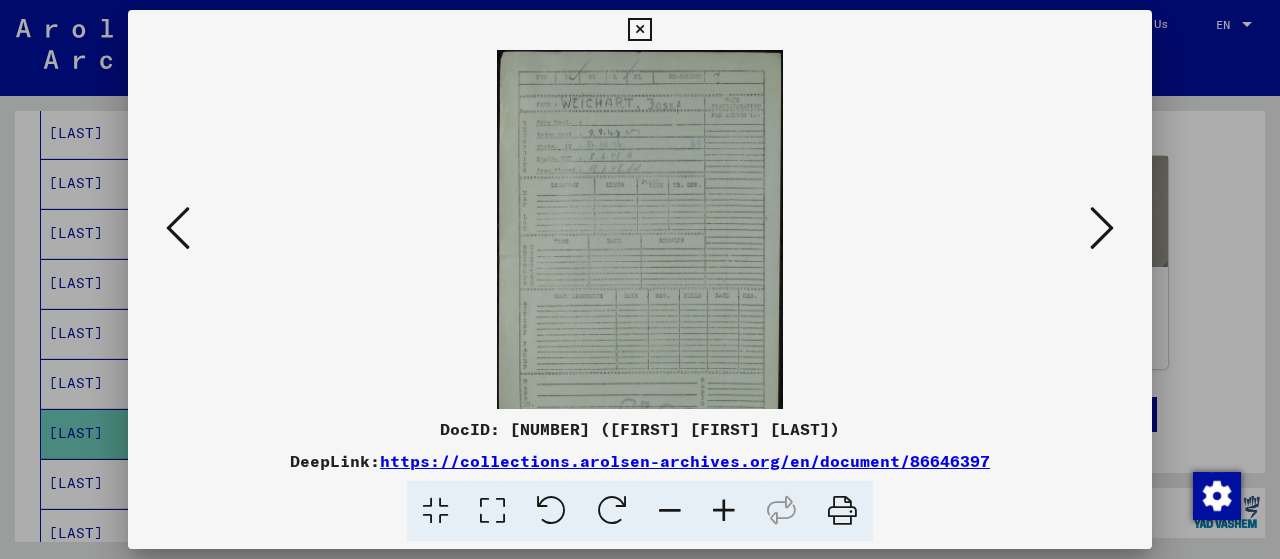 click at bounding box center (724, 511) 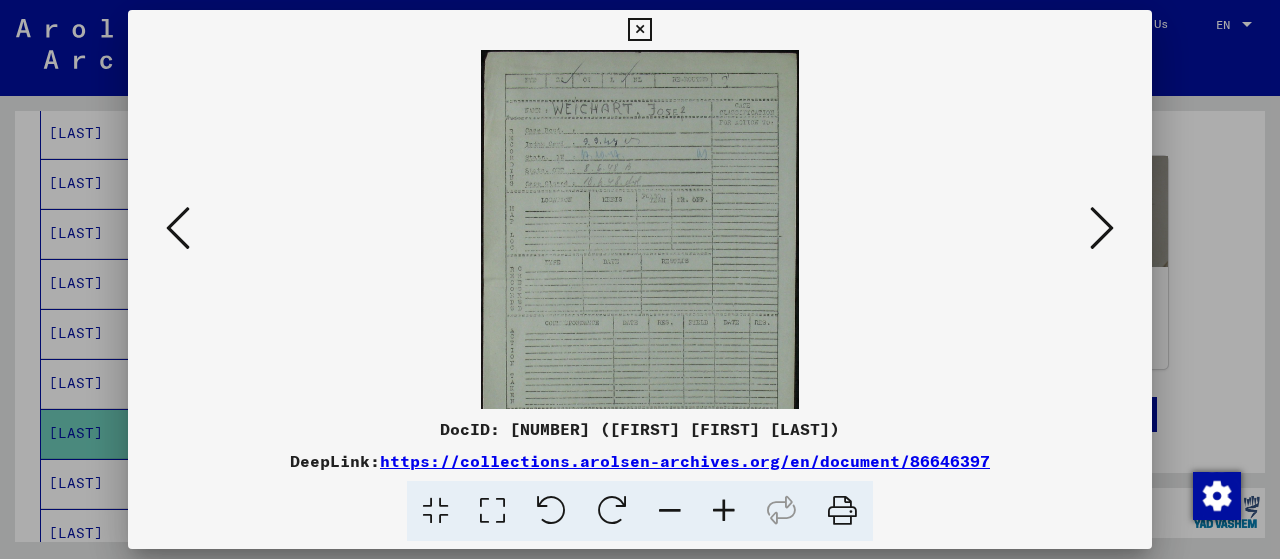 click at bounding box center [724, 511] 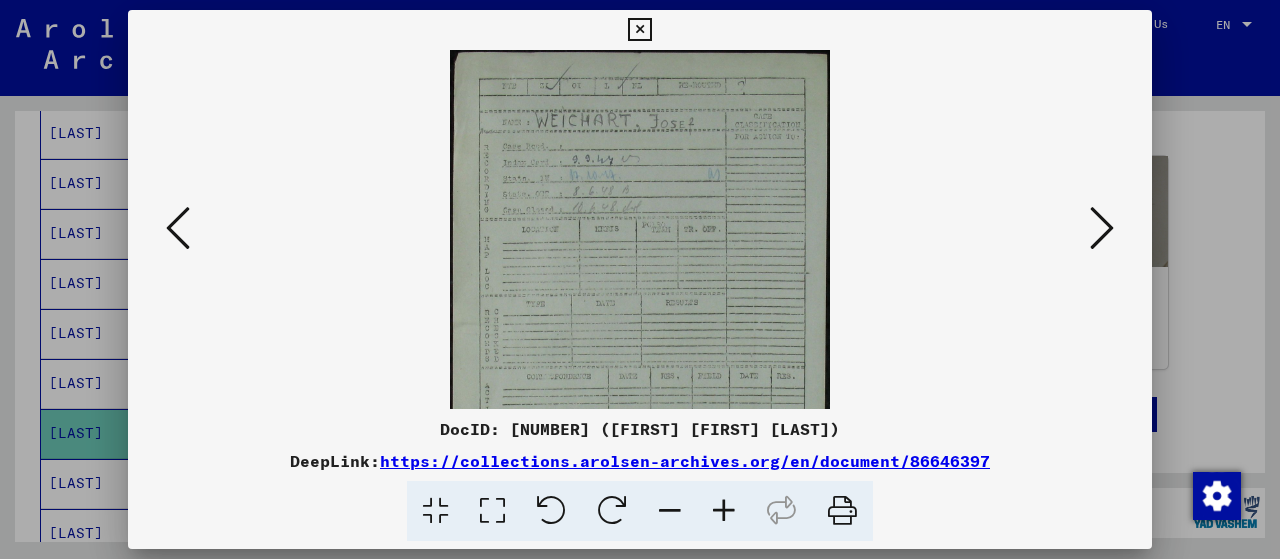 click at bounding box center (724, 511) 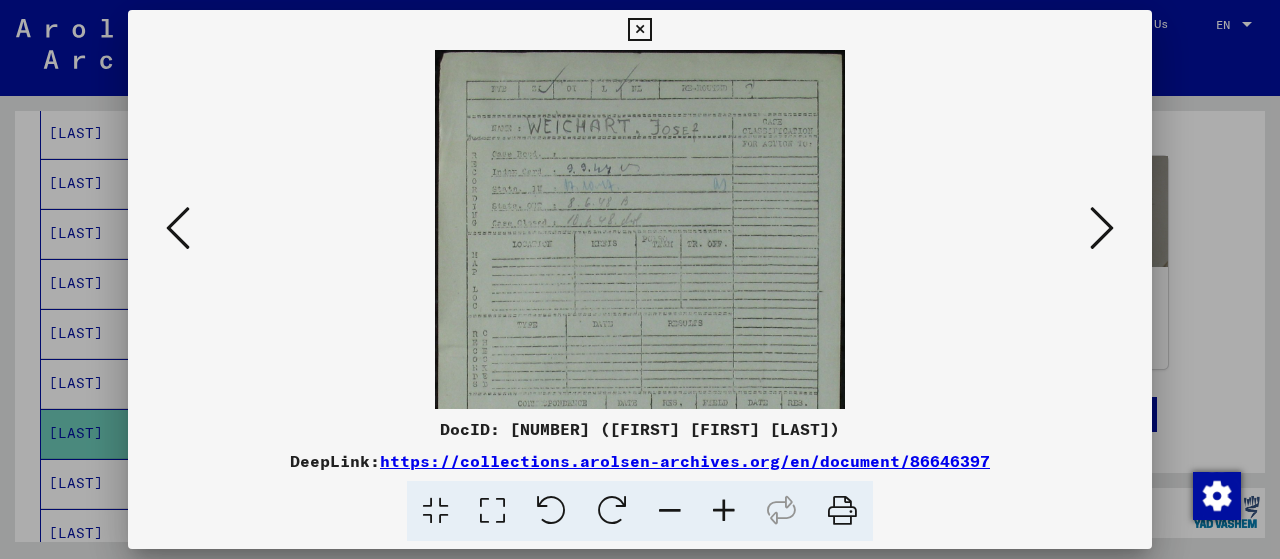click at bounding box center [724, 511] 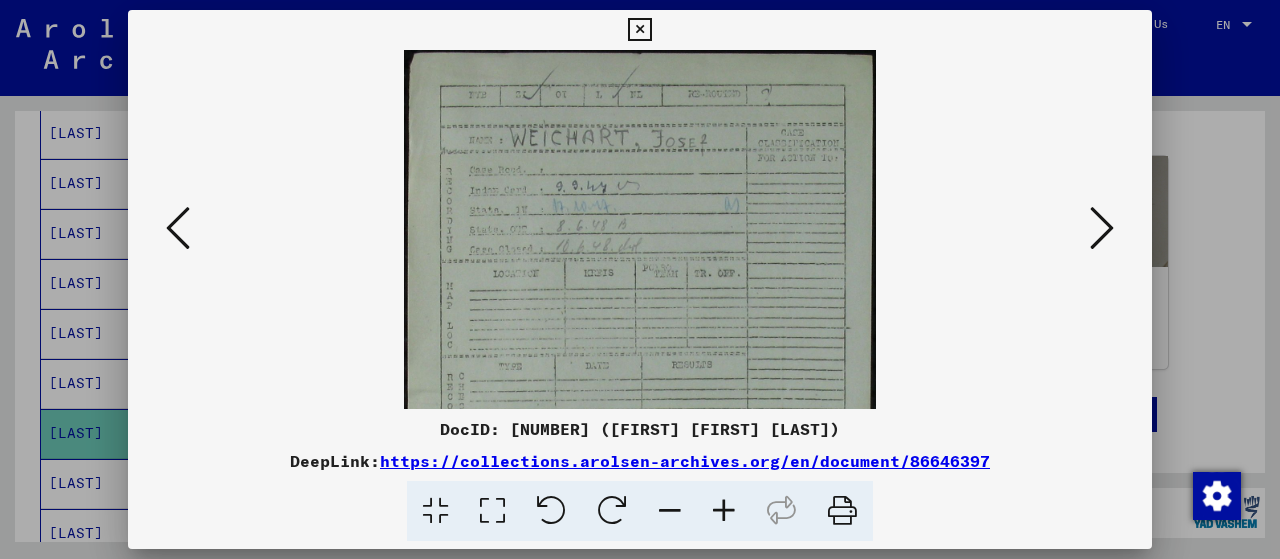 click at bounding box center [724, 511] 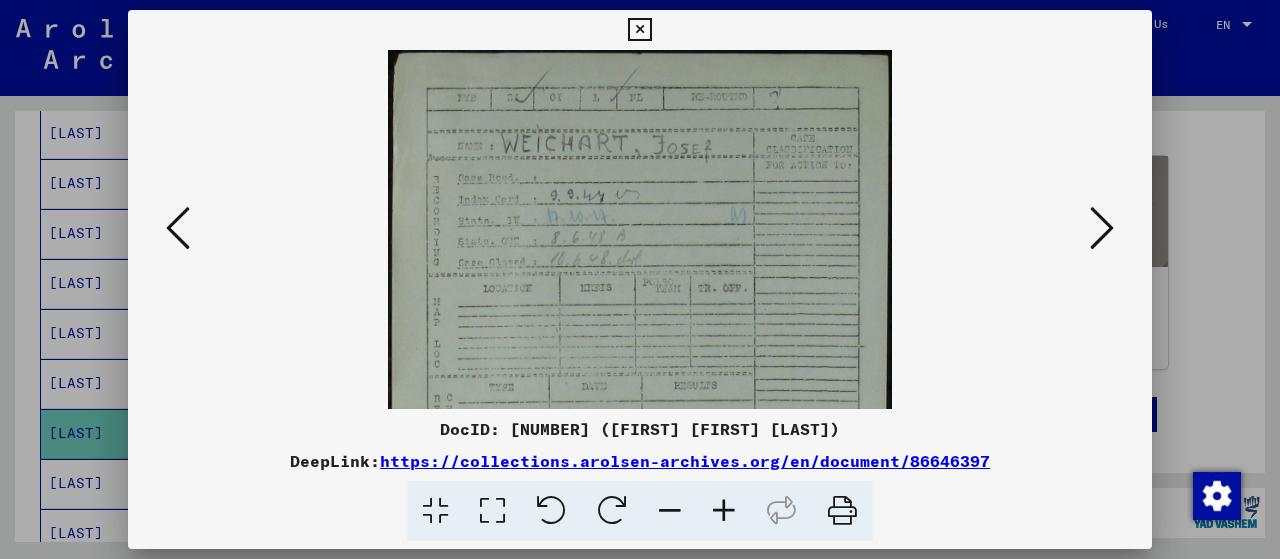 click at bounding box center (724, 511) 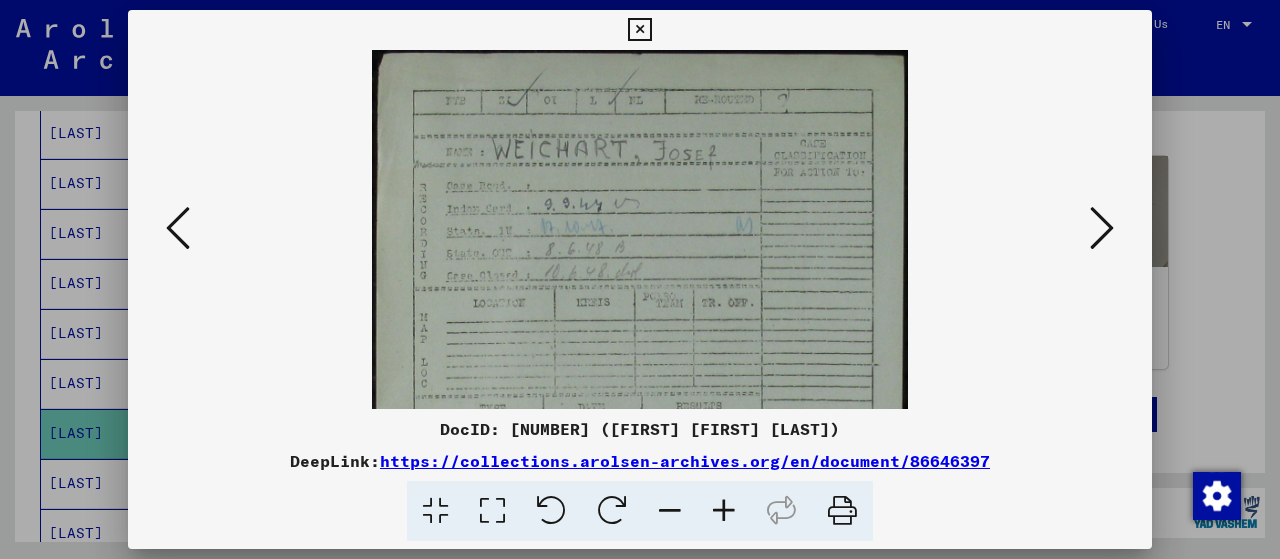 click at bounding box center [724, 511] 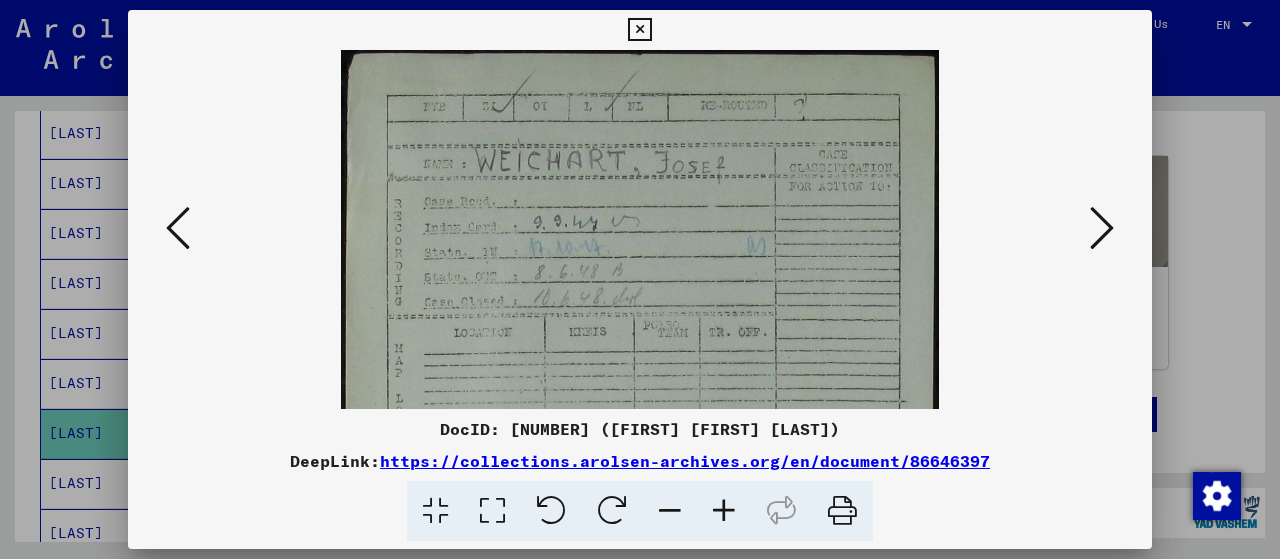 click at bounding box center [1102, 228] 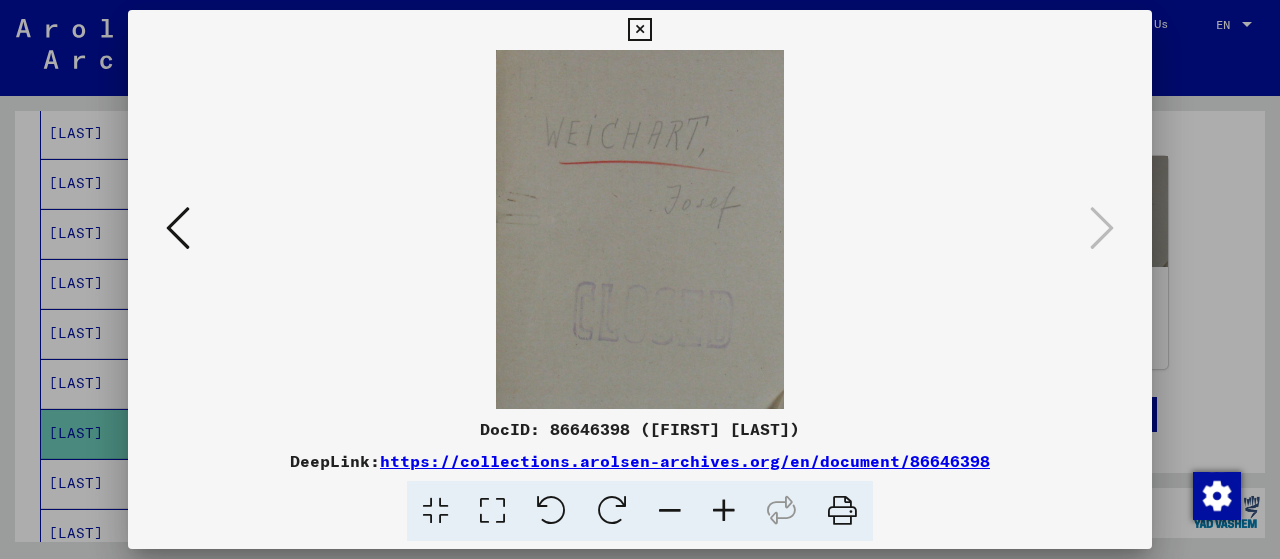 click at bounding box center (178, 228) 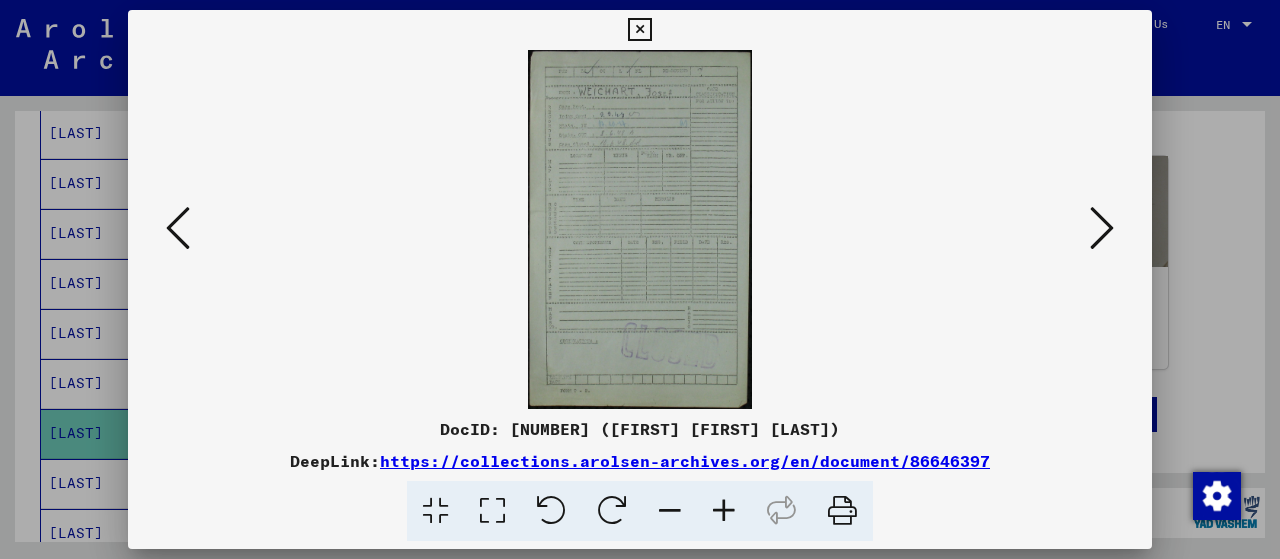 click at bounding box center [178, 228] 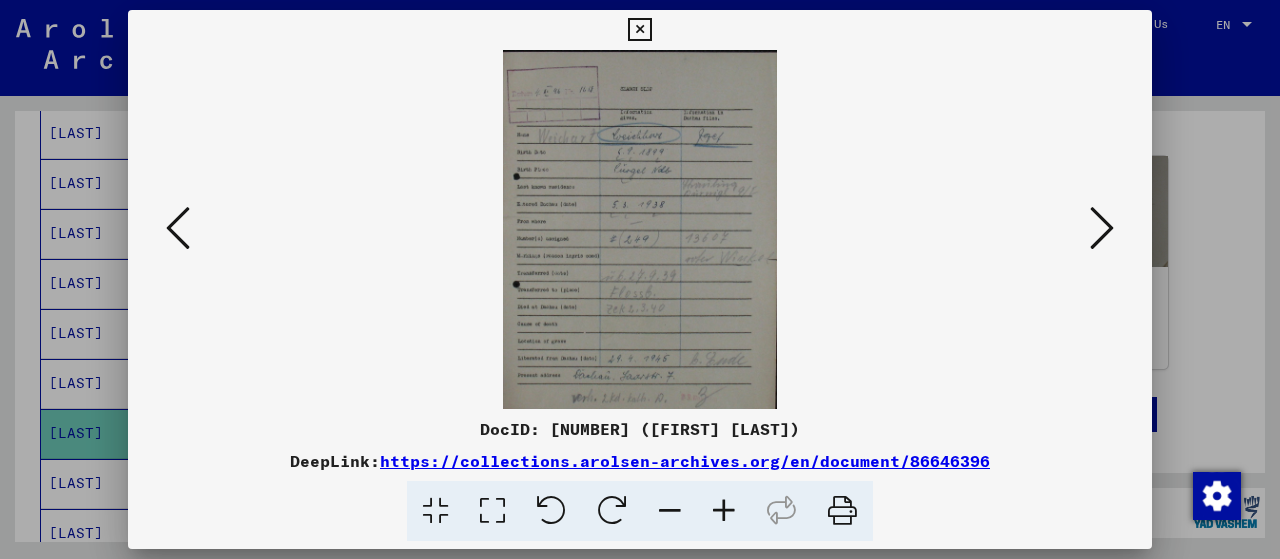 click at bounding box center [724, 511] 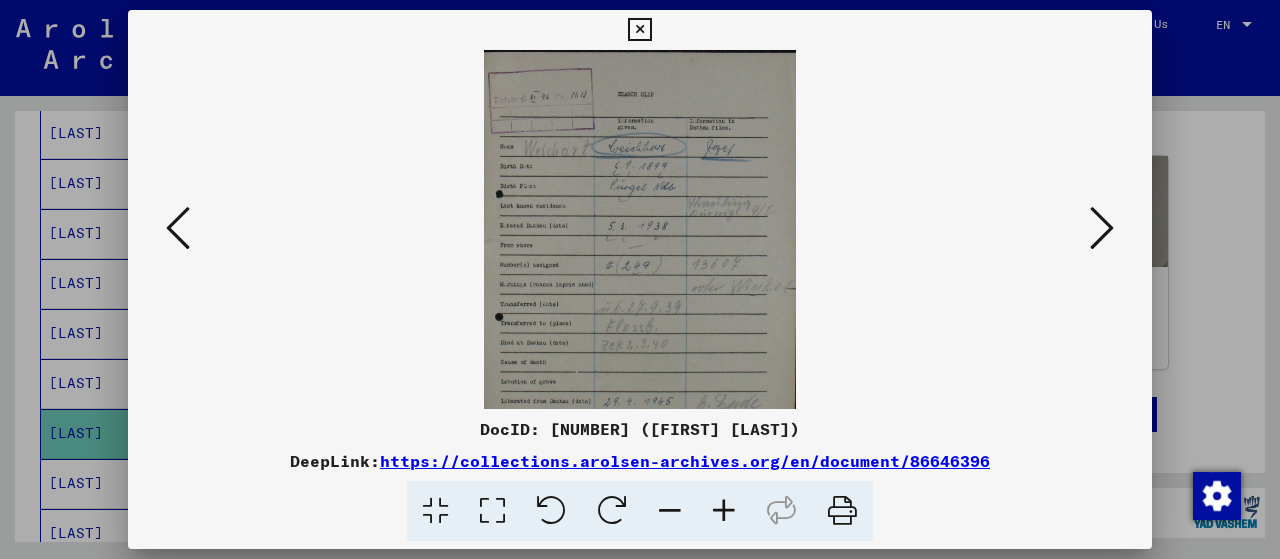 click at bounding box center (724, 511) 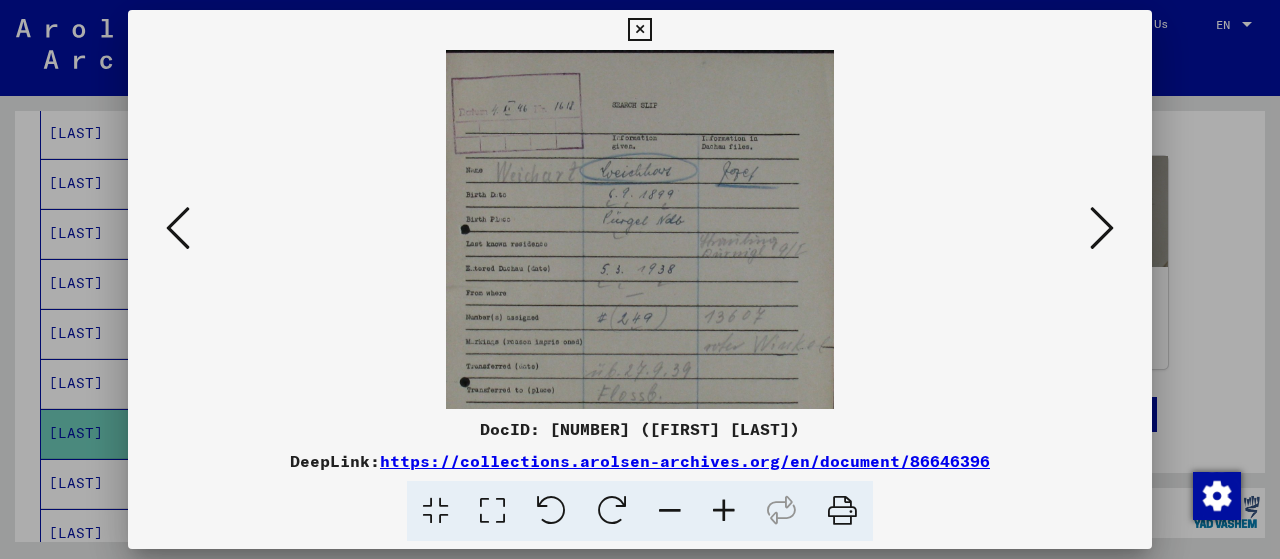 click at bounding box center [724, 511] 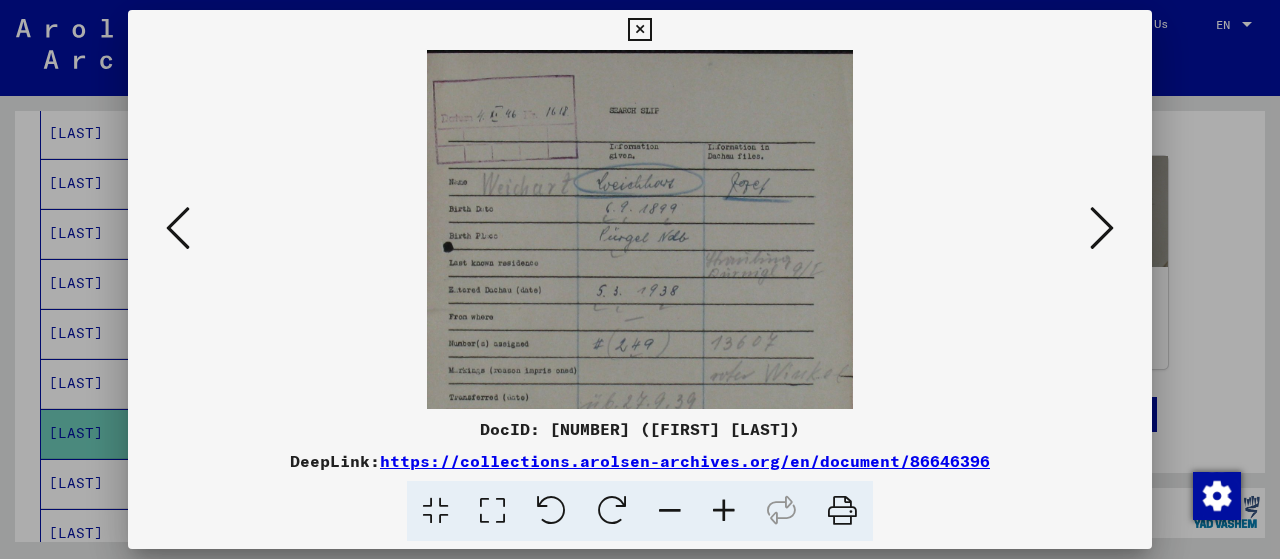 click at bounding box center [724, 511] 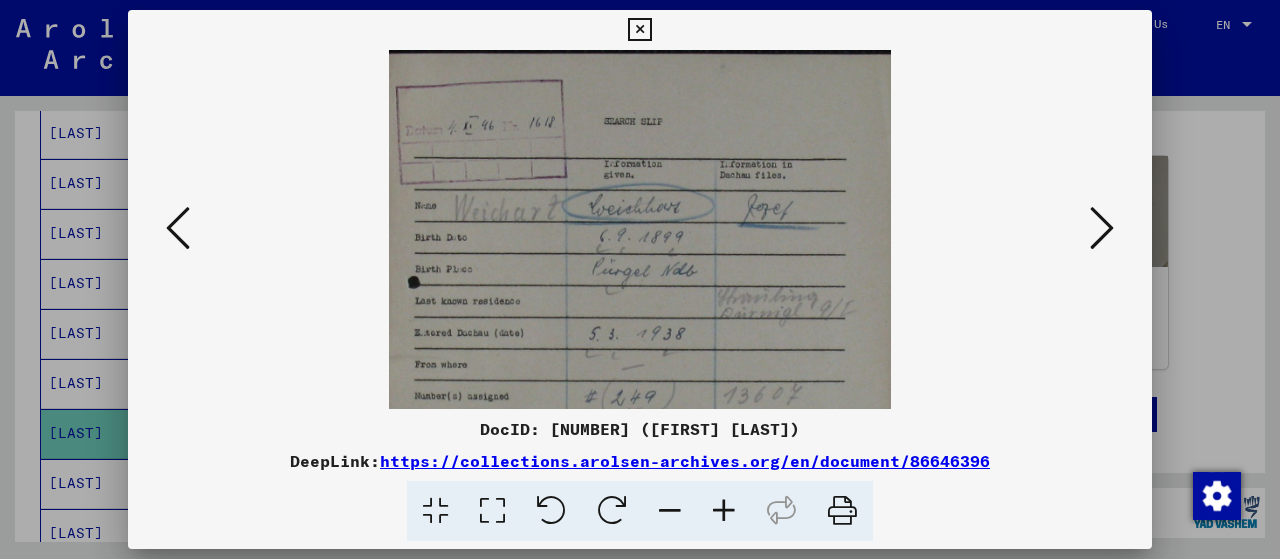 click at bounding box center [724, 511] 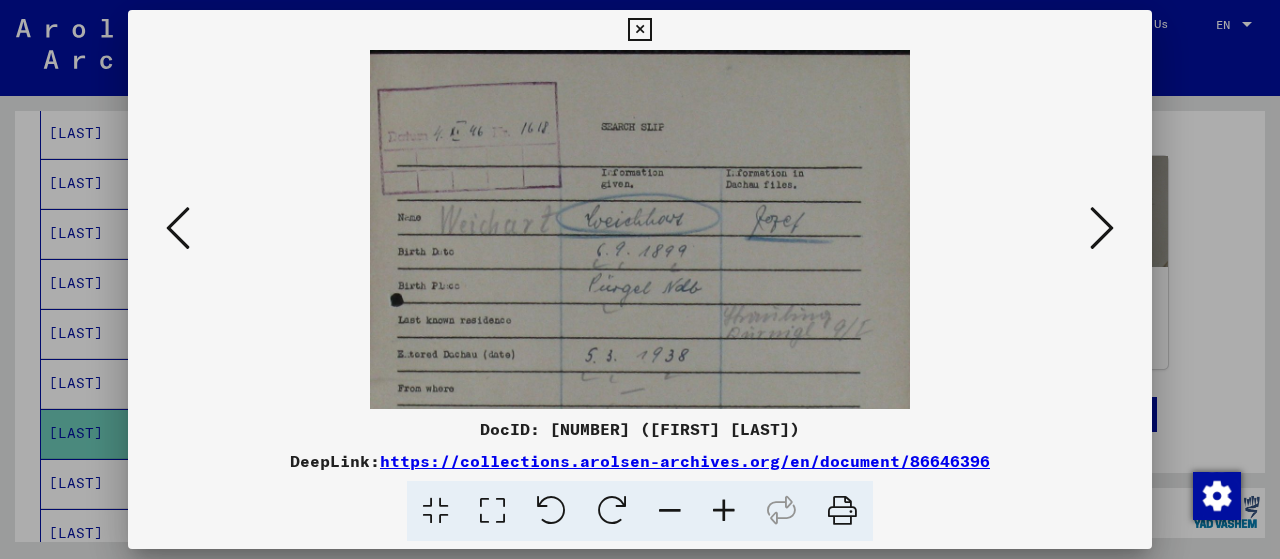 click at bounding box center (670, 511) 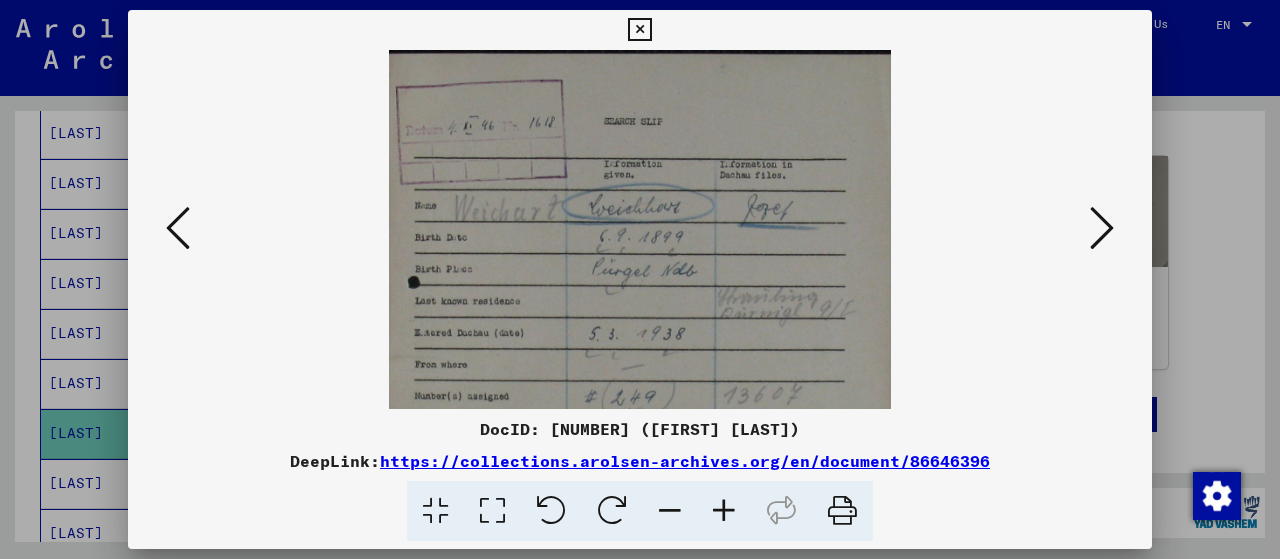click at bounding box center (670, 511) 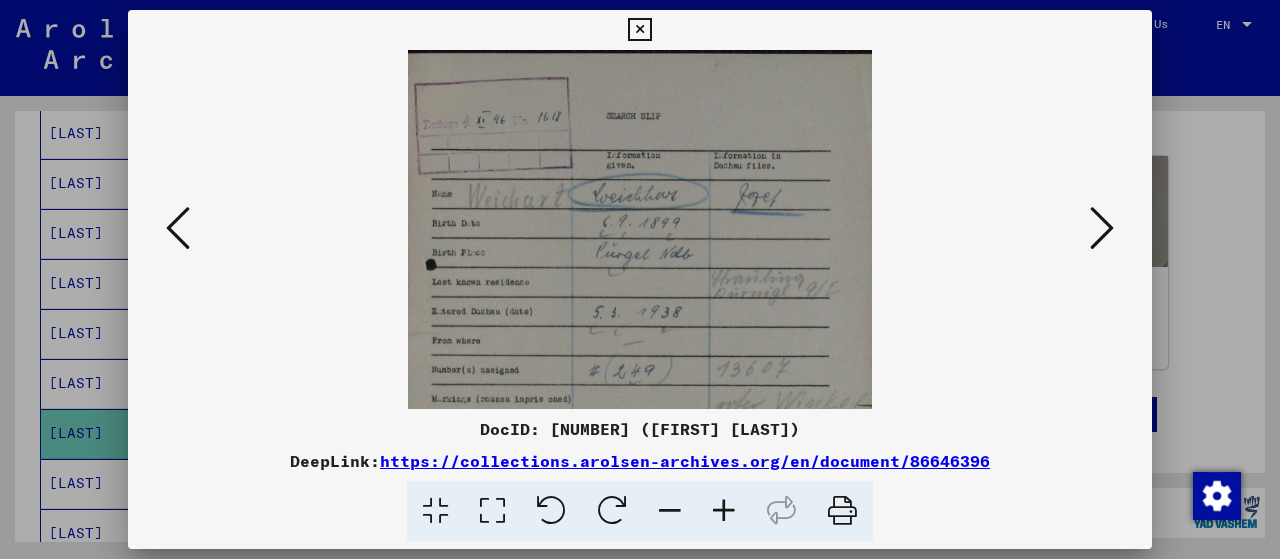 click at bounding box center [670, 511] 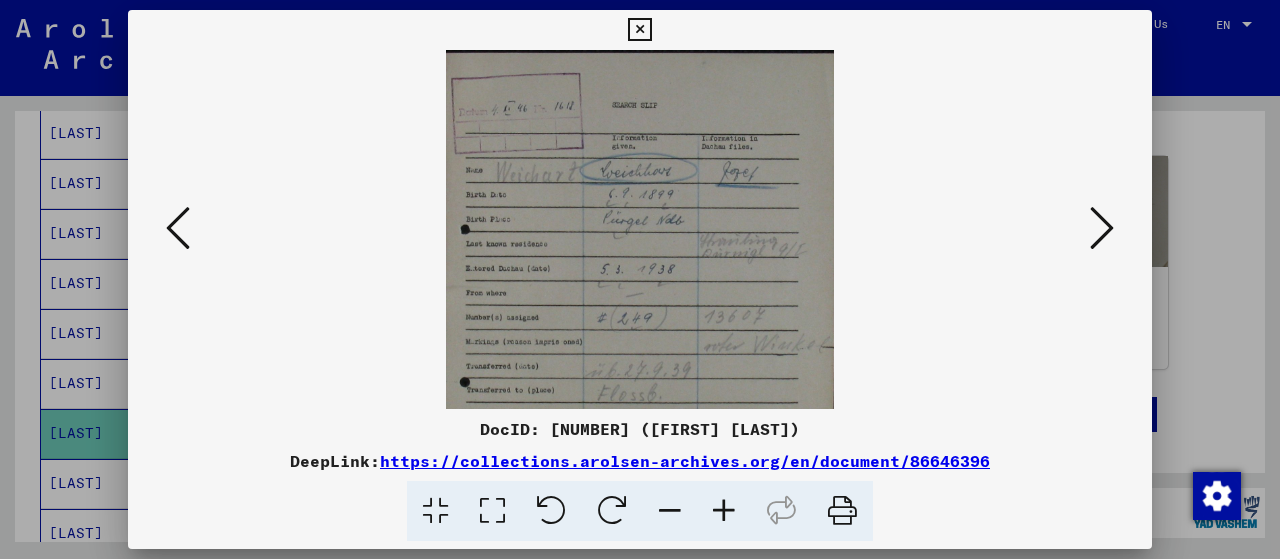 click at bounding box center [670, 511] 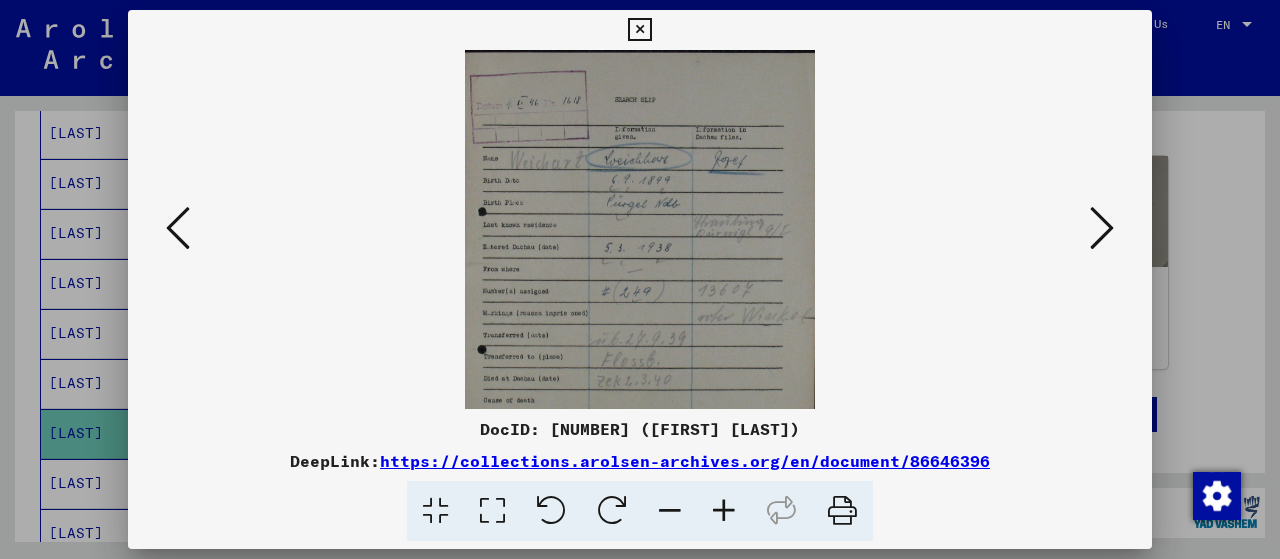 click at bounding box center (670, 511) 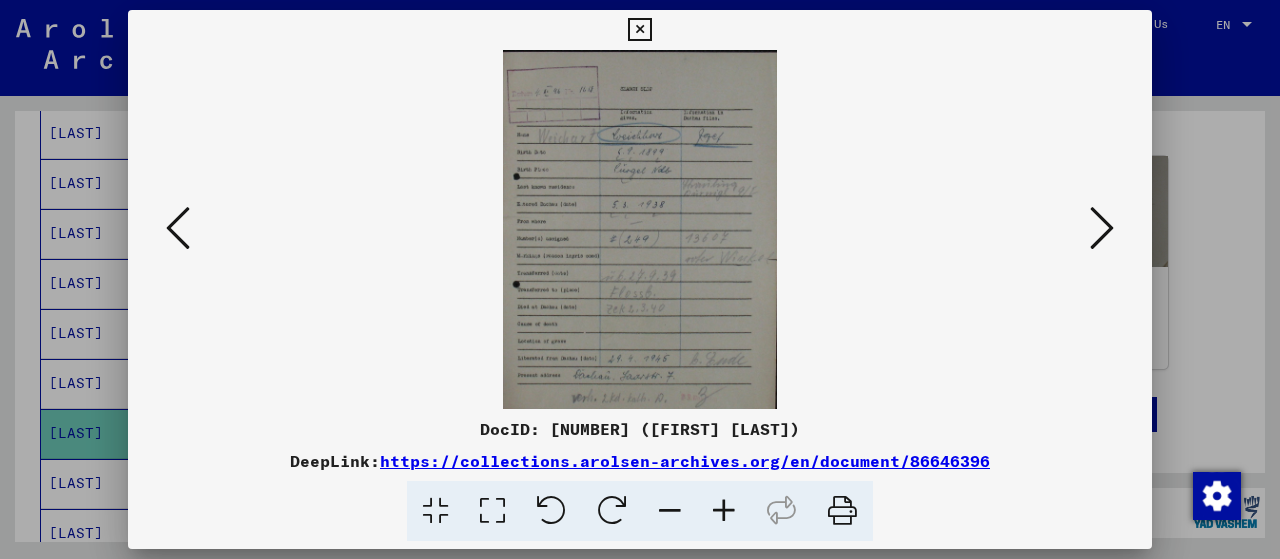 click at bounding box center (670, 511) 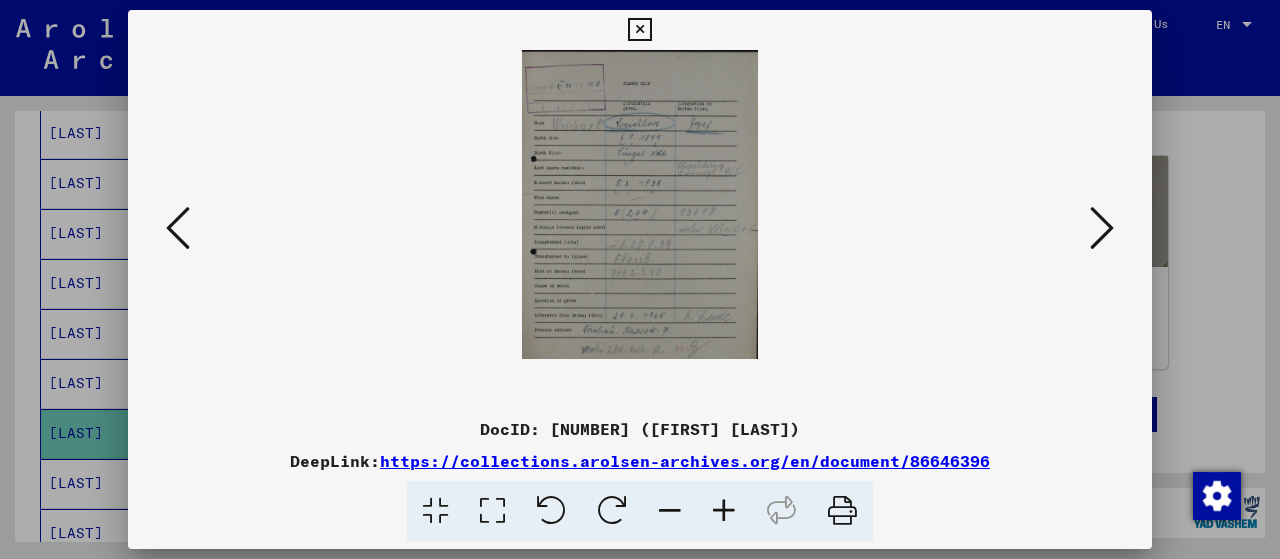 click at bounding box center [670, 511] 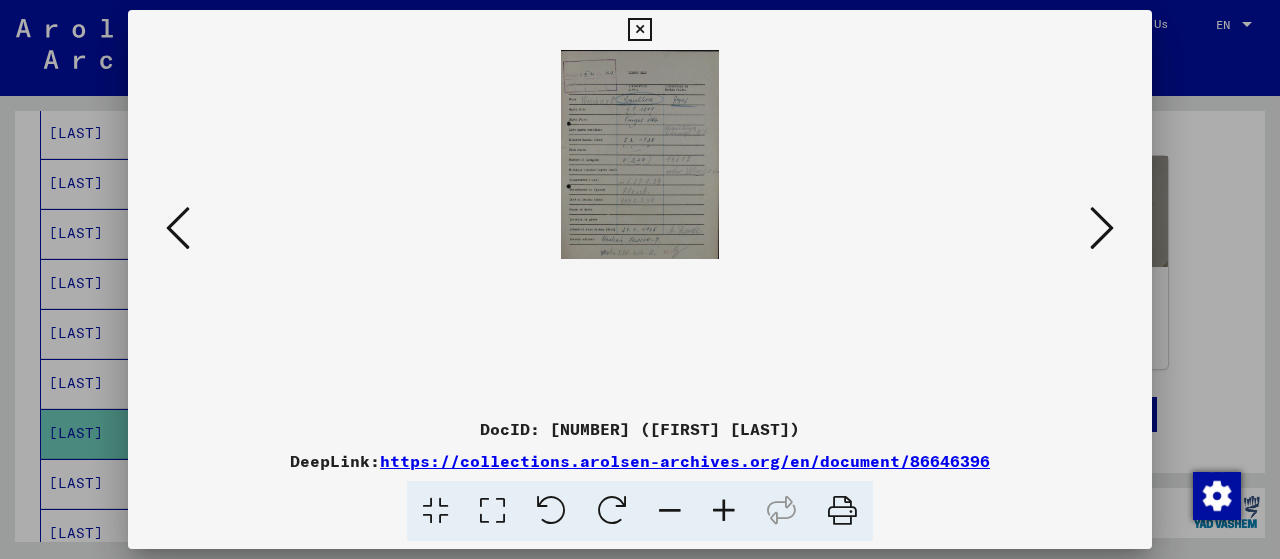 click at bounding box center (670, 511) 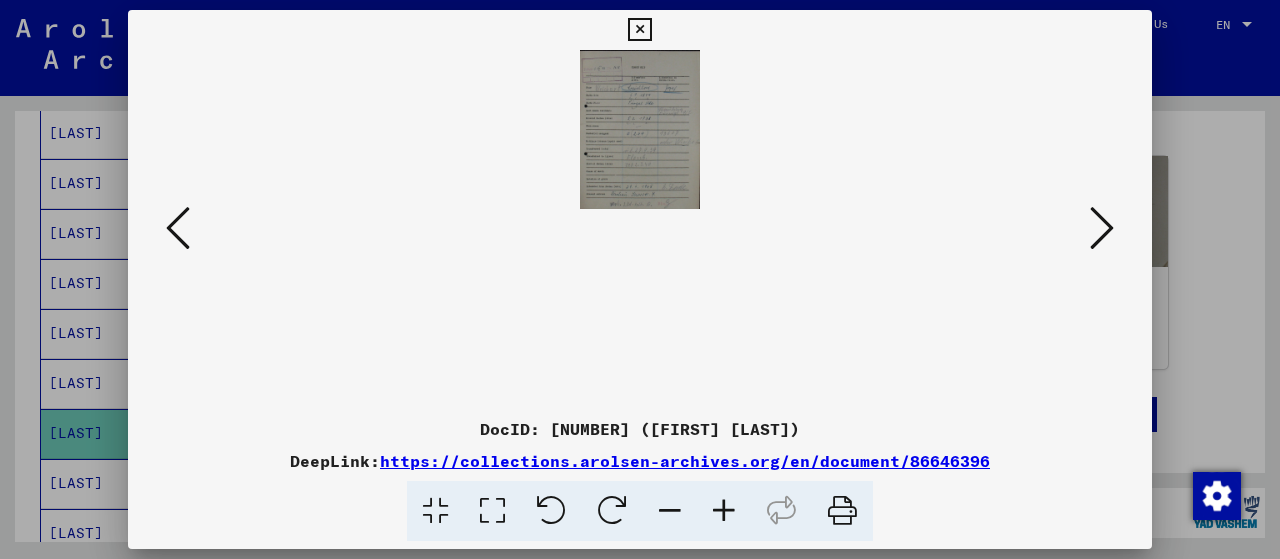 click at bounding box center (178, 228) 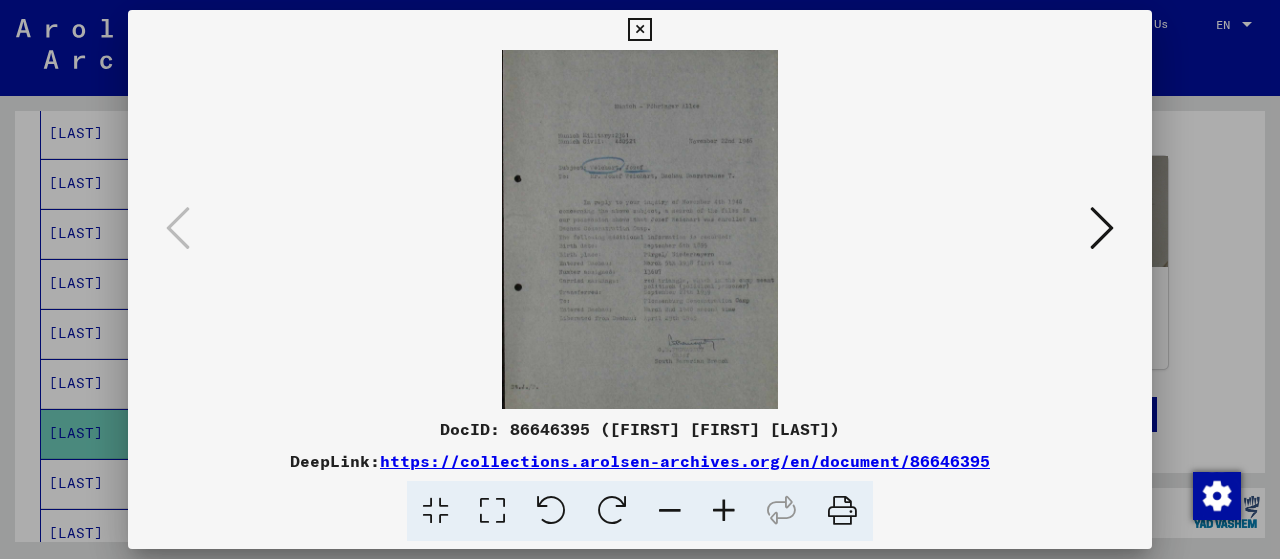 click at bounding box center [724, 511] 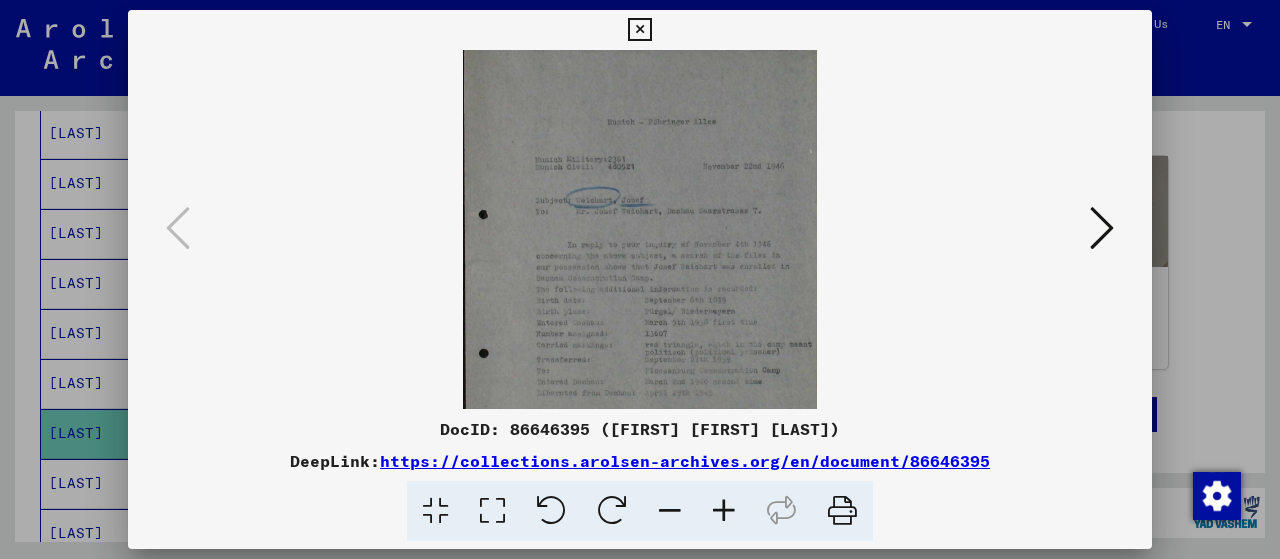 click at bounding box center [724, 511] 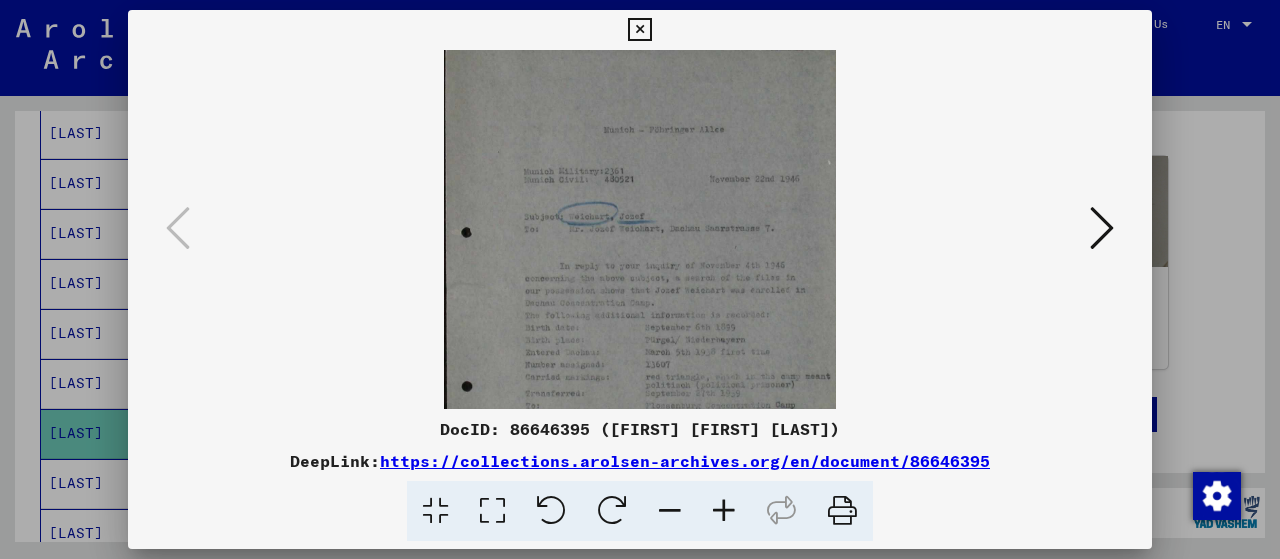 click at bounding box center [724, 511] 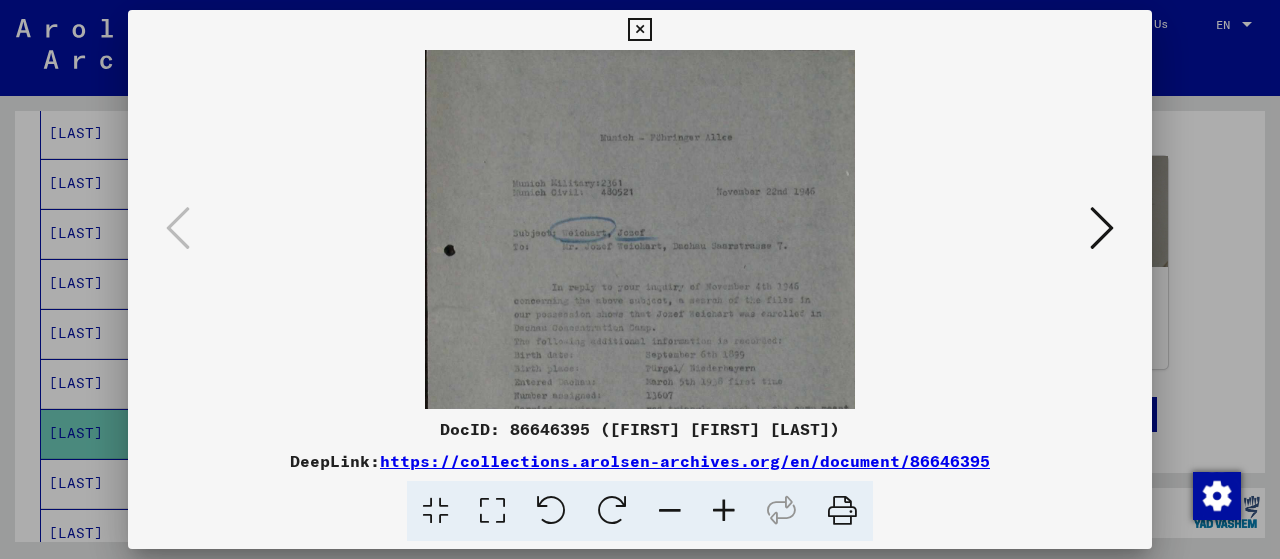 click at bounding box center (724, 511) 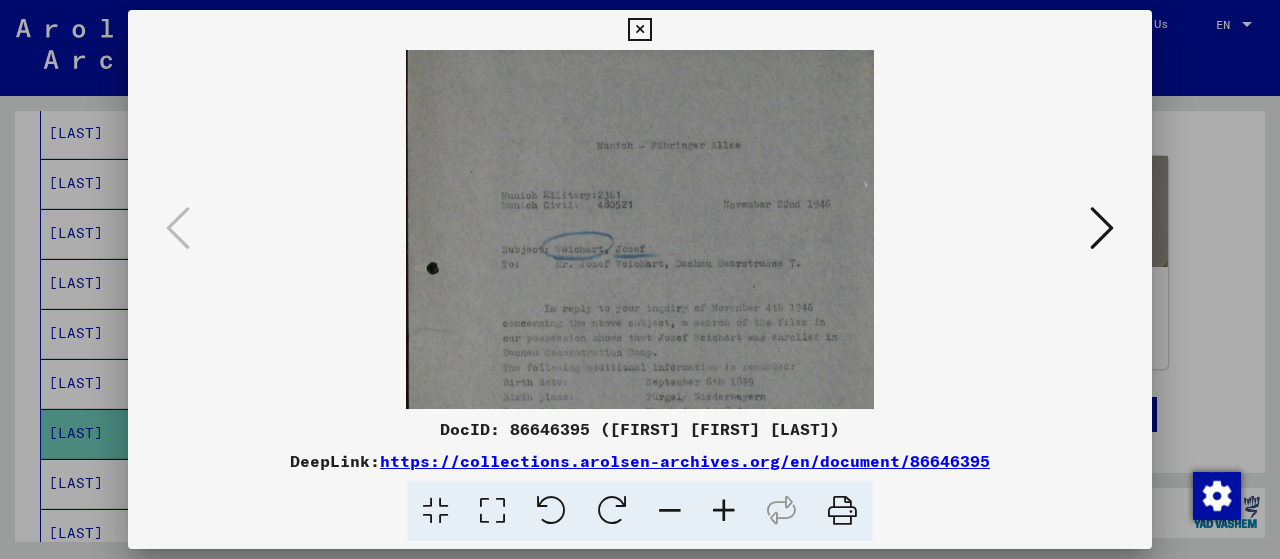 click at bounding box center [724, 511] 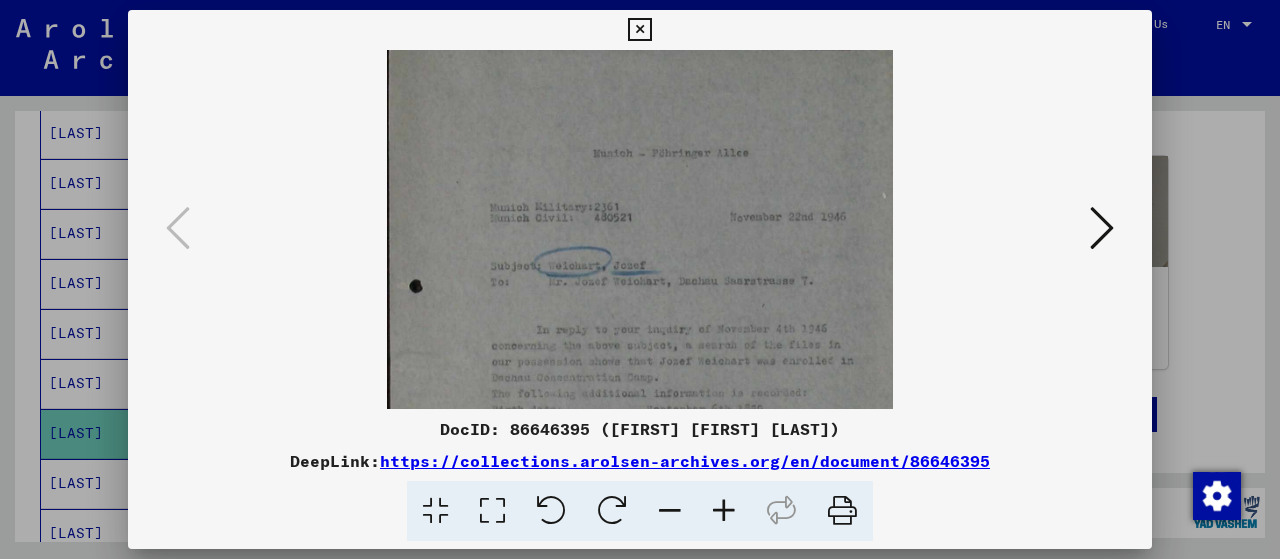 click at bounding box center (639, 30) 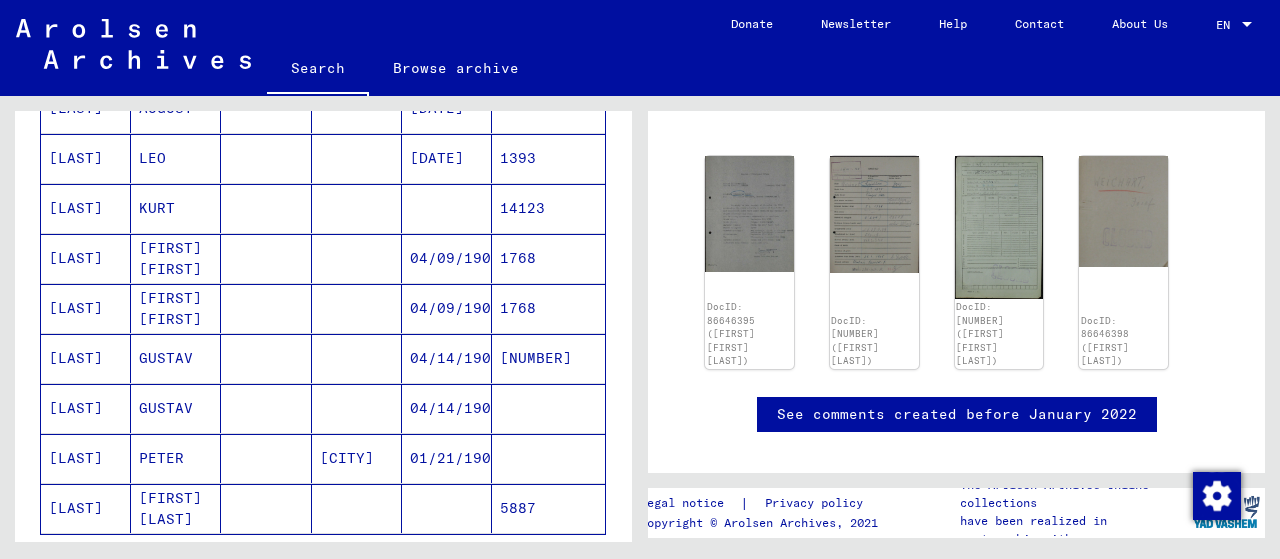 scroll, scrollTop: 1300, scrollLeft: 0, axis: vertical 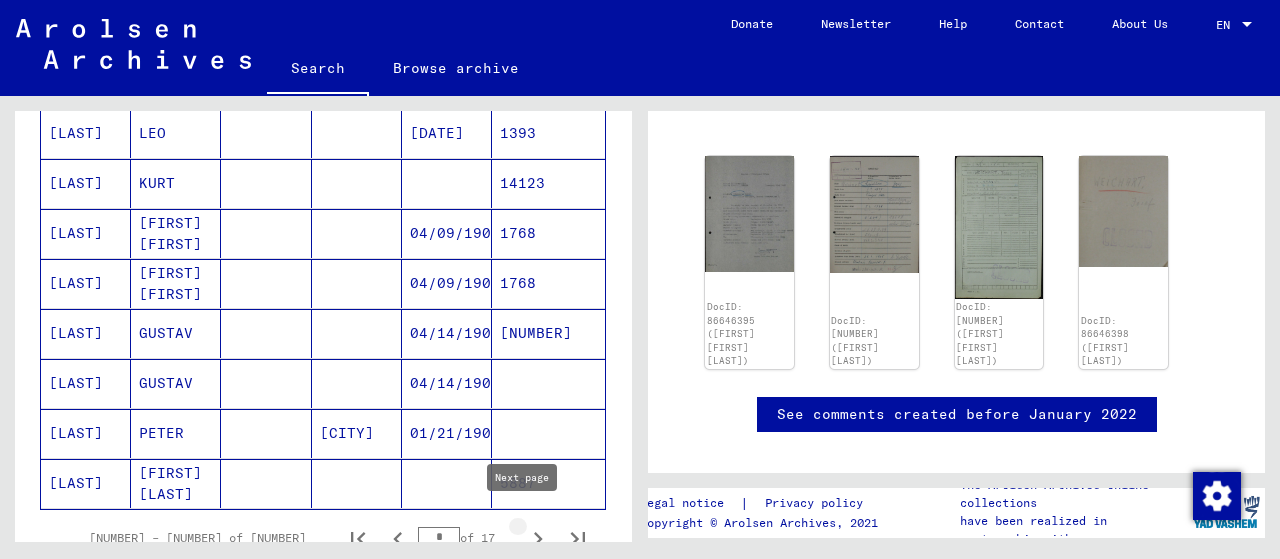 click 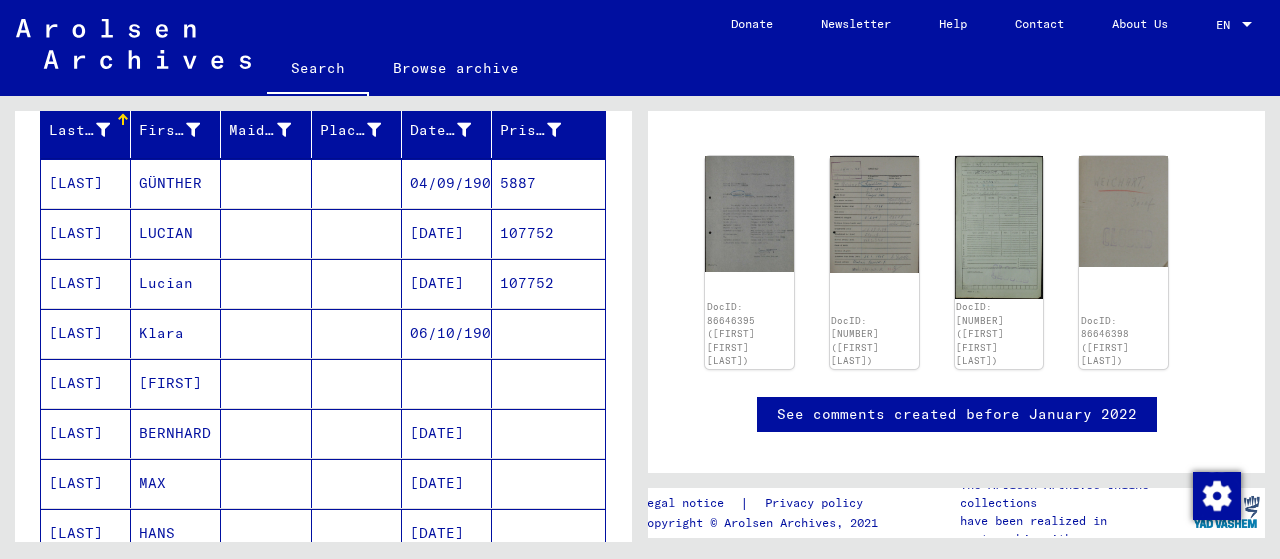 scroll, scrollTop: 500, scrollLeft: 0, axis: vertical 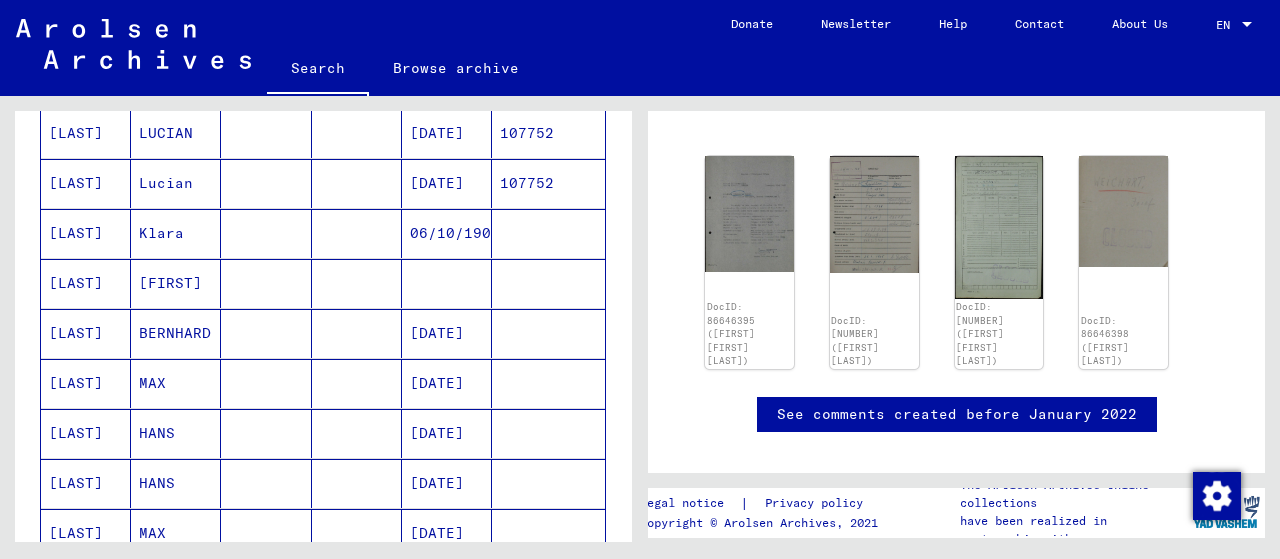 click on "BERNHARD" at bounding box center [176, 383] 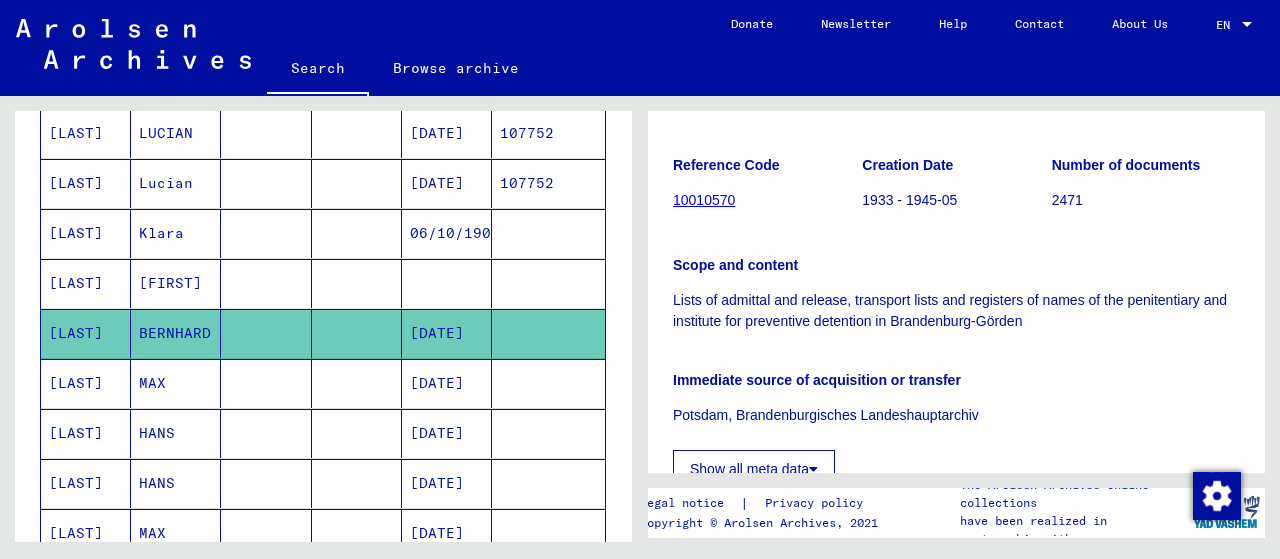 scroll, scrollTop: 300, scrollLeft: 0, axis: vertical 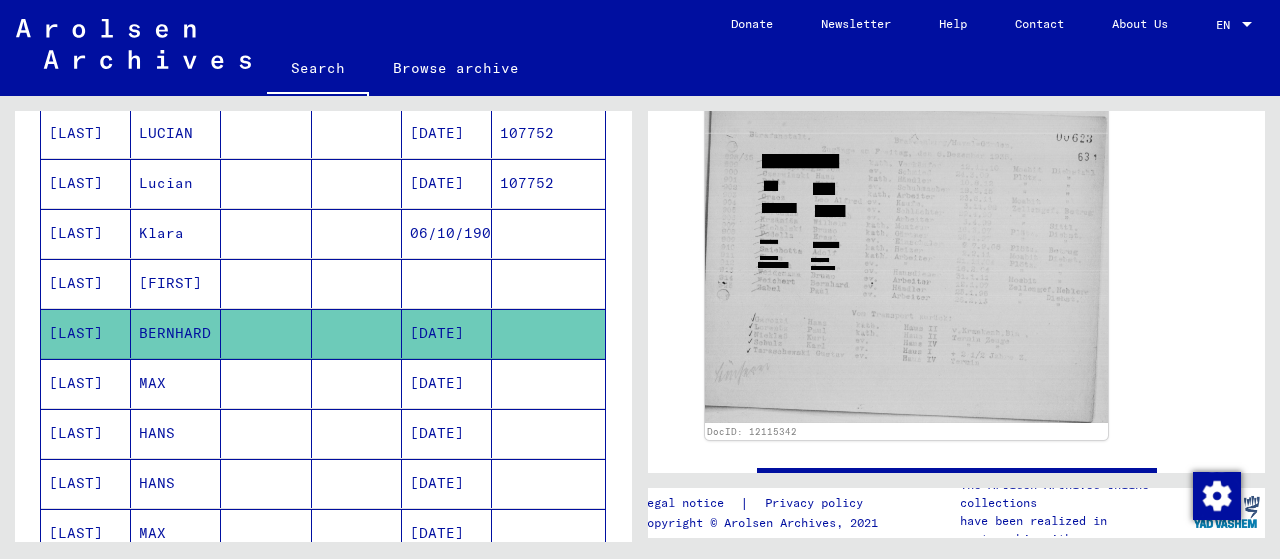 click 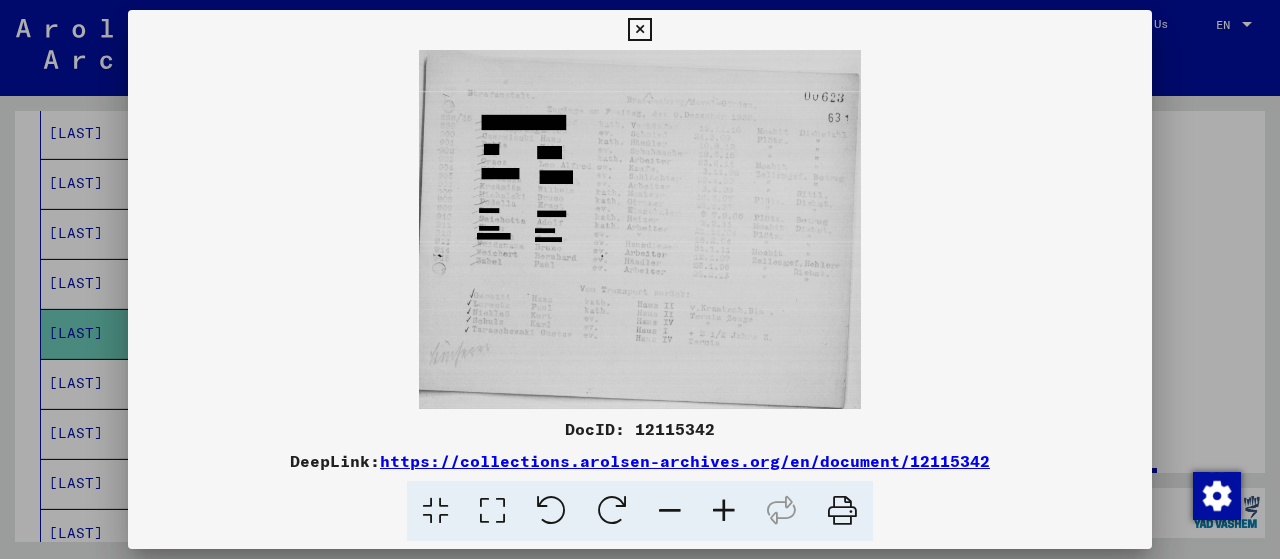 click at bounding box center (492, 511) 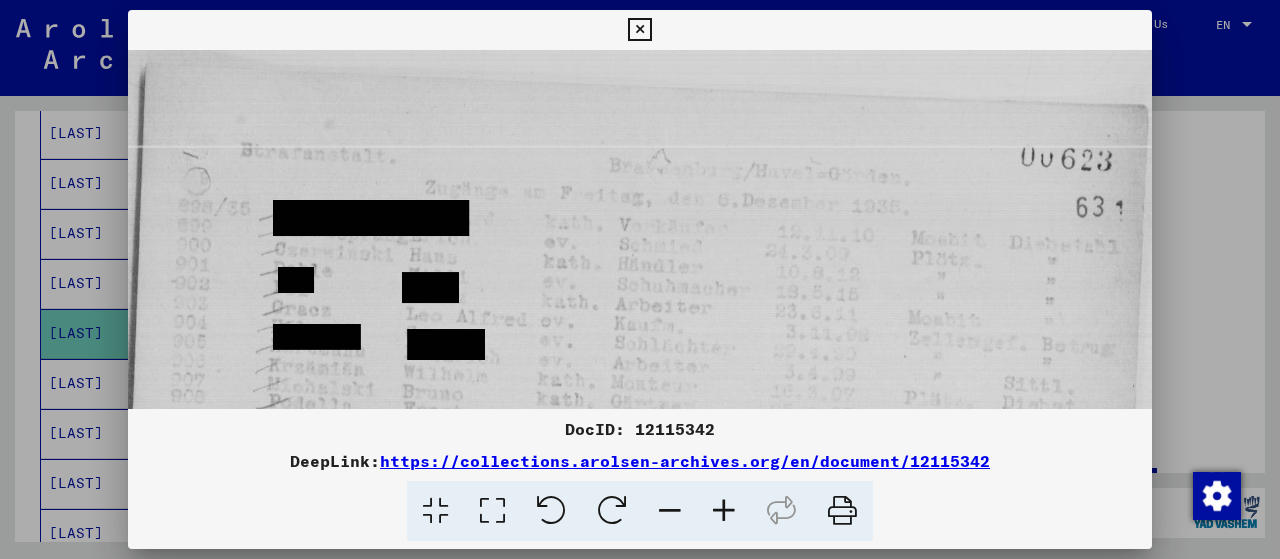 click at bounding box center [435, 511] 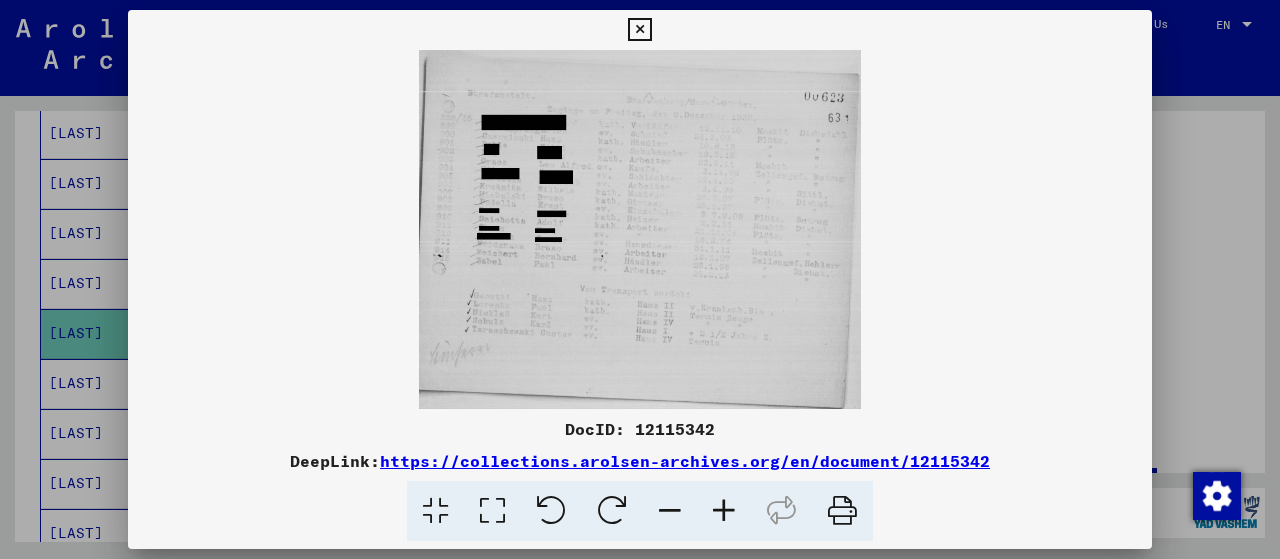 click at bounding box center [724, 511] 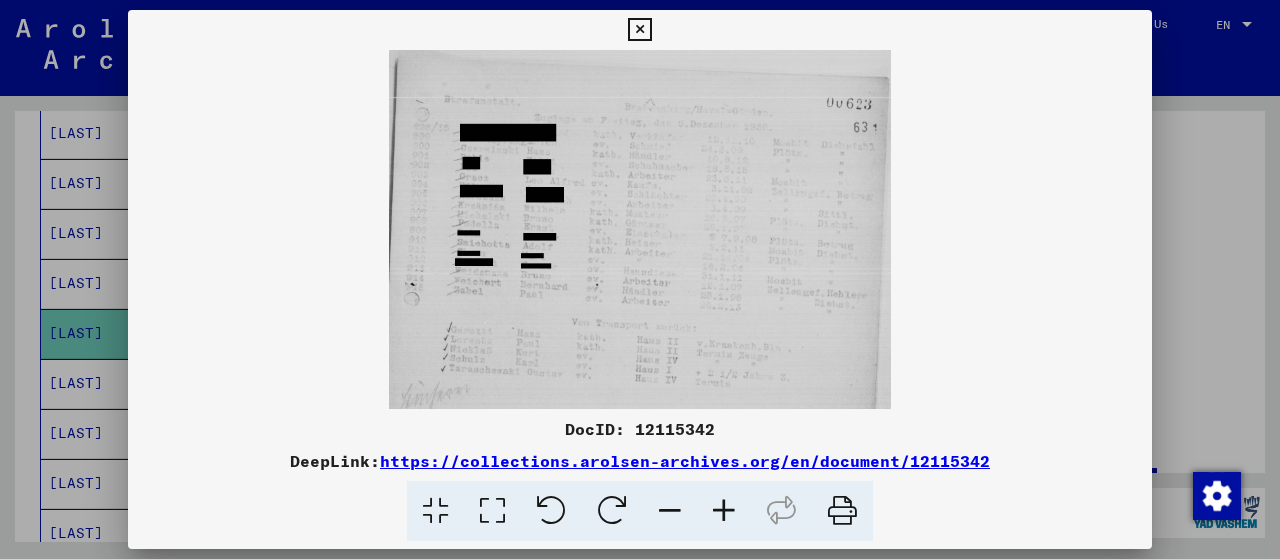 click at bounding box center (724, 511) 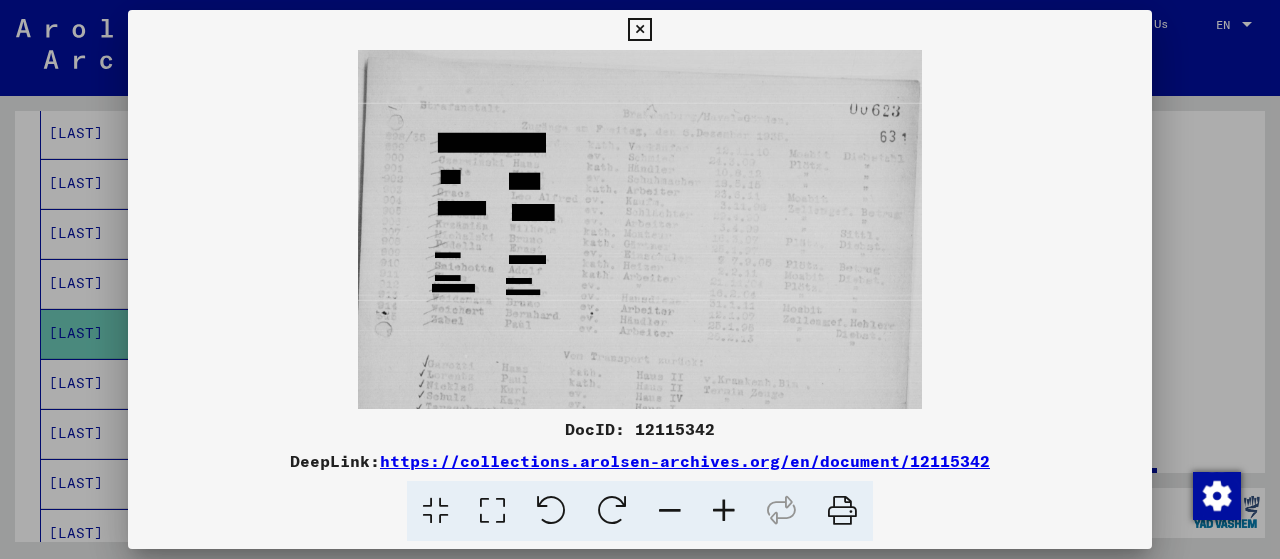 click at bounding box center [724, 511] 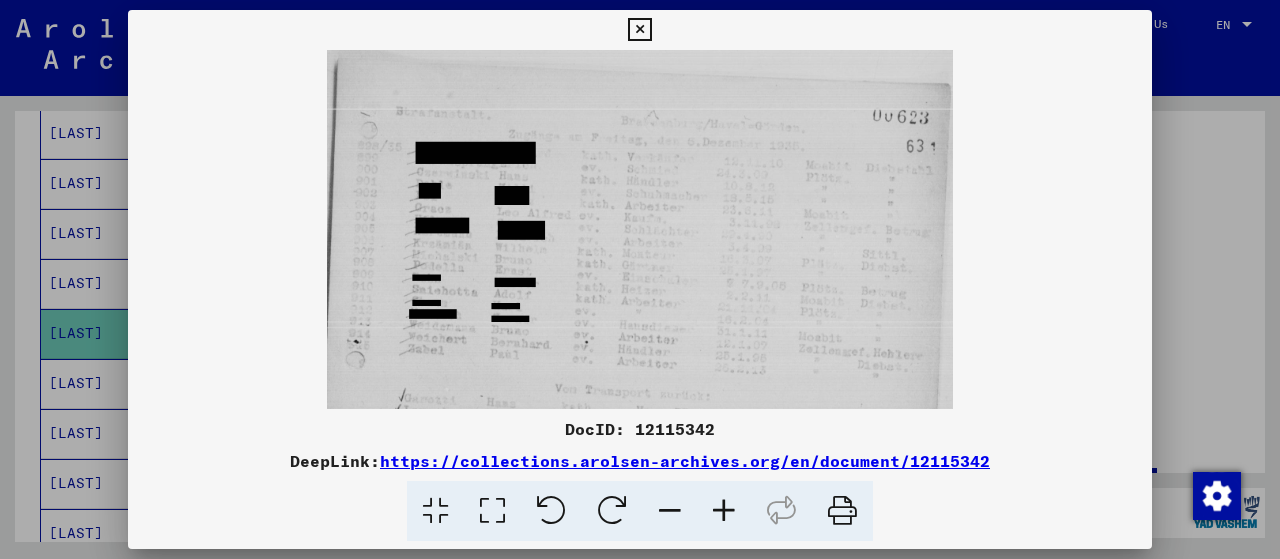 click on "https://collections.arolsen-archives.org/en/document/12115342" at bounding box center (685, 461) 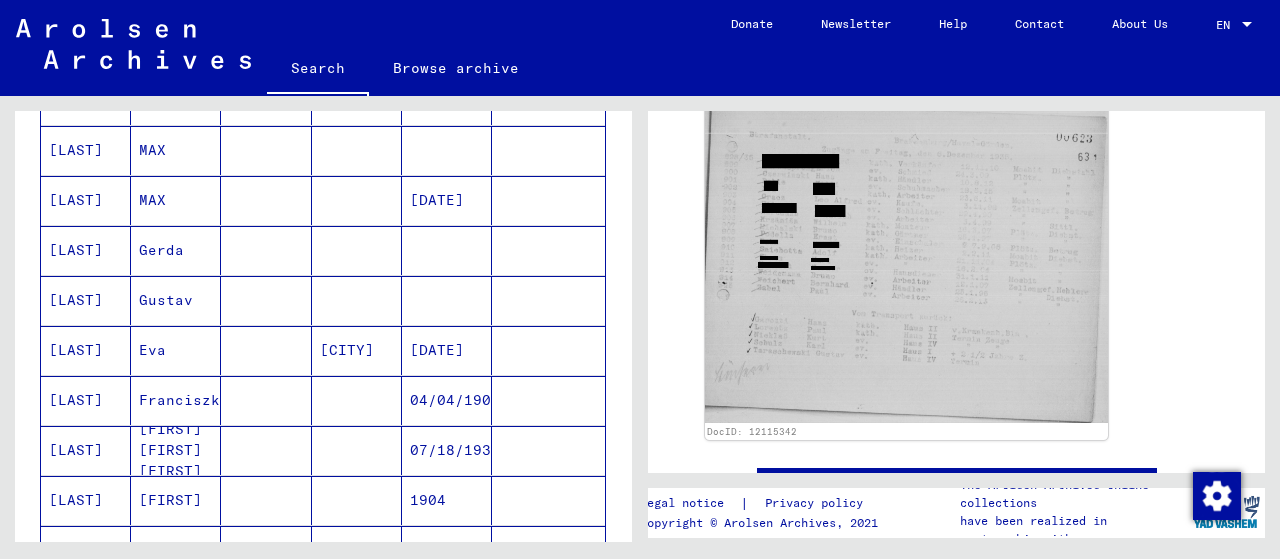 scroll, scrollTop: 1000, scrollLeft: 0, axis: vertical 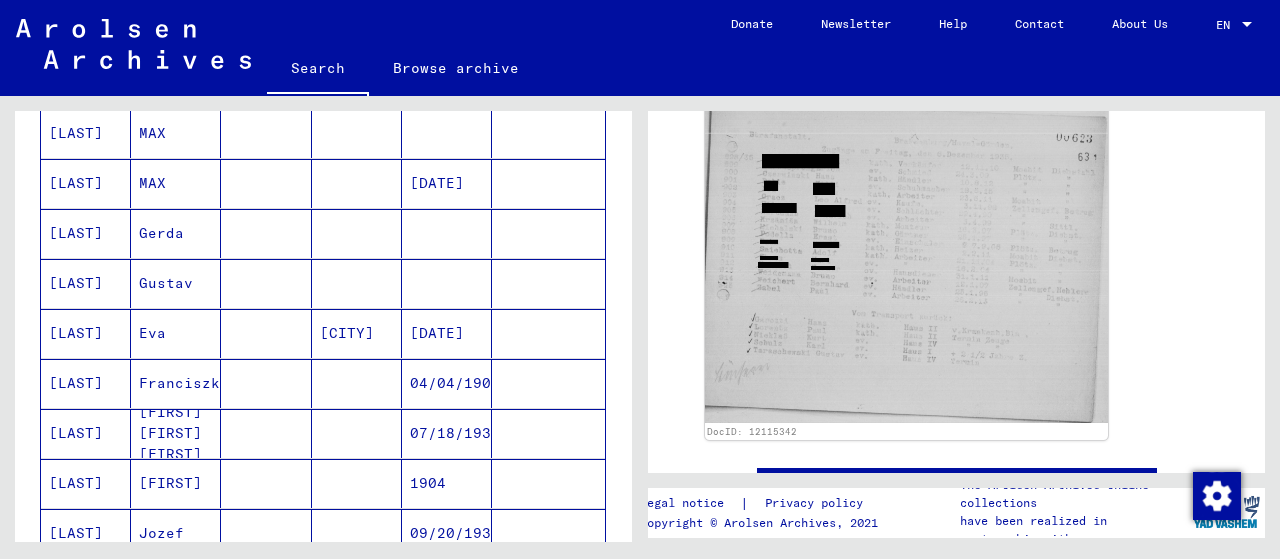 click on "Franciszka" at bounding box center [176, 433] 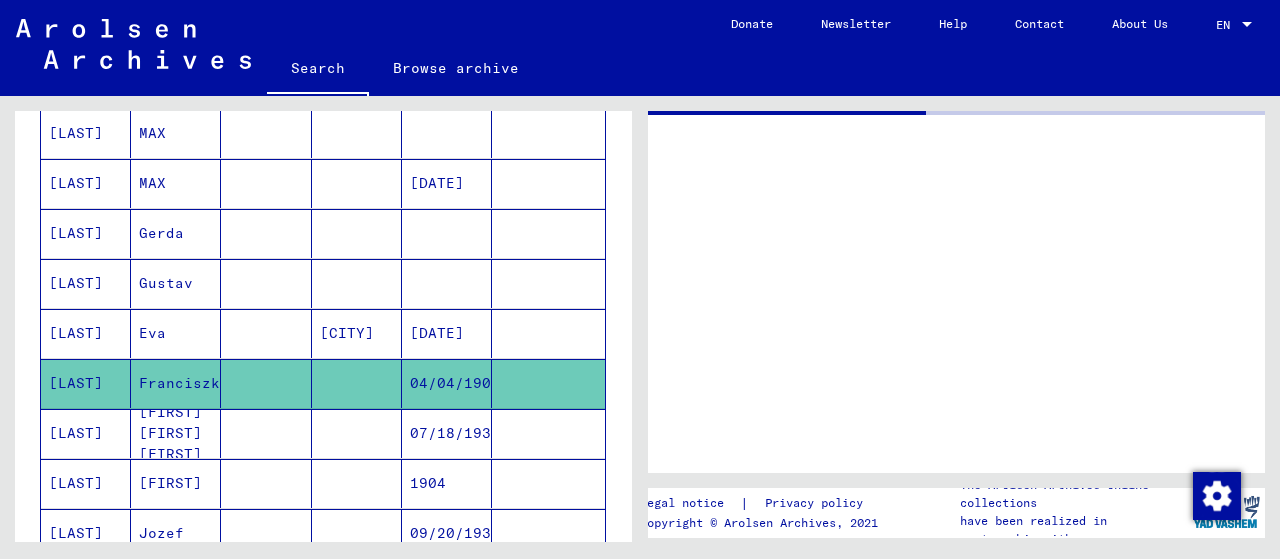 scroll, scrollTop: 0, scrollLeft: 0, axis: both 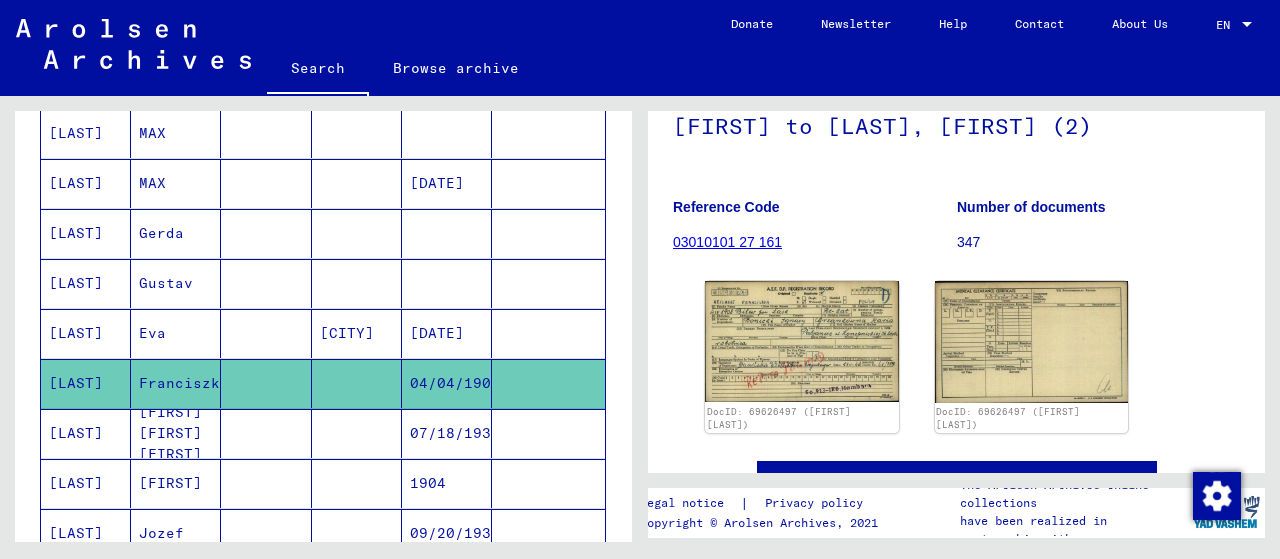 click 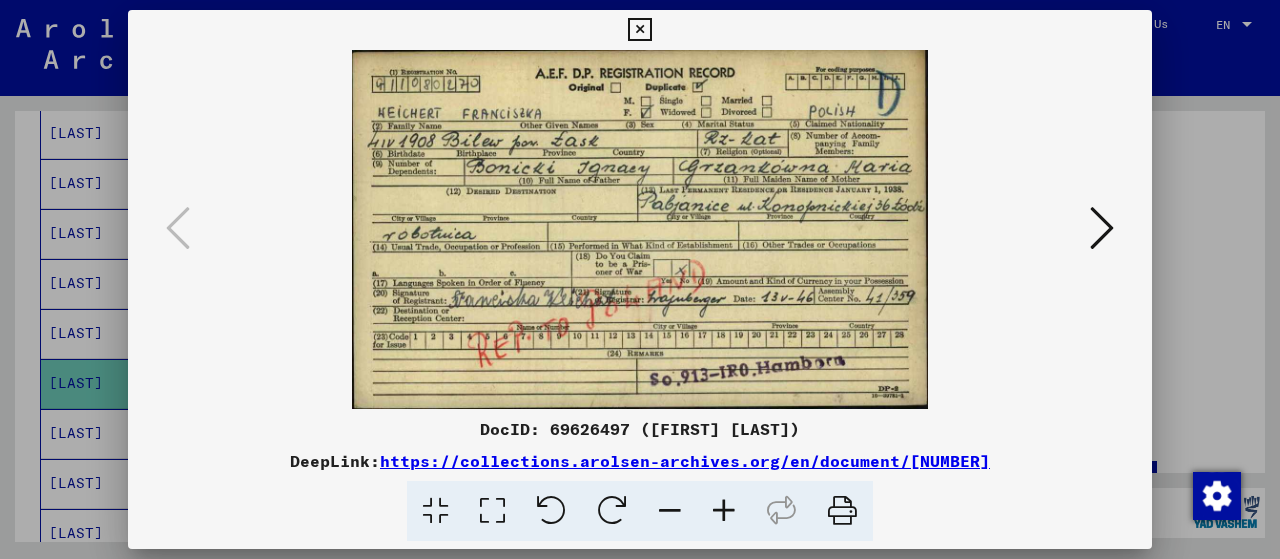 click at bounding box center (639, 30) 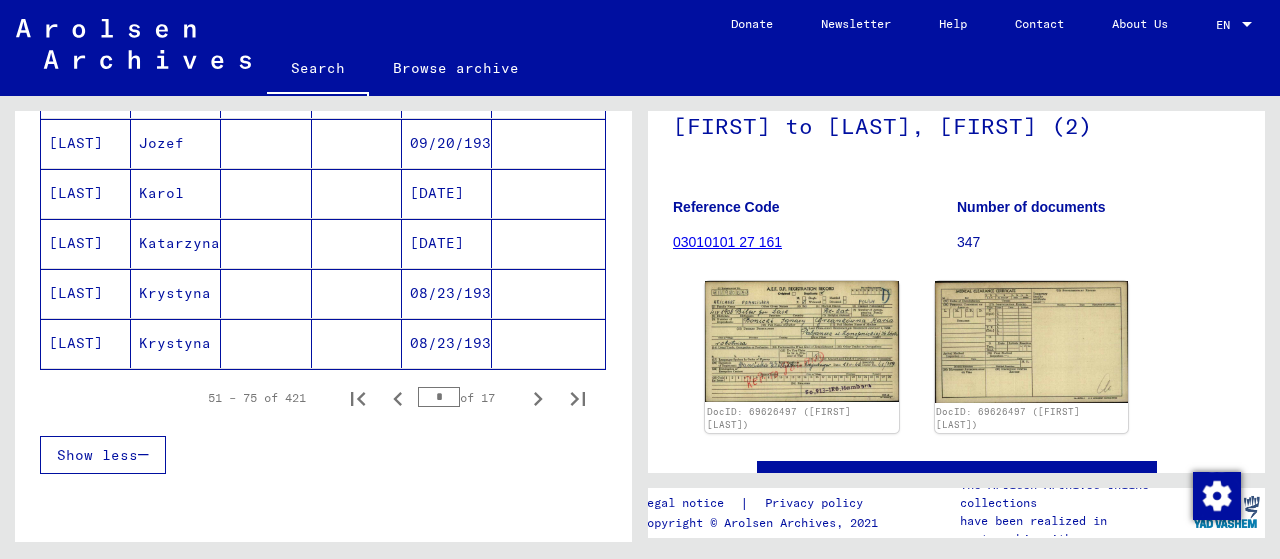scroll, scrollTop: 1500, scrollLeft: 0, axis: vertical 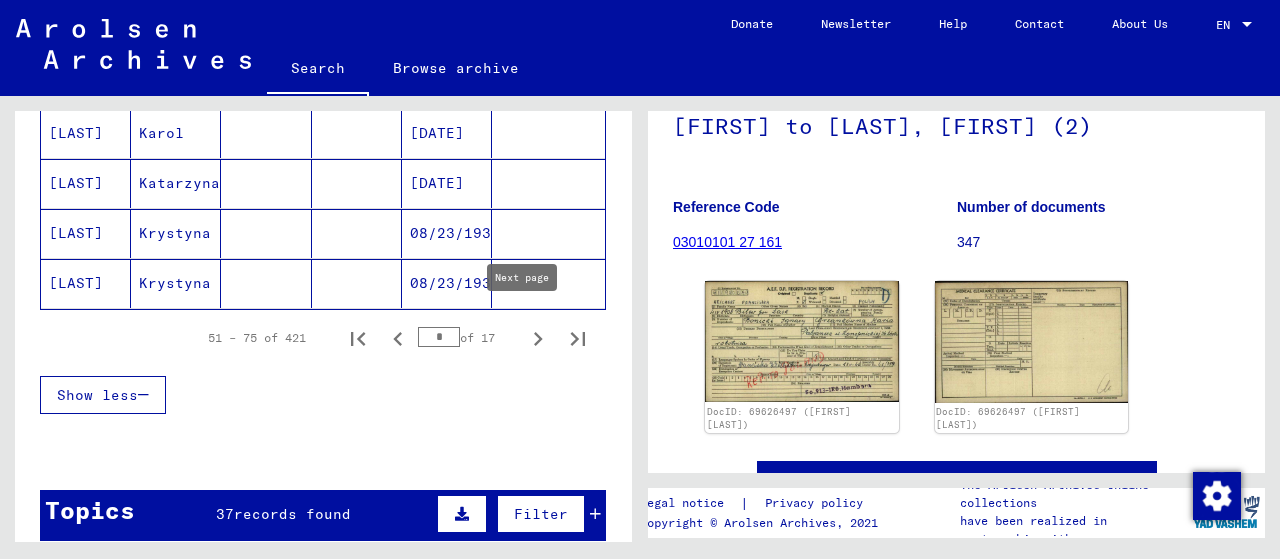 click 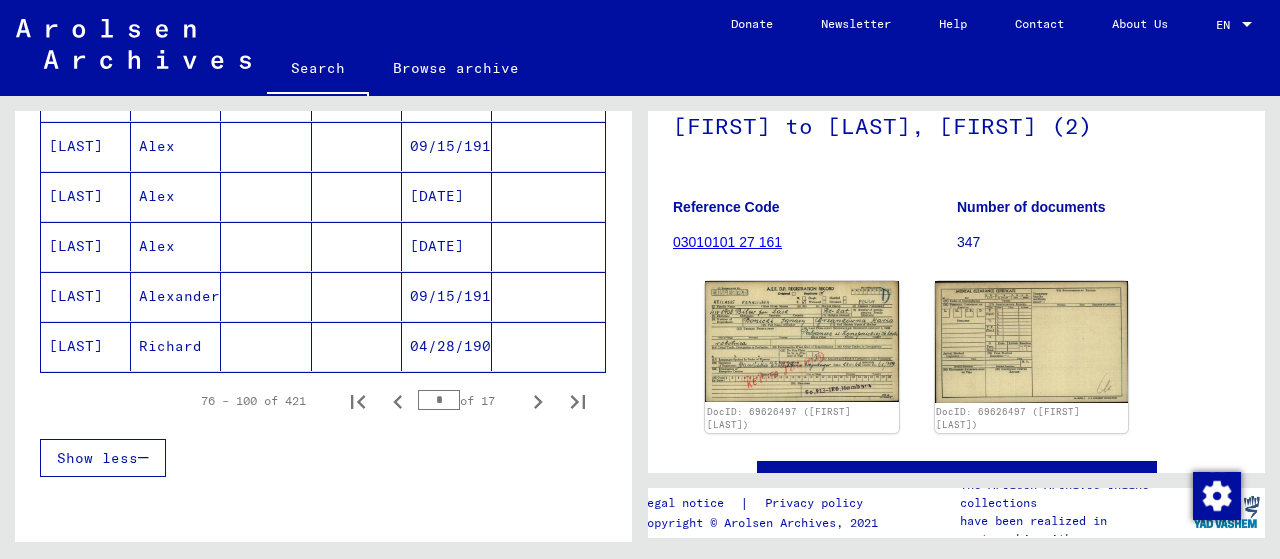 scroll, scrollTop: 1500, scrollLeft: 0, axis: vertical 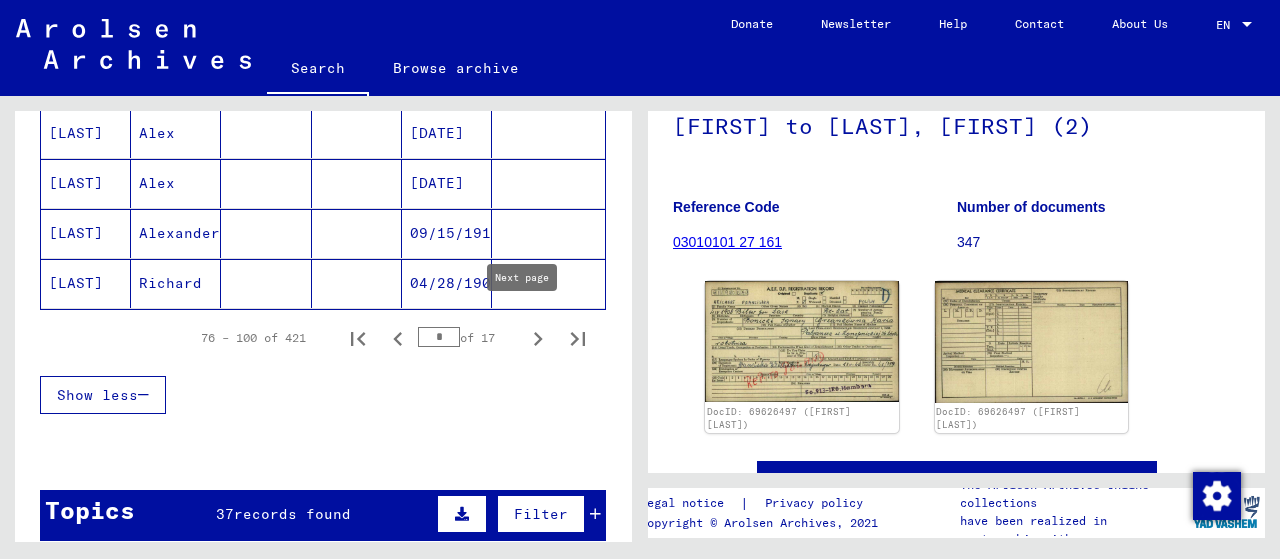 click 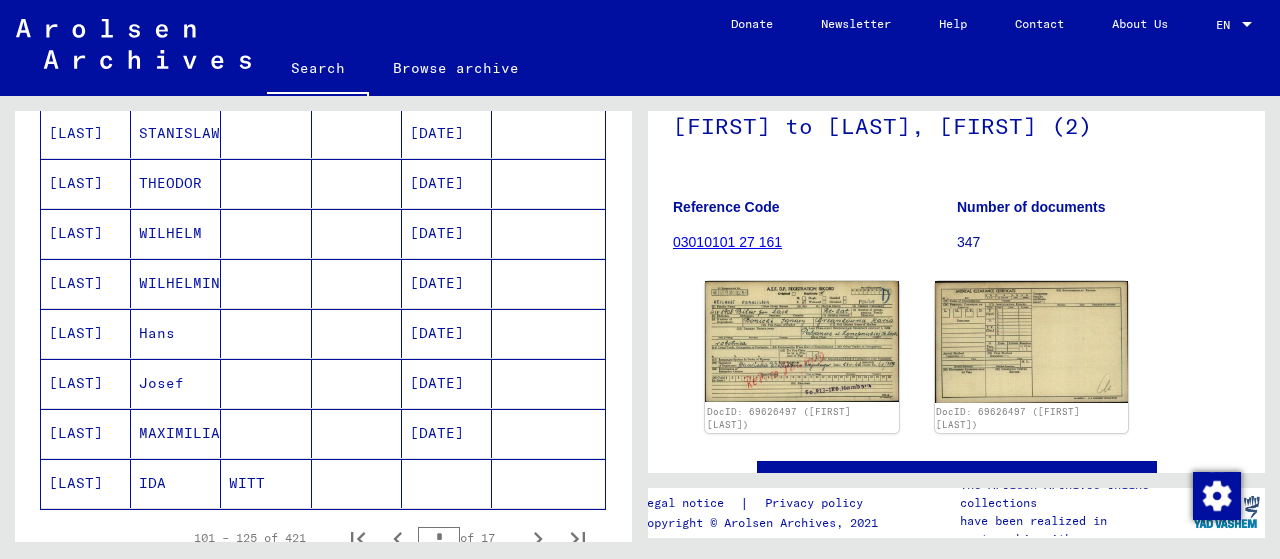 scroll, scrollTop: 1400, scrollLeft: 0, axis: vertical 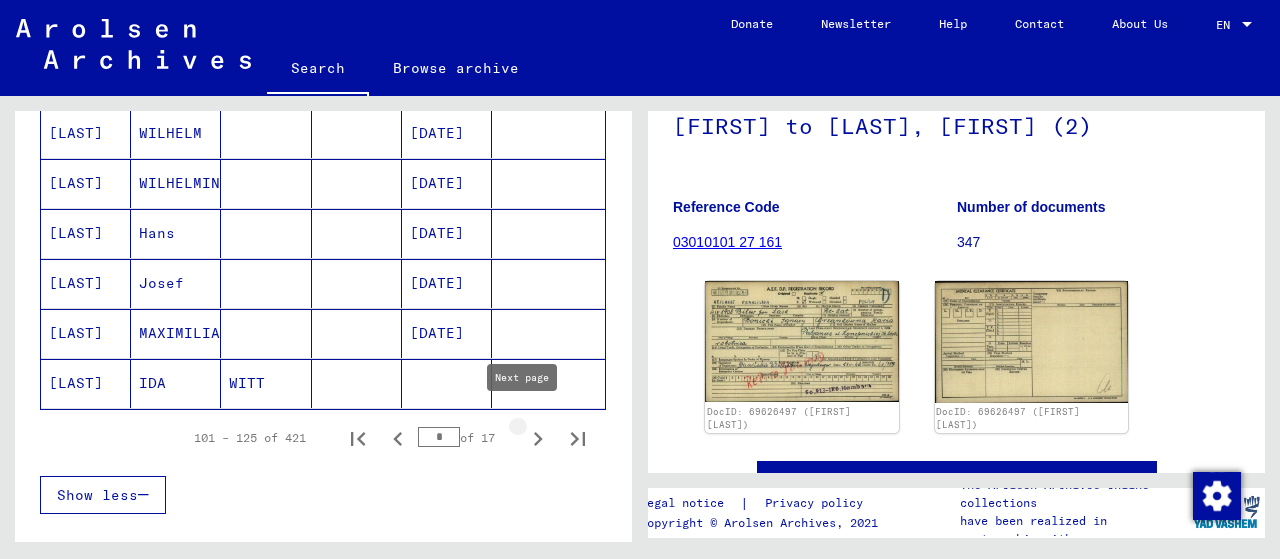 click 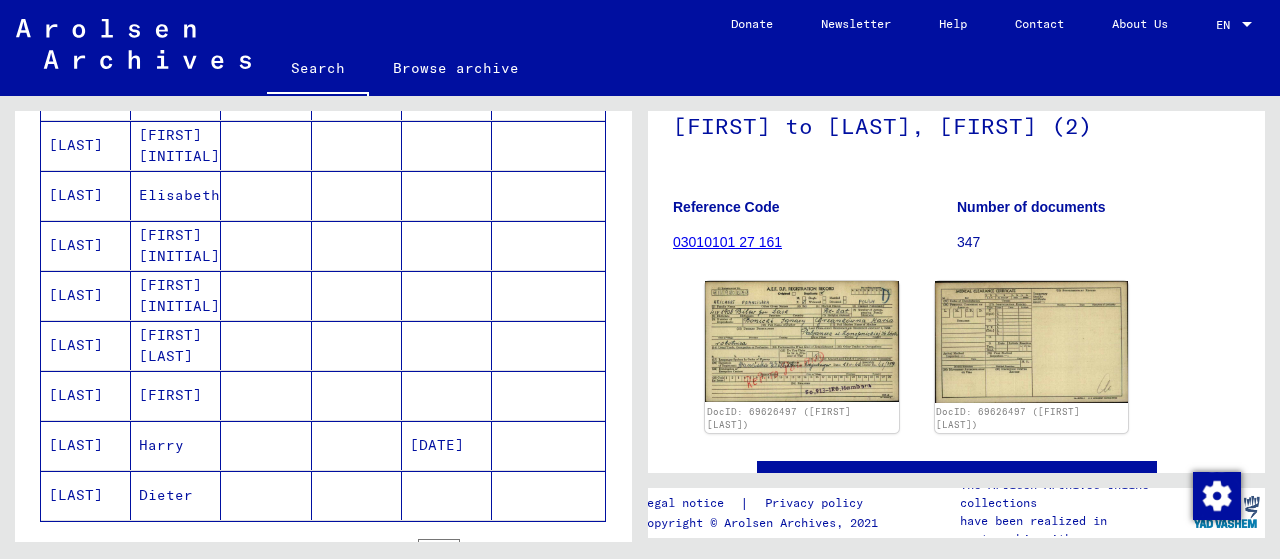 scroll, scrollTop: 1300, scrollLeft: 0, axis: vertical 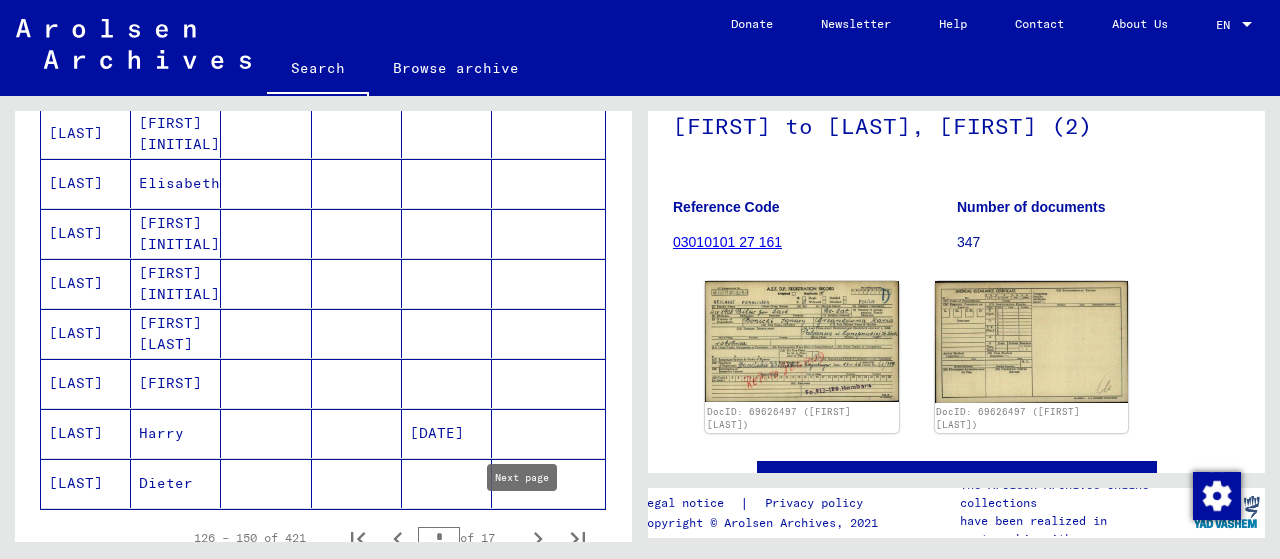 click 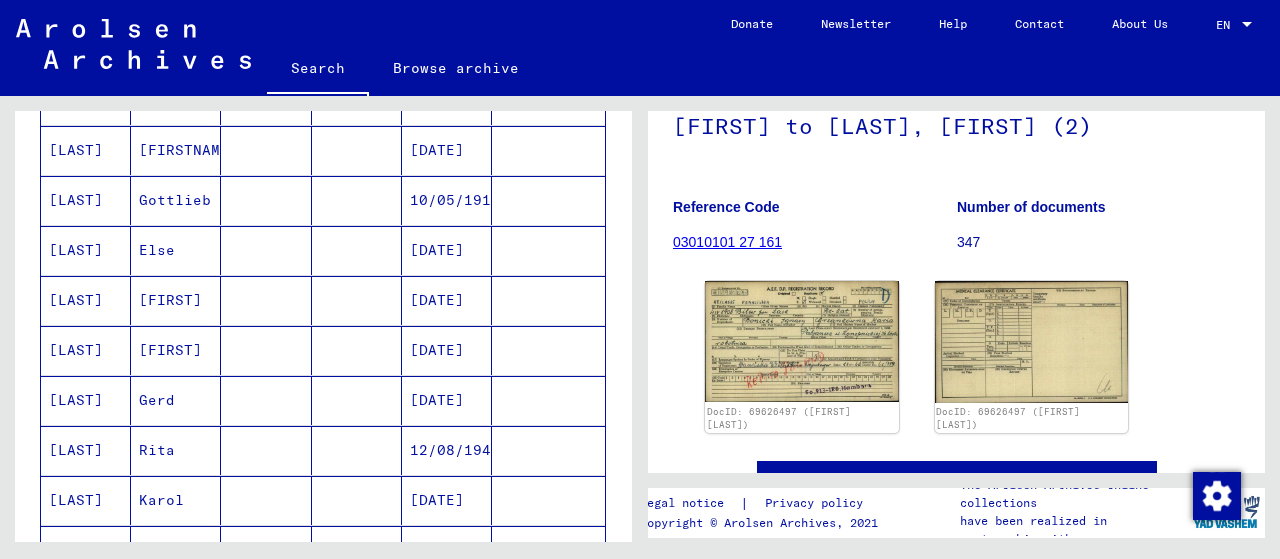 scroll, scrollTop: 700, scrollLeft: 0, axis: vertical 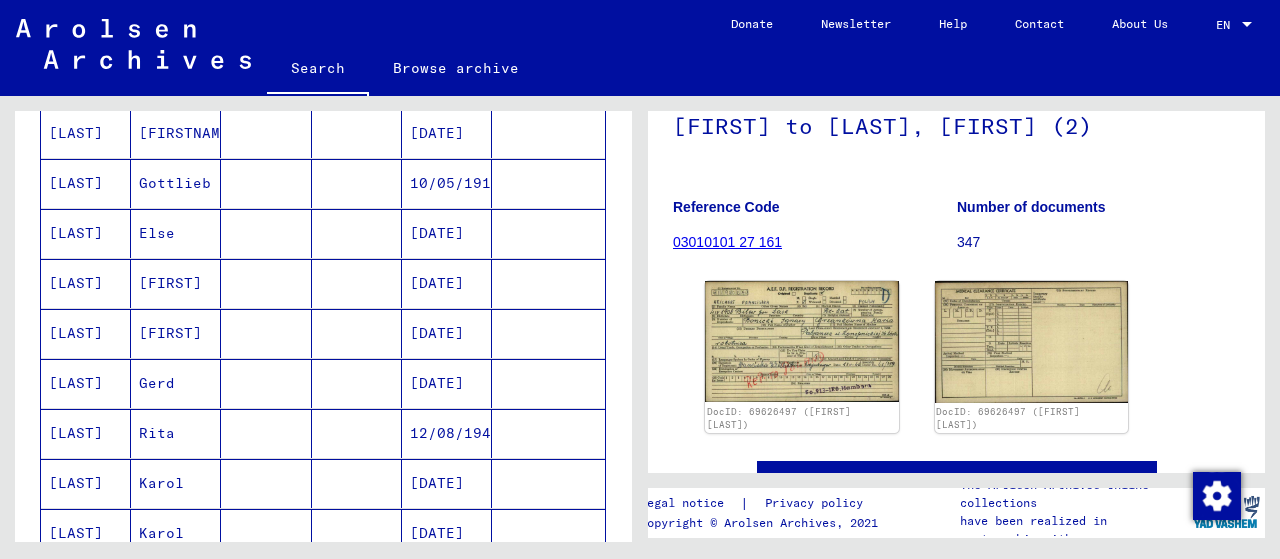 click on "[FIRST]" at bounding box center (176, 333) 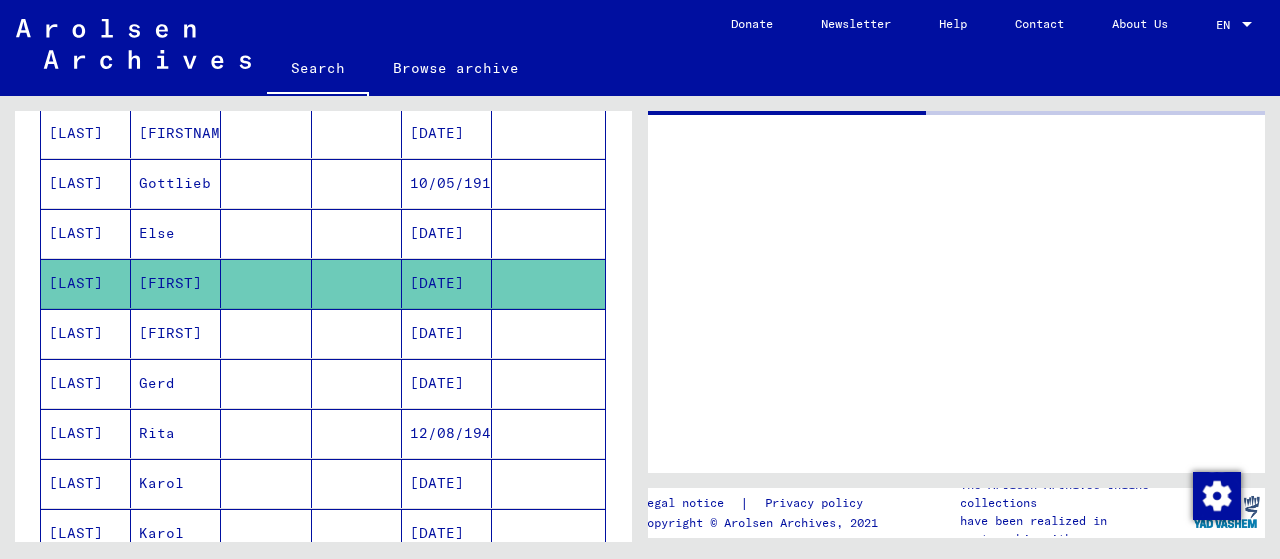 scroll, scrollTop: 0, scrollLeft: 0, axis: both 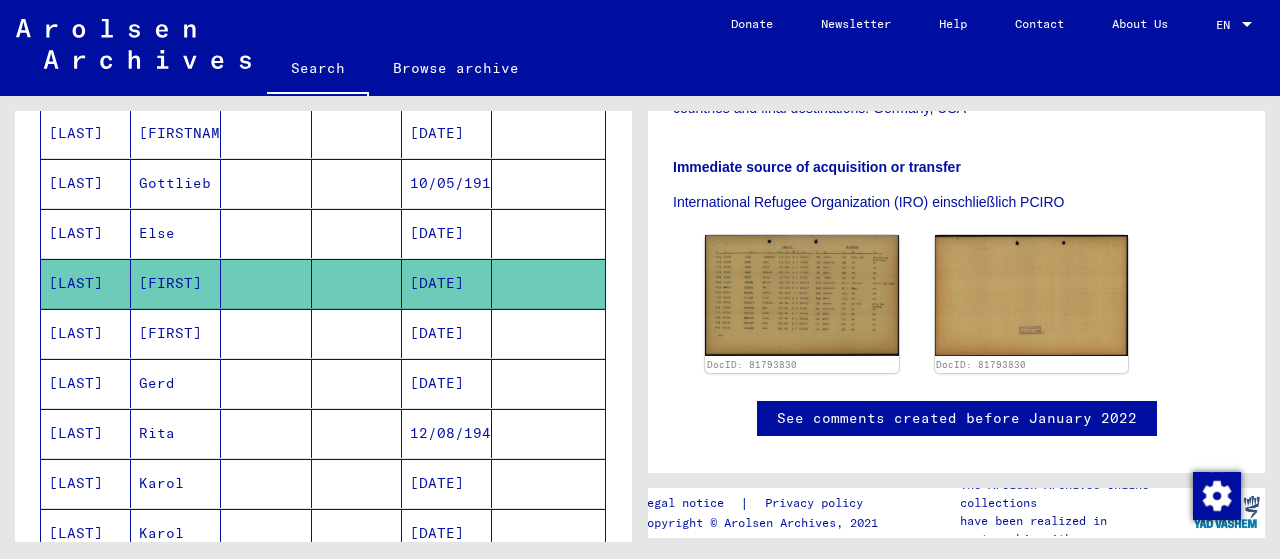 click 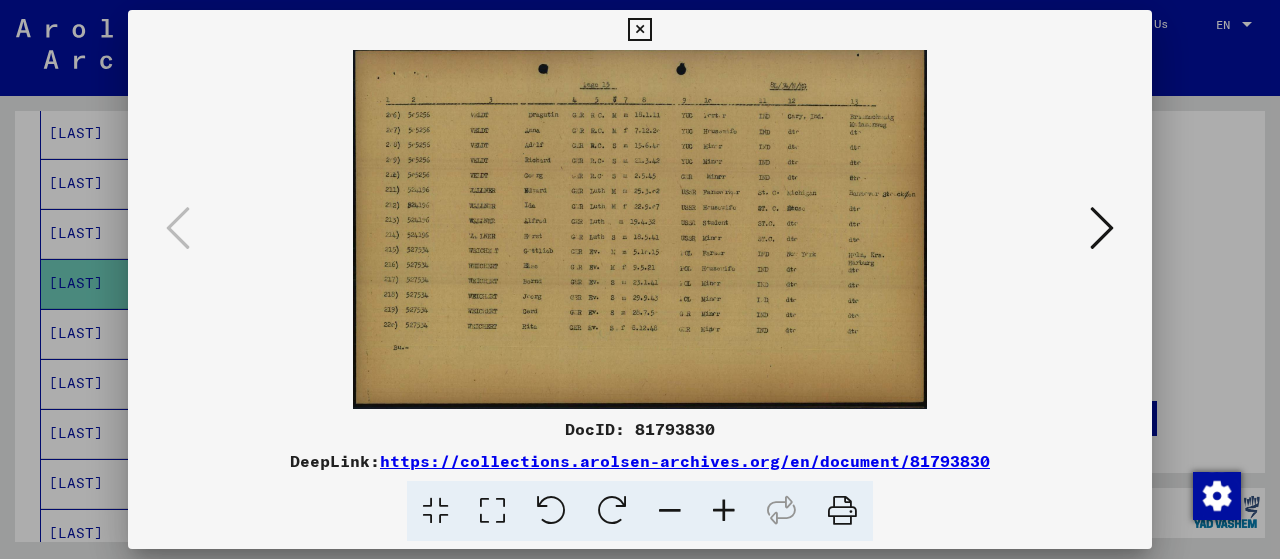 click at bounding box center [724, 511] 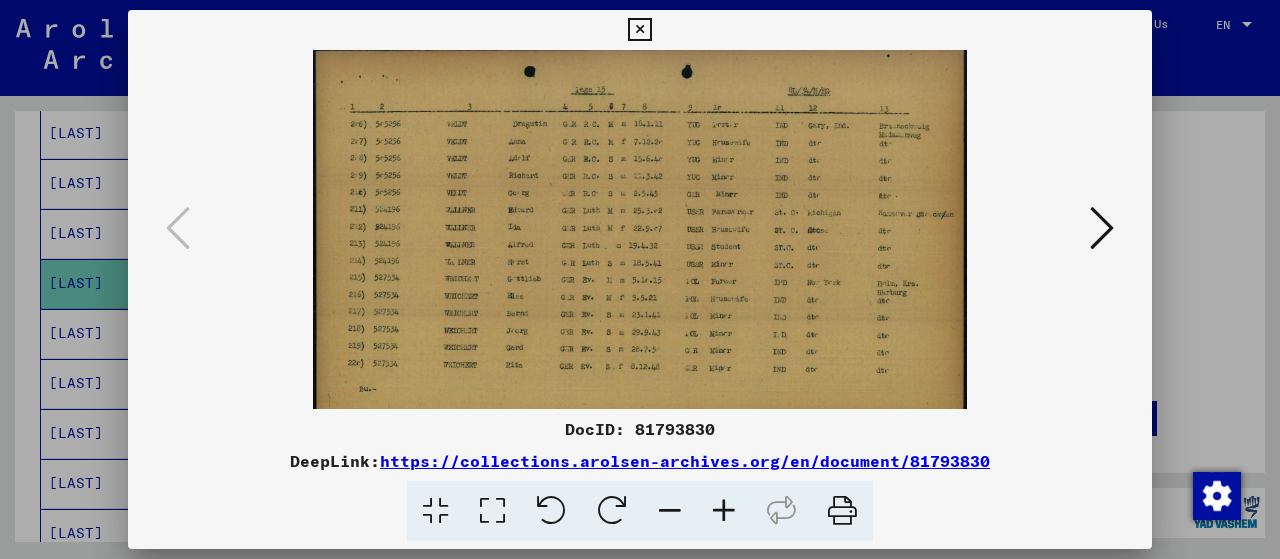 click at bounding box center [724, 511] 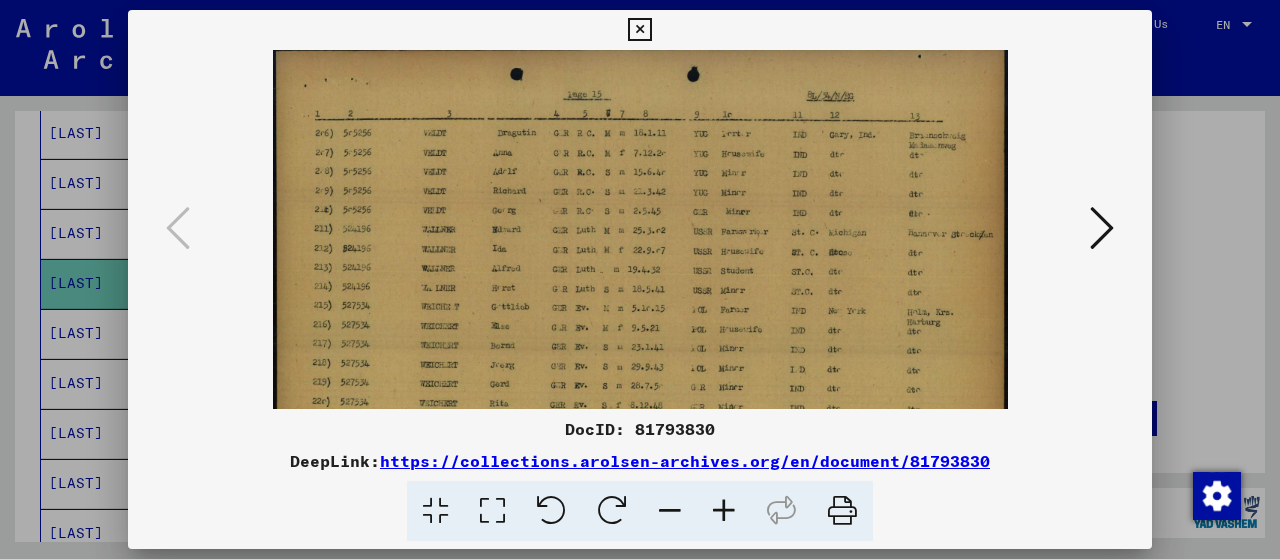 click at bounding box center [639, 30] 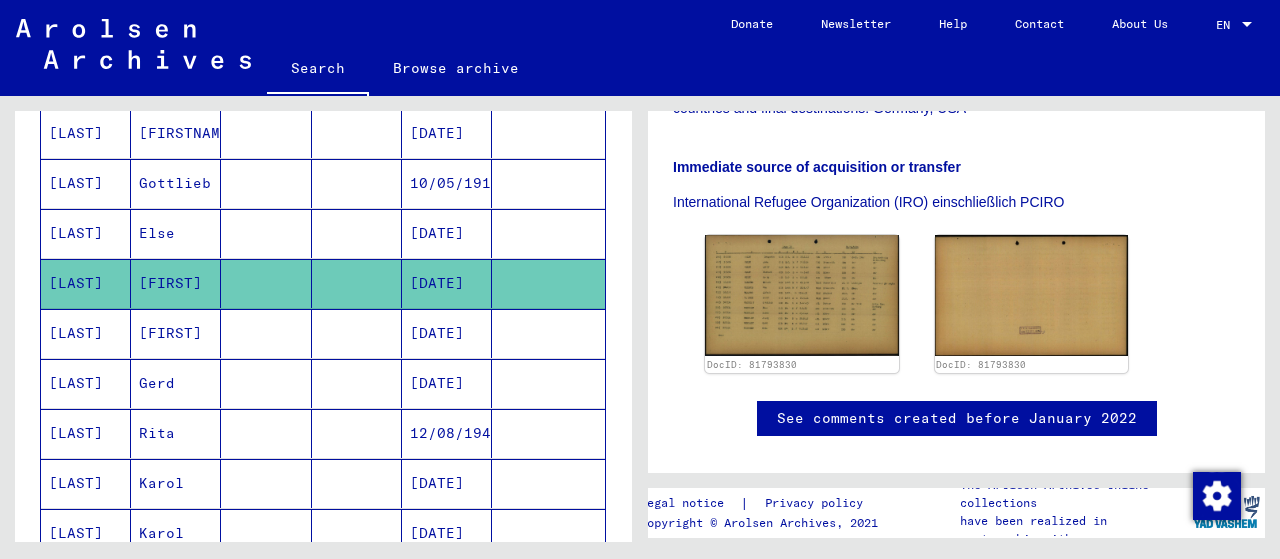 click 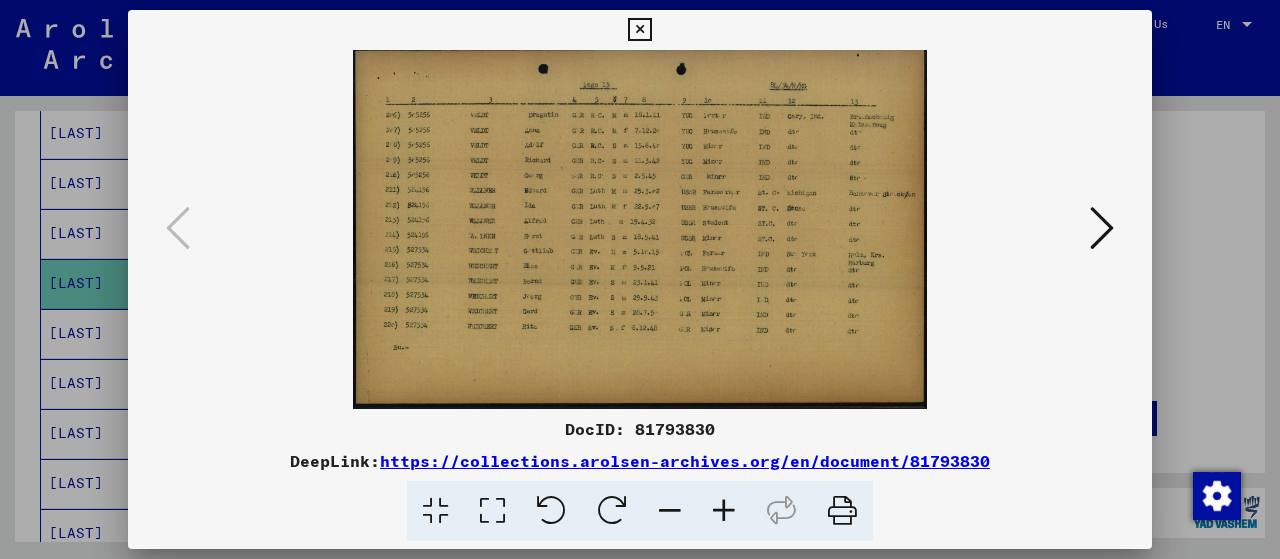 drag, startPoint x: 838, startPoint y: 511, endPoint x: 1132, endPoint y: 527, distance: 294.43506 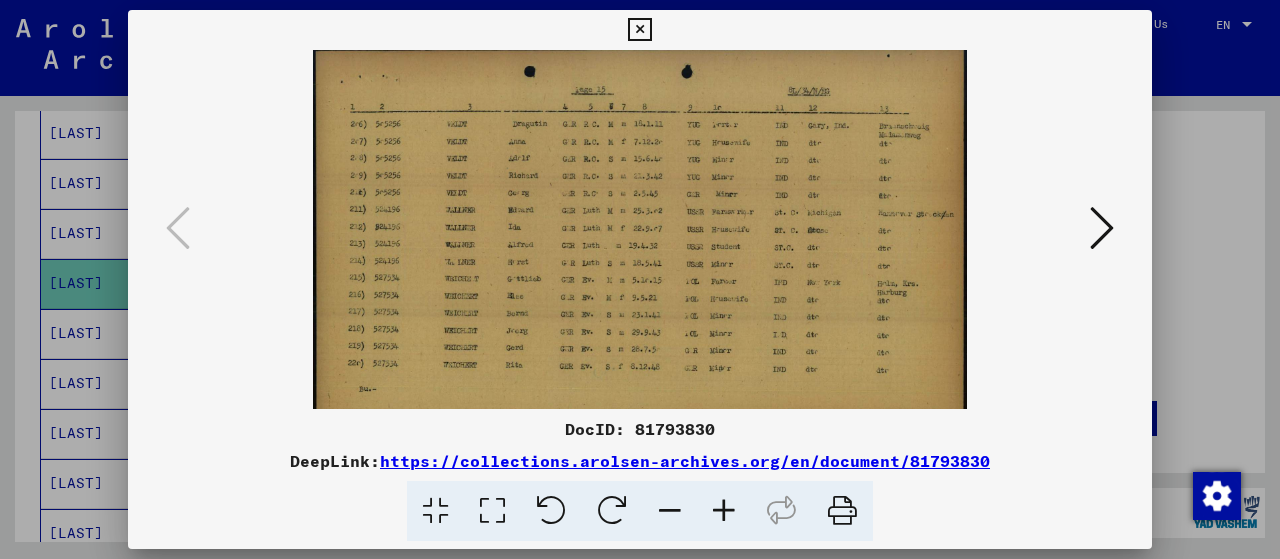 click at bounding box center (724, 511) 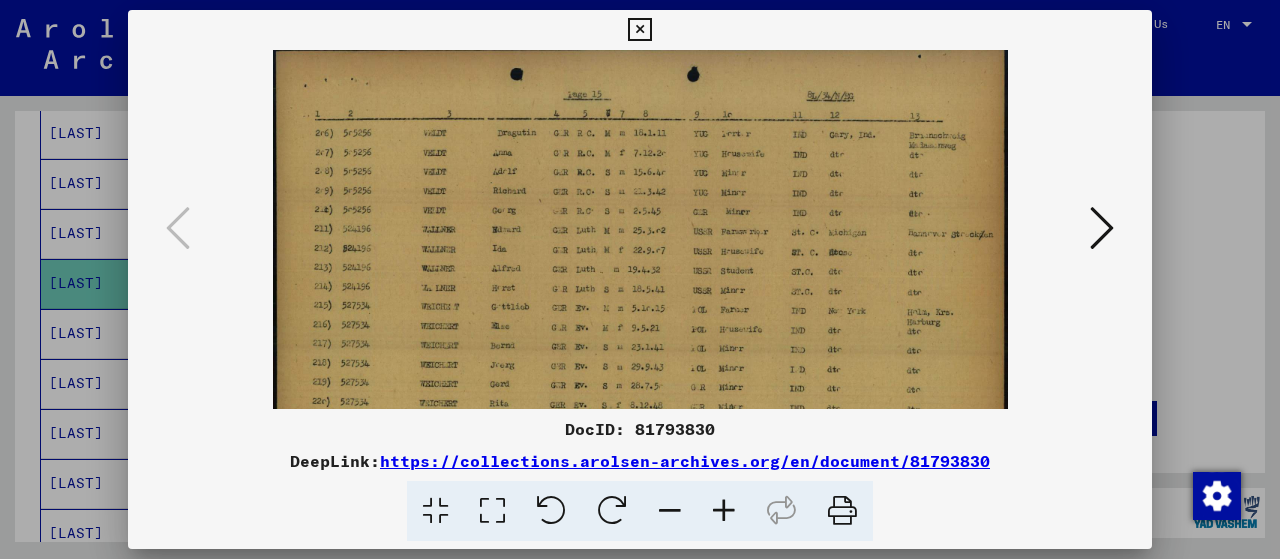 click at bounding box center (640, 279) 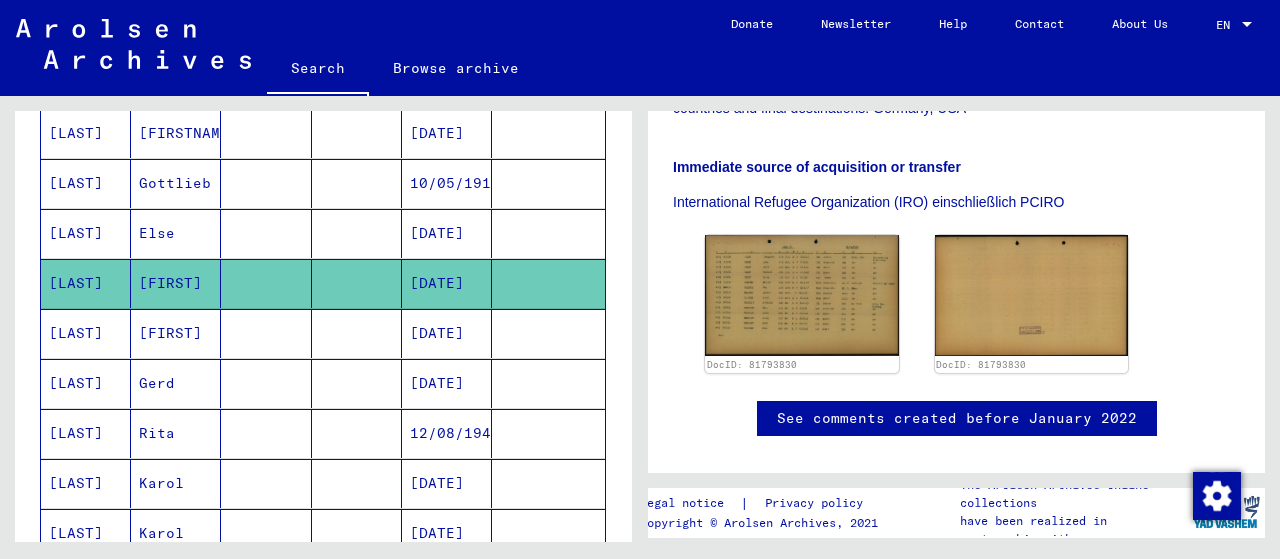 scroll, scrollTop: 400, scrollLeft: 0, axis: vertical 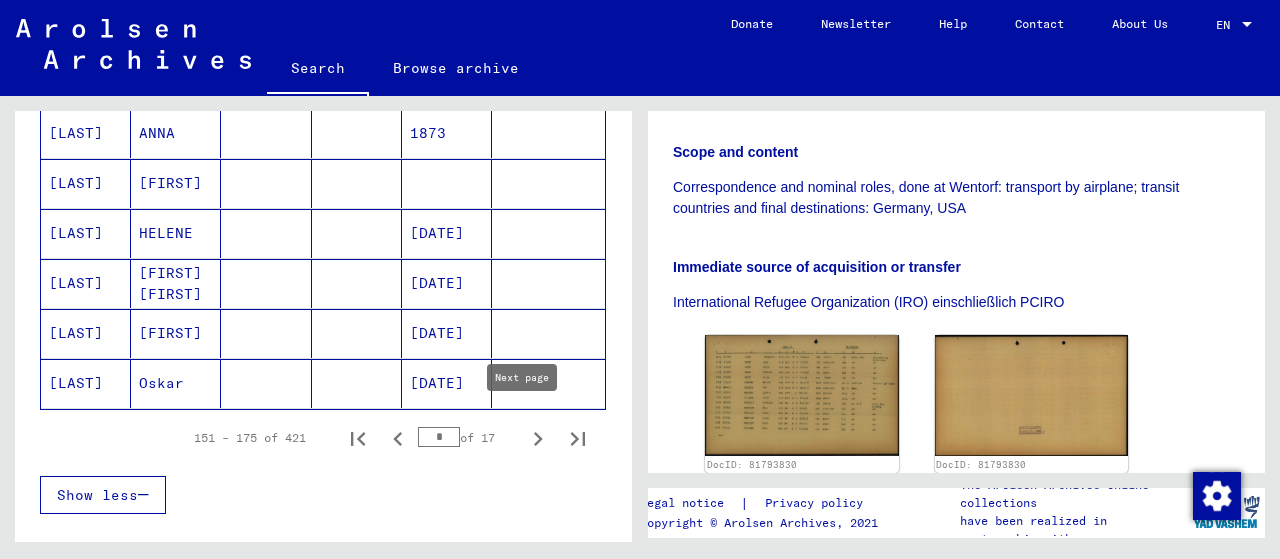 click 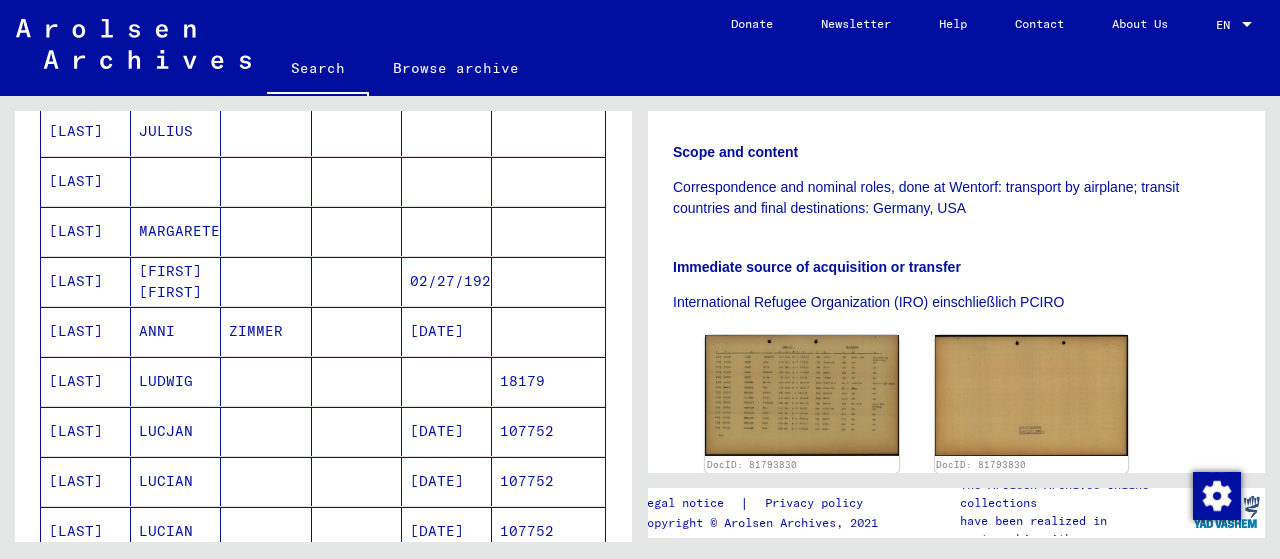 scroll, scrollTop: 400, scrollLeft: 0, axis: vertical 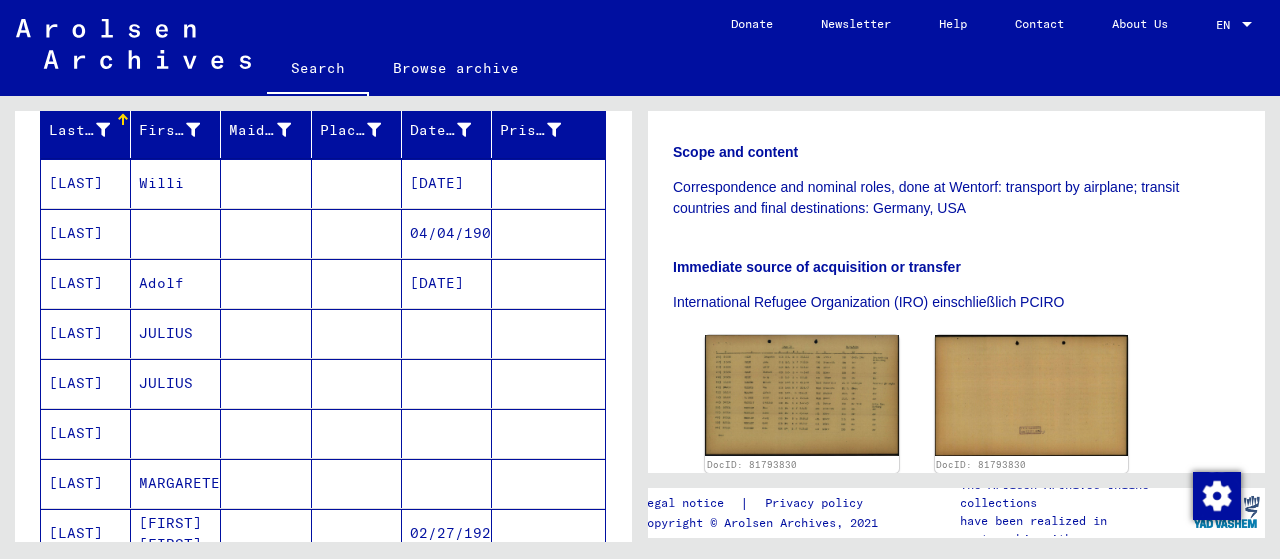 click on "[LAST]" at bounding box center (86, 283) 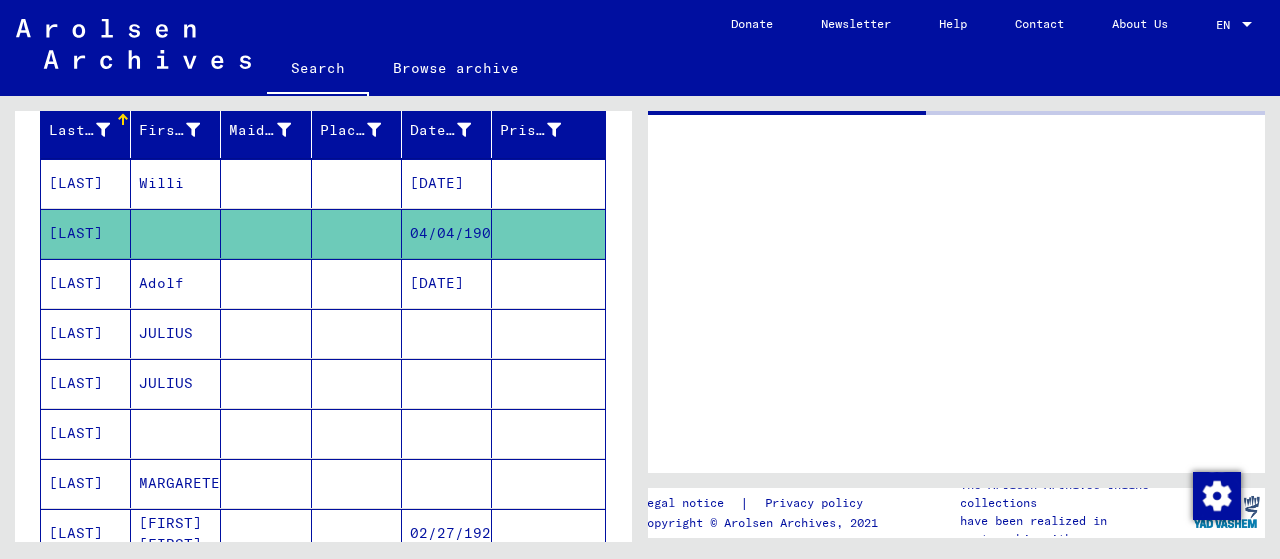 scroll, scrollTop: 0, scrollLeft: 0, axis: both 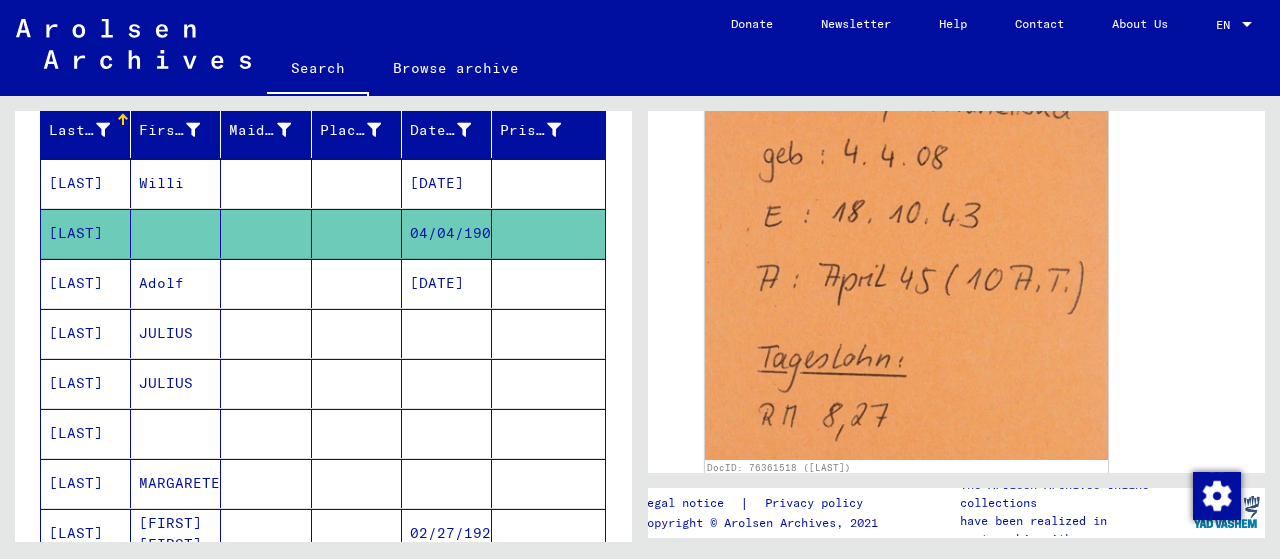 click on "[LAST]" at bounding box center [86, 483] 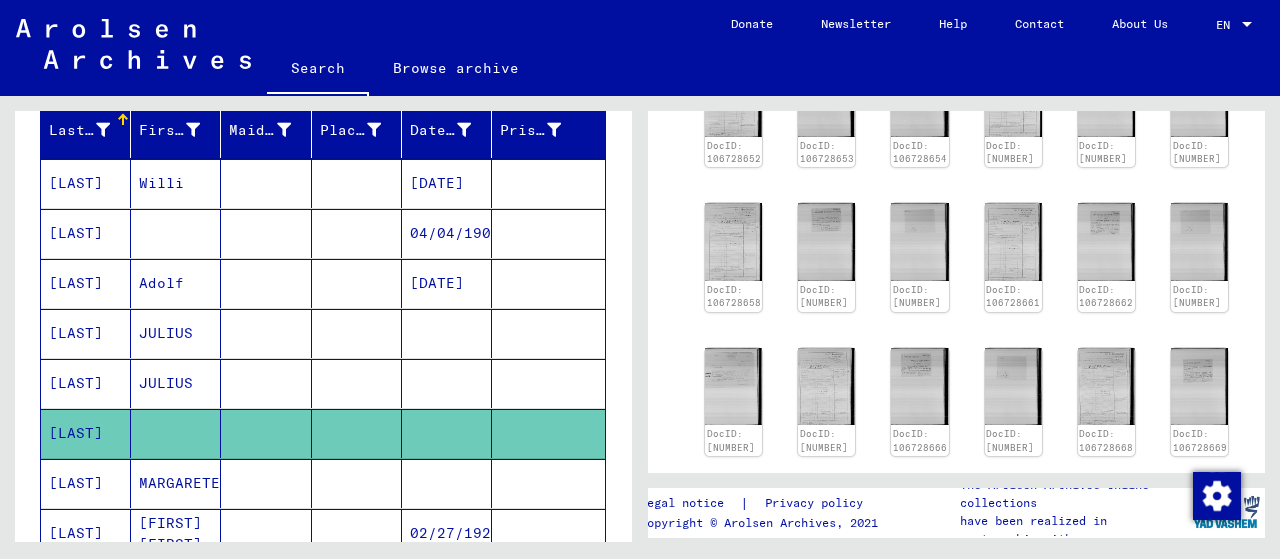 scroll, scrollTop: 193, scrollLeft: 0, axis: vertical 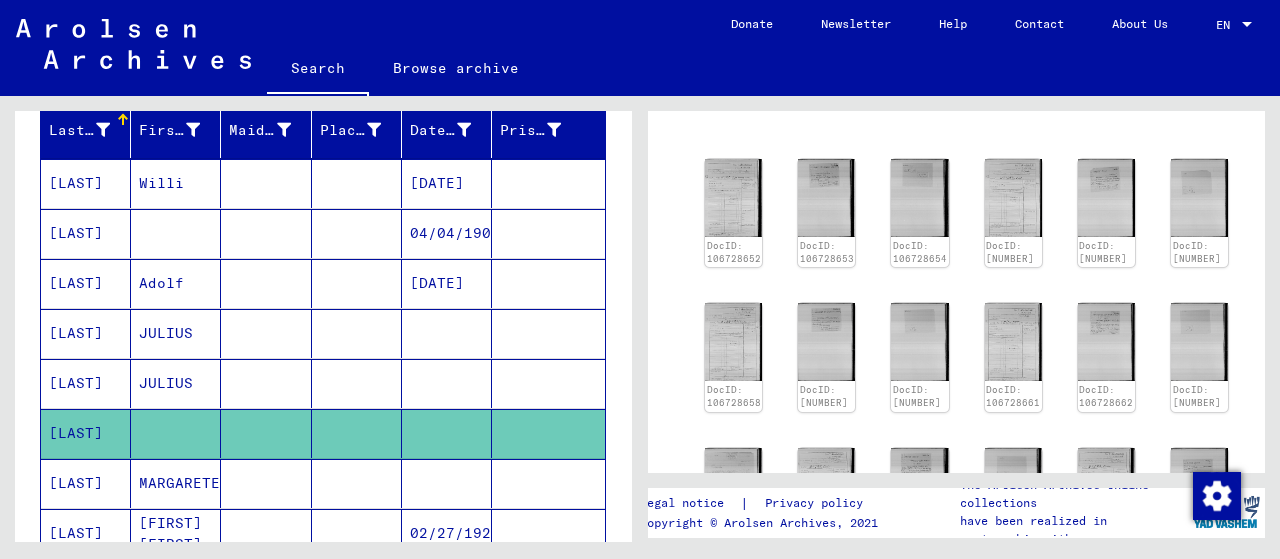 click 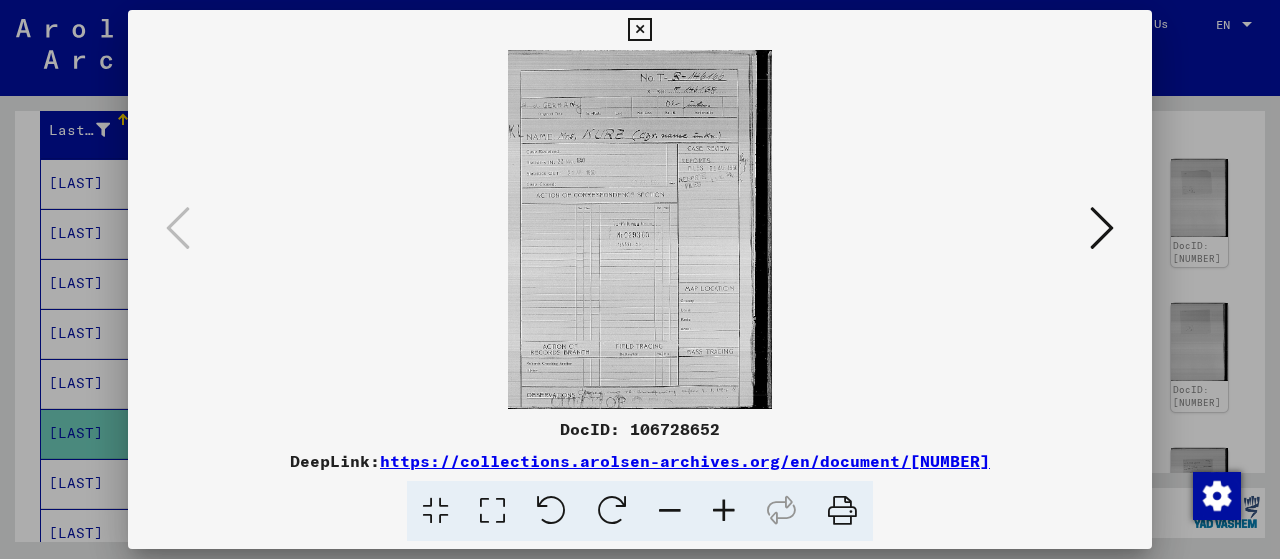 click at bounding box center [1102, 228] 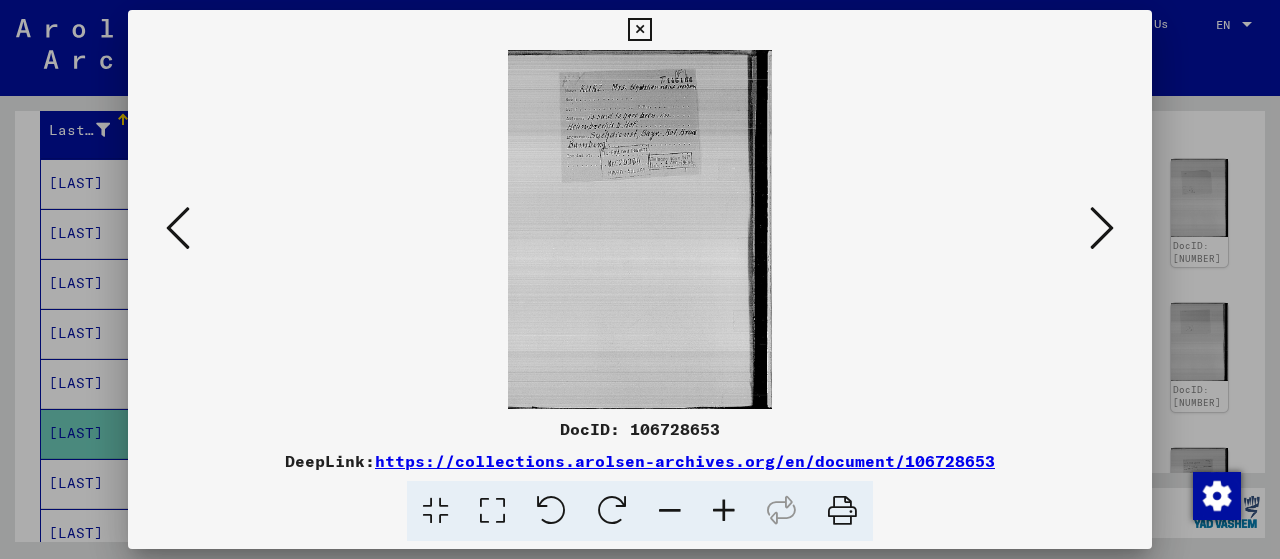 click at bounding box center [724, 511] 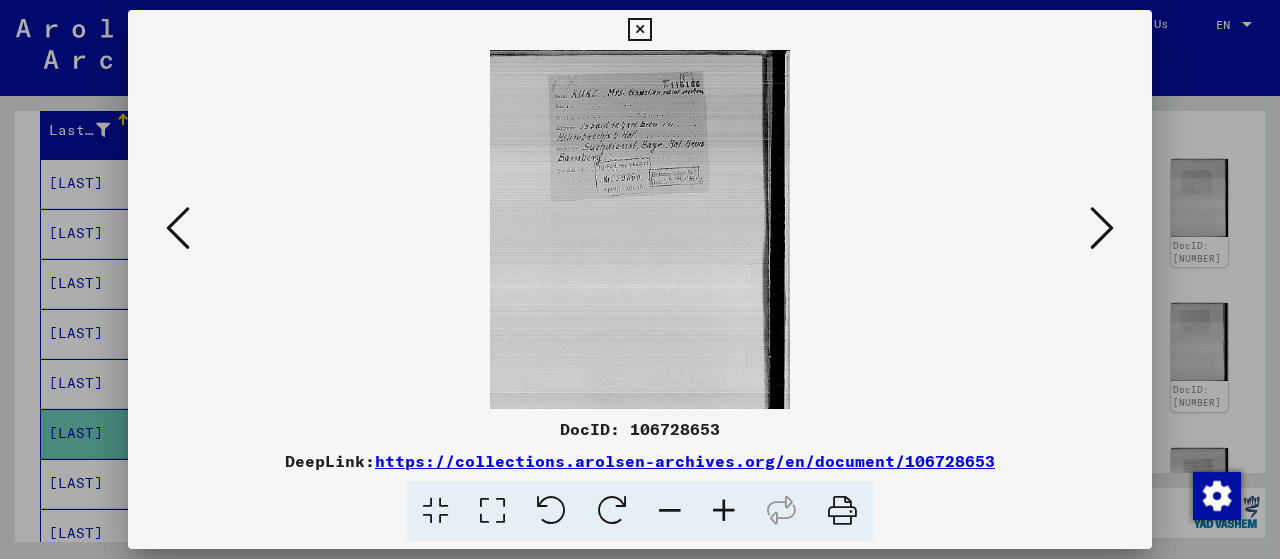 click at bounding box center (724, 511) 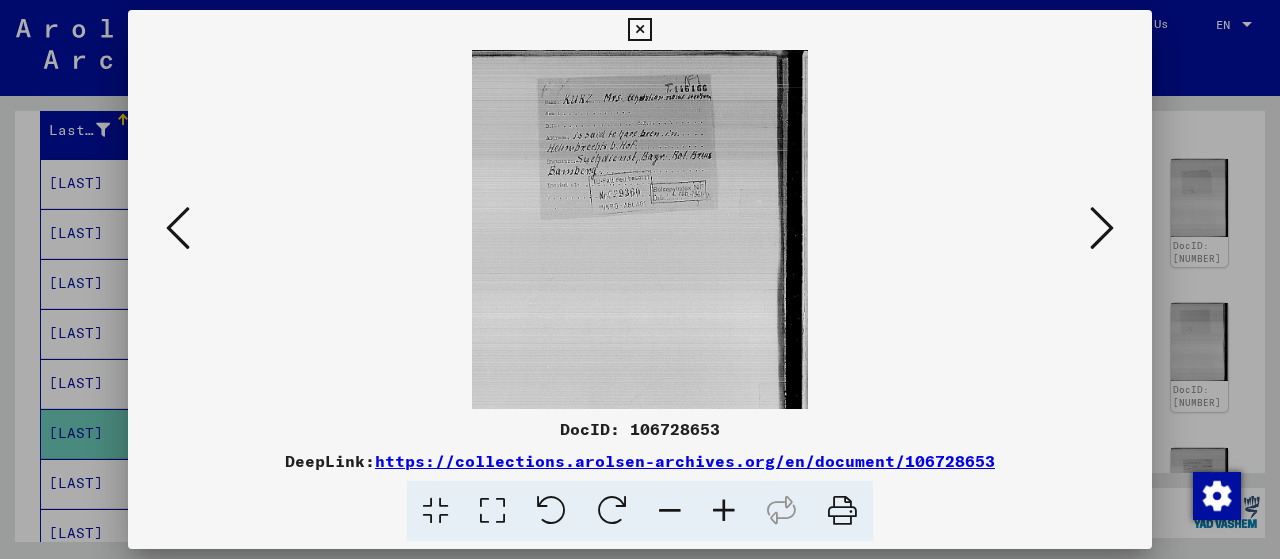 click at bounding box center [724, 511] 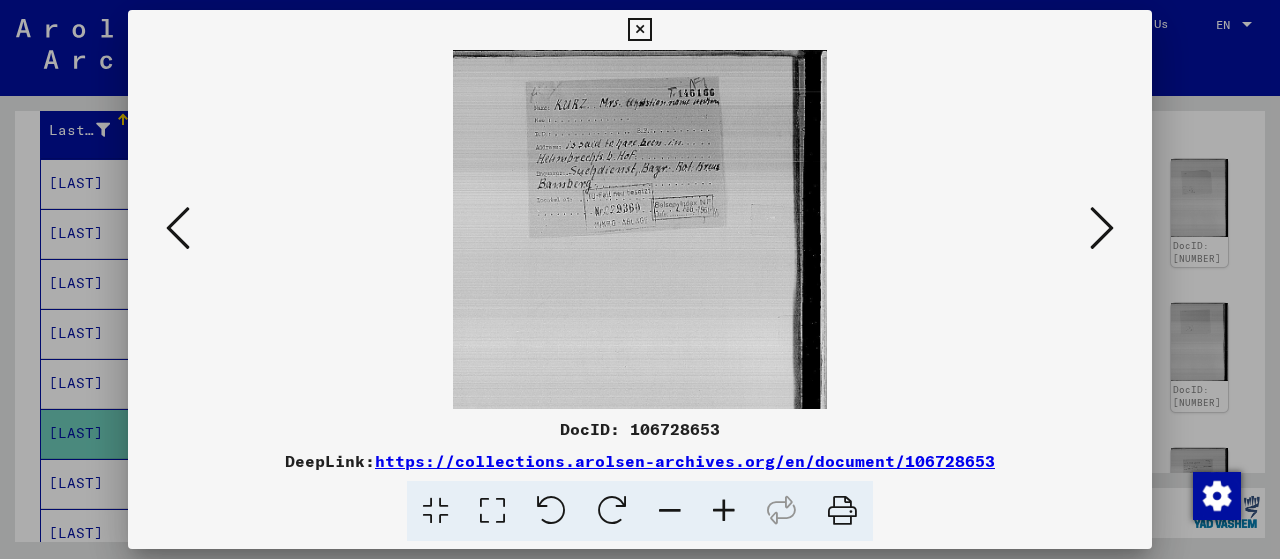 click at bounding box center [724, 511] 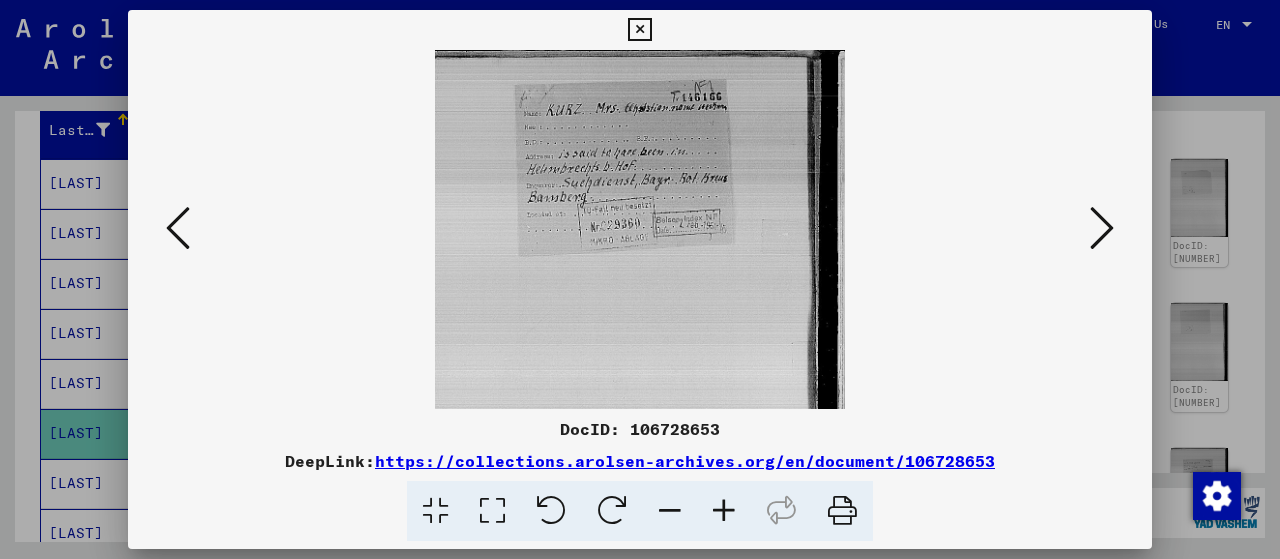 click at bounding box center (724, 511) 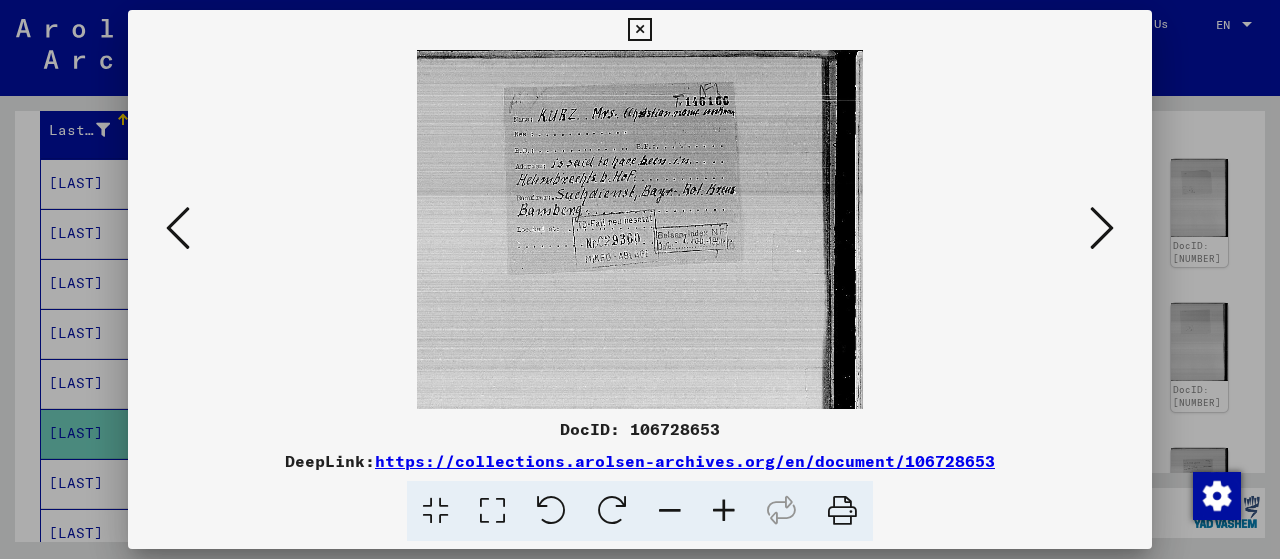 click at bounding box center [724, 511] 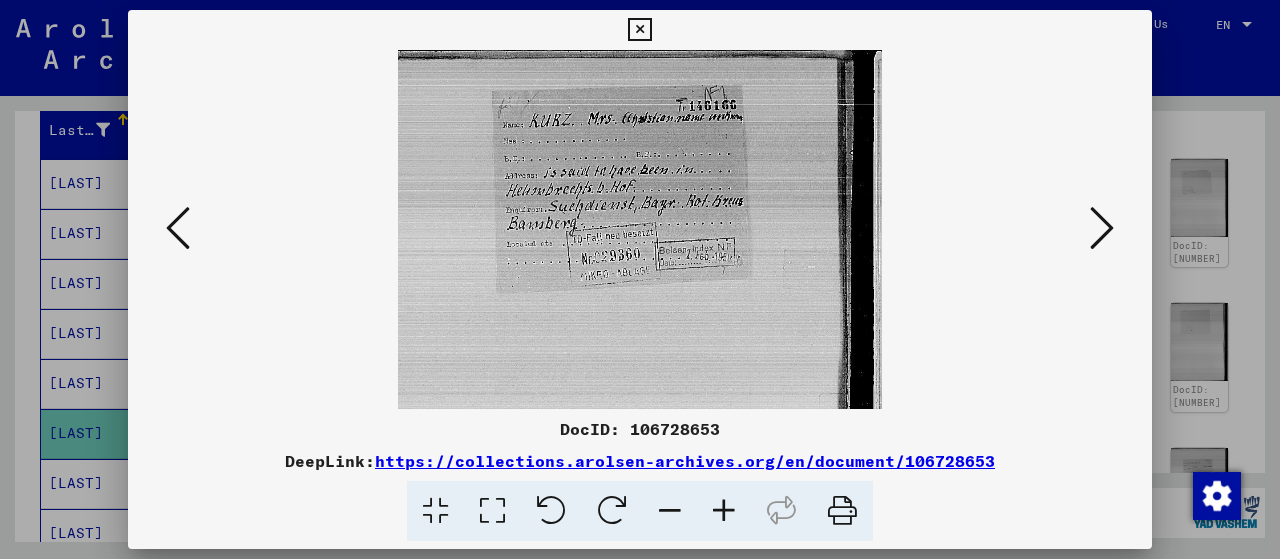 click at bounding box center [1102, 228] 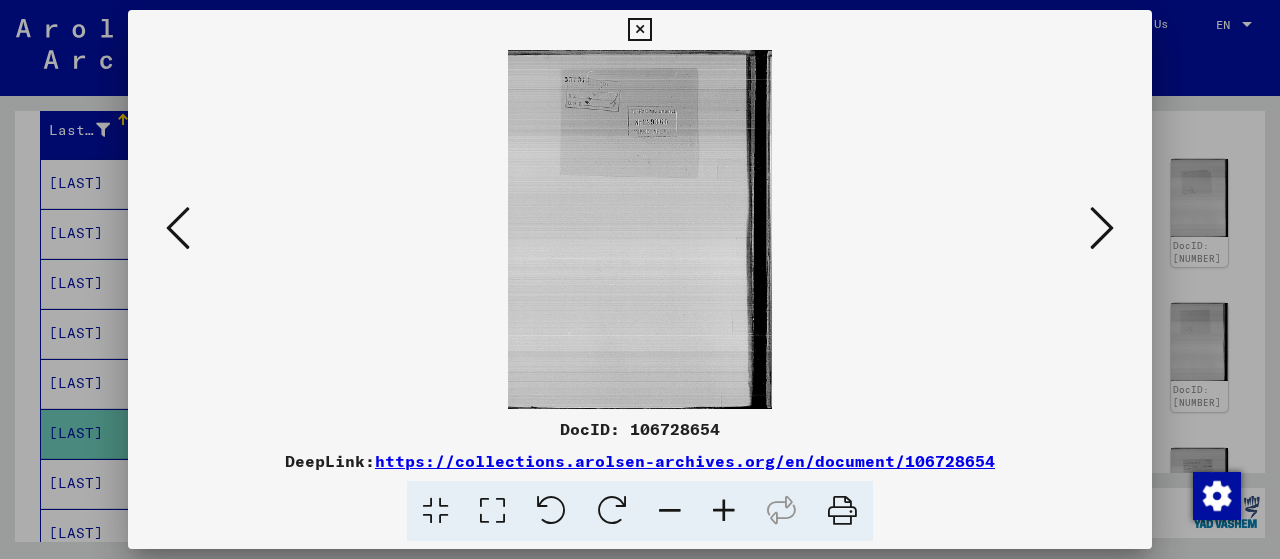 click at bounding box center [724, 511] 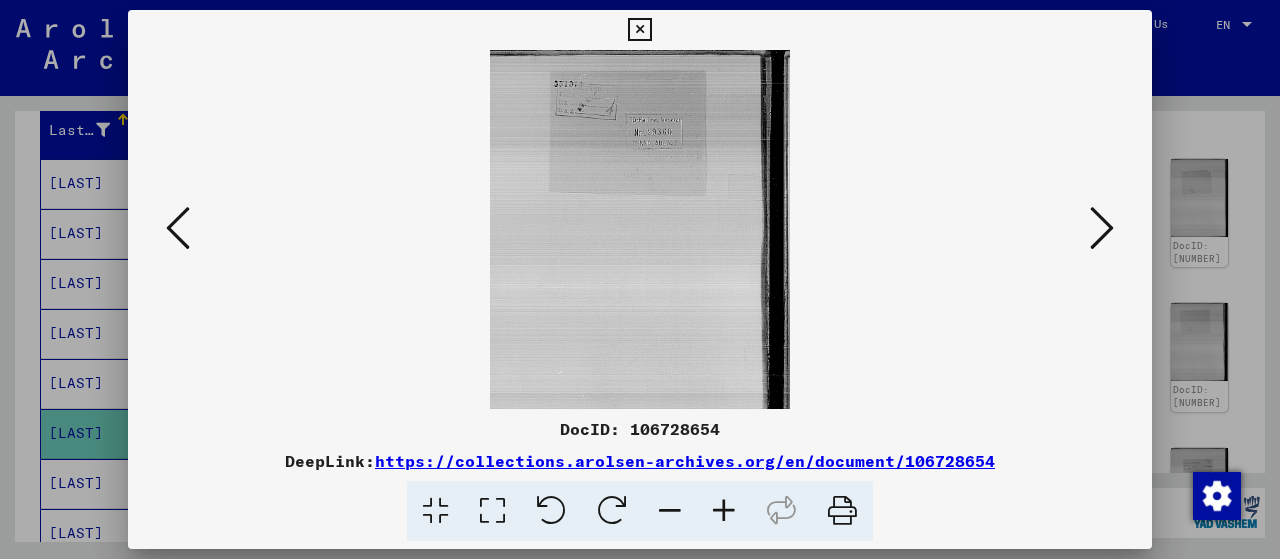 click at bounding box center [724, 511] 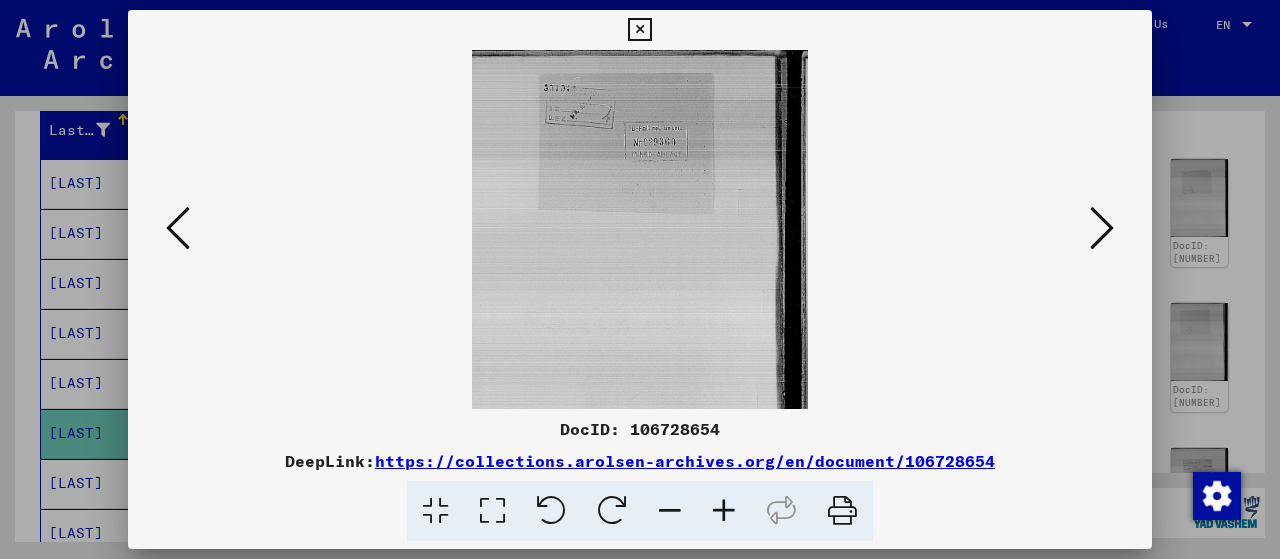 click at bounding box center [724, 511] 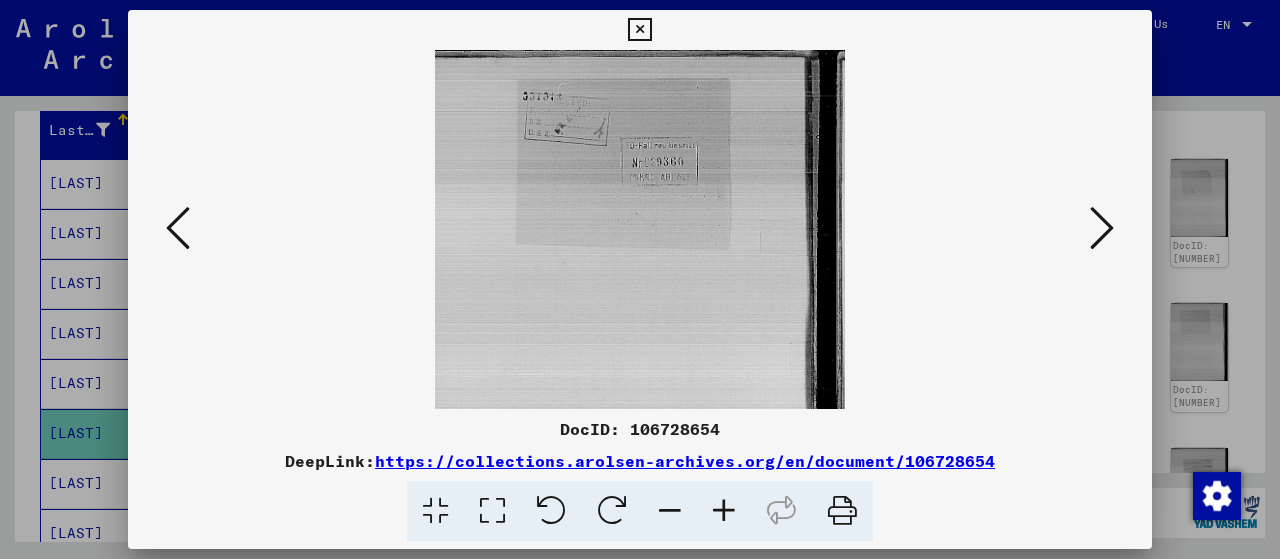 click at bounding box center (724, 511) 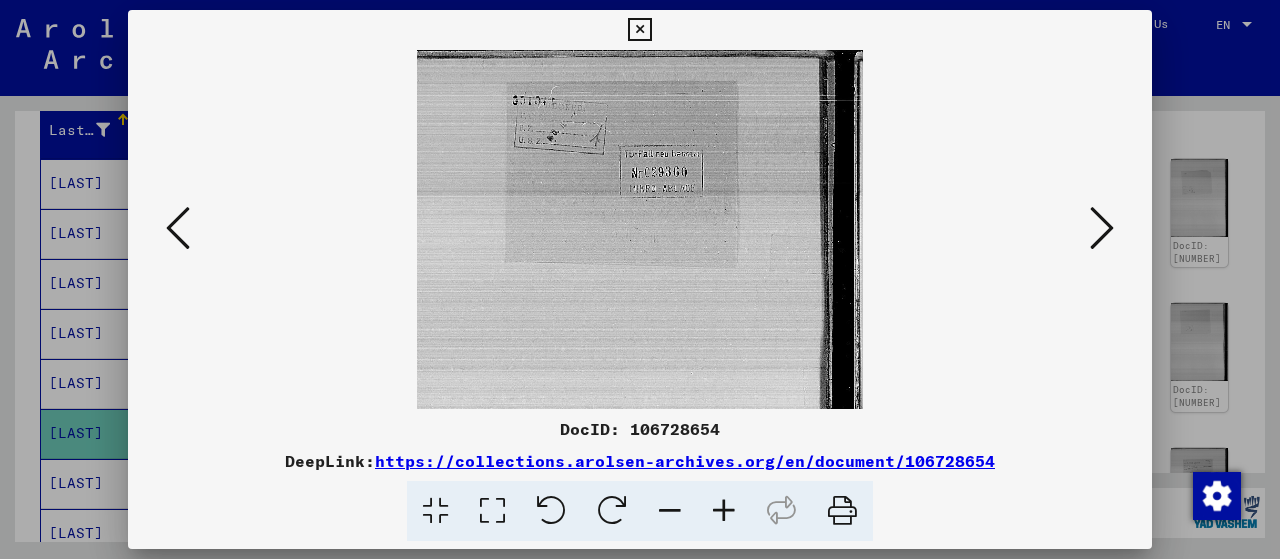 click at bounding box center [724, 511] 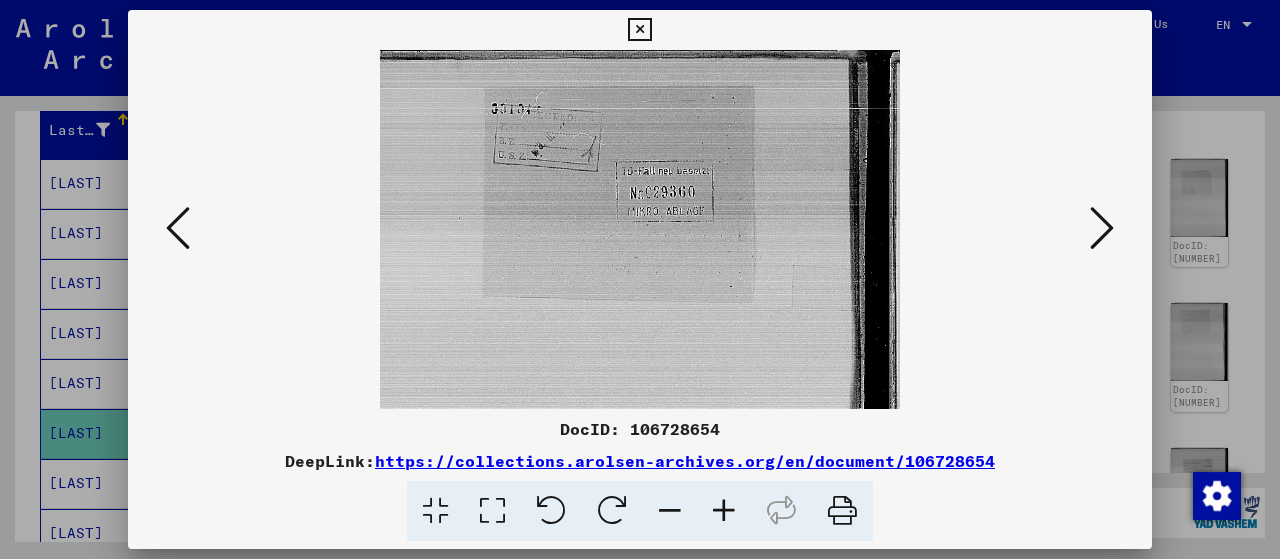 click at bounding box center (1102, 228) 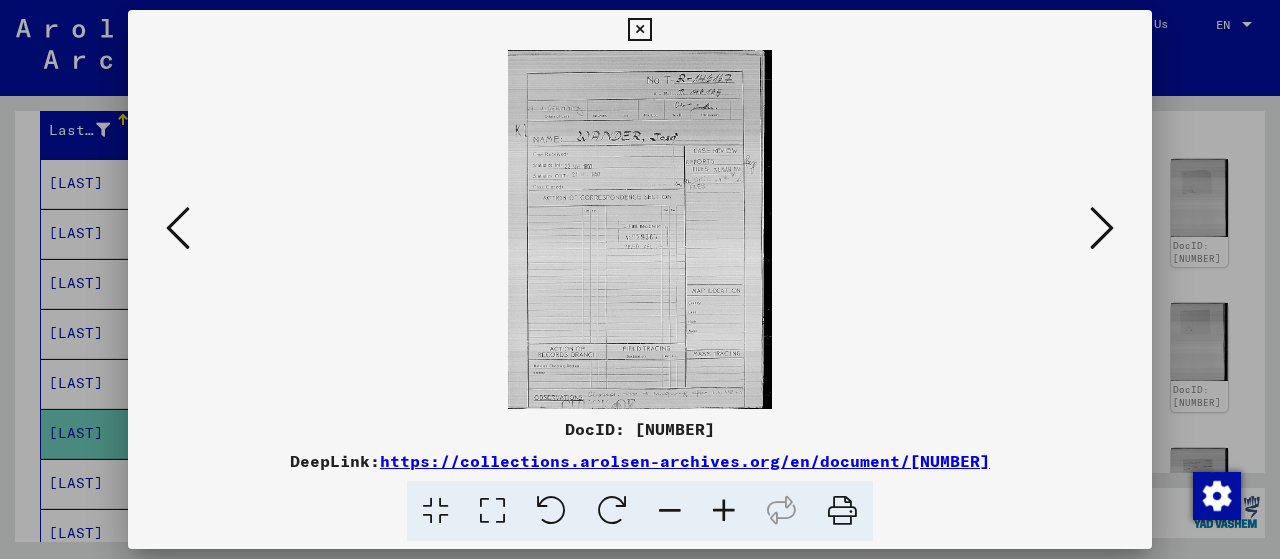 click at bounding box center [1102, 228] 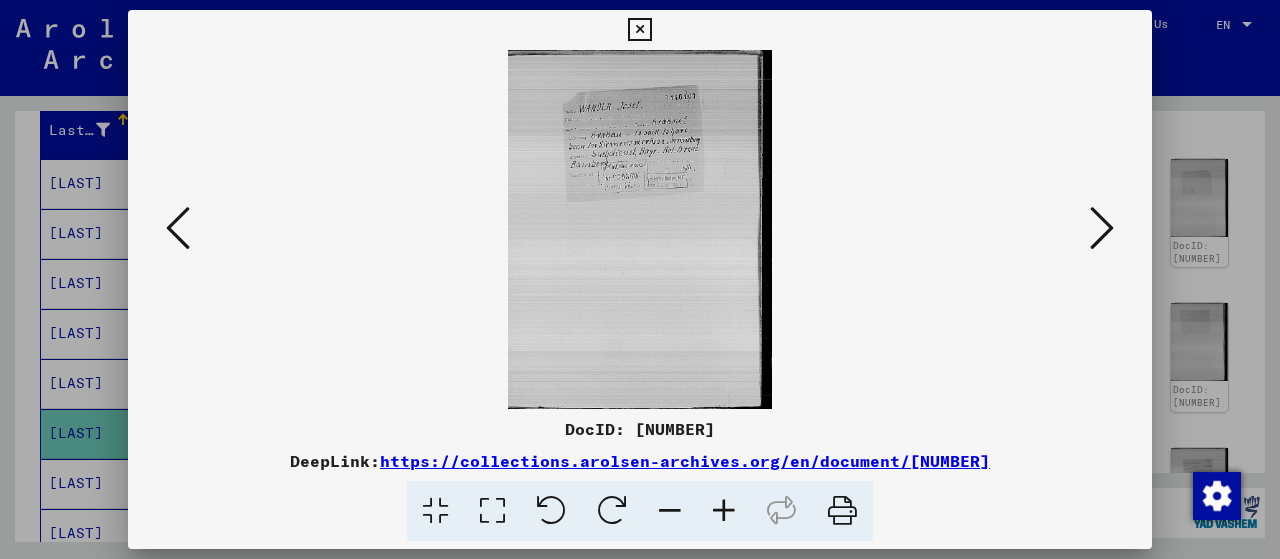 click at bounding box center (1102, 228) 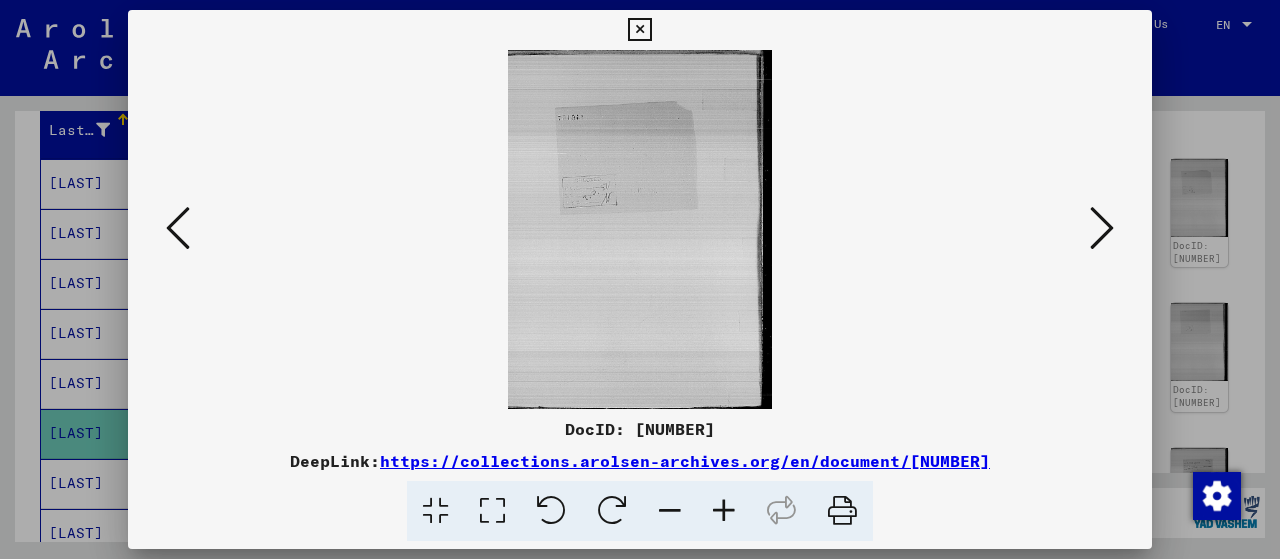 click at bounding box center [1102, 228] 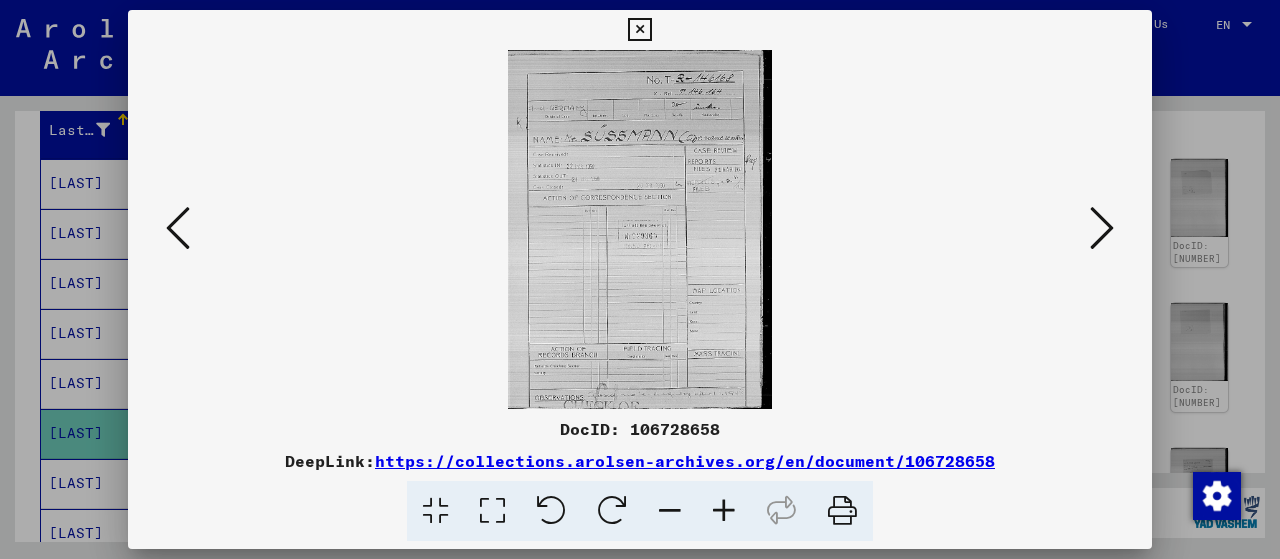 click at bounding box center (1102, 228) 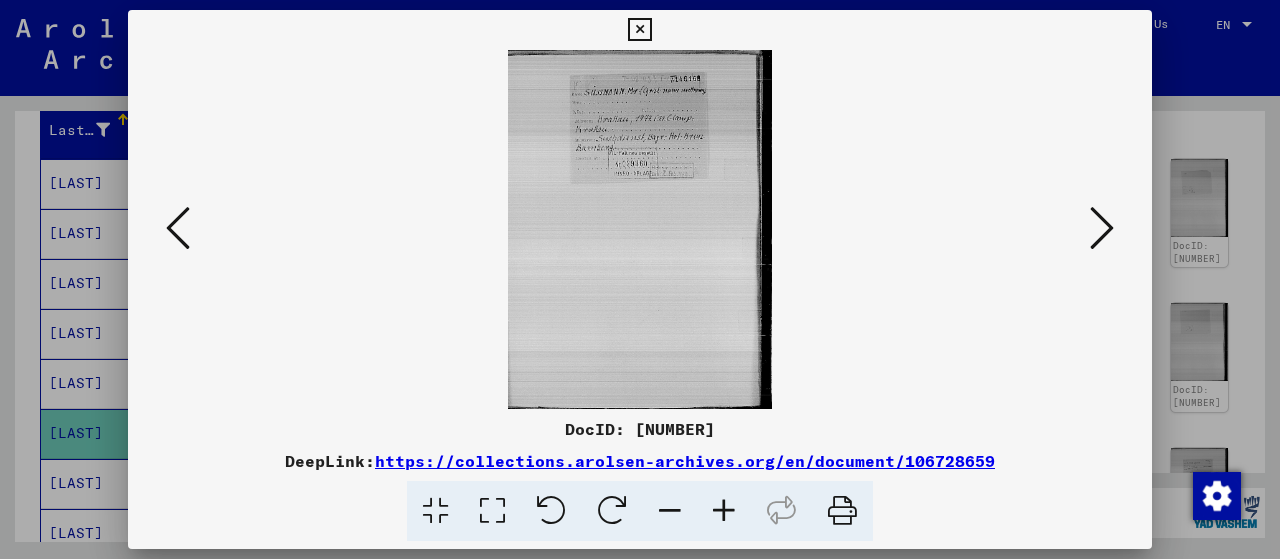 click at bounding box center (1102, 228) 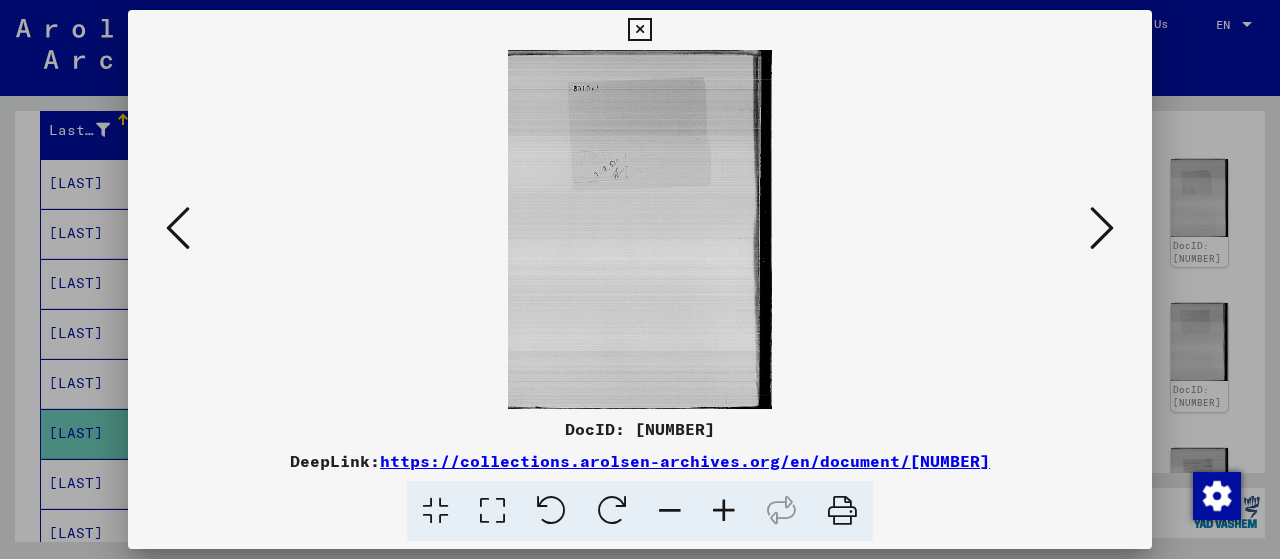 click at bounding box center [1102, 228] 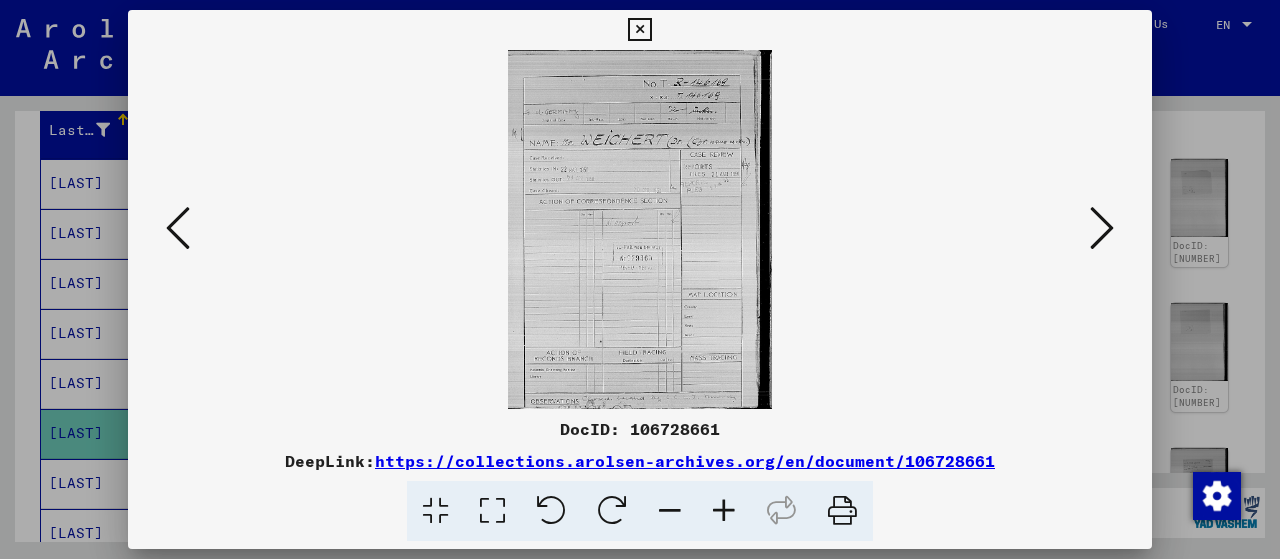 click at bounding box center [724, 511] 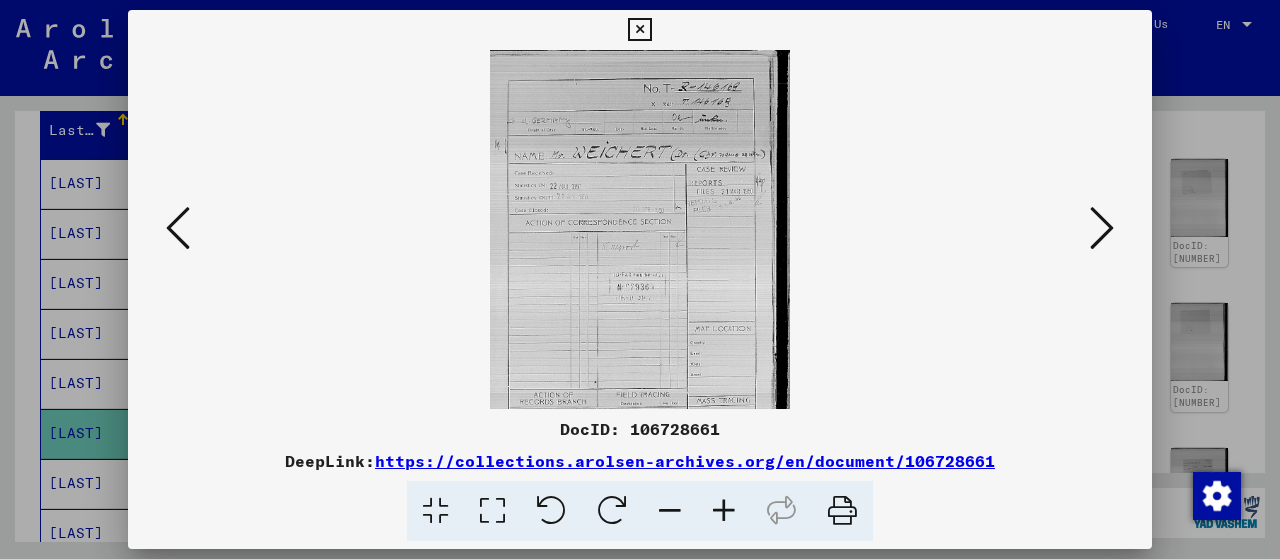 click at bounding box center [724, 511] 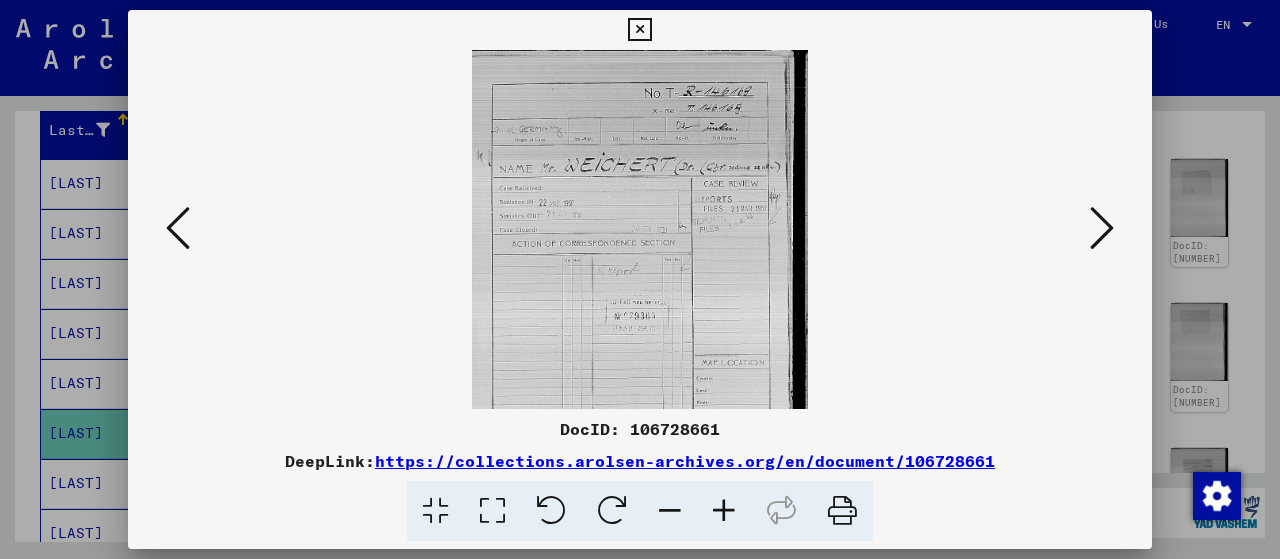 click at bounding box center [724, 511] 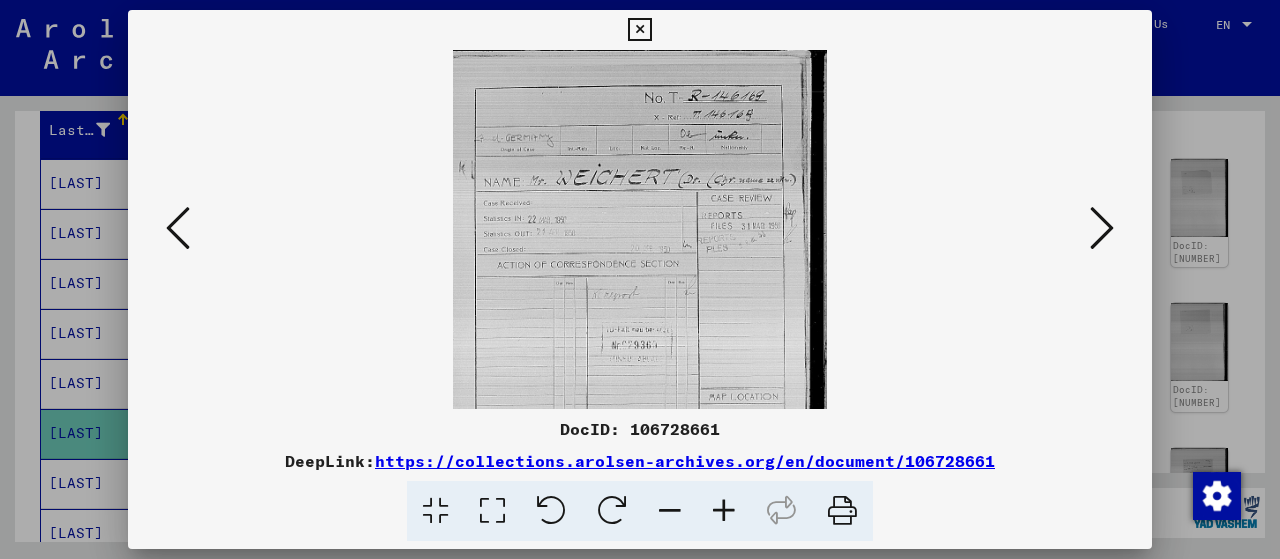 click at bounding box center [724, 511] 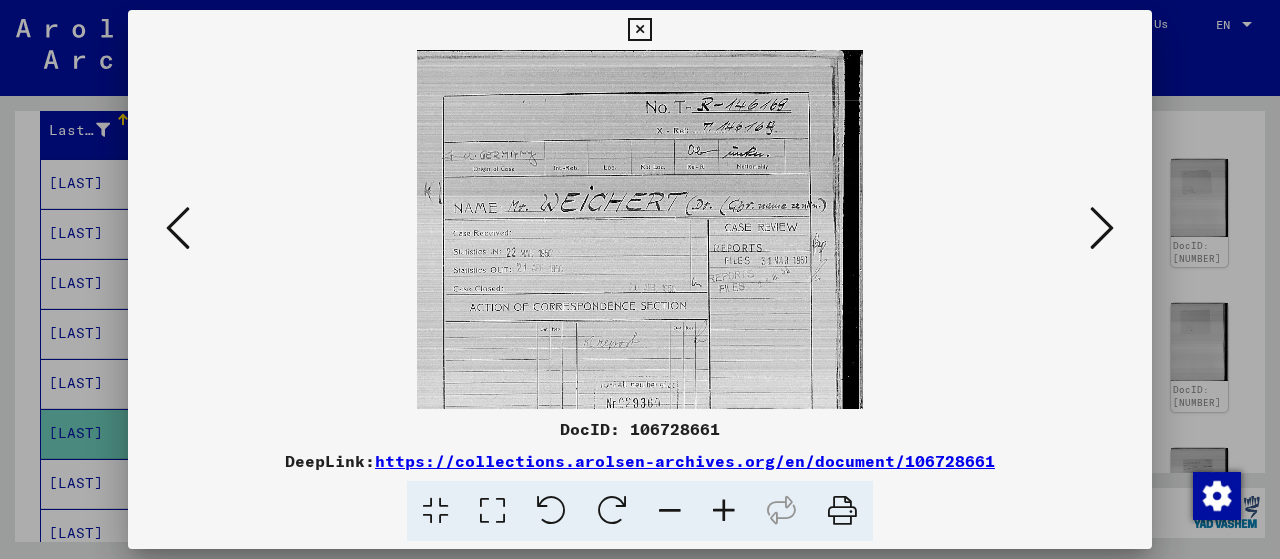 click at bounding box center (724, 511) 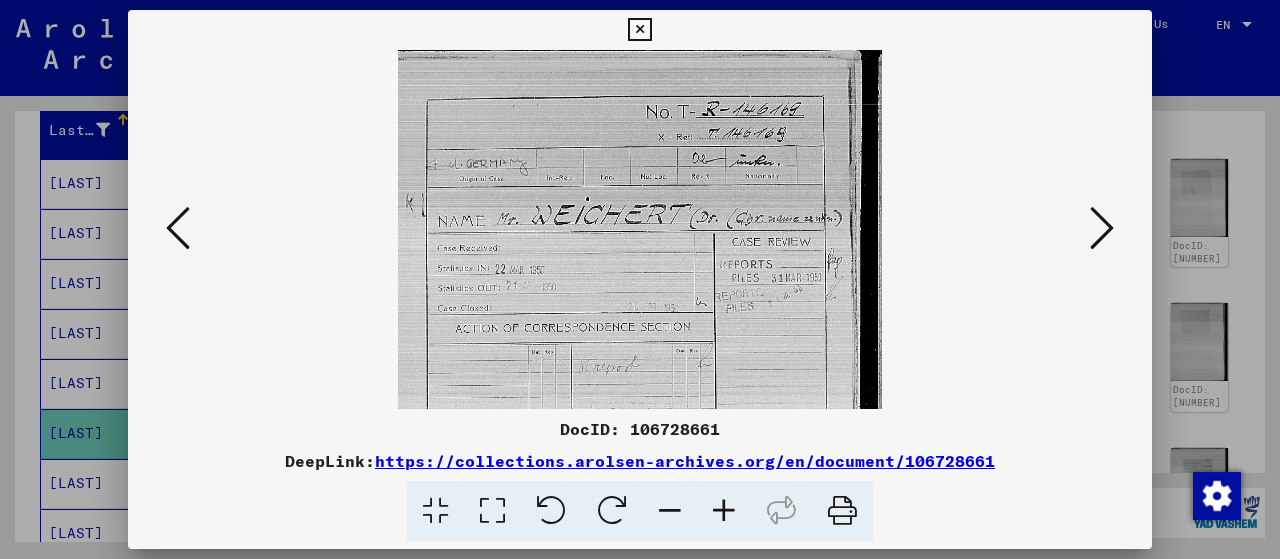 click at bounding box center (724, 511) 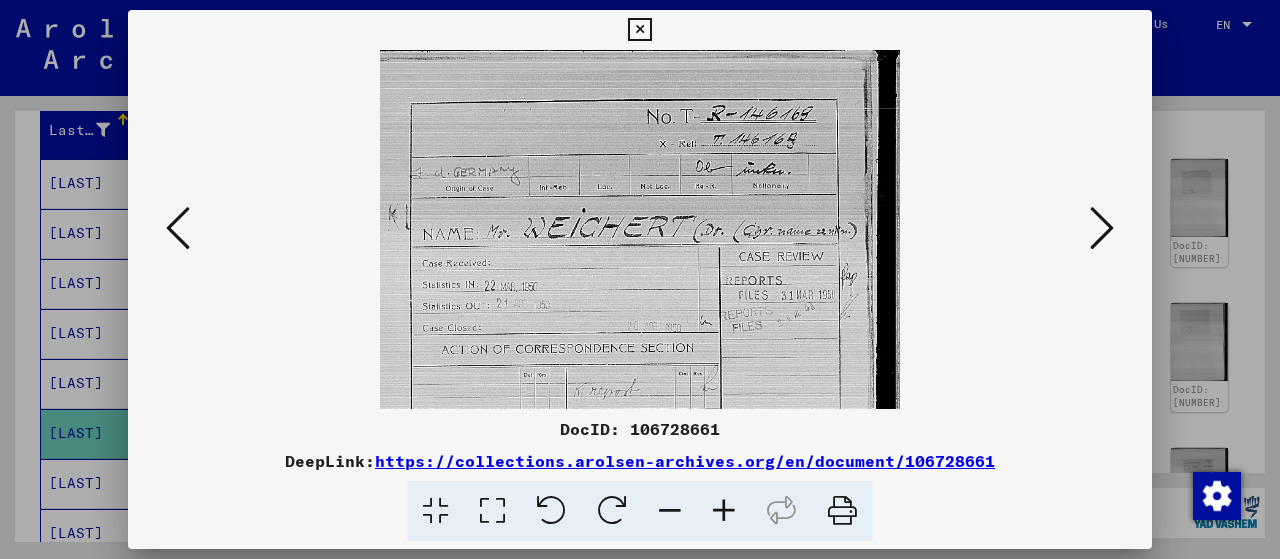 click at bounding box center [724, 511] 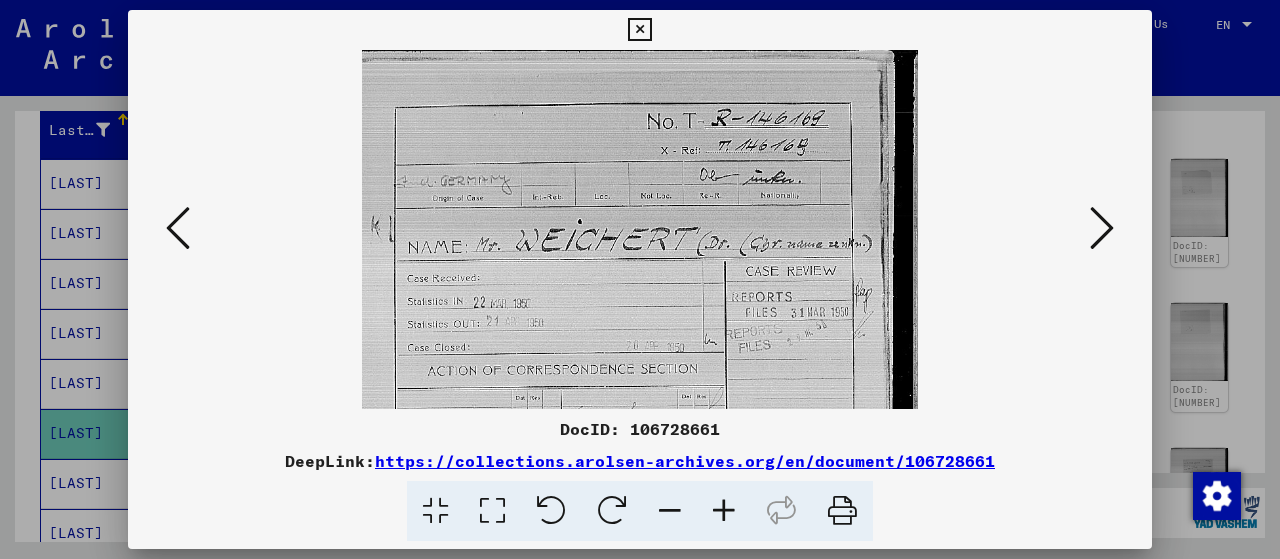 click at bounding box center (1102, 228) 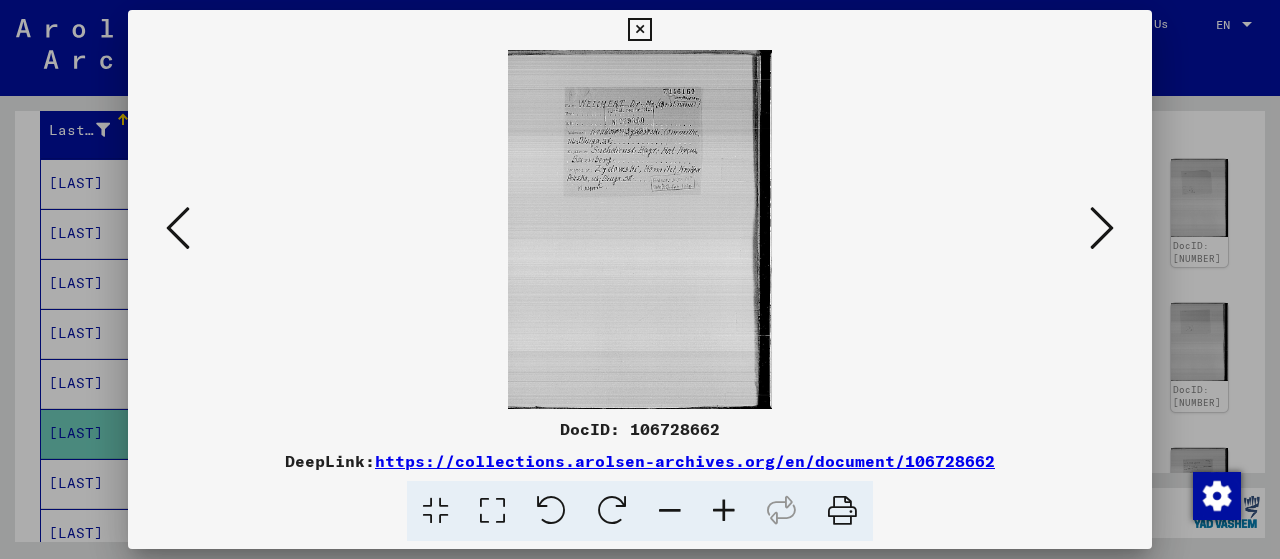click at bounding box center [724, 511] 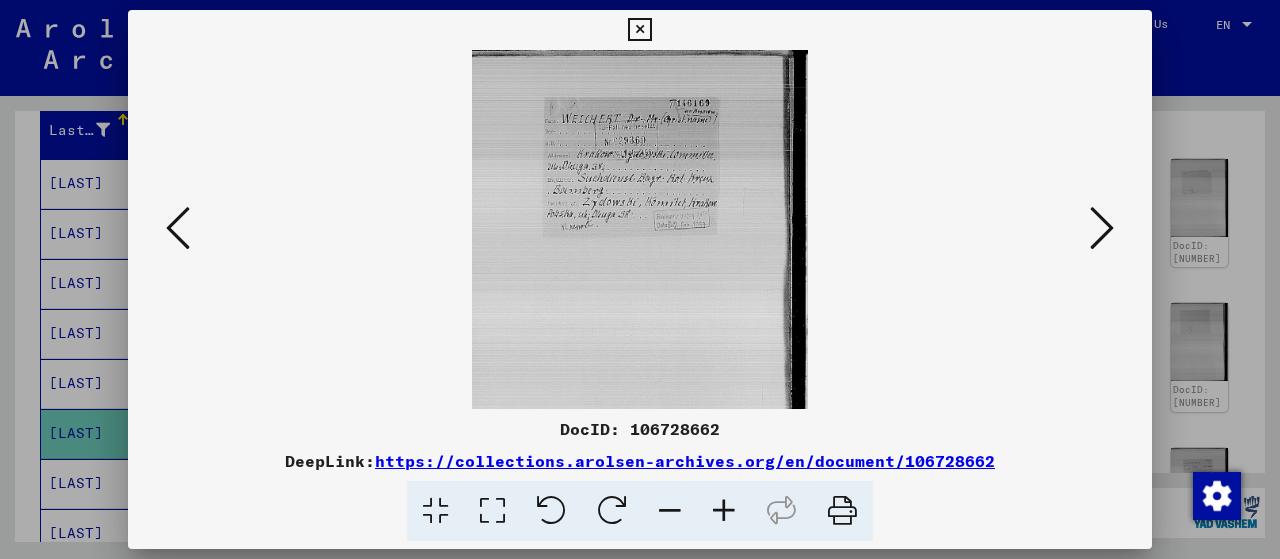click at bounding box center (724, 511) 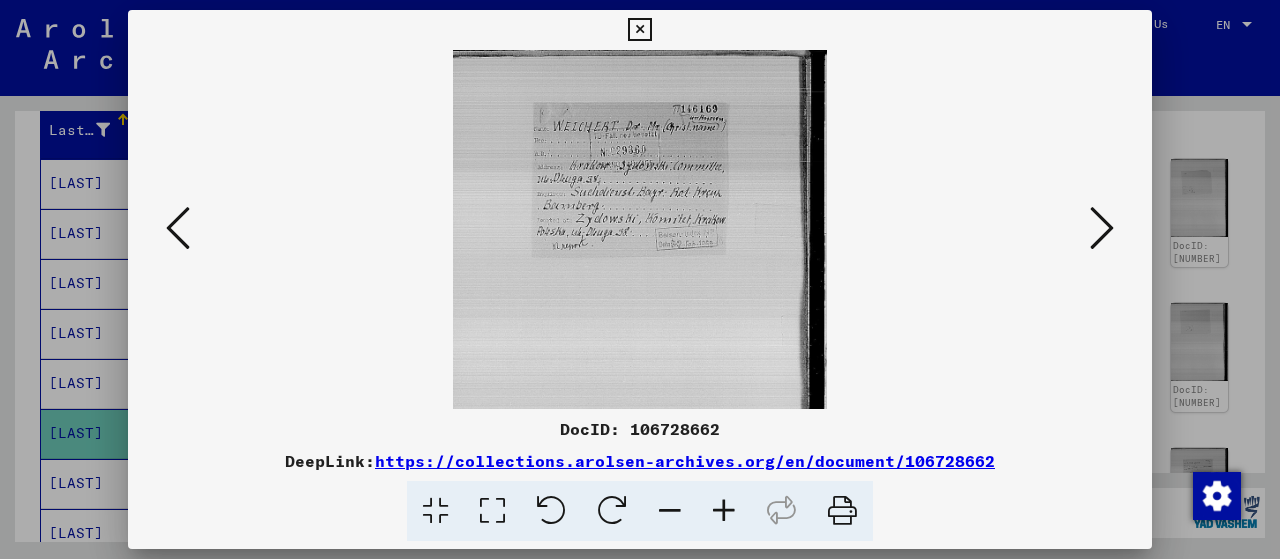 click at bounding box center [724, 511] 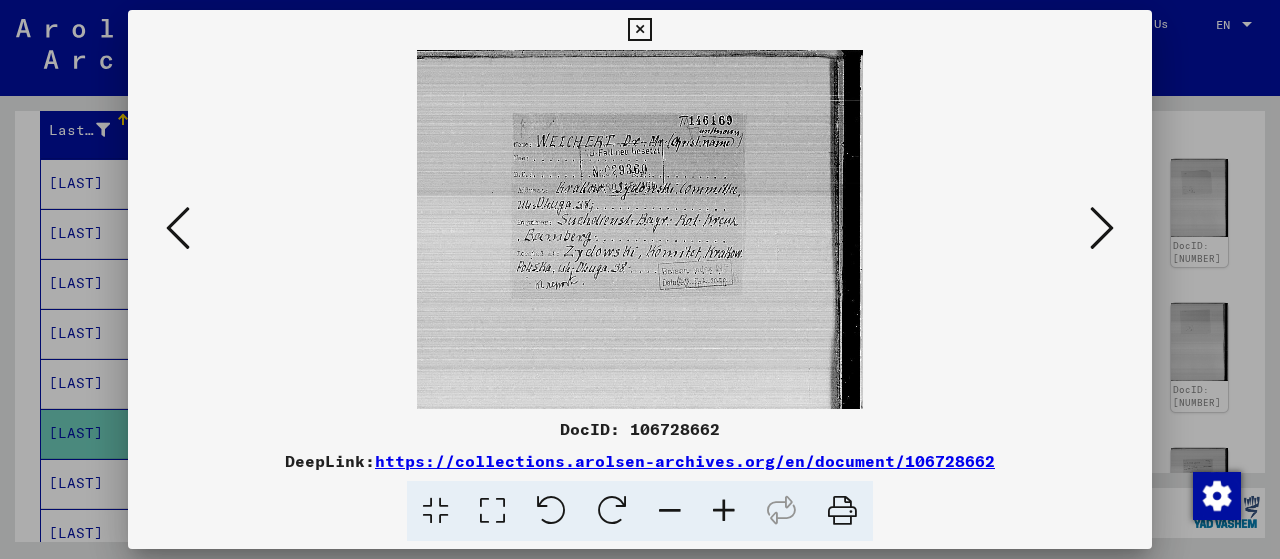 click at bounding box center [724, 511] 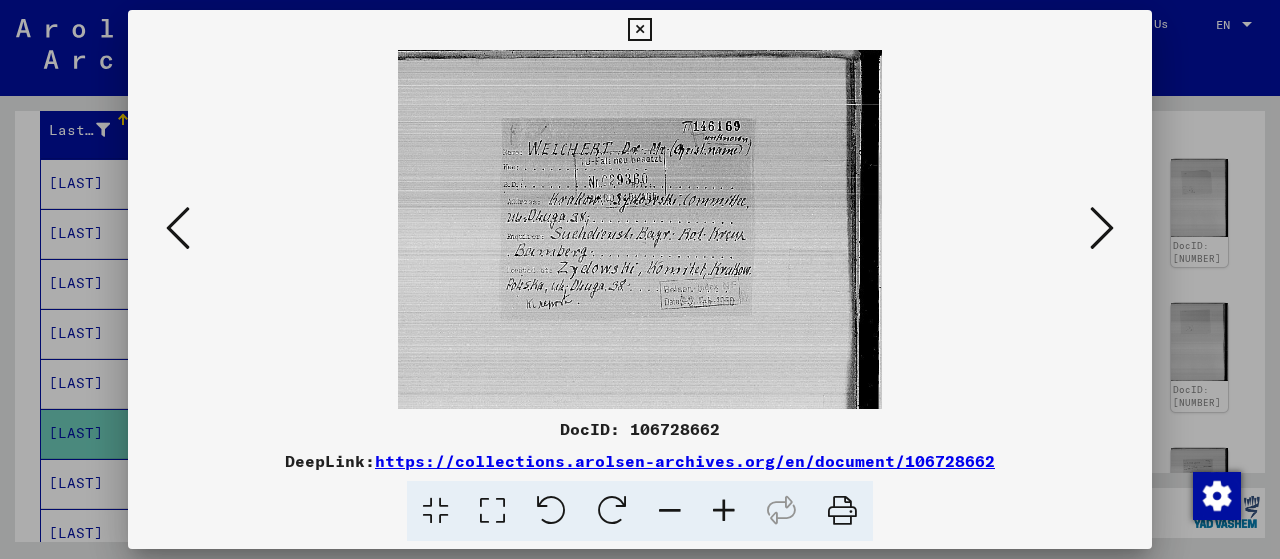 click at bounding box center [724, 511] 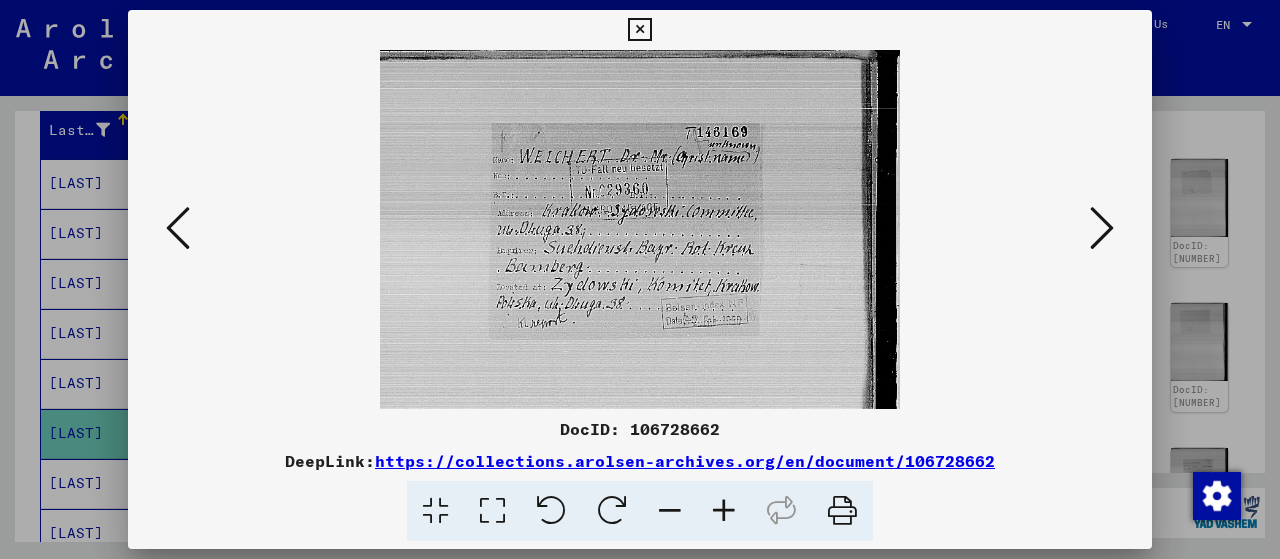 click at bounding box center [724, 511] 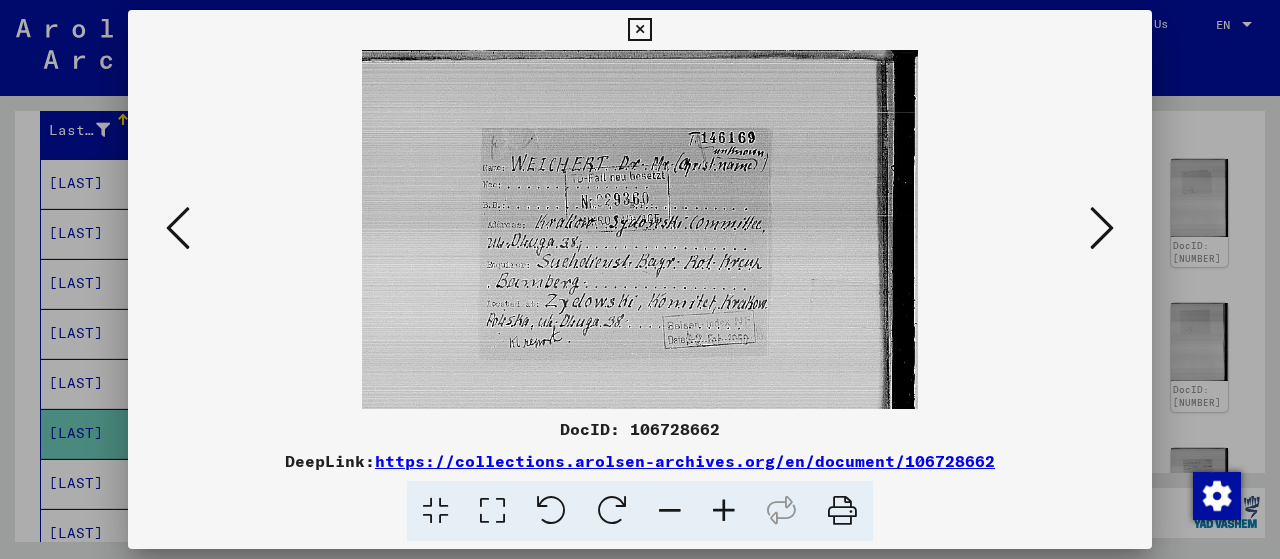 click at bounding box center (724, 511) 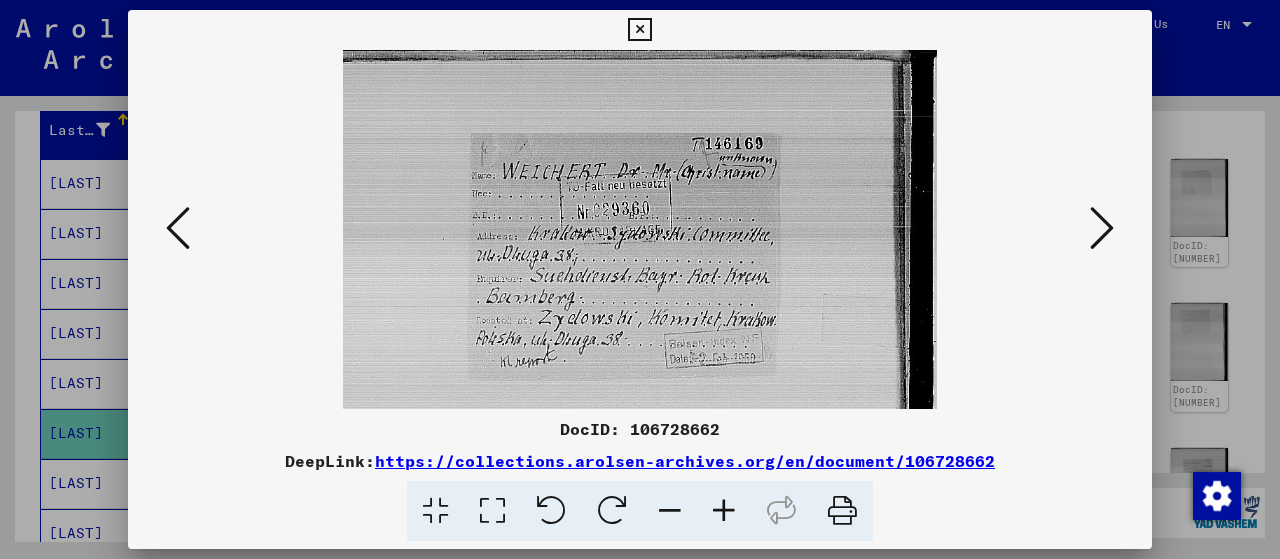 click at bounding box center [724, 511] 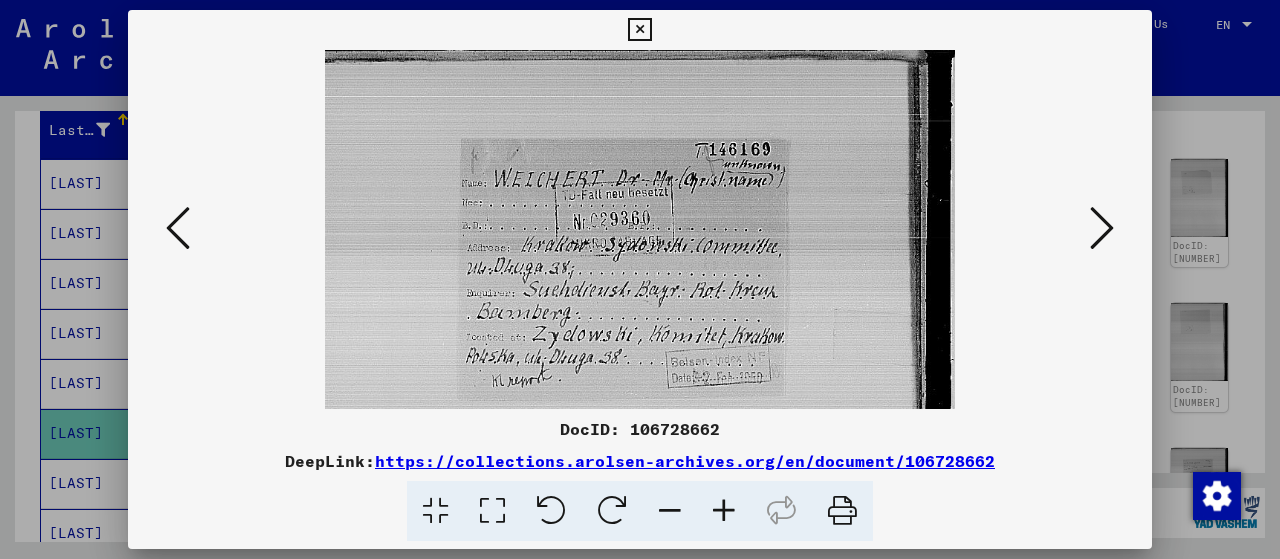 click at bounding box center (639, 30) 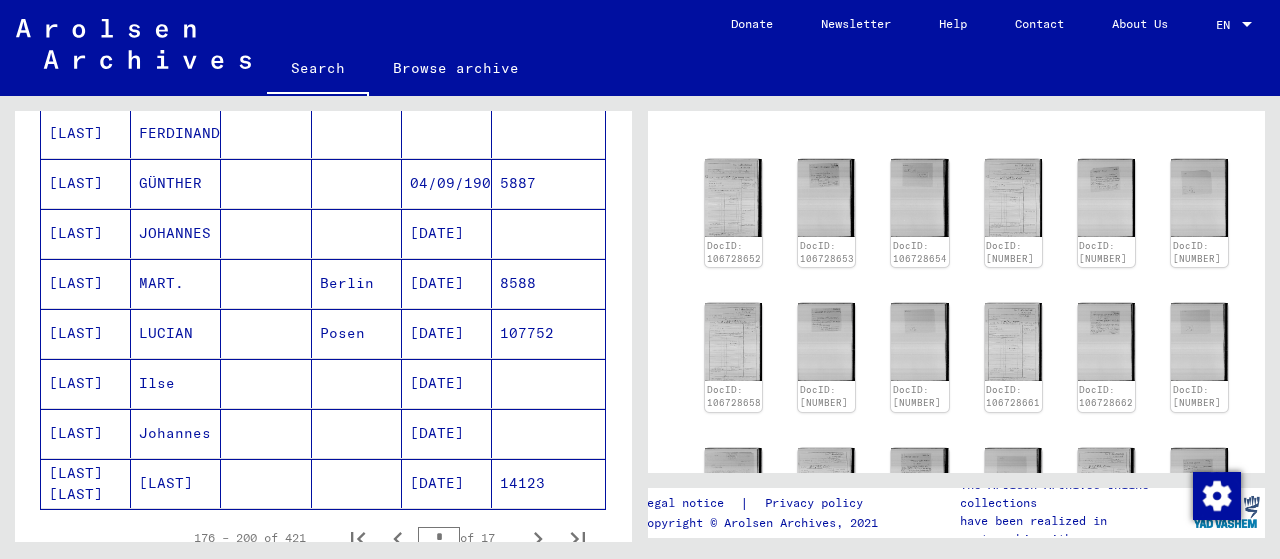 scroll, scrollTop: 1400, scrollLeft: 0, axis: vertical 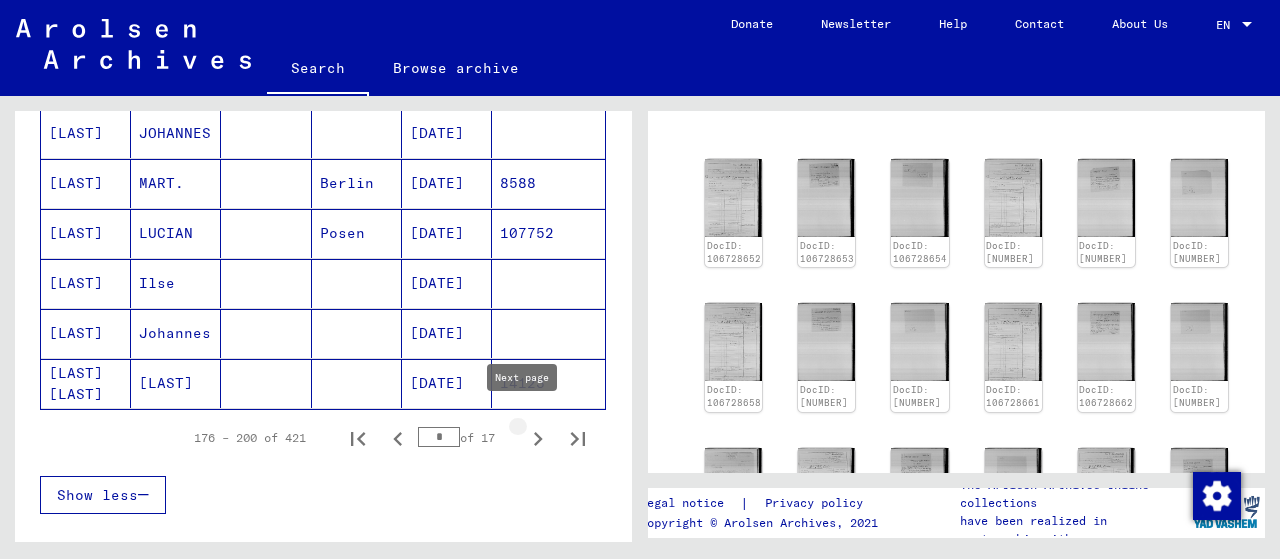 click 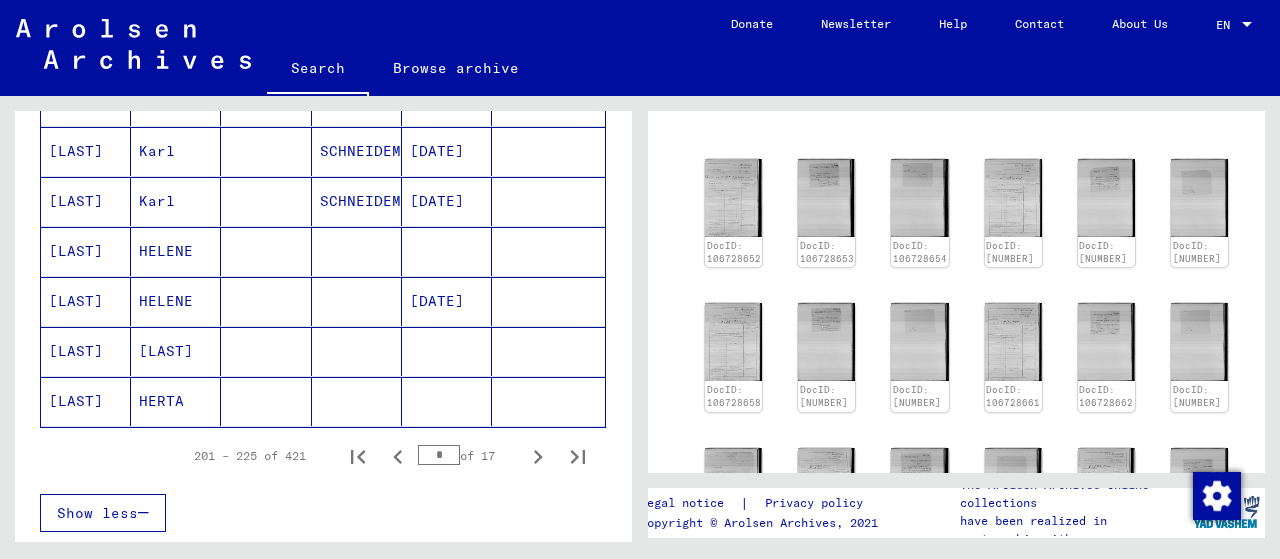 scroll, scrollTop: 1400, scrollLeft: 0, axis: vertical 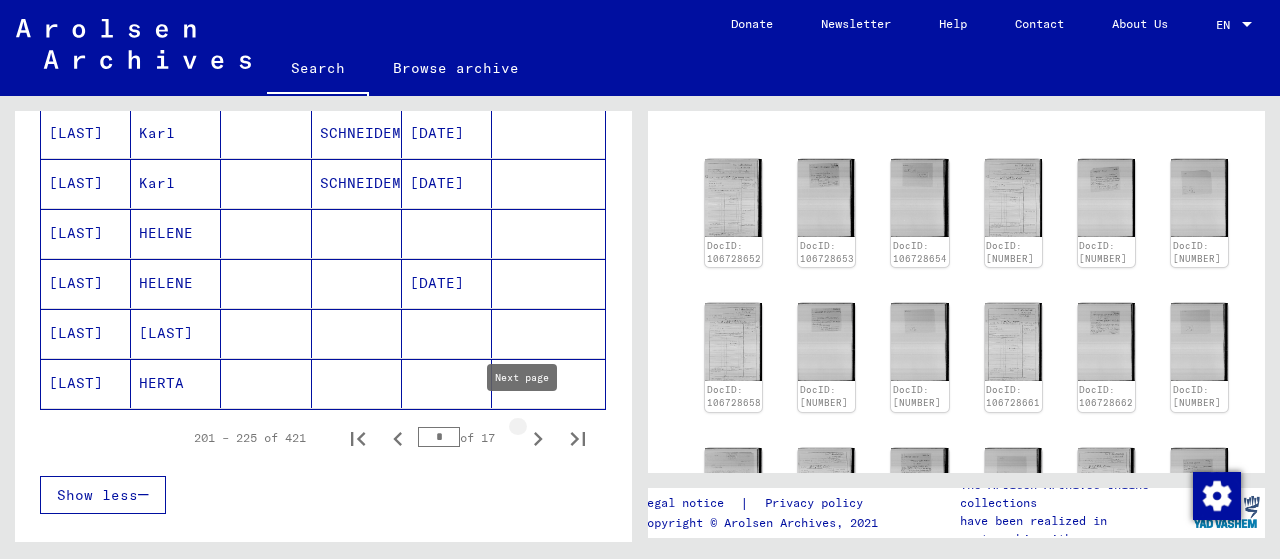 click 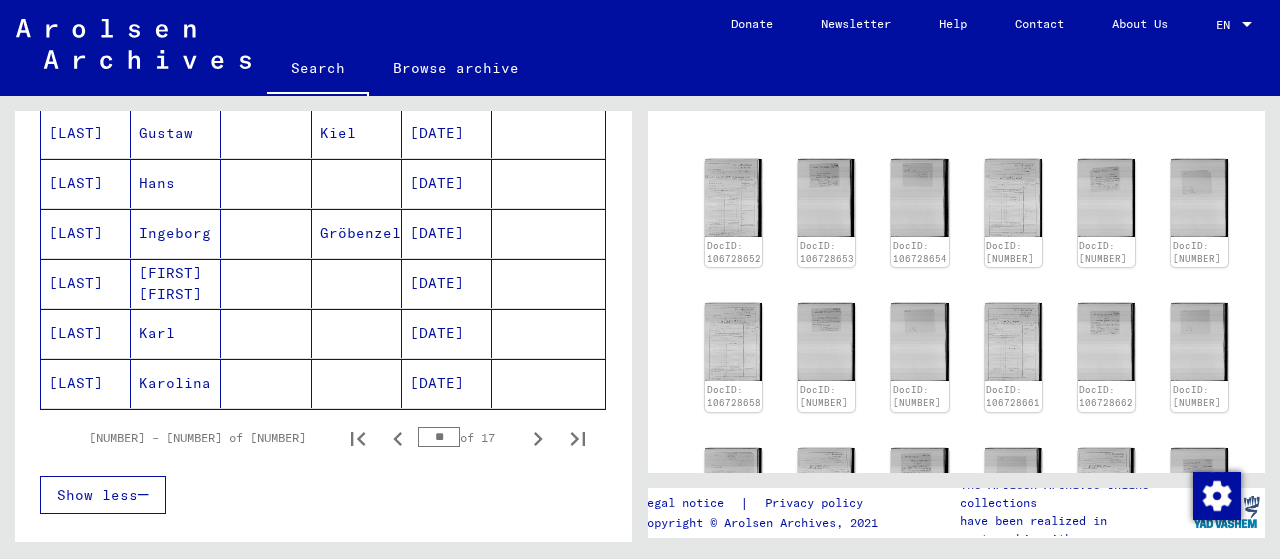 scroll, scrollTop: 1500, scrollLeft: 0, axis: vertical 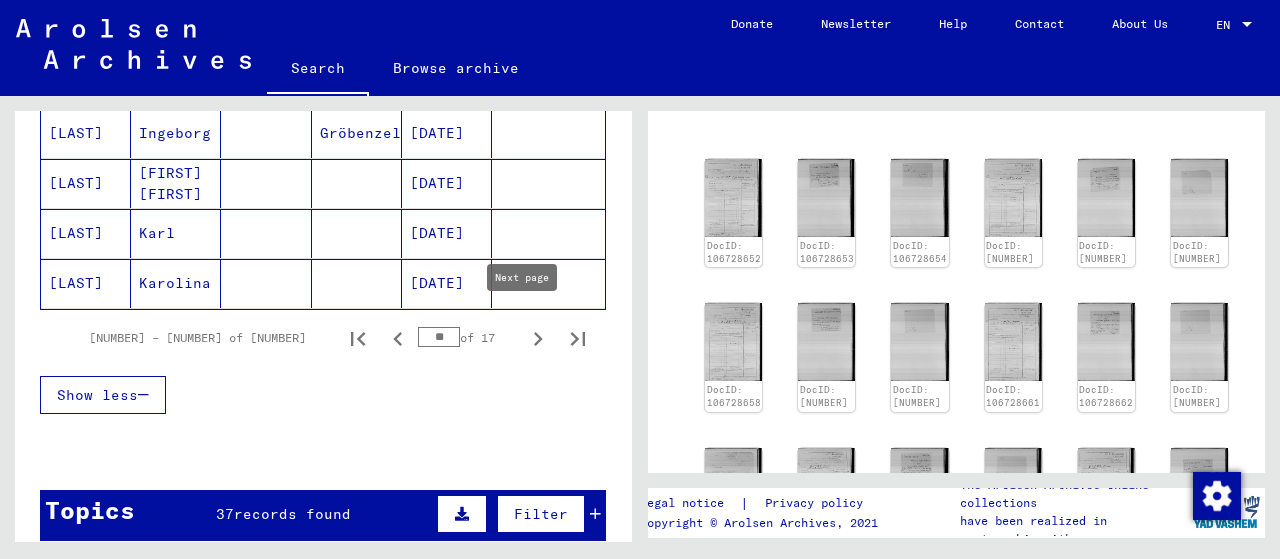 click 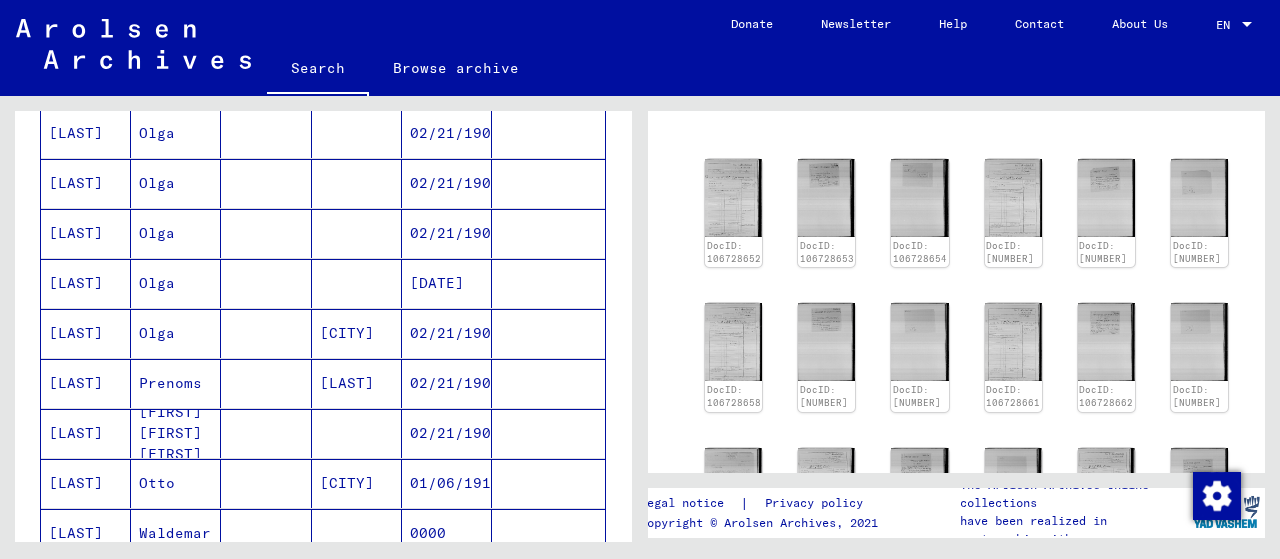 scroll, scrollTop: 1300, scrollLeft: 0, axis: vertical 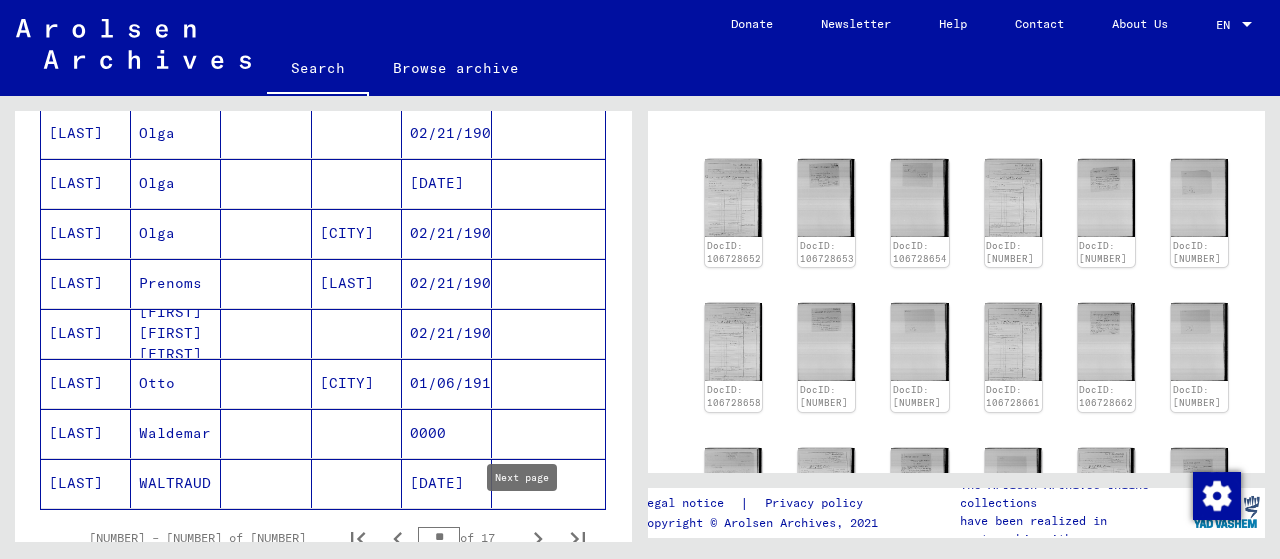click 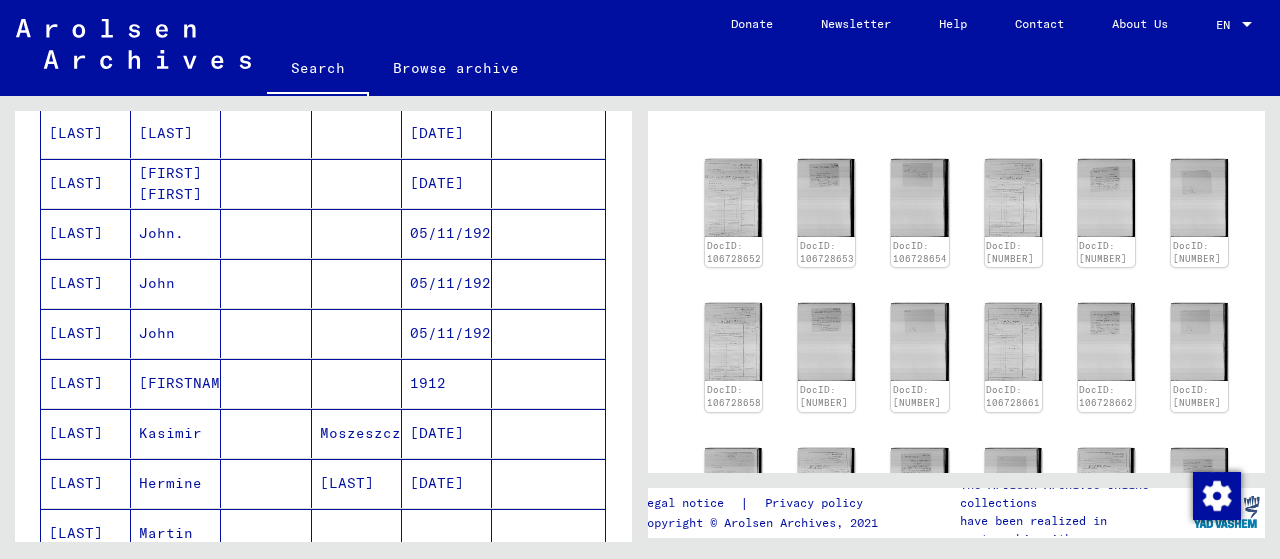 scroll, scrollTop: 1300, scrollLeft: 0, axis: vertical 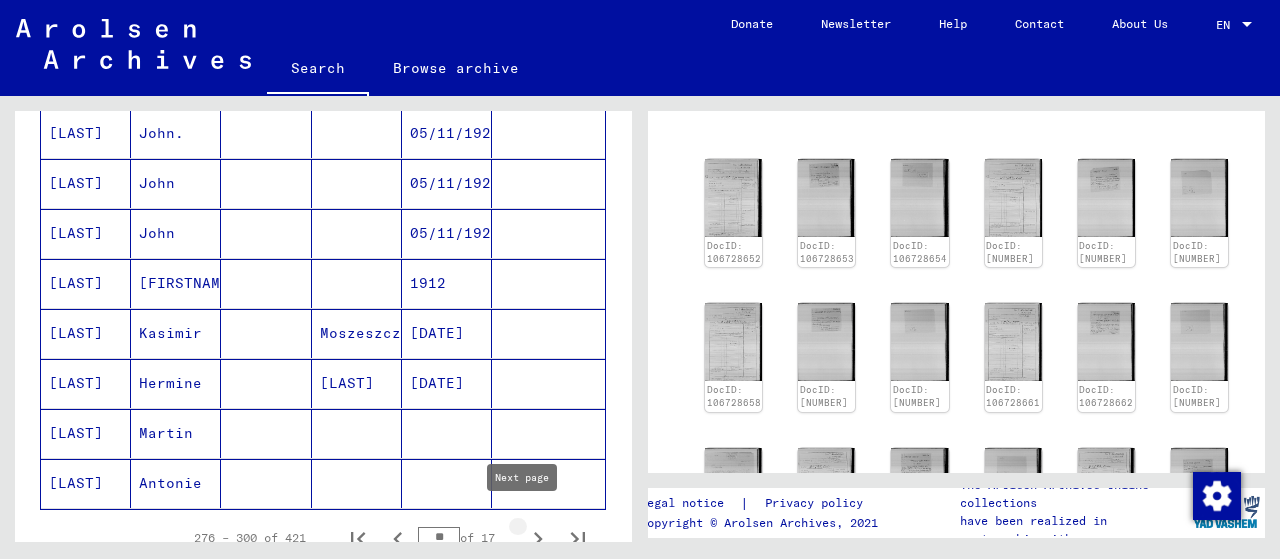 click 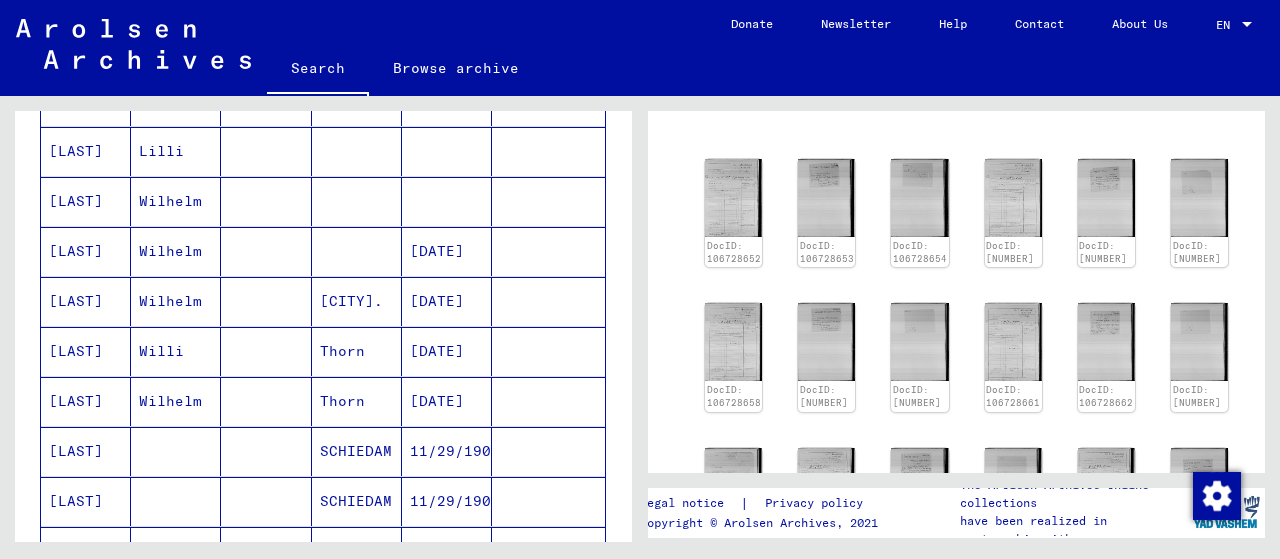 scroll, scrollTop: 500, scrollLeft: 0, axis: vertical 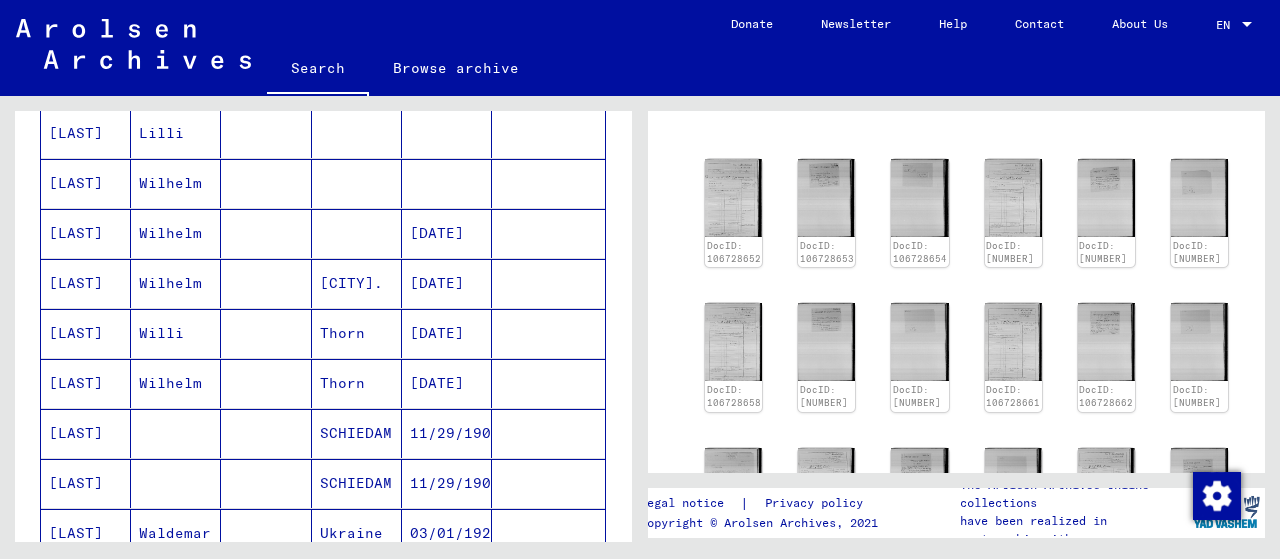 click on "[LAST]" at bounding box center [86, 483] 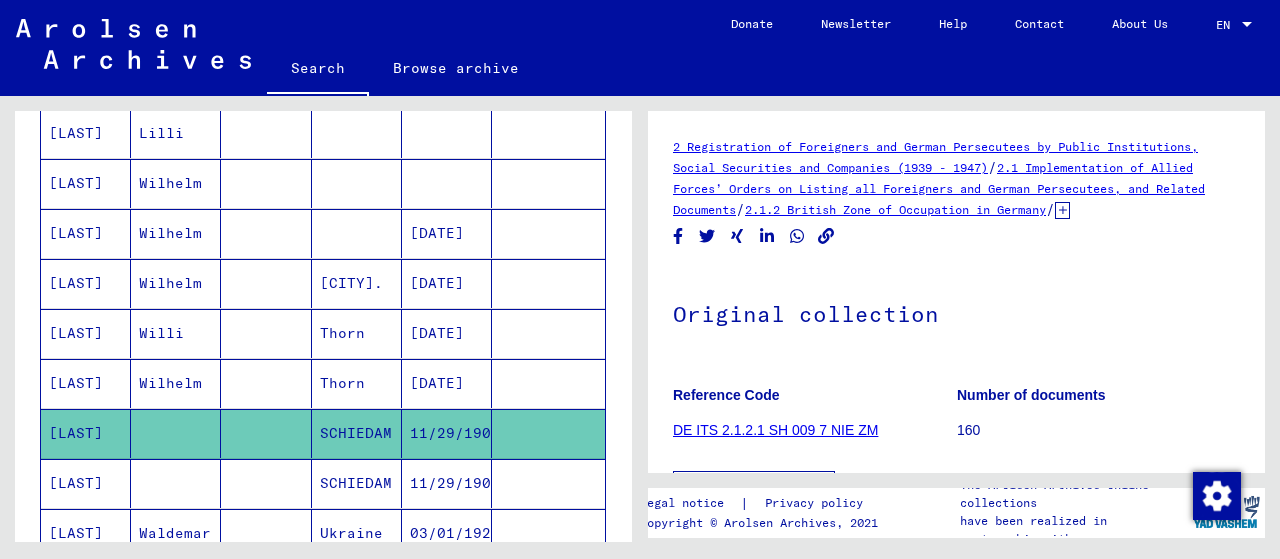 scroll, scrollTop: 400, scrollLeft: 0, axis: vertical 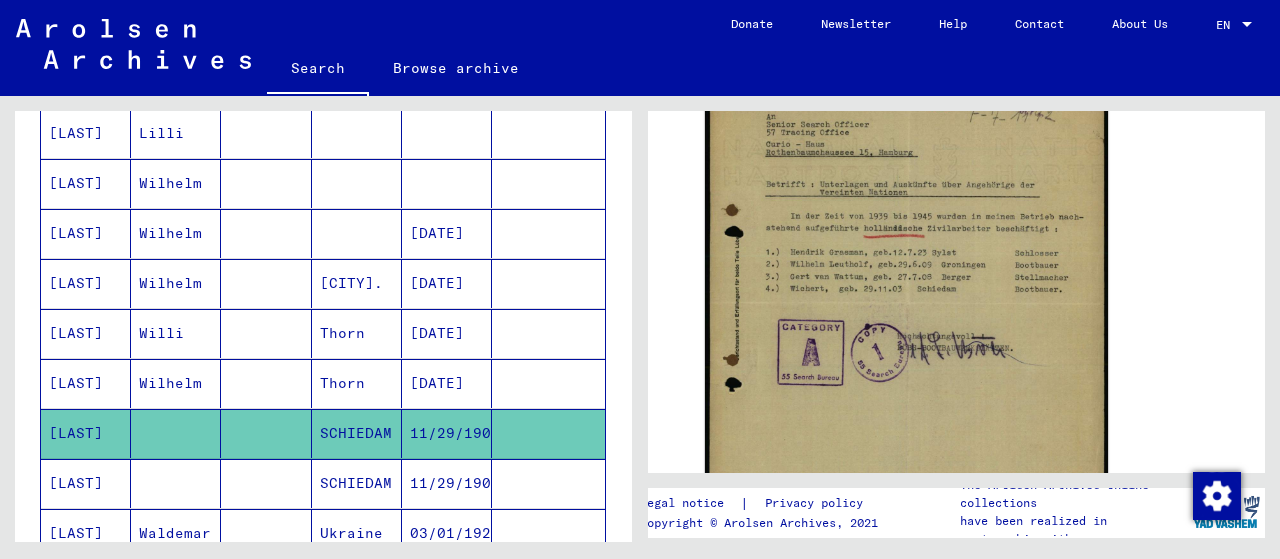 click 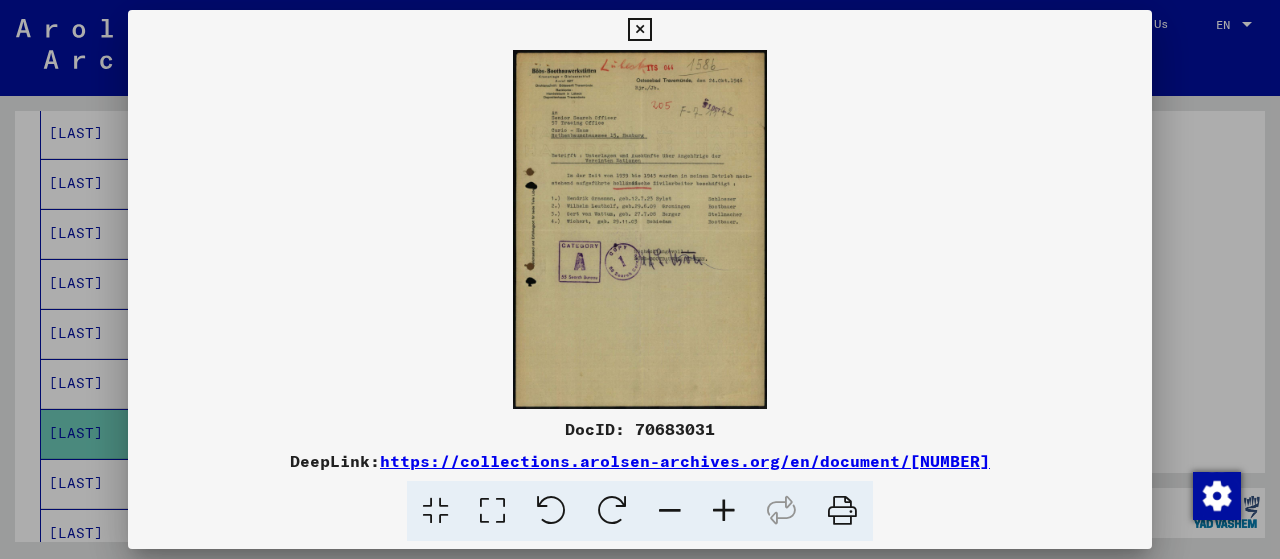 click at bounding box center (724, 511) 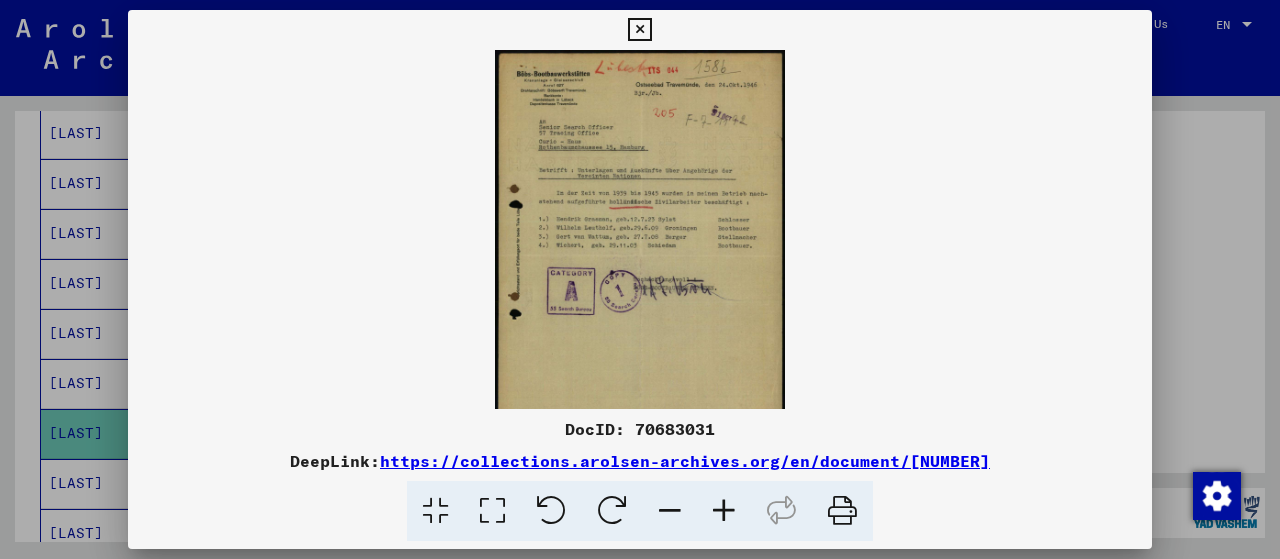 click at bounding box center (724, 511) 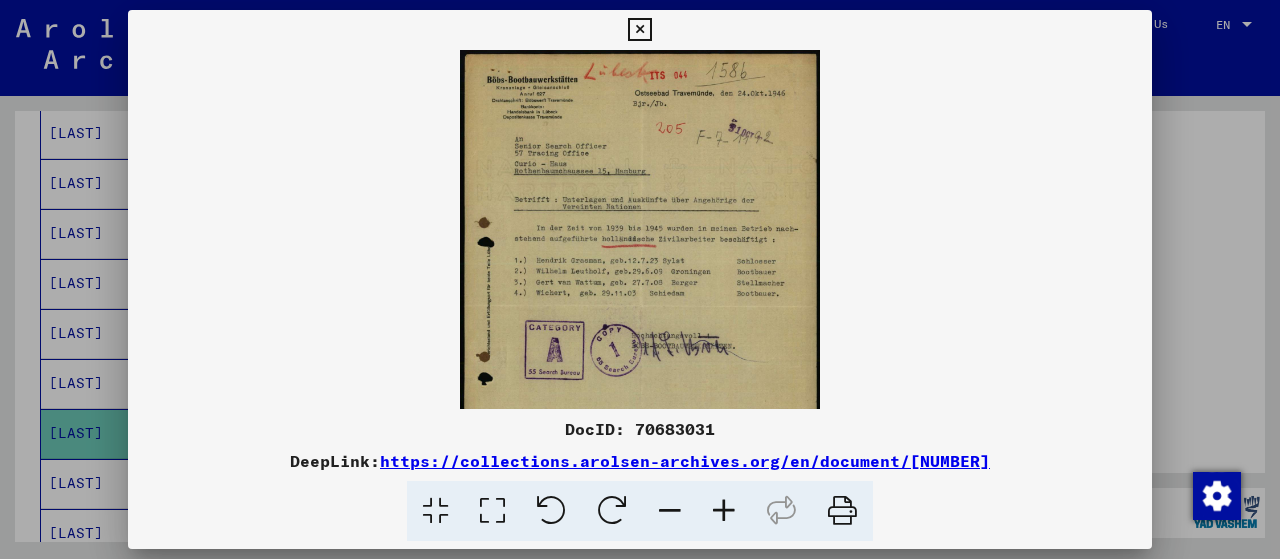 click at bounding box center [724, 511] 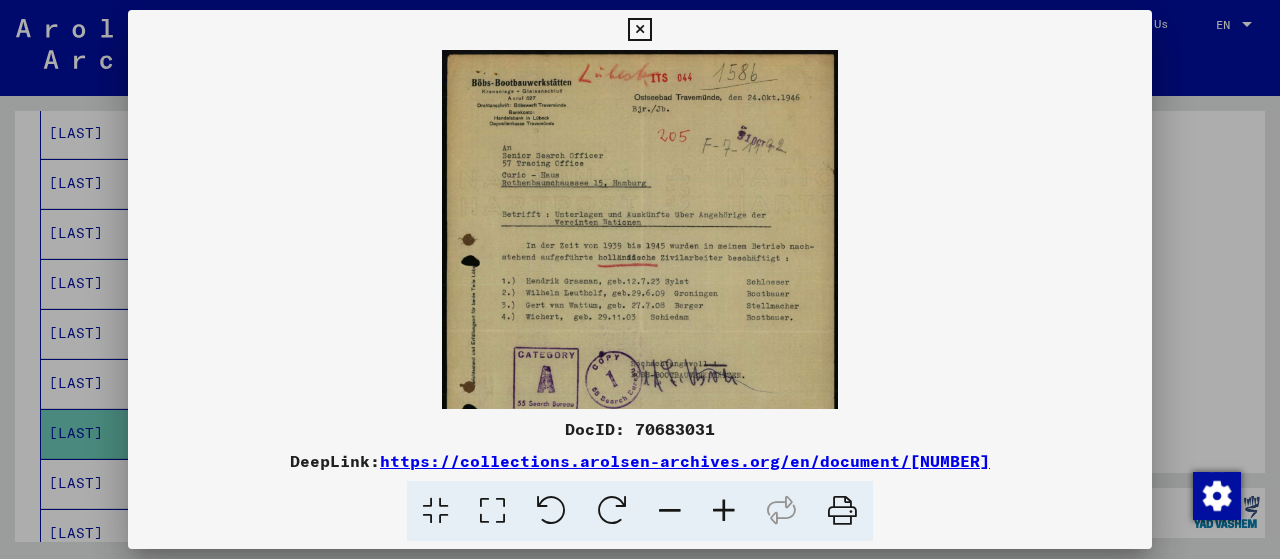 click at bounding box center [724, 511] 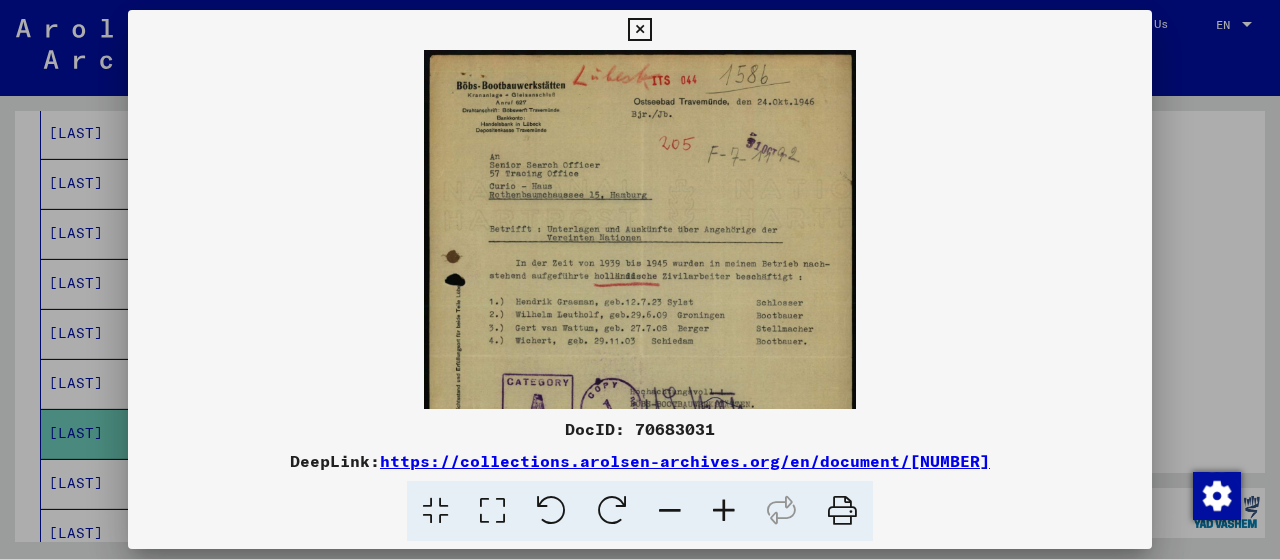 click at bounding box center (724, 511) 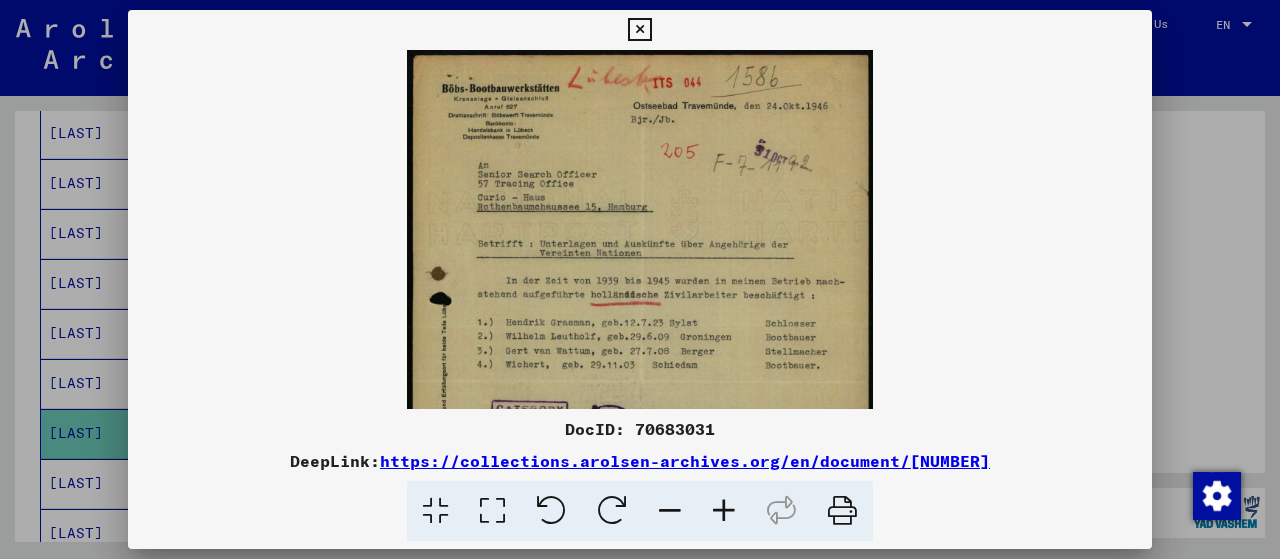 click at bounding box center (842, 511) 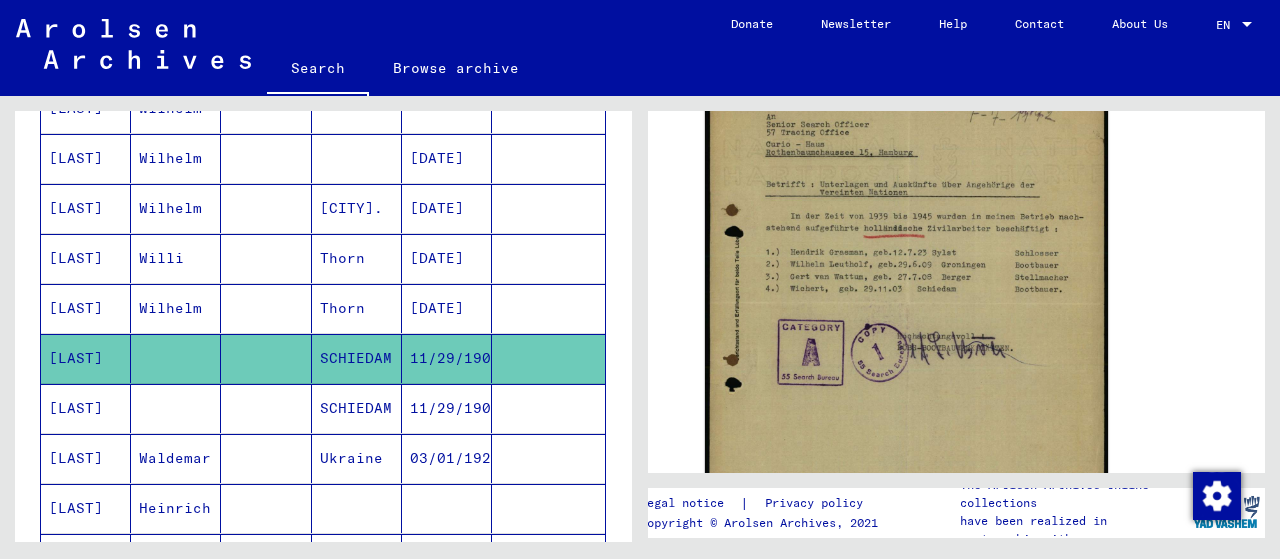 scroll, scrollTop: 600, scrollLeft: 0, axis: vertical 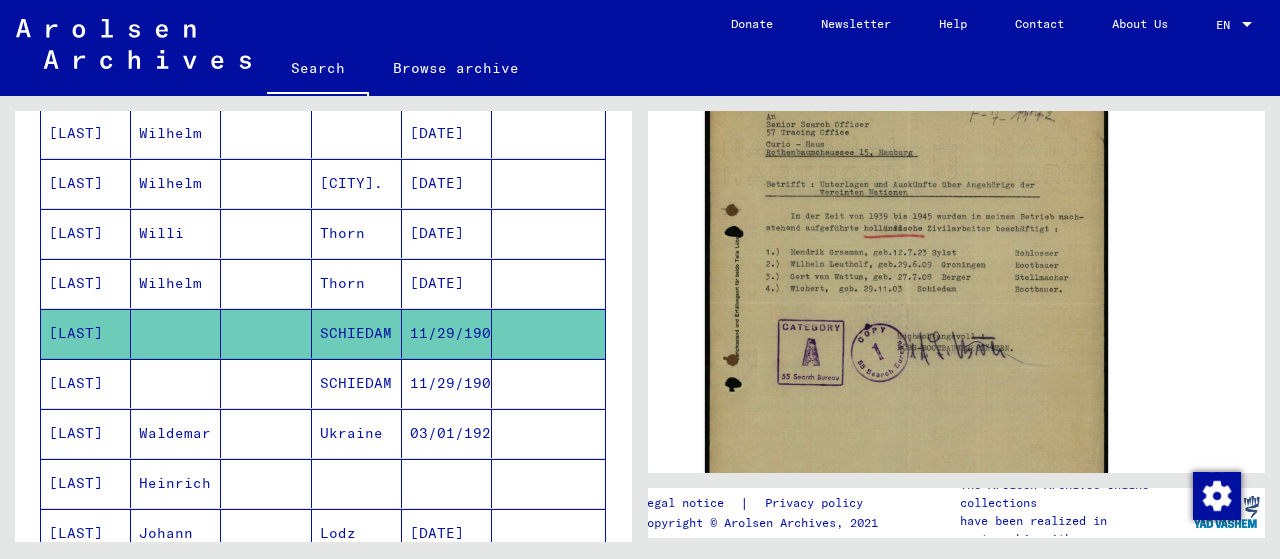 click on "[LAST]" at bounding box center [86, 433] 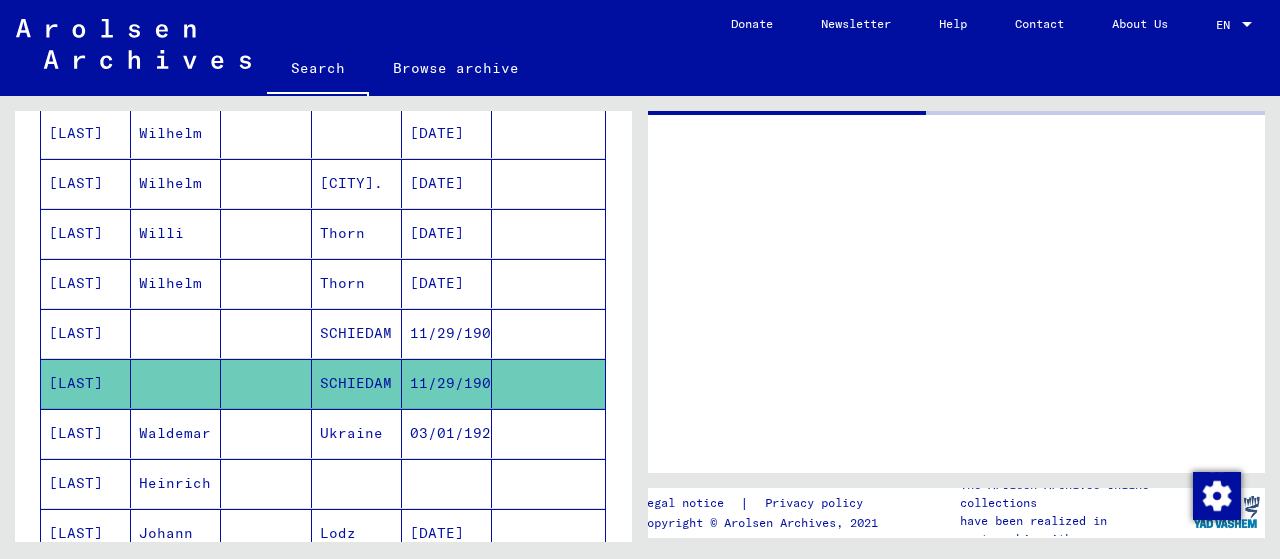 scroll, scrollTop: 0, scrollLeft: 0, axis: both 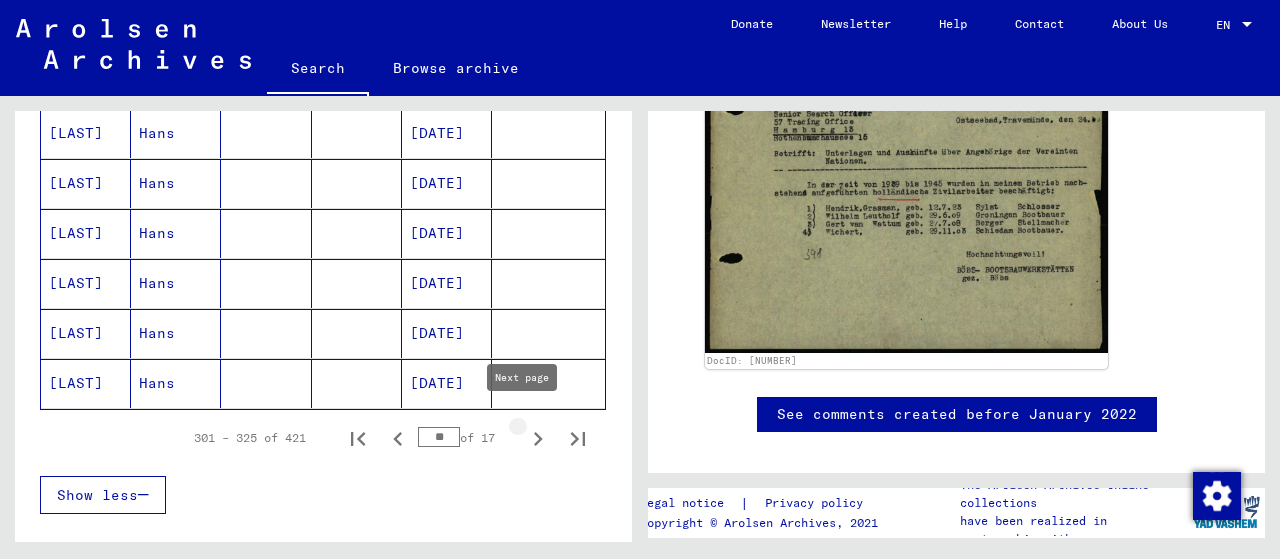click 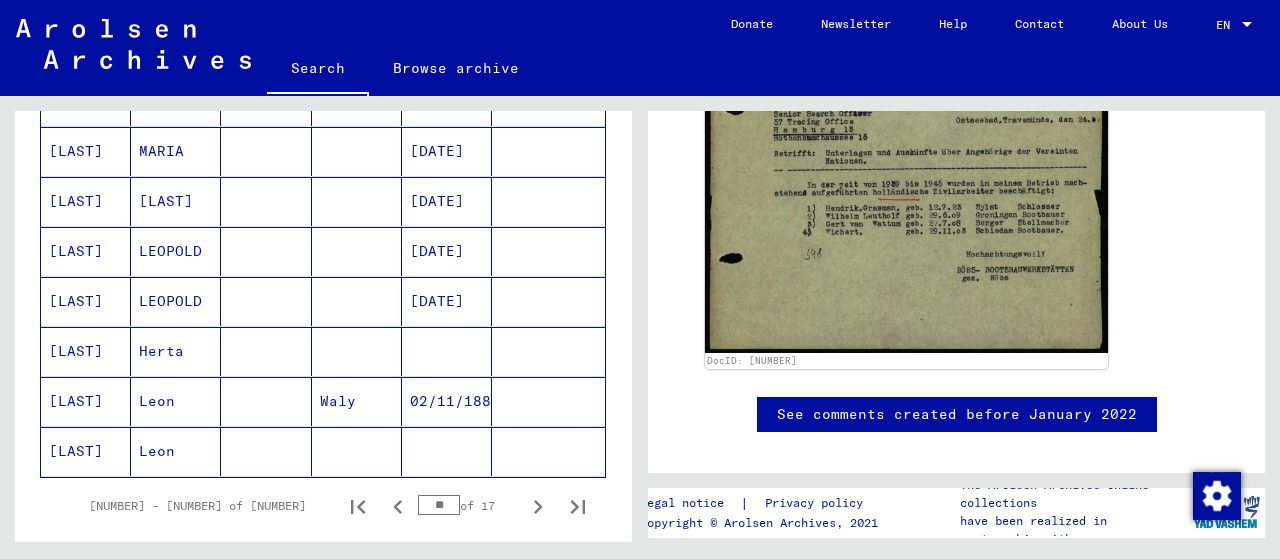 scroll, scrollTop: 1400, scrollLeft: 0, axis: vertical 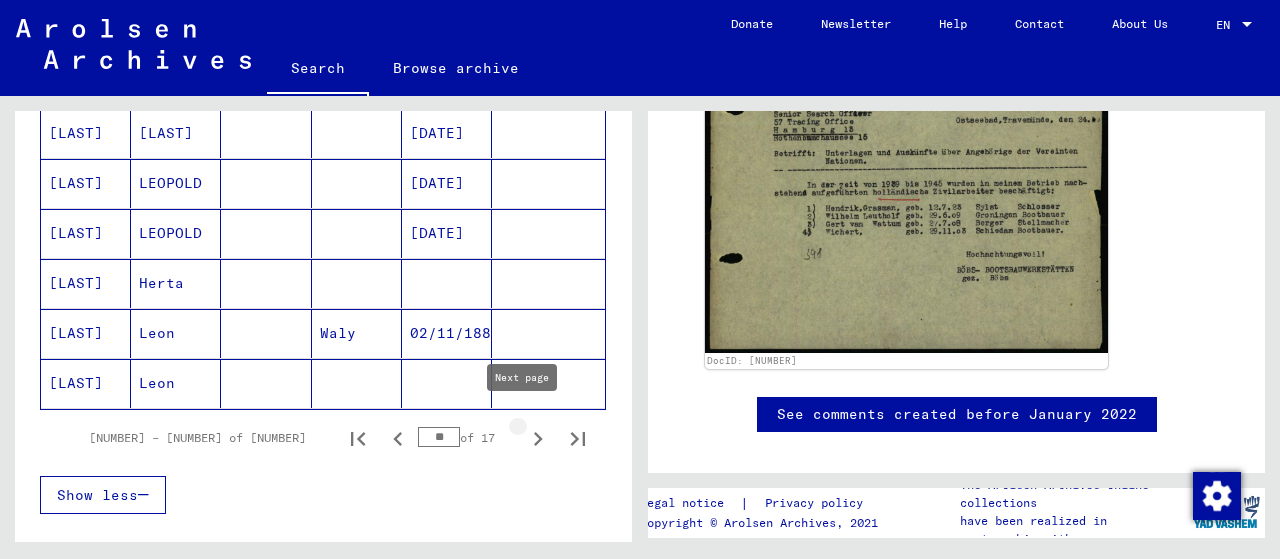 click 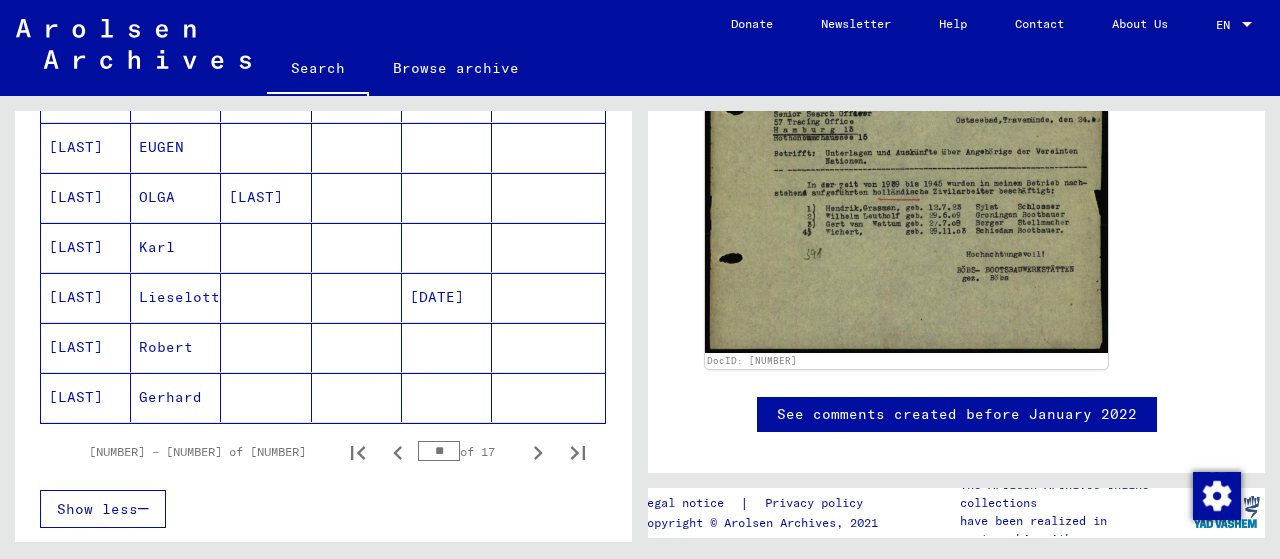 scroll, scrollTop: 1400, scrollLeft: 0, axis: vertical 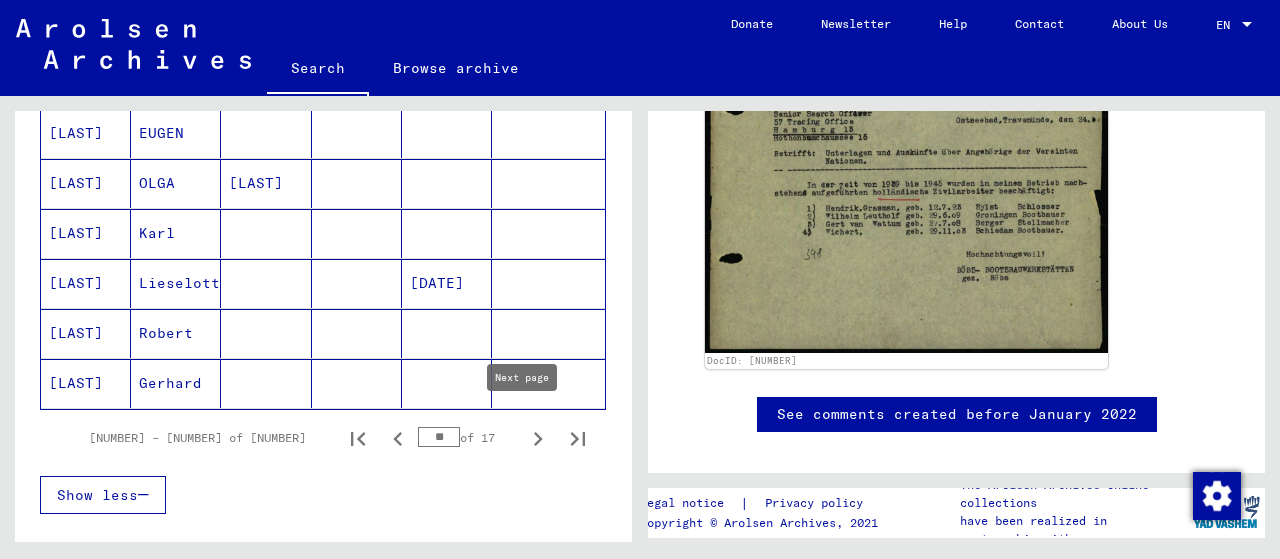 click 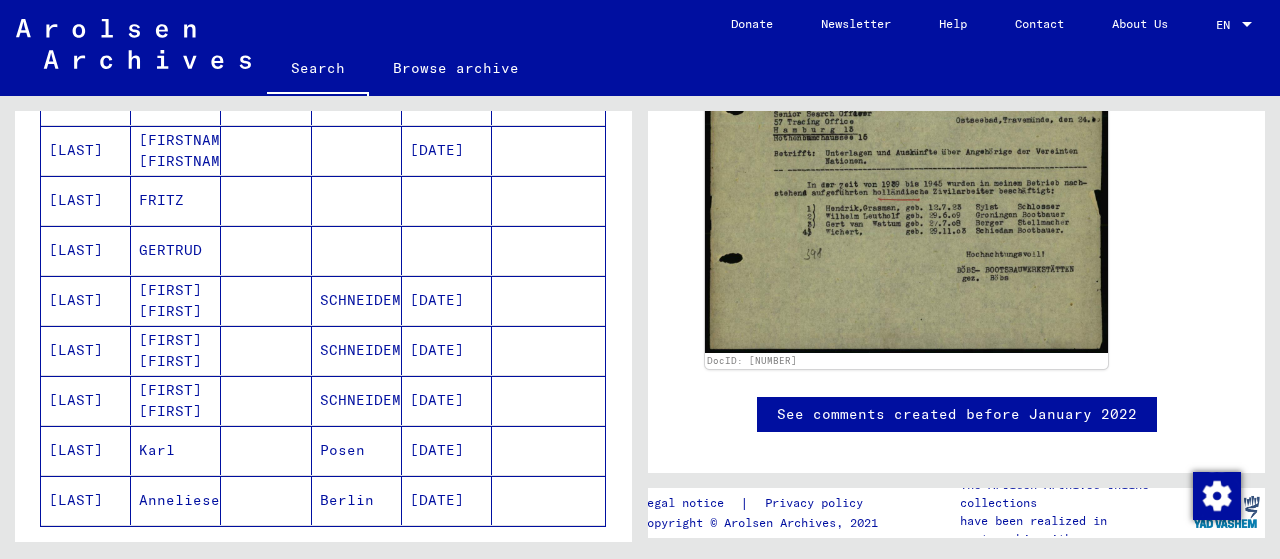 scroll, scrollTop: 1300, scrollLeft: 0, axis: vertical 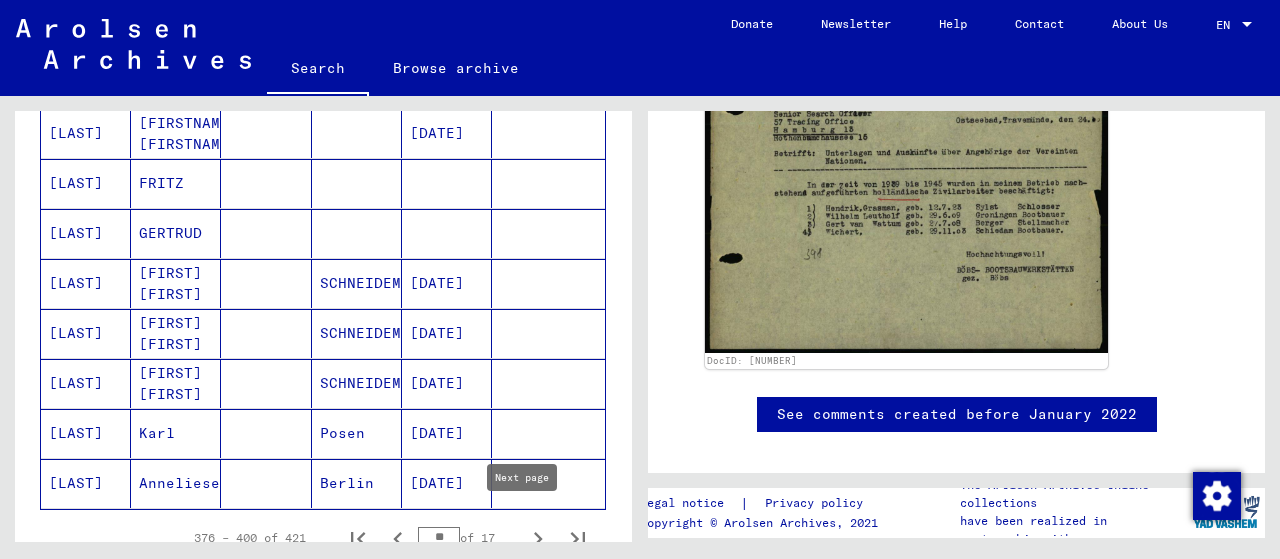 click 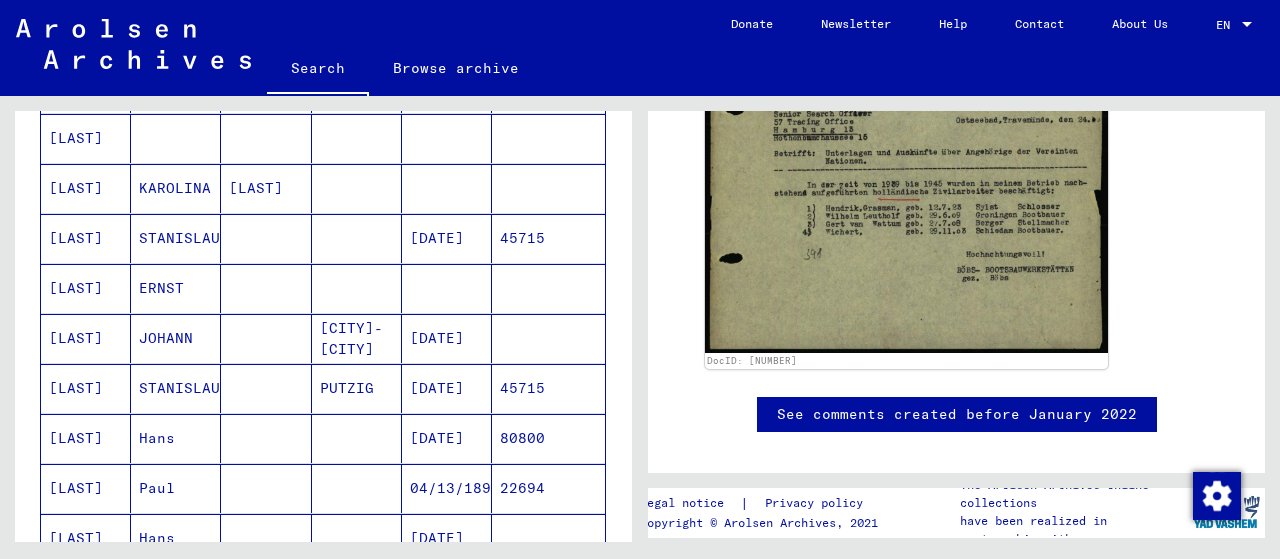 scroll, scrollTop: 600, scrollLeft: 0, axis: vertical 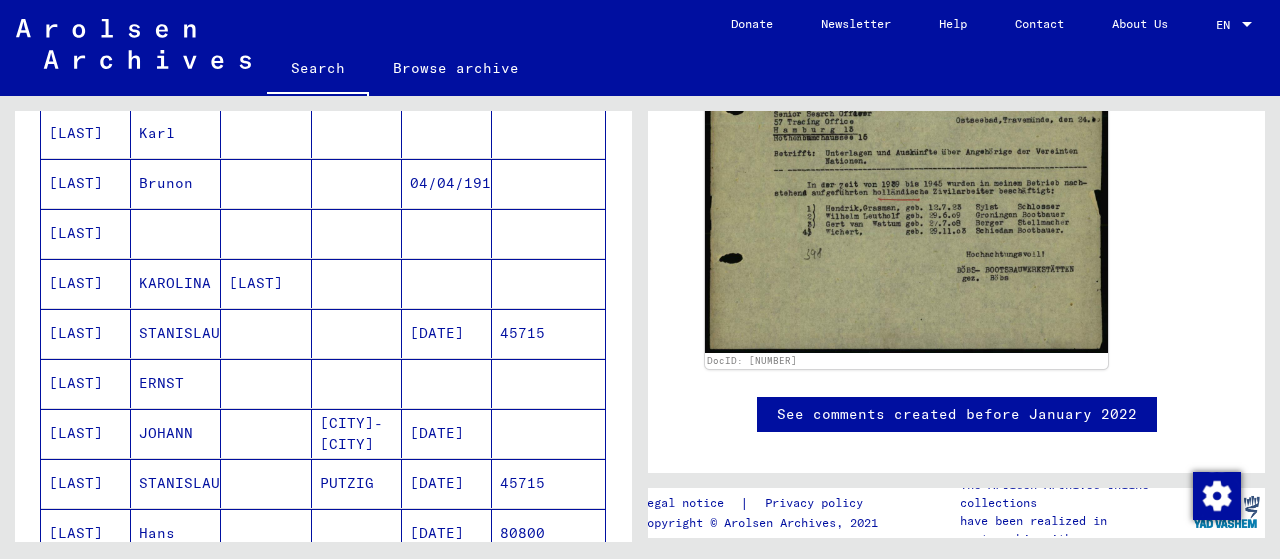 click on "[LAST]" at bounding box center (86, 283) 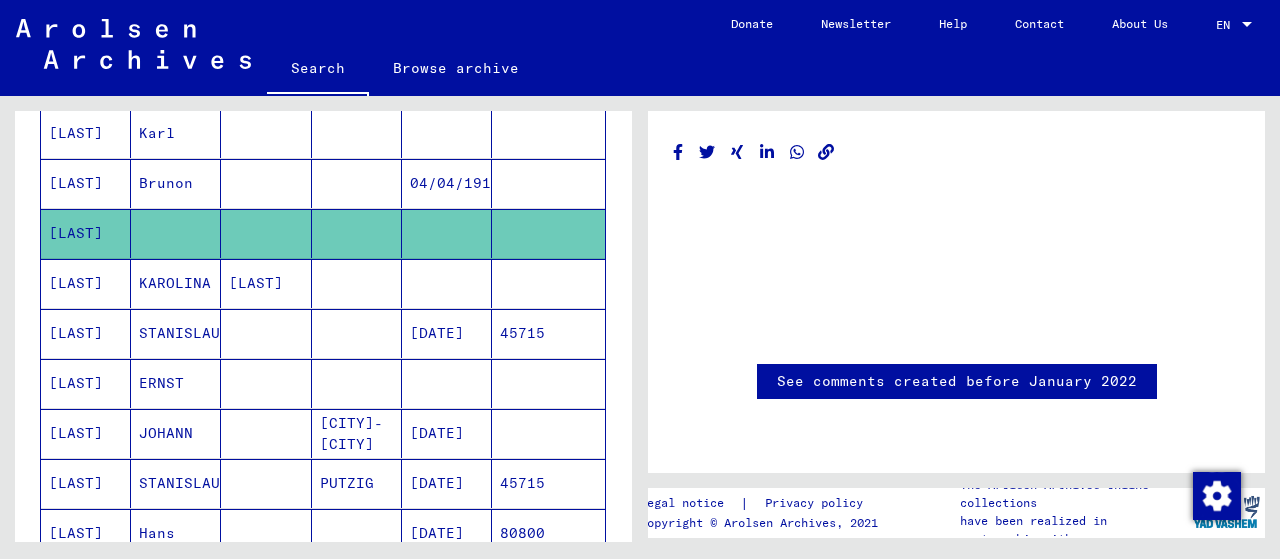 scroll, scrollTop: 0, scrollLeft: 0, axis: both 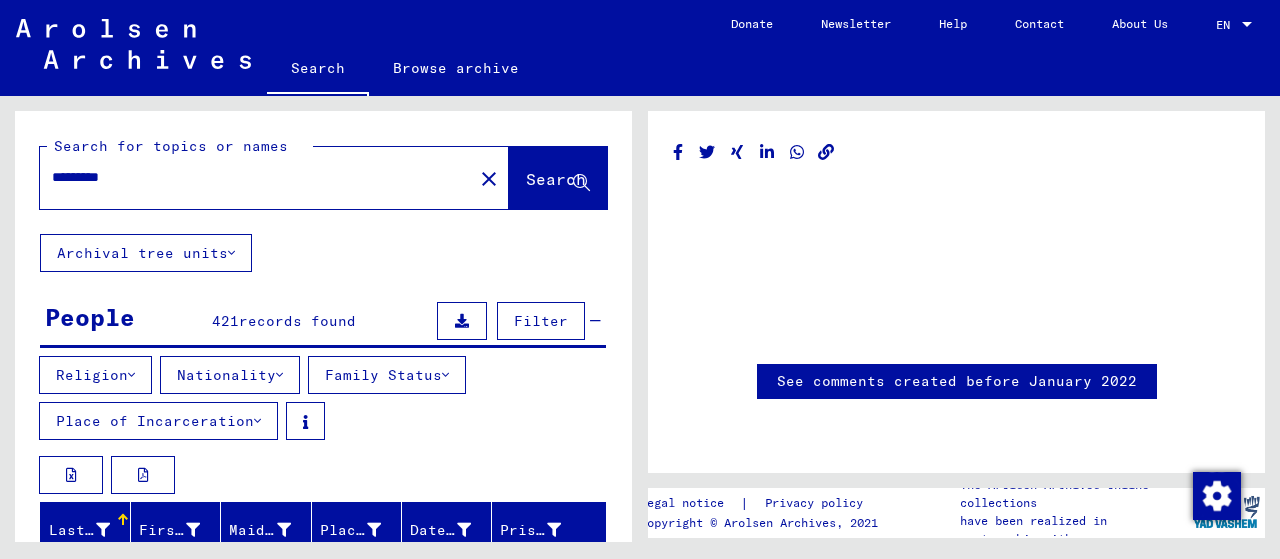 click on "Search" 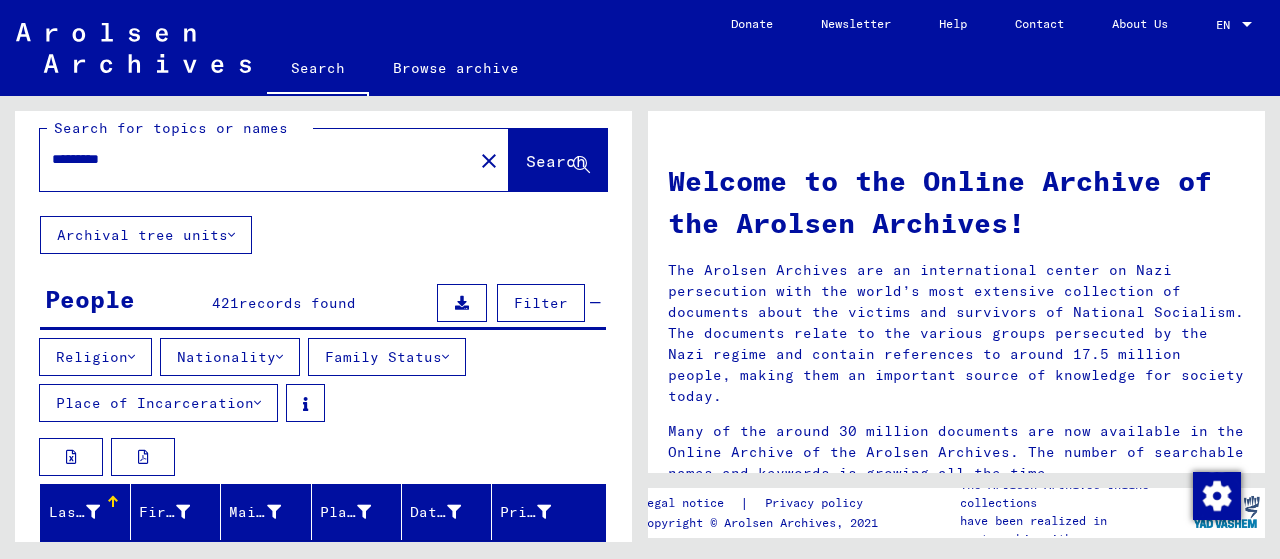 scroll, scrollTop: 0, scrollLeft: 0, axis: both 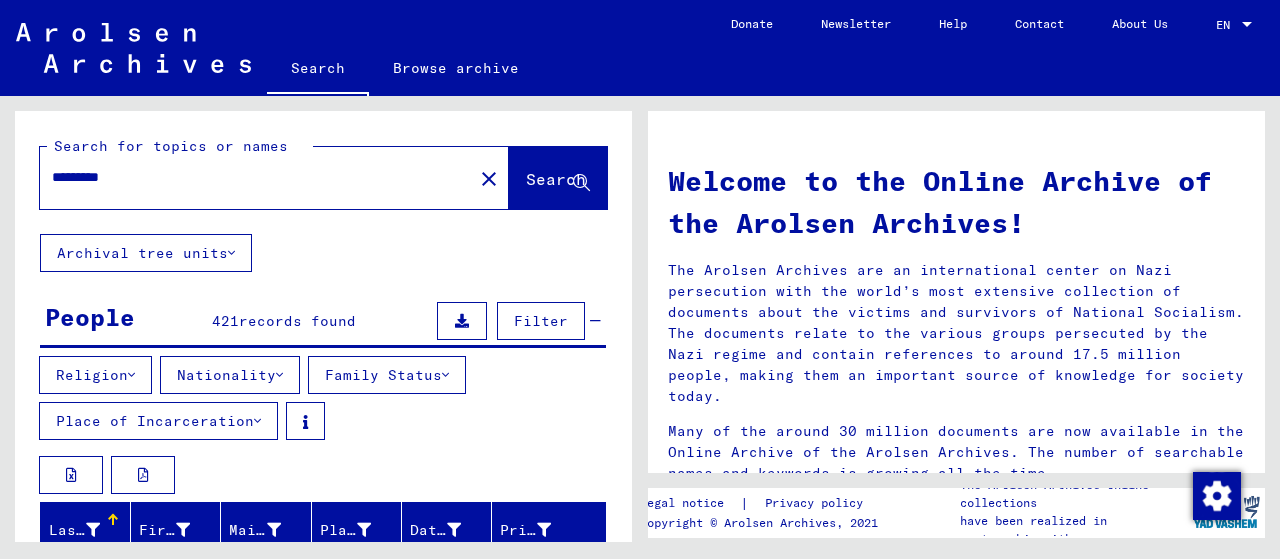 click on "Archival tree units" 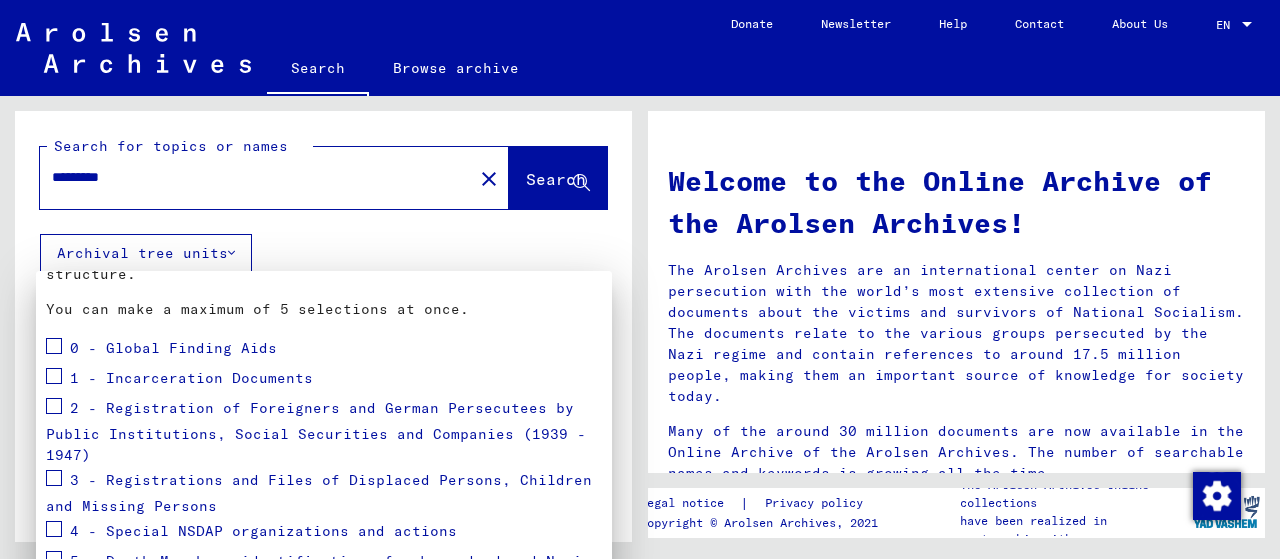 scroll, scrollTop: 200, scrollLeft: 0, axis: vertical 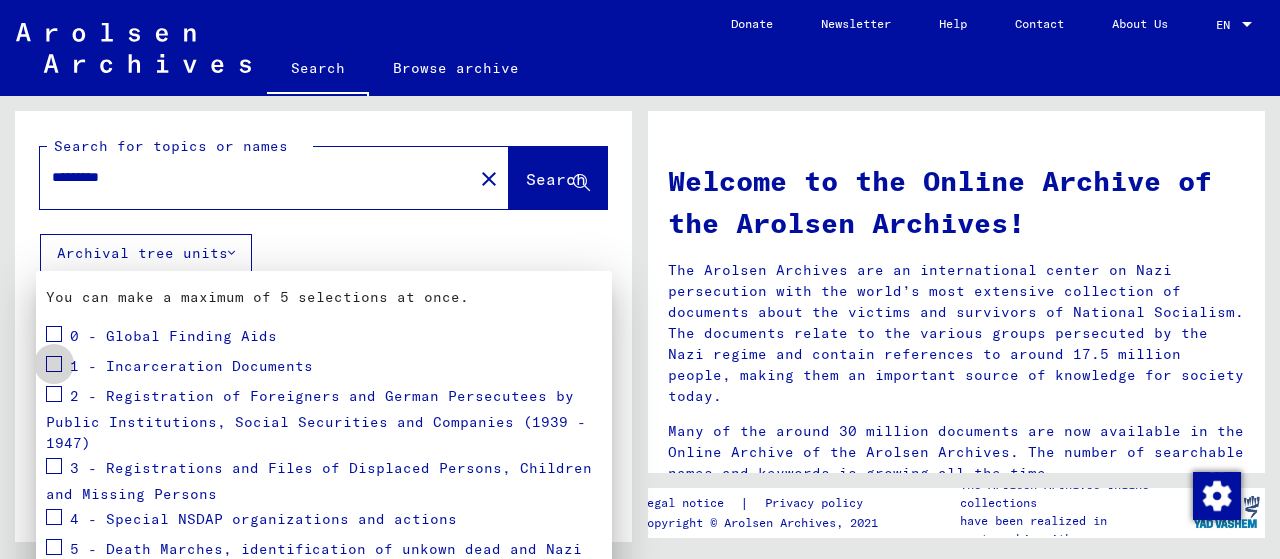 click at bounding box center [54, 364] 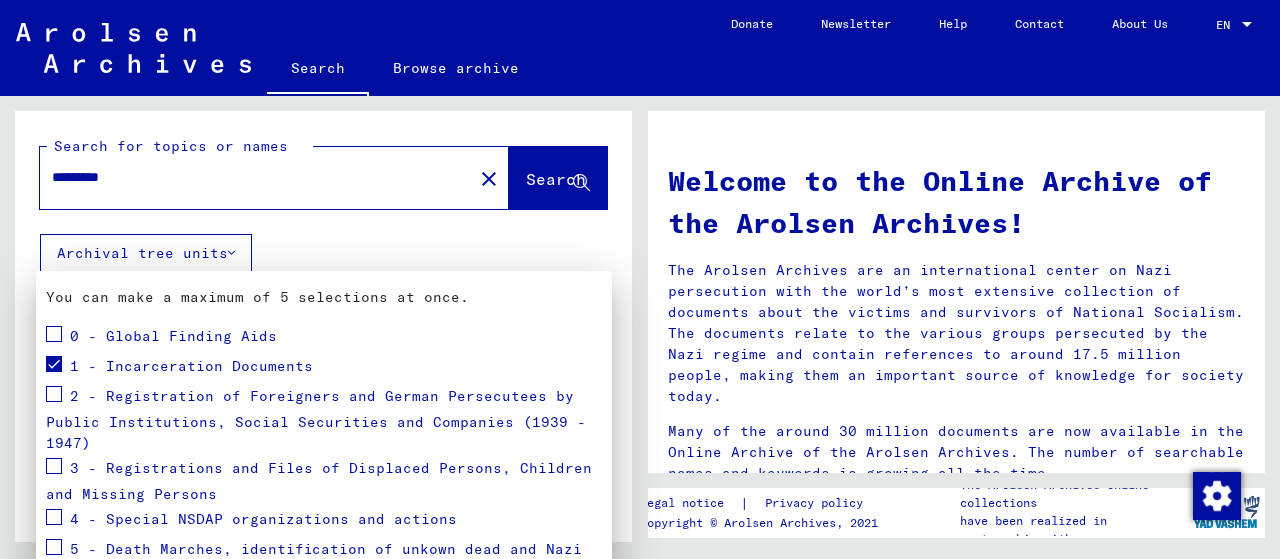 click at bounding box center (54, 334) 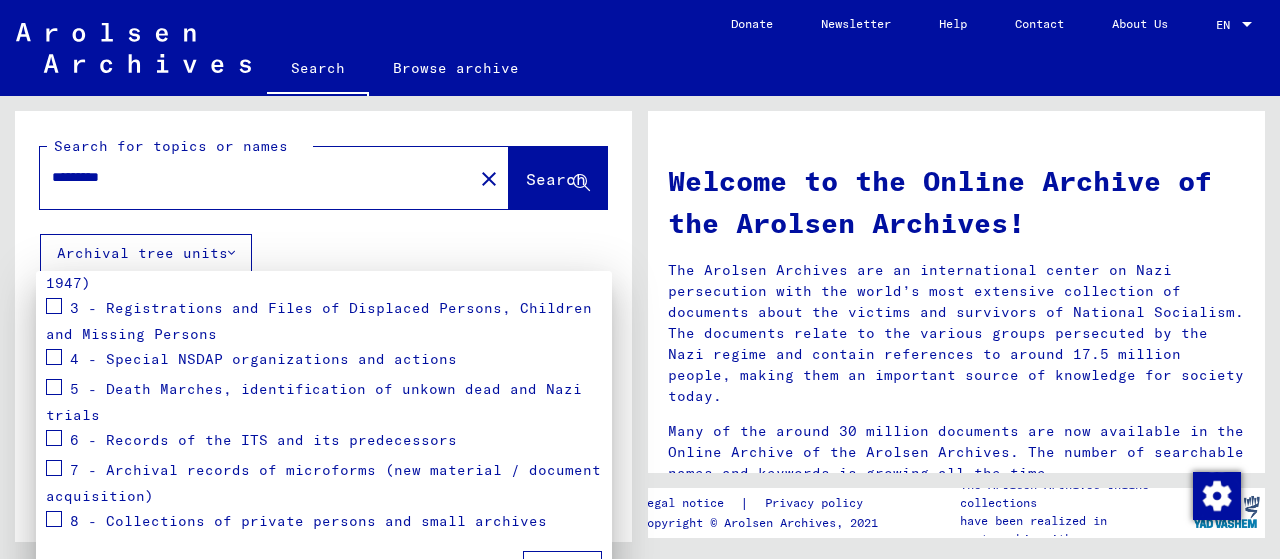 scroll, scrollTop: 379, scrollLeft: 0, axis: vertical 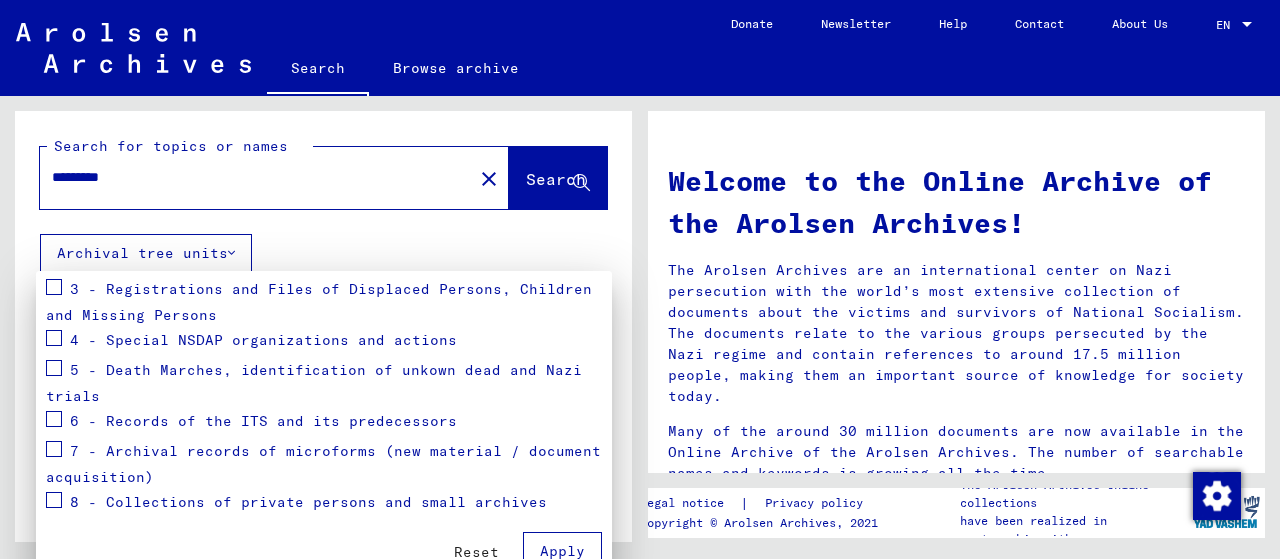 click at bounding box center [54, 449] 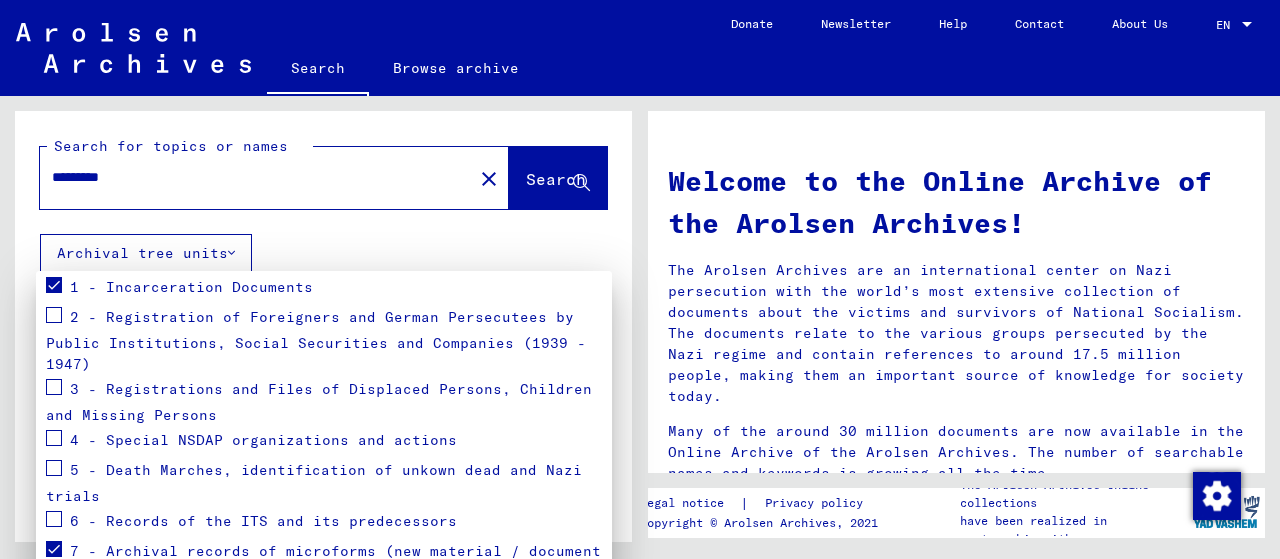 scroll, scrollTop: 179, scrollLeft: 0, axis: vertical 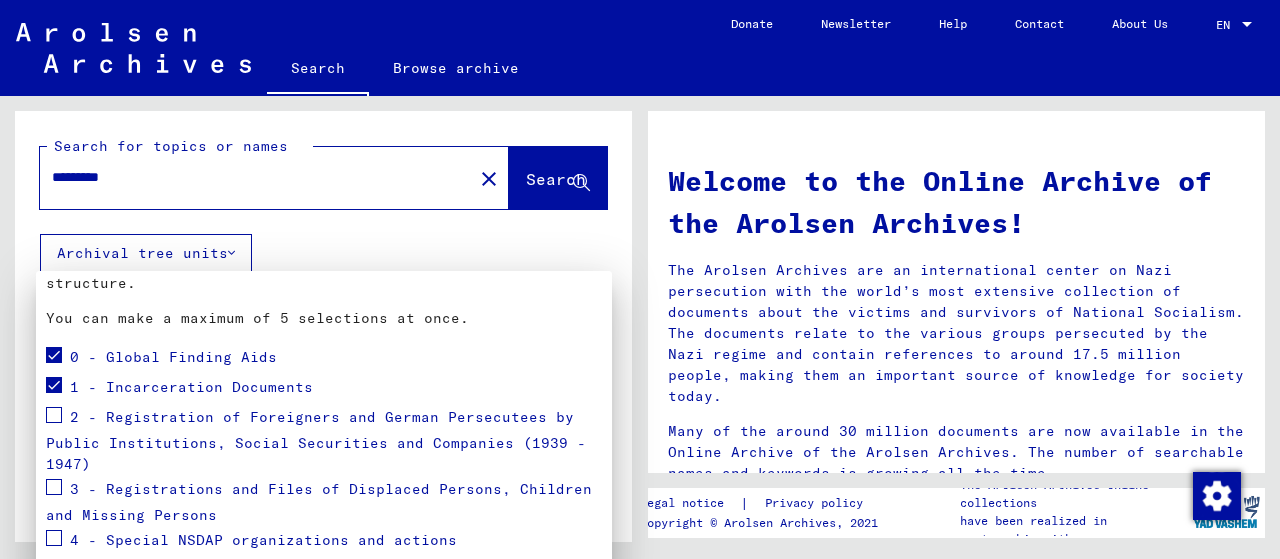 click at bounding box center [54, 415] 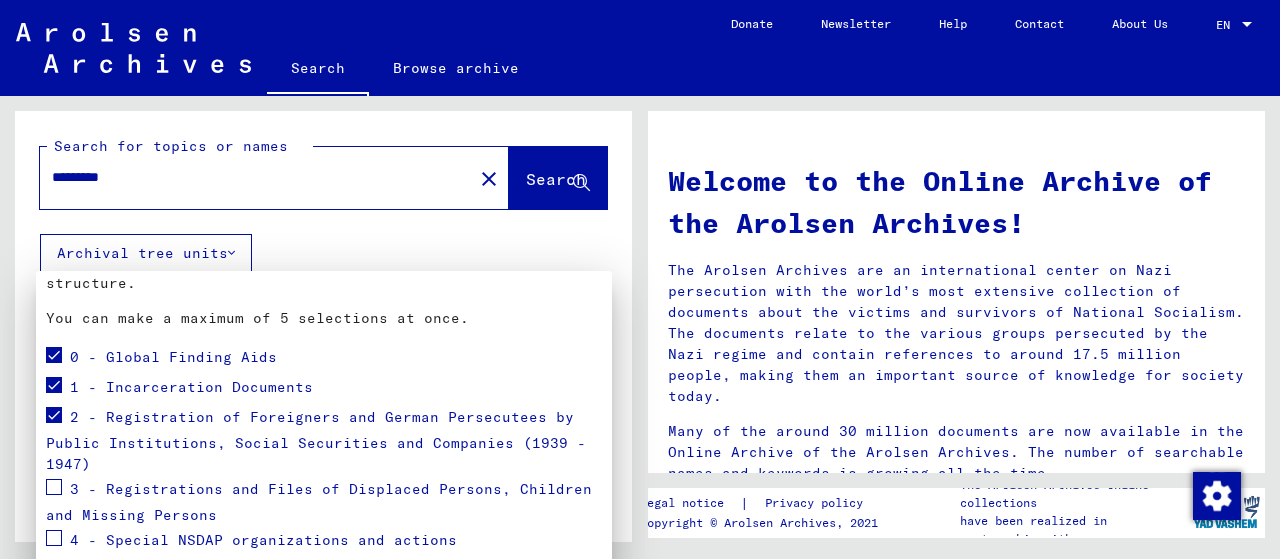 click at bounding box center (640, 279) 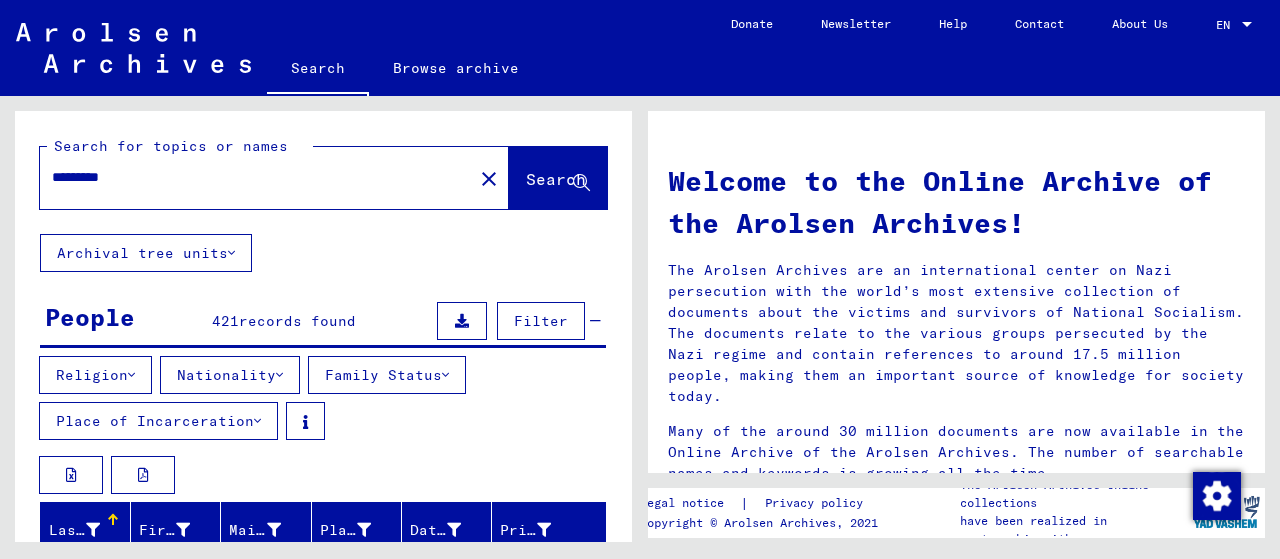 click on "Search" 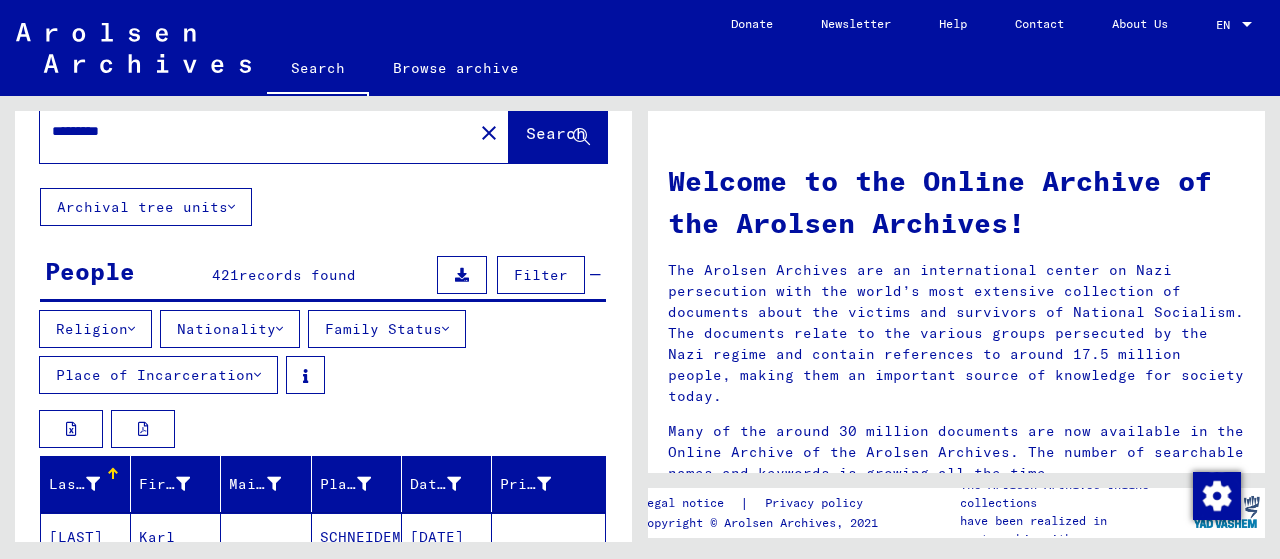 scroll, scrollTop: 0, scrollLeft: 0, axis: both 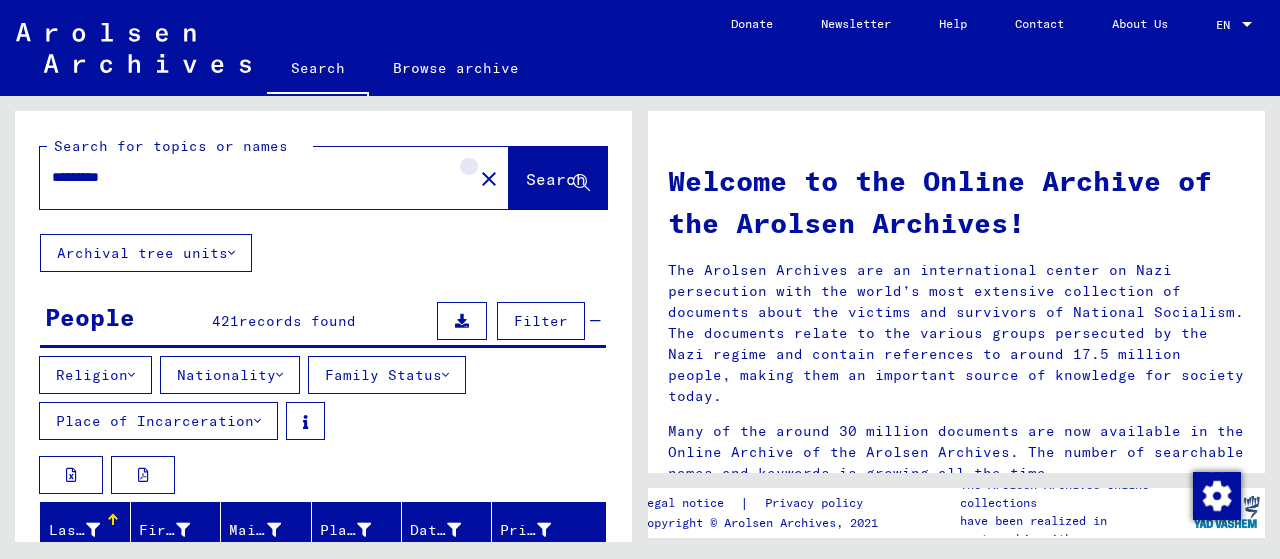 click on "close" 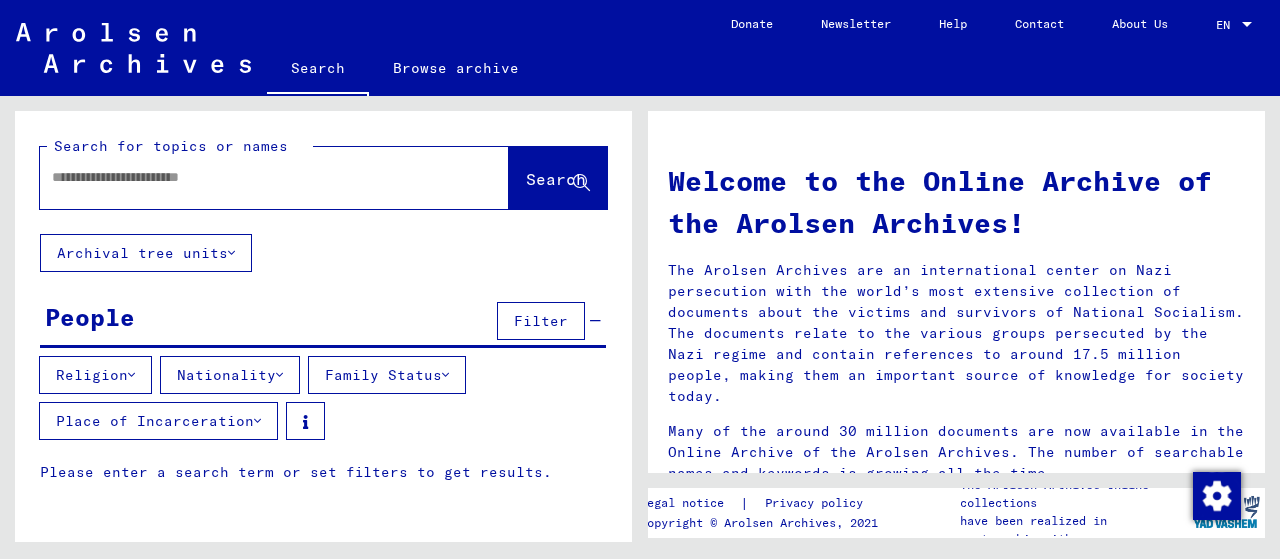 click at bounding box center [250, 177] 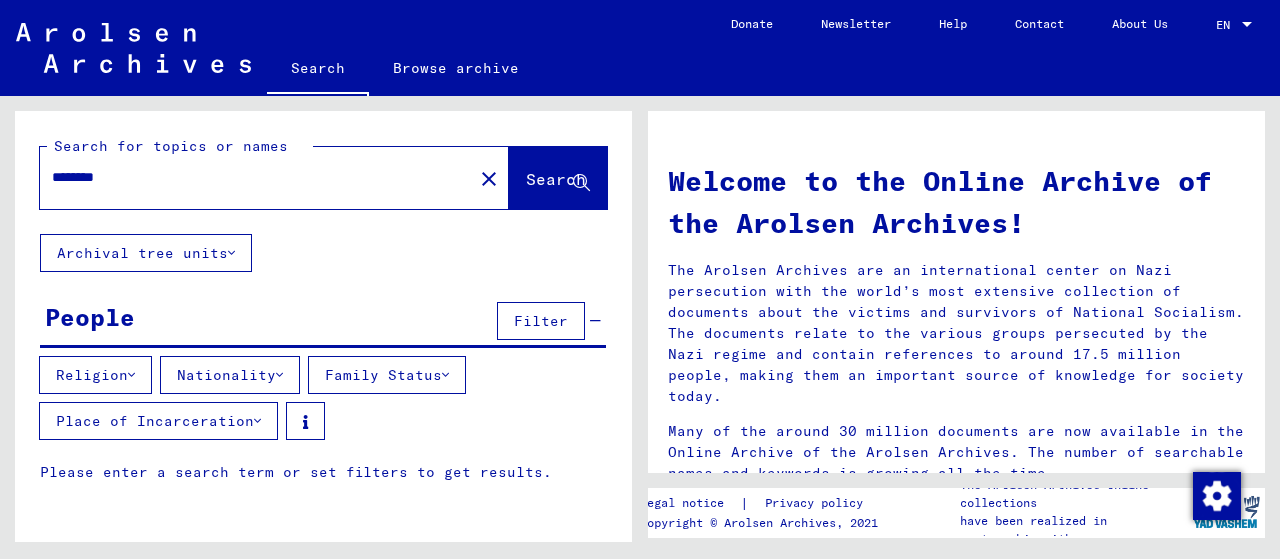 type on "********" 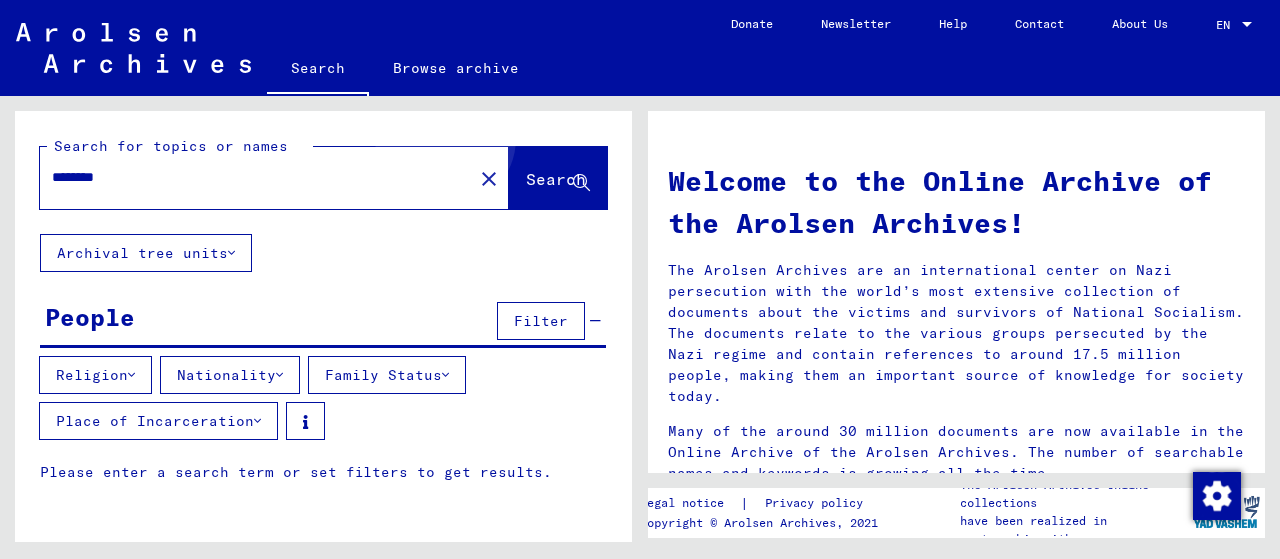 click on "Search" 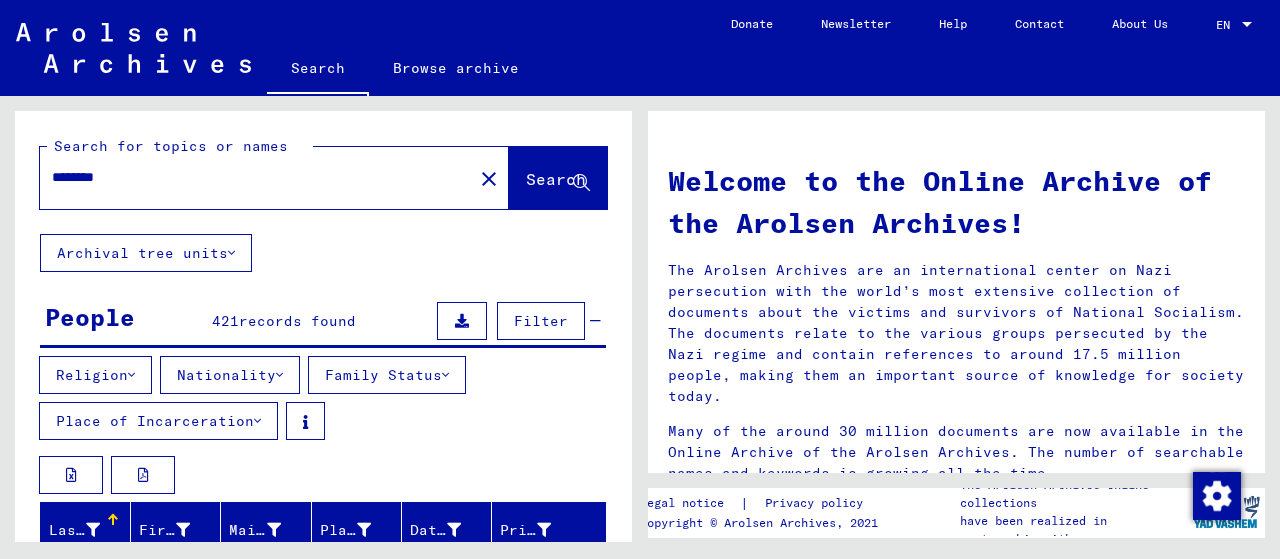 scroll, scrollTop: 400, scrollLeft: 0, axis: vertical 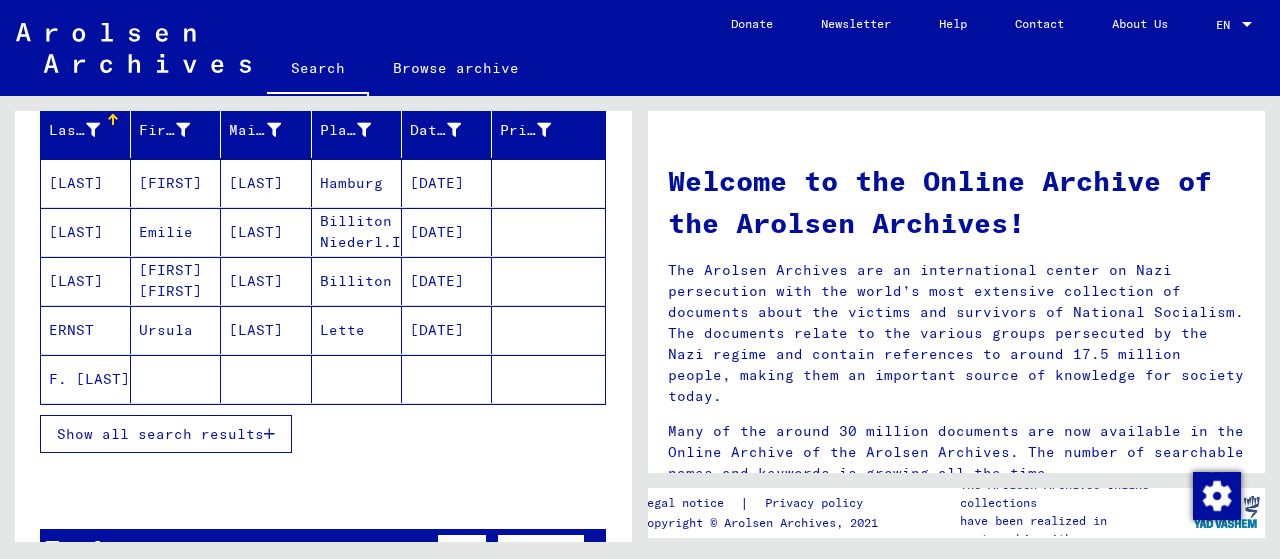 click on "Show all search results" at bounding box center (160, 434) 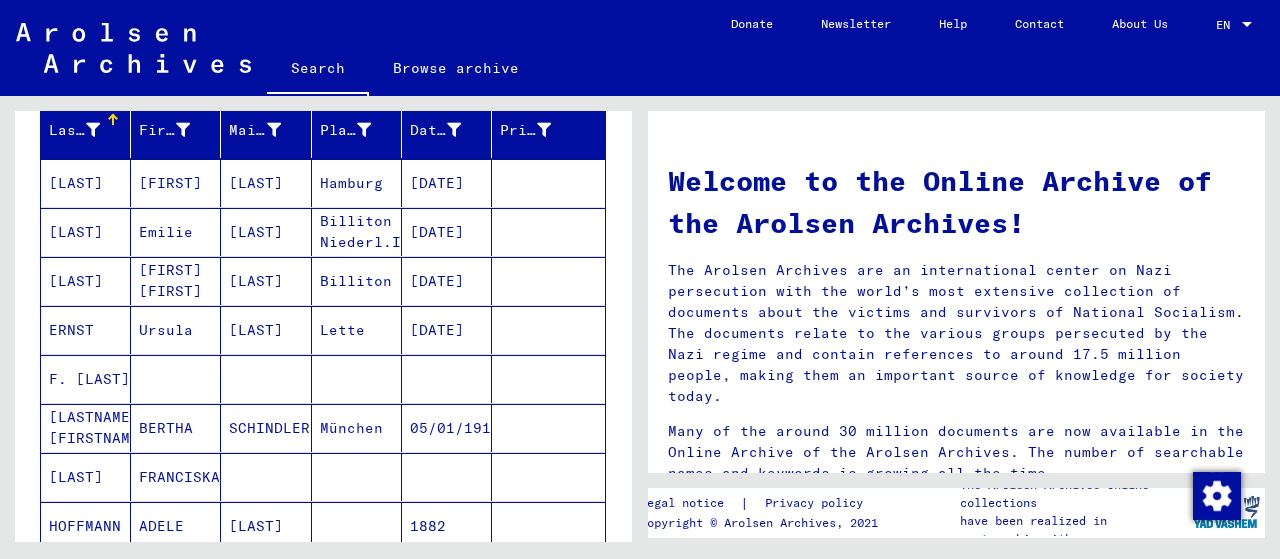 click on "F. [LAST]" at bounding box center [86, 428] 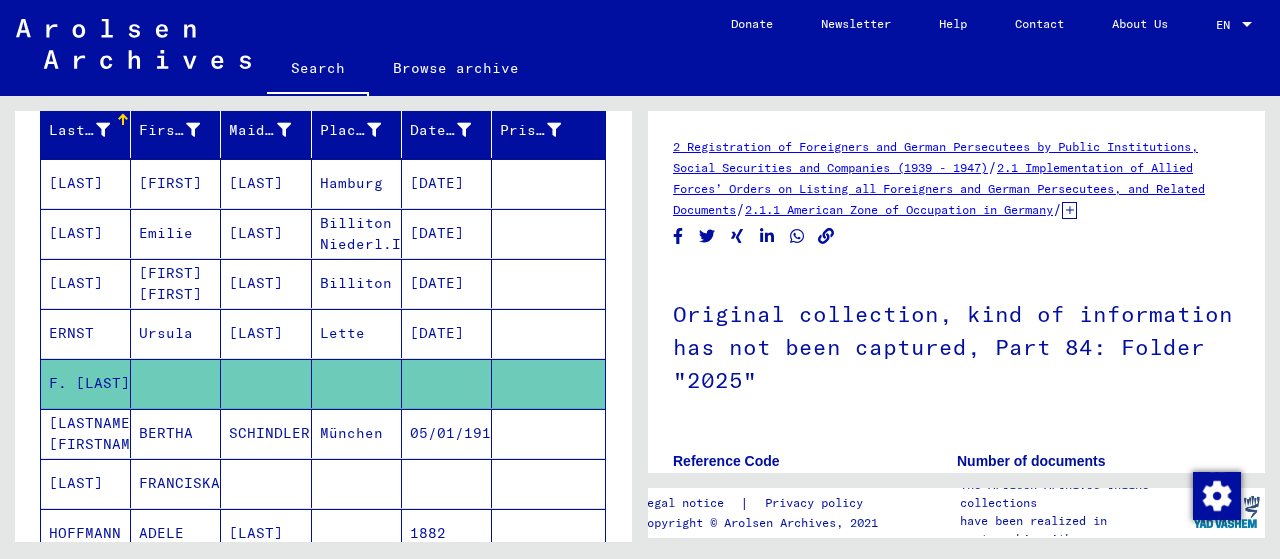 scroll, scrollTop: 400, scrollLeft: 0, axis: vertical 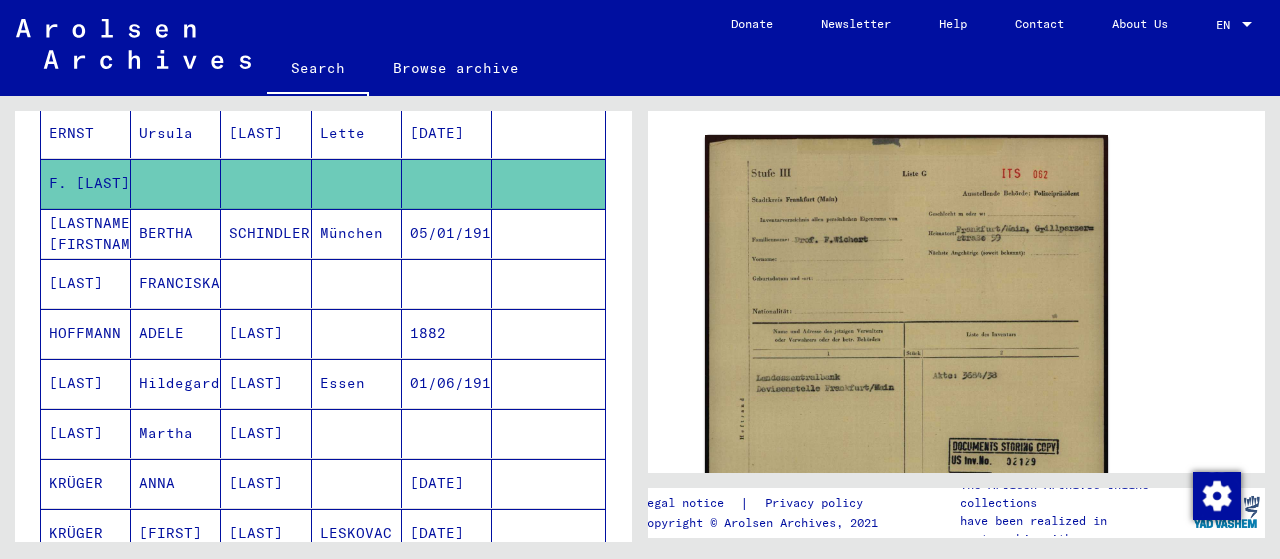 click on "FRANCISKA" at bounding box center [176, 333] 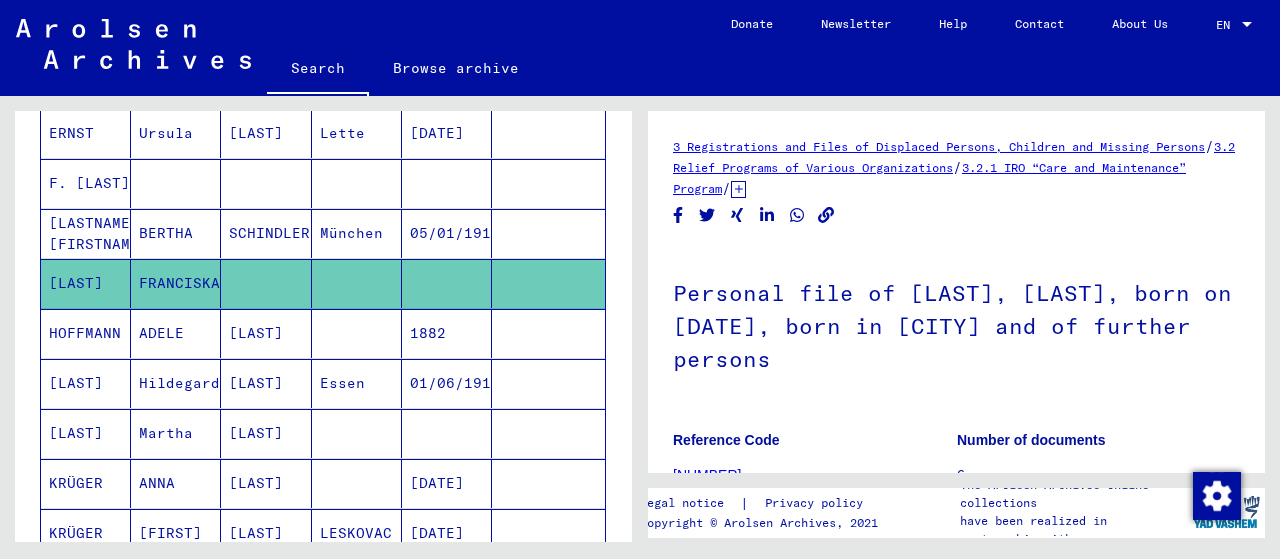 scroll, scrollTop: 0, scrollLeft: 0, axis: both 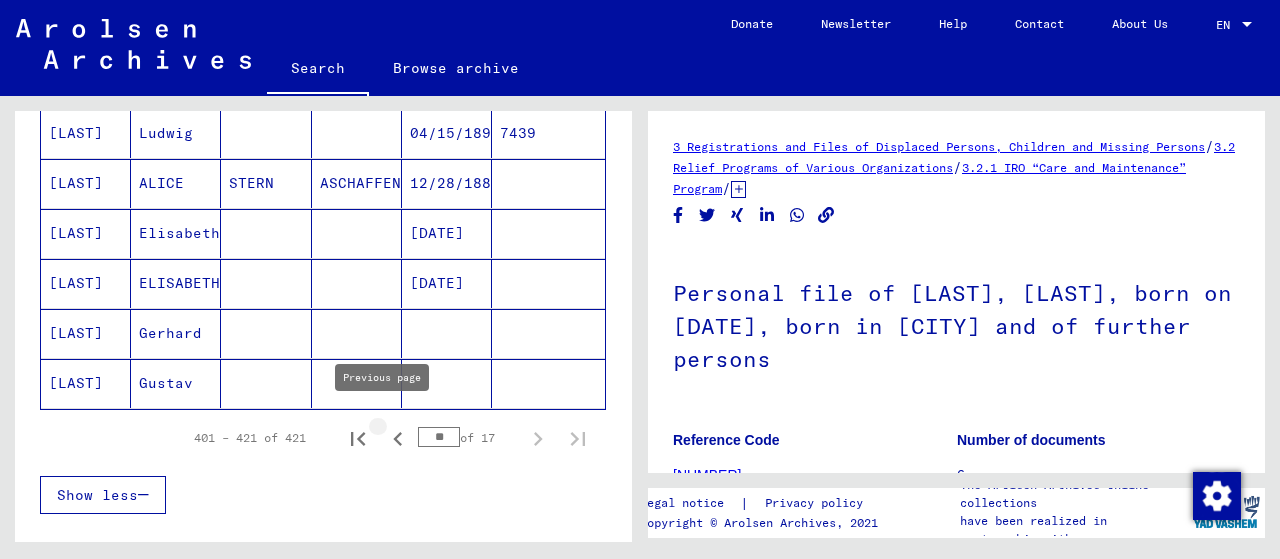 click 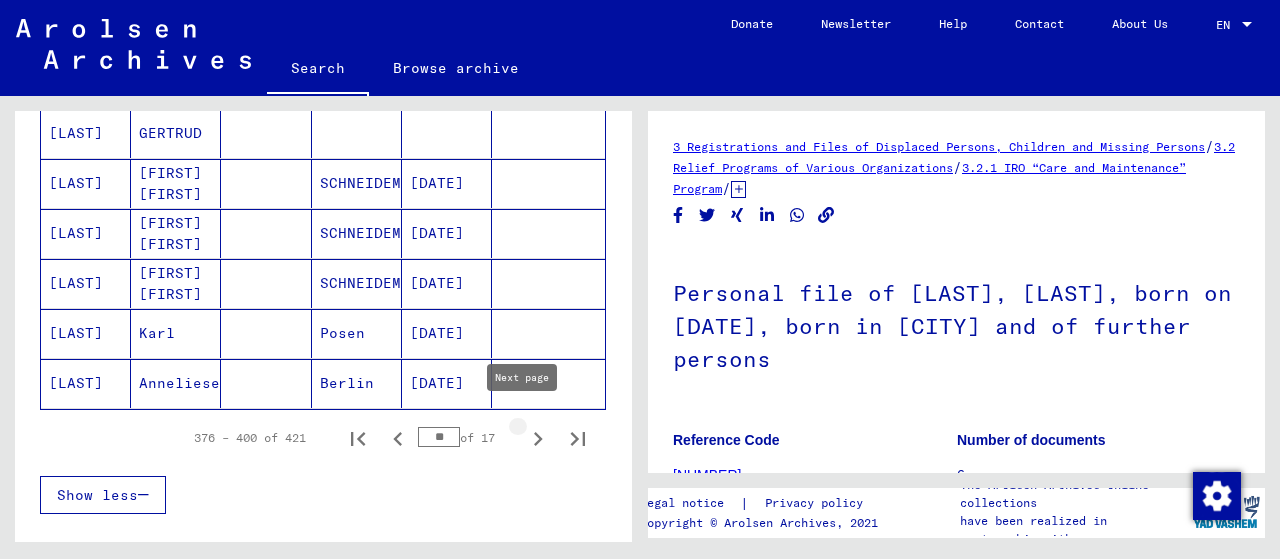 click 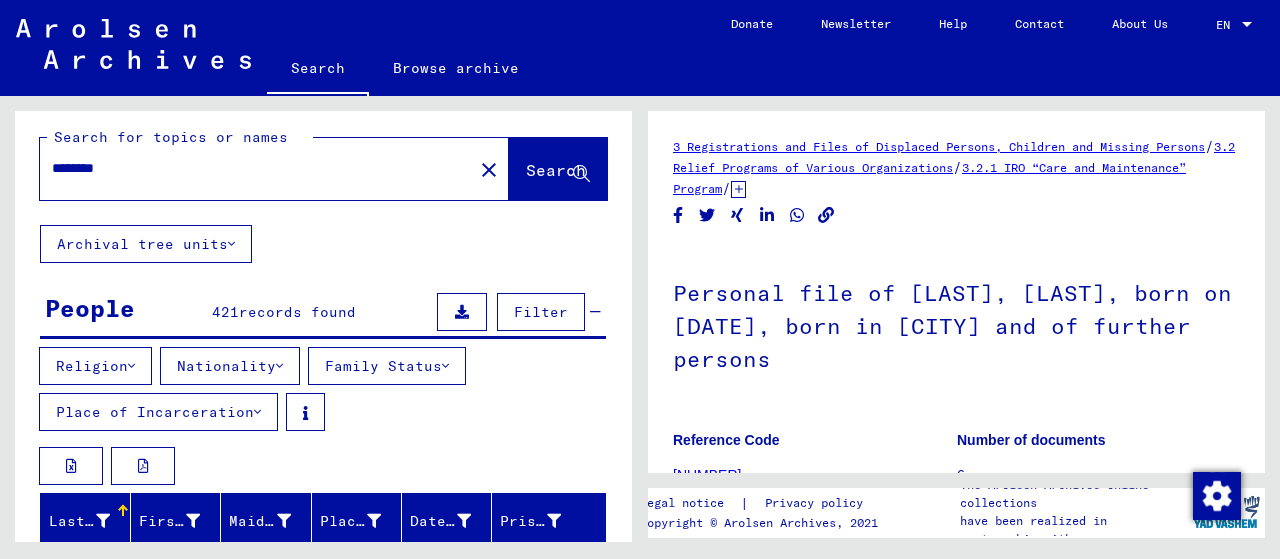 scroll, scrollTop: 0, scrollLeft: 0, axis: both 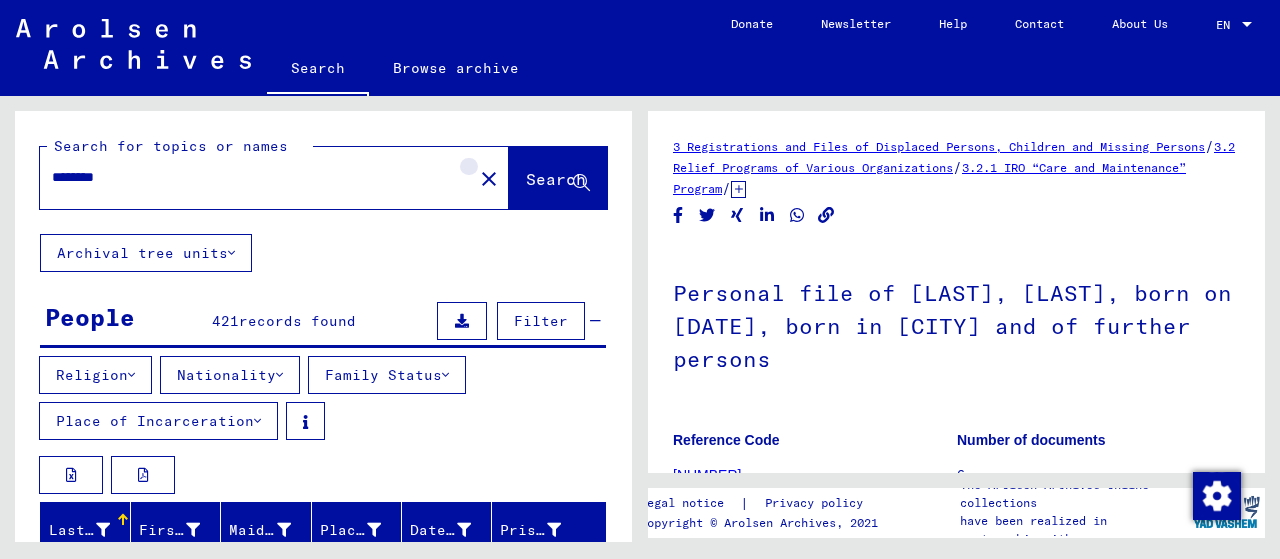 click on "close" 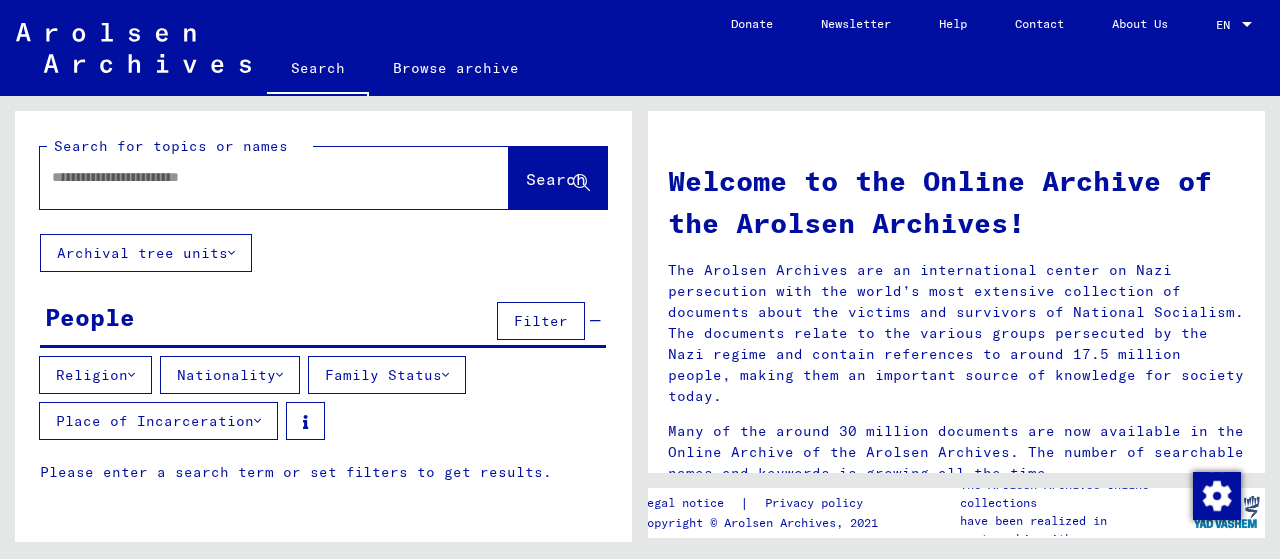 click at bounding box center [250, 177] 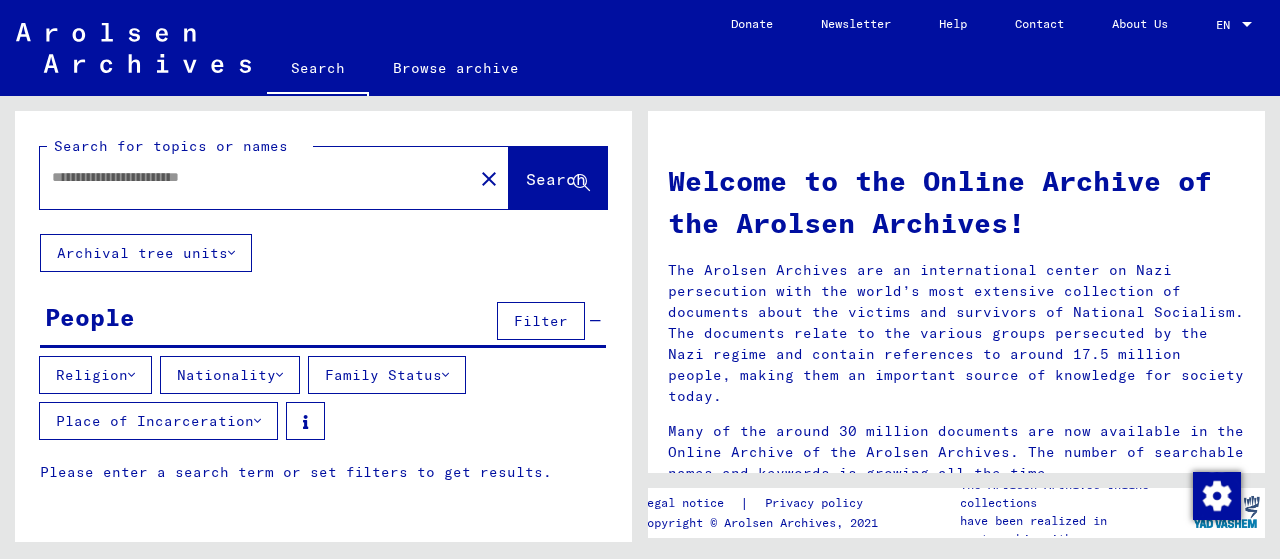 type on "*" 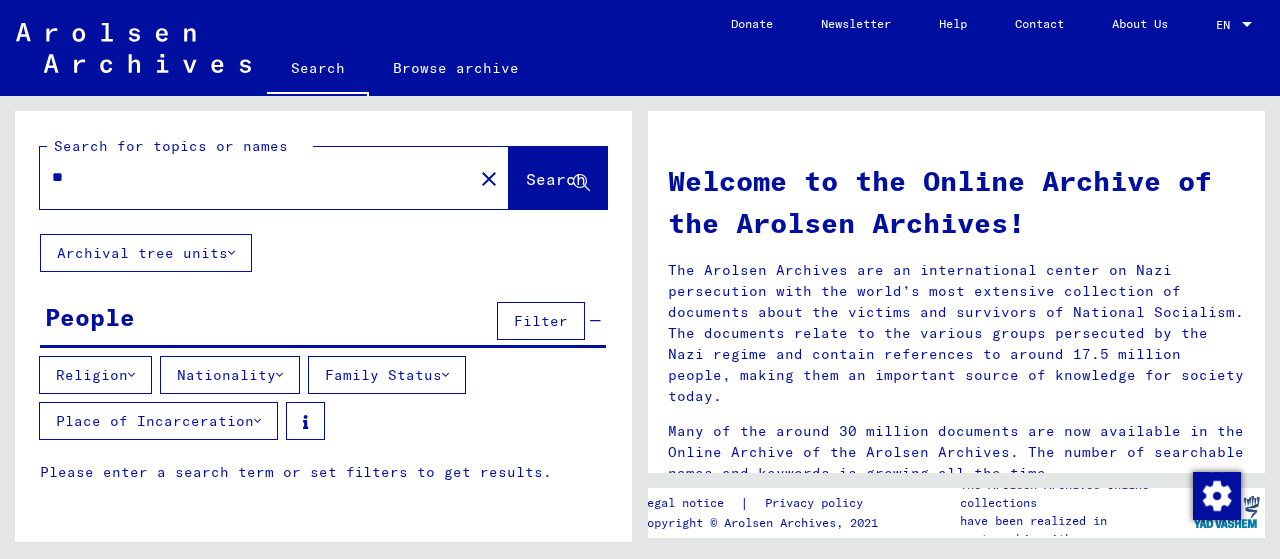 type on "*" 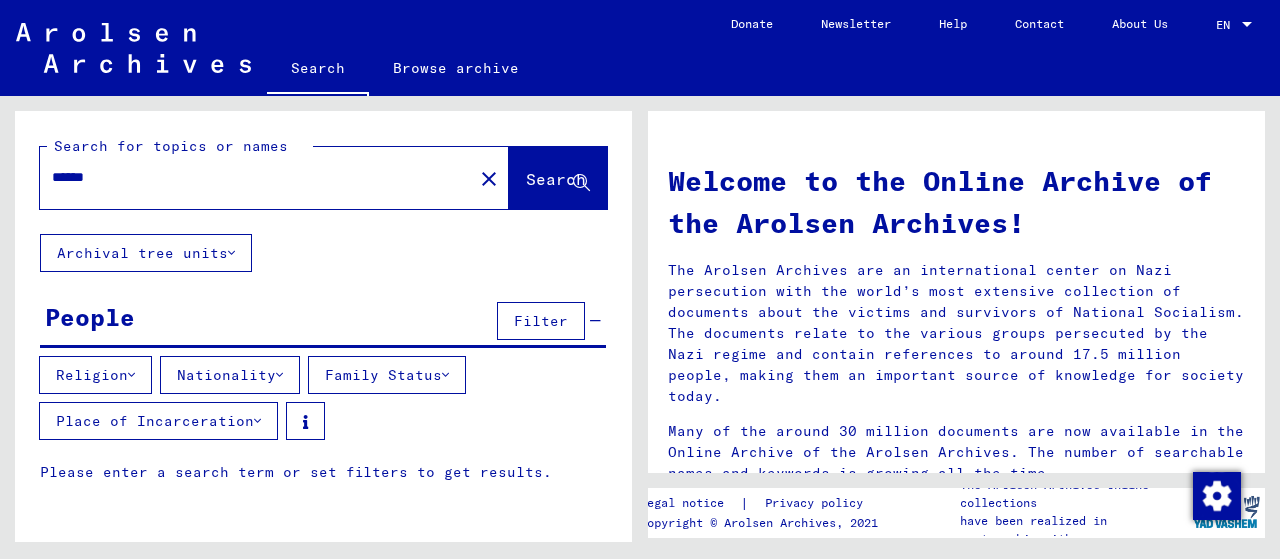 type on "******" 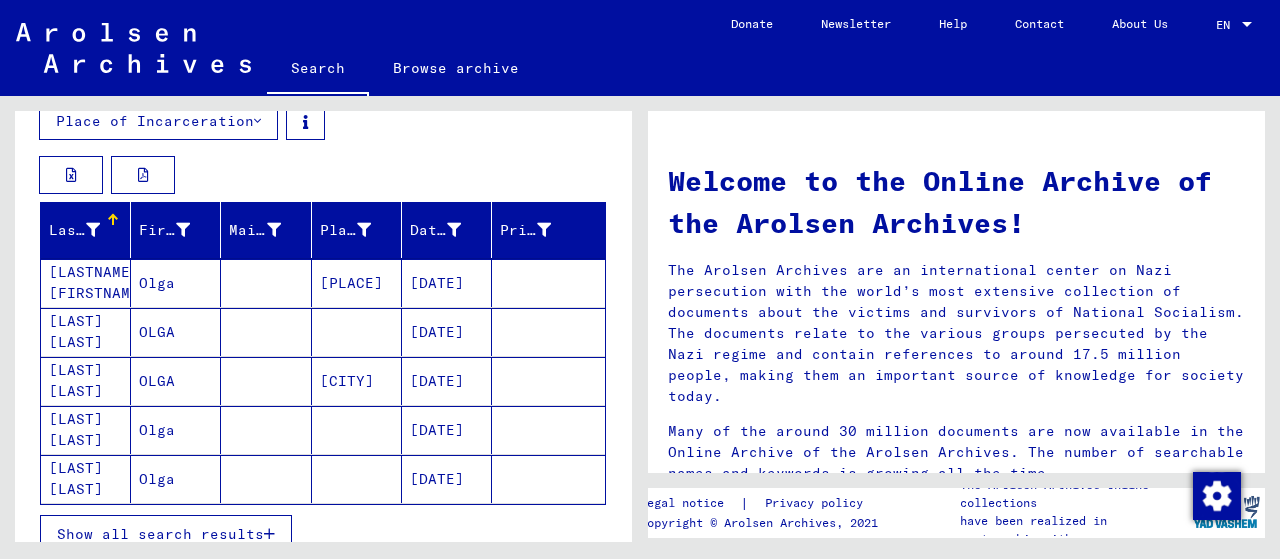 scroll, scrollTop: 400, scrollLeft: 0, axis: vertical 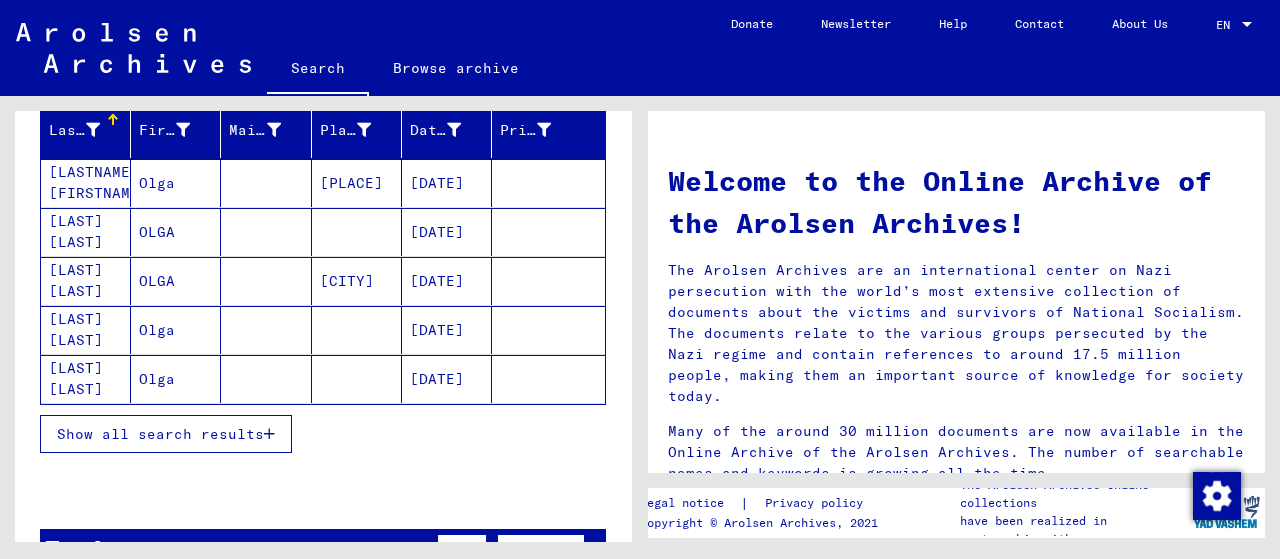 click on "Show all search results" at bounding box center (160, 434) 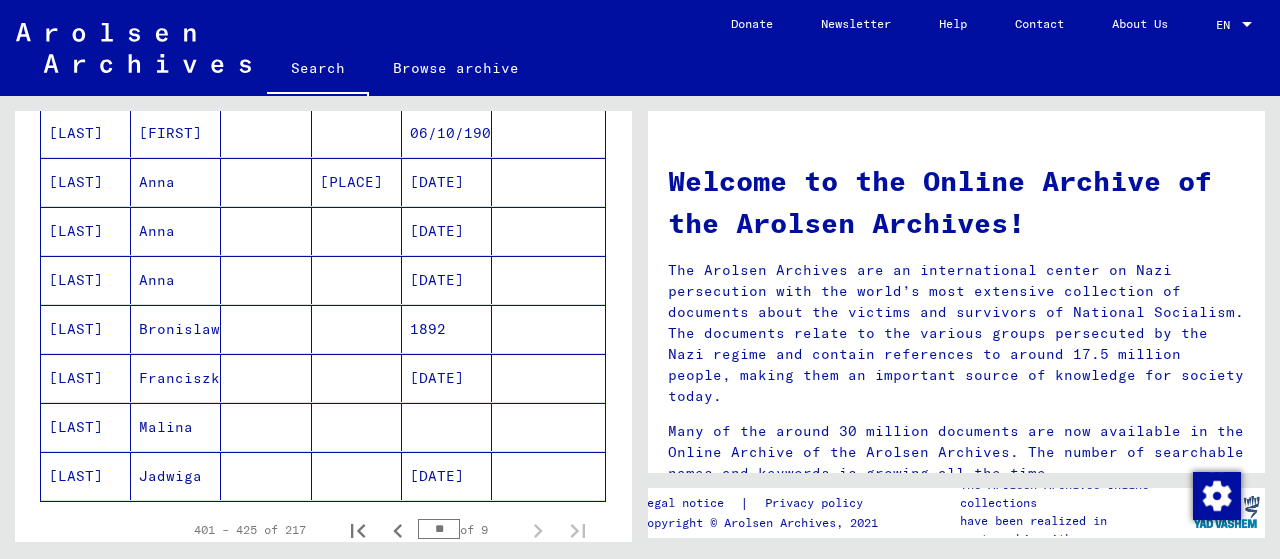 scroll, scrollTop: 1300, scrollLeft: 0, axis: vertical 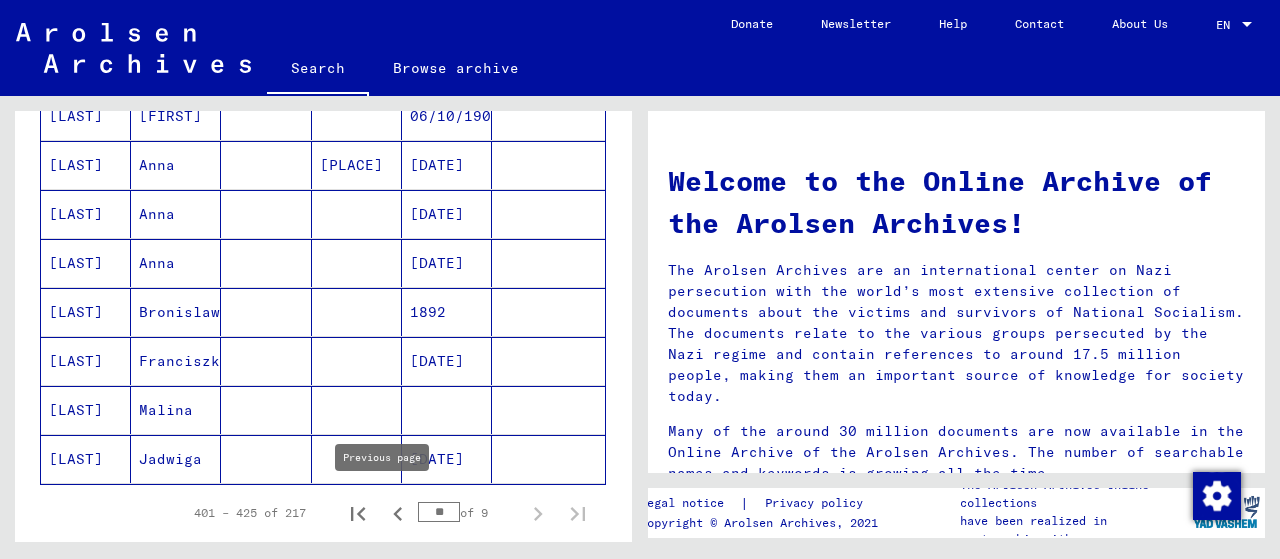 click 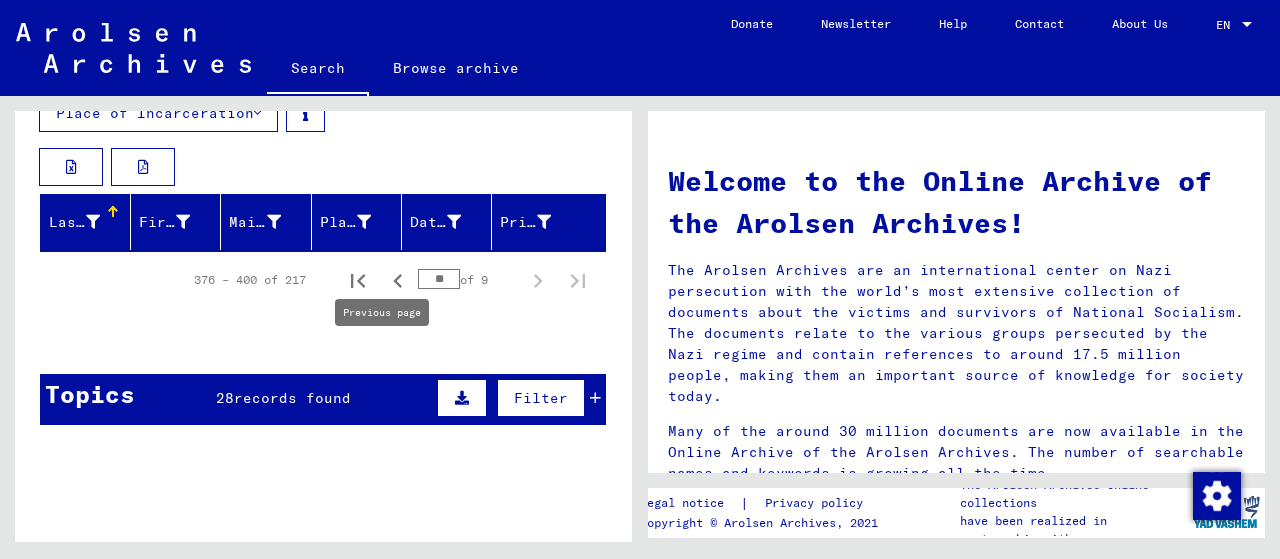 scroll, scrollTop: 325, scrollLeft: 0, axis: vertical 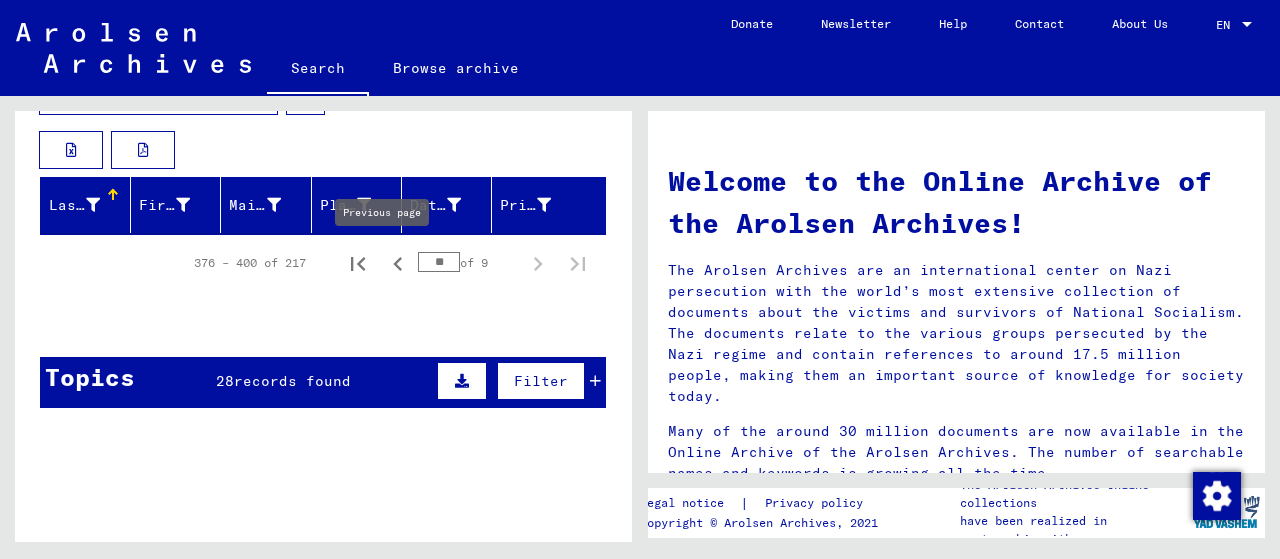 click 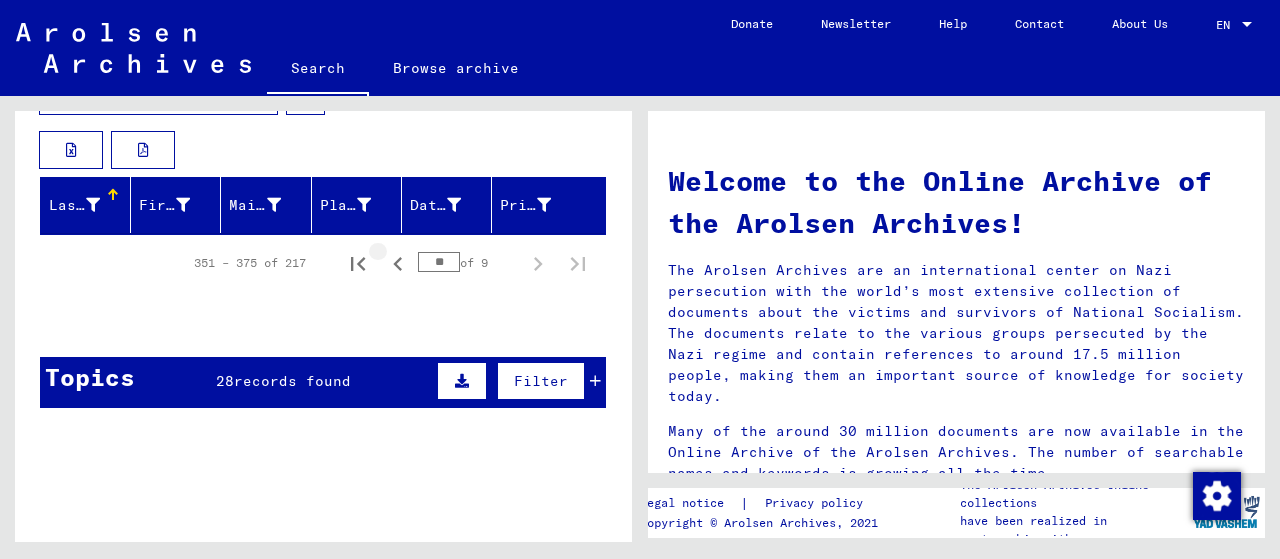click 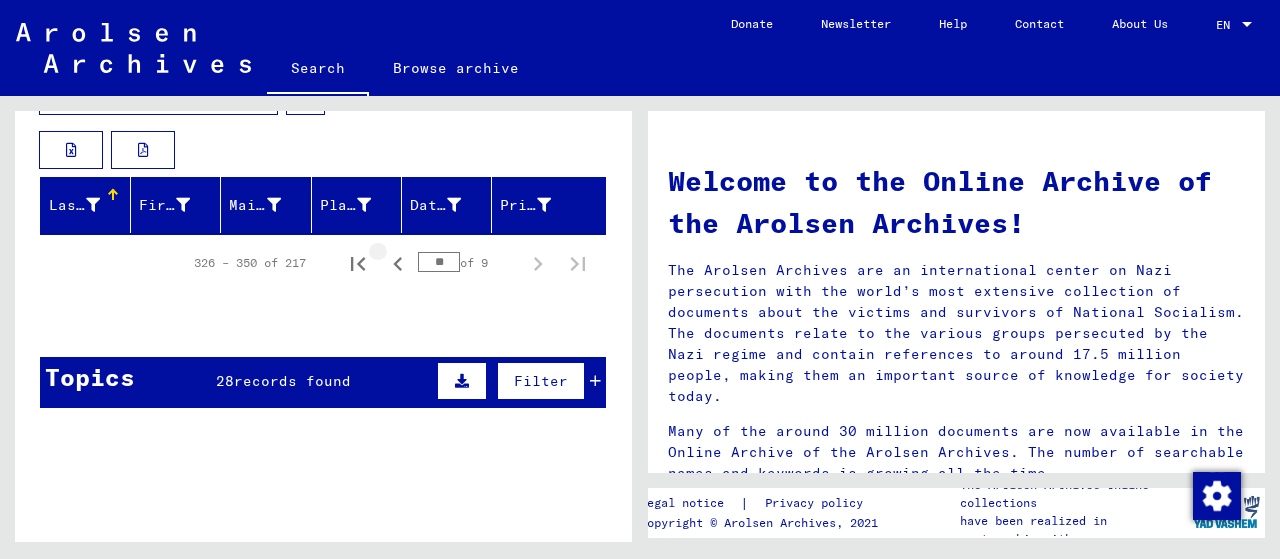 click 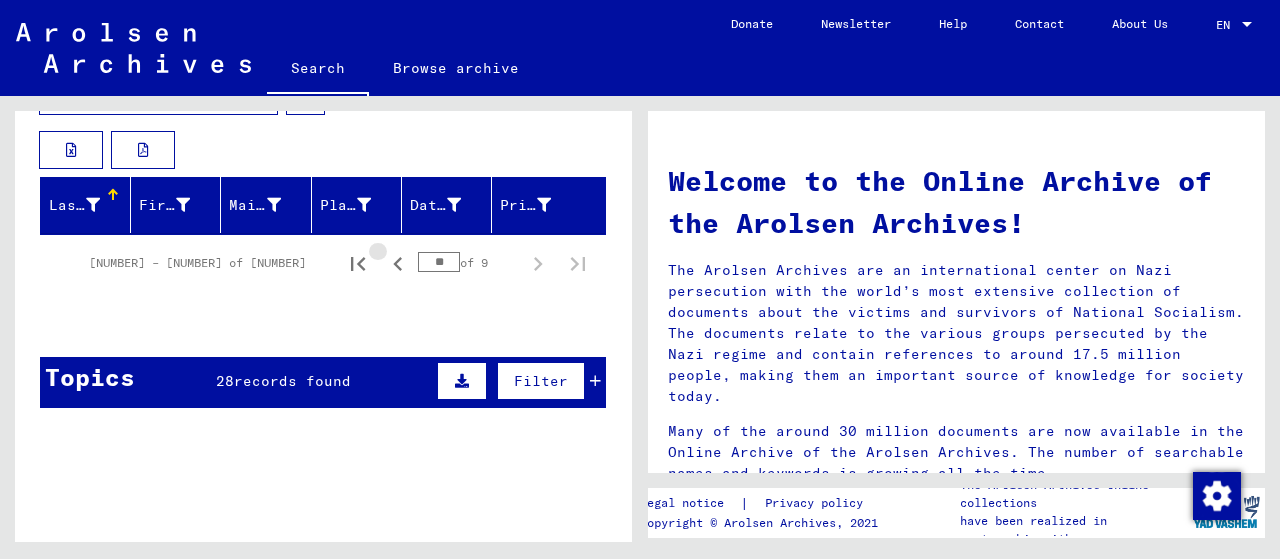 click 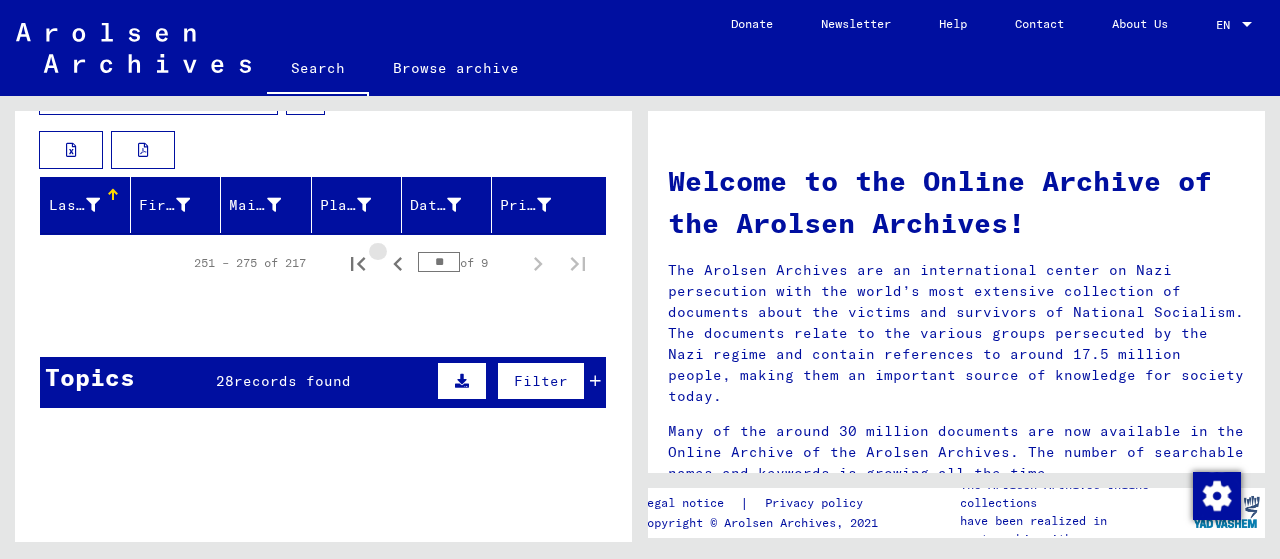 click 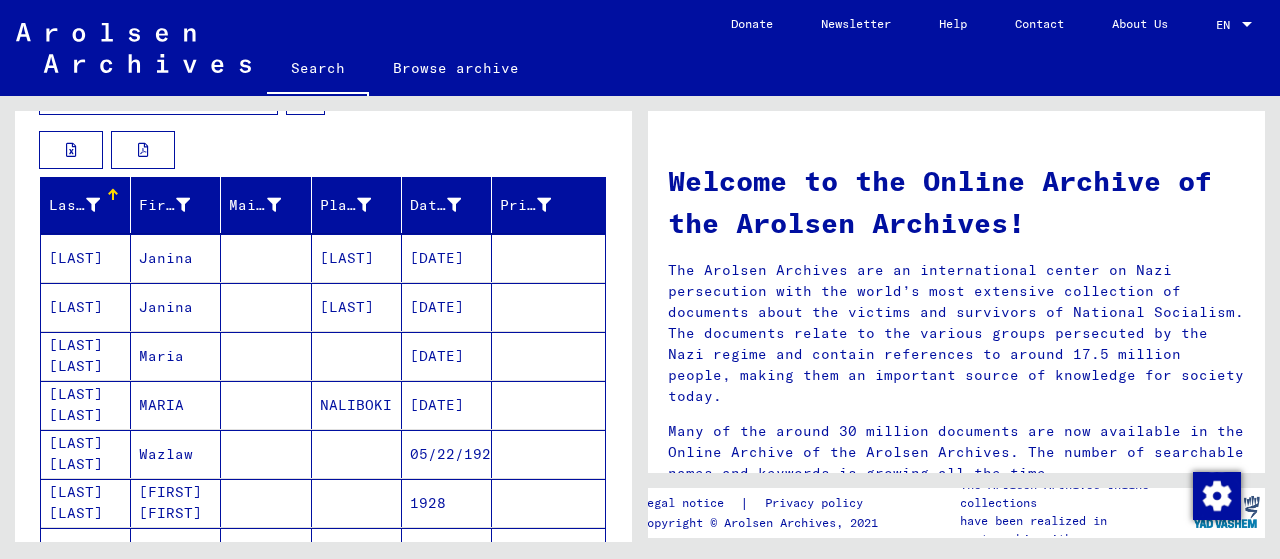 click on "[LAST]" at bounding box center (357, 307) 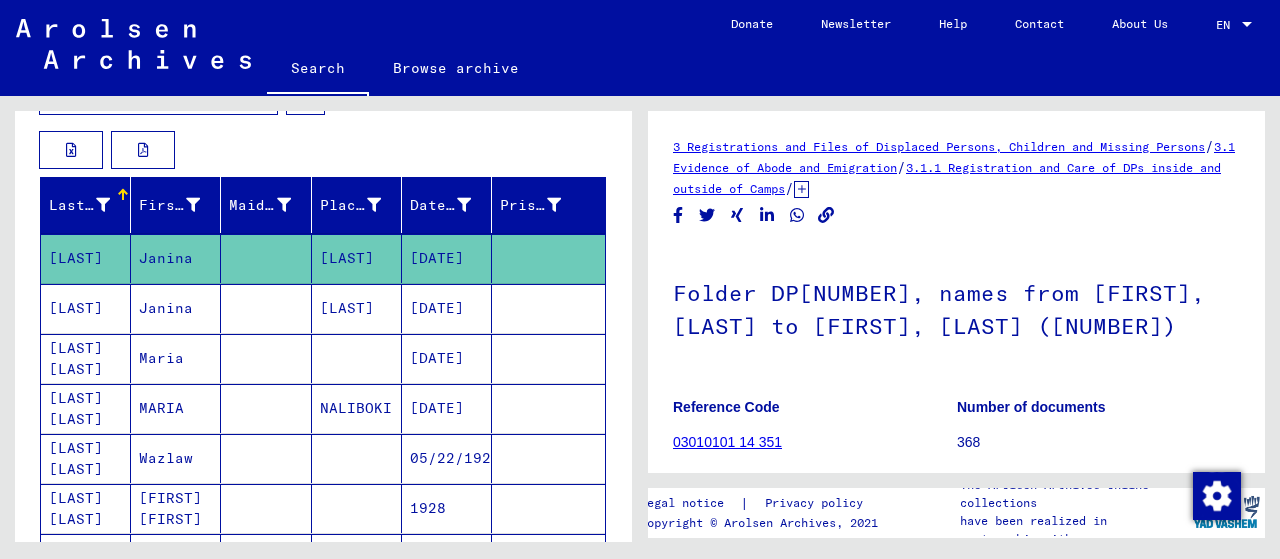 scroll, scrollTop: 0, scrollLeft: 0, axis: both 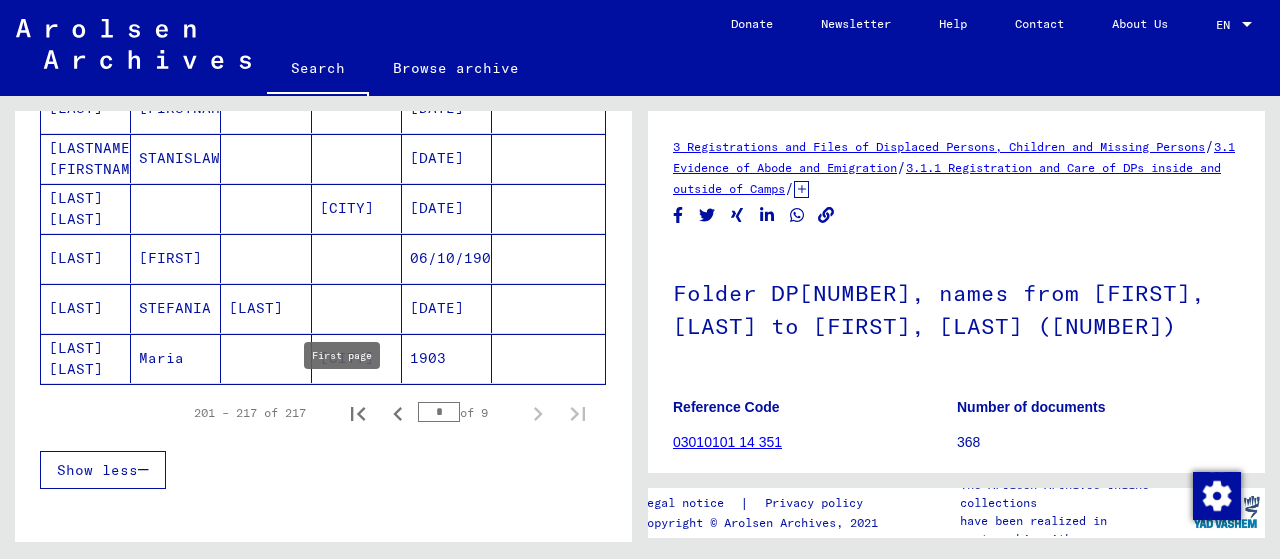 click 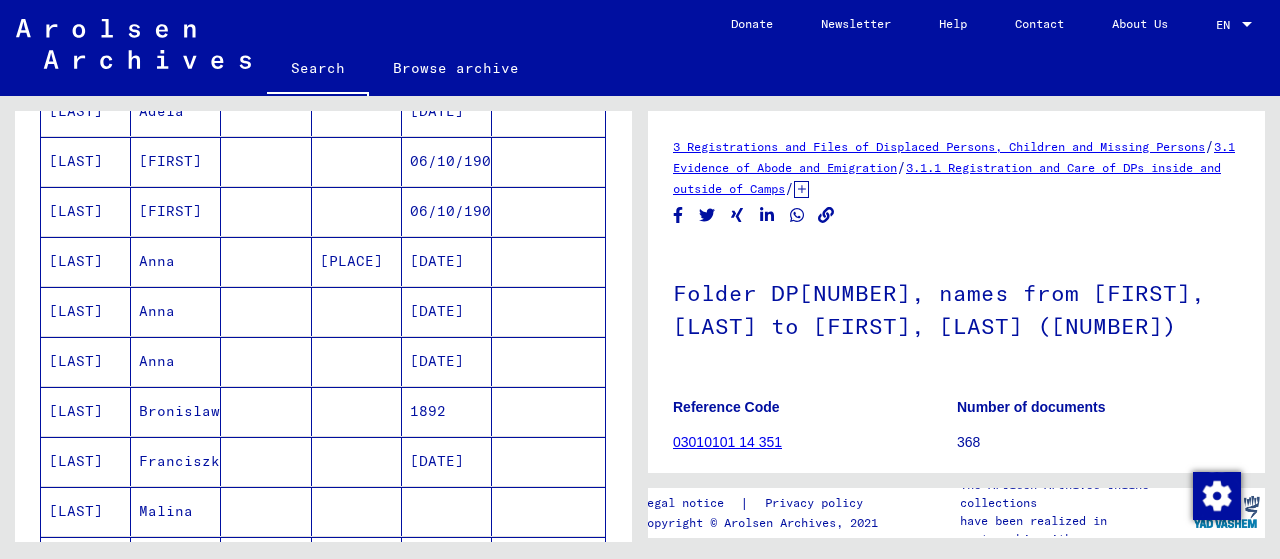 scroll, scrollTop: 1322, scrollLeft: 0, axis: vertical 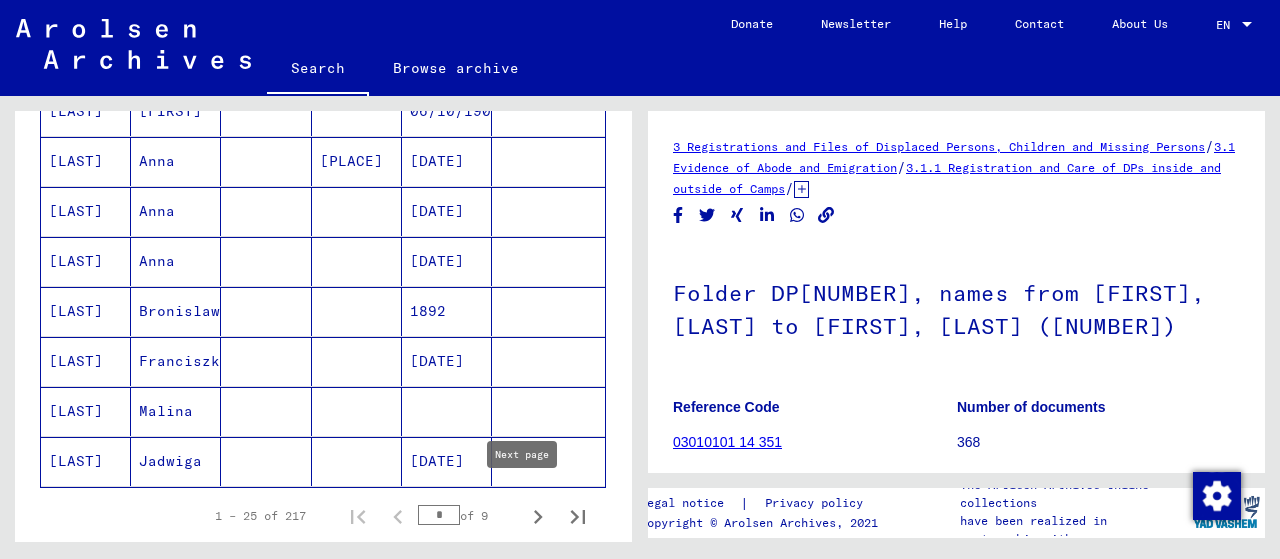 click 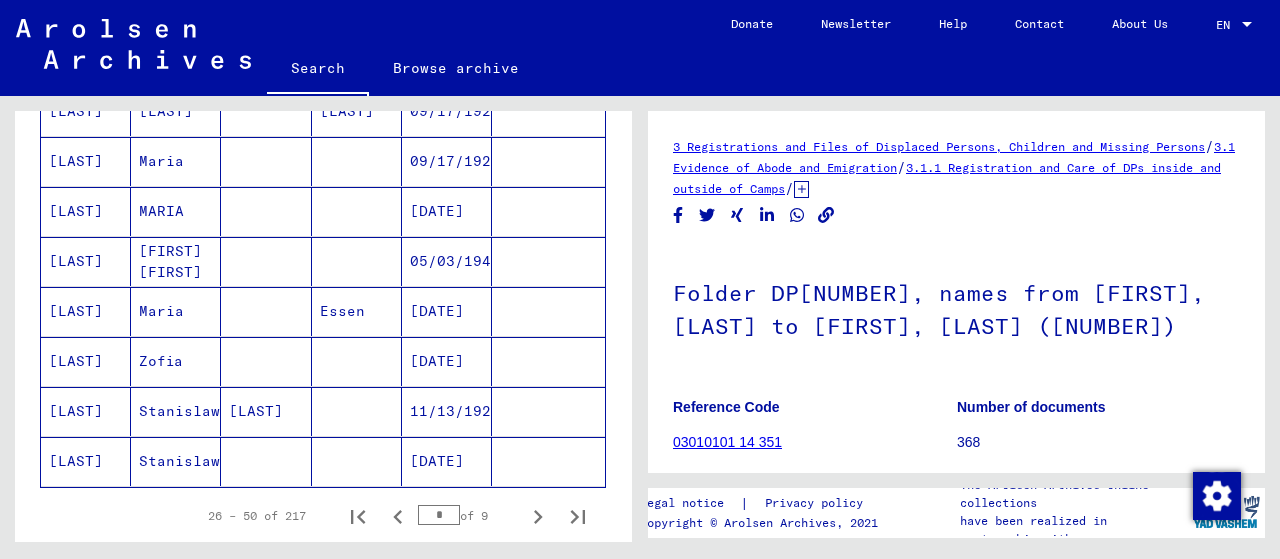 scroll, scrollTop: 1422, scrollLeft: 0, axis: vertical 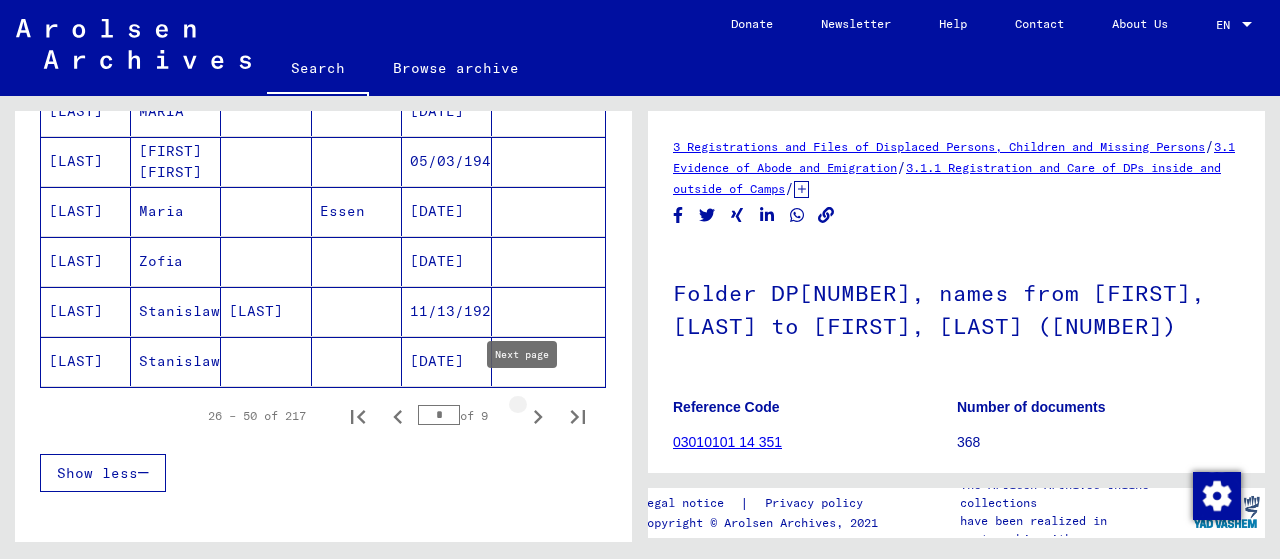 click 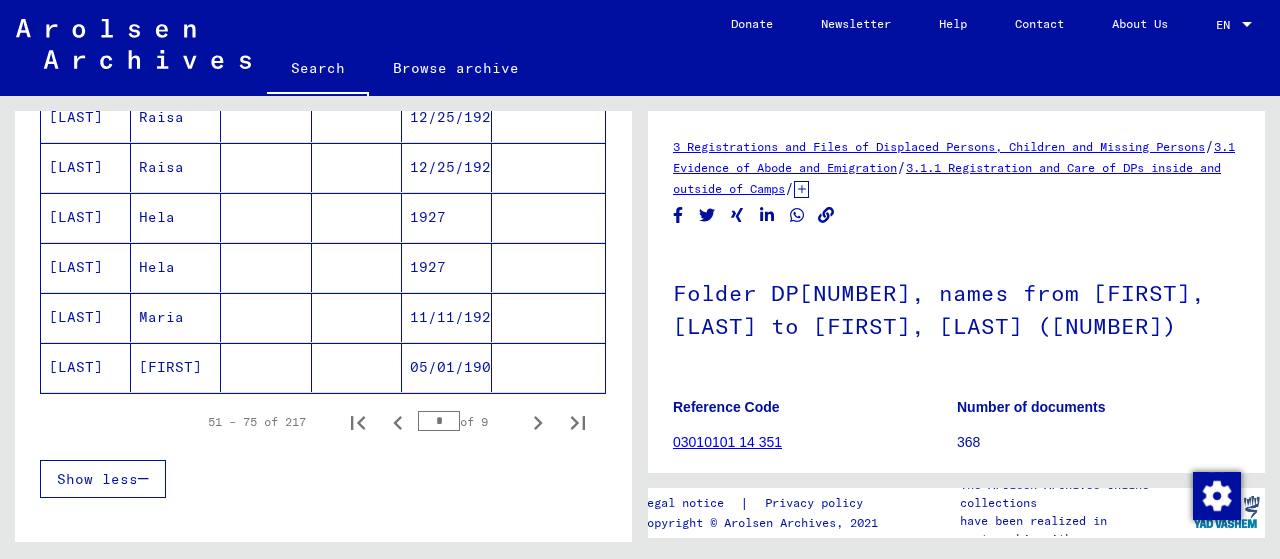 scroll, scrollTop: 1422, scrollLeft: 0, axis: vertical 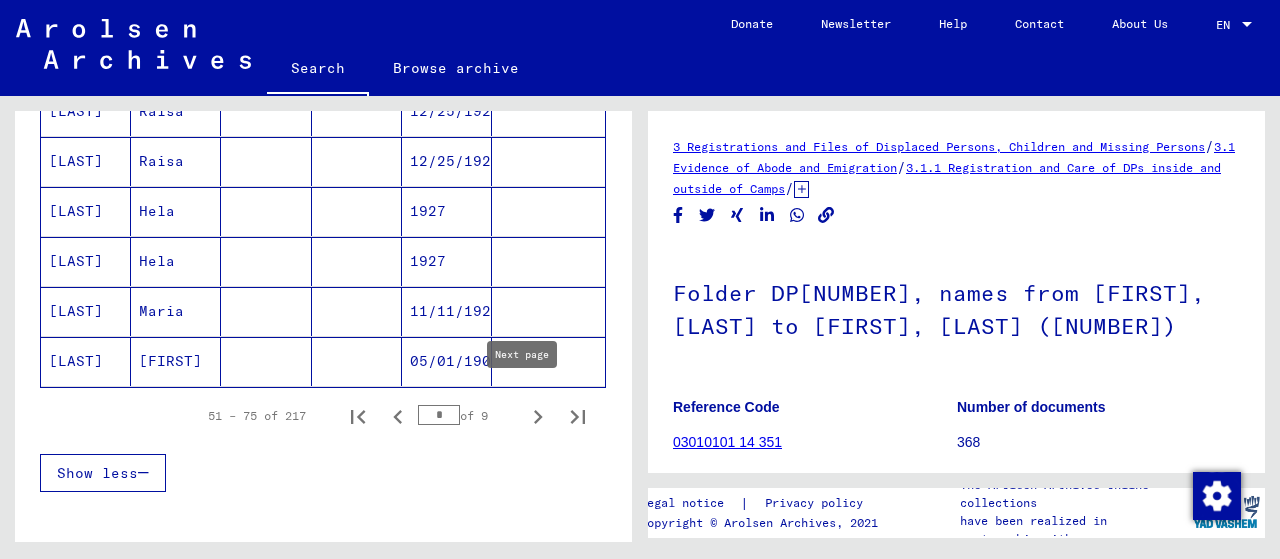 click 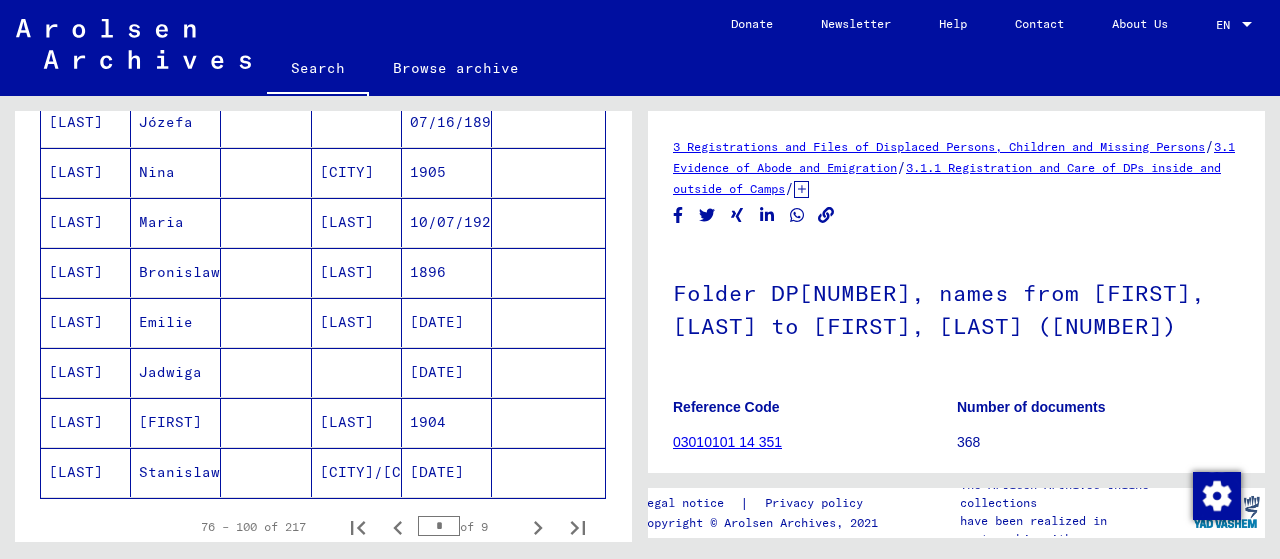 scroll, scrollTop: 1322, scrollLeft: 0, axis: vertical 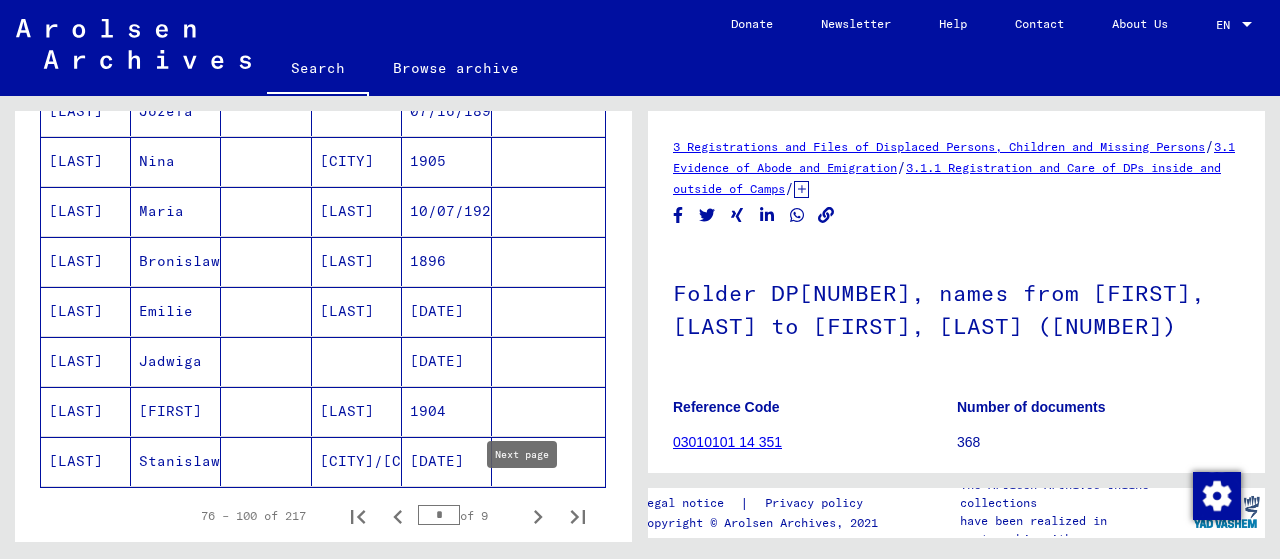 click 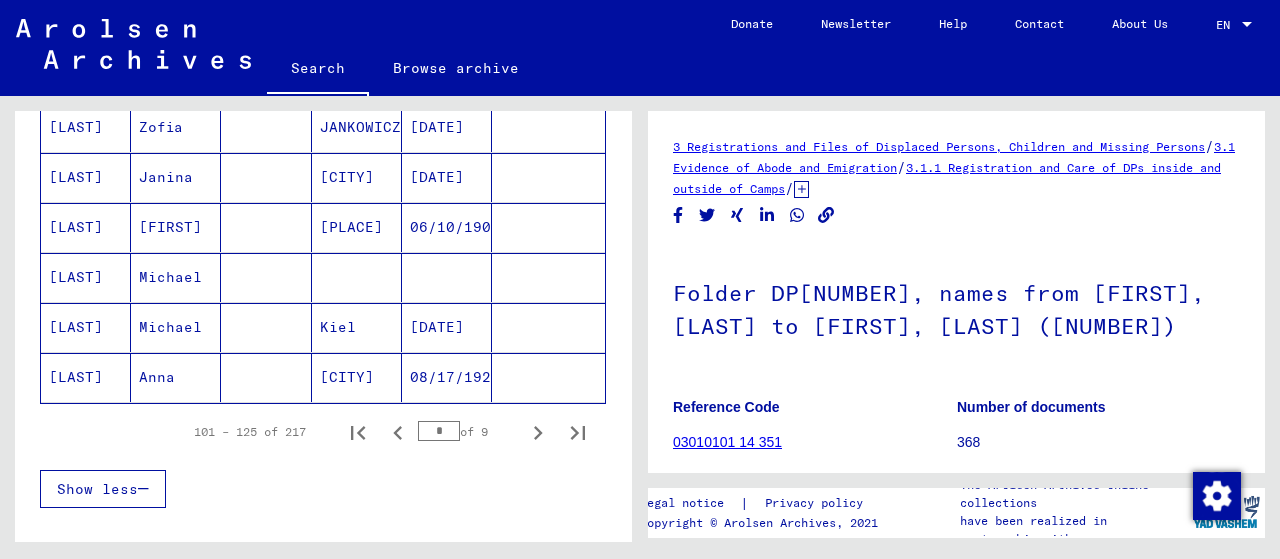 scroll, scrollTop: 1422, scrollLeft: 0, axis: vertical 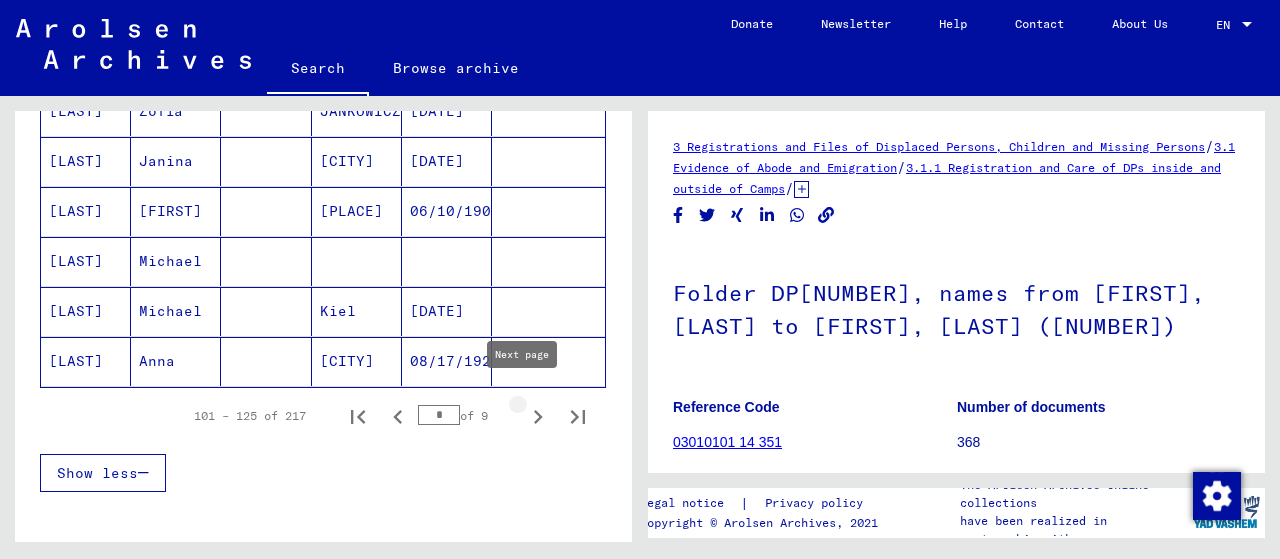 click 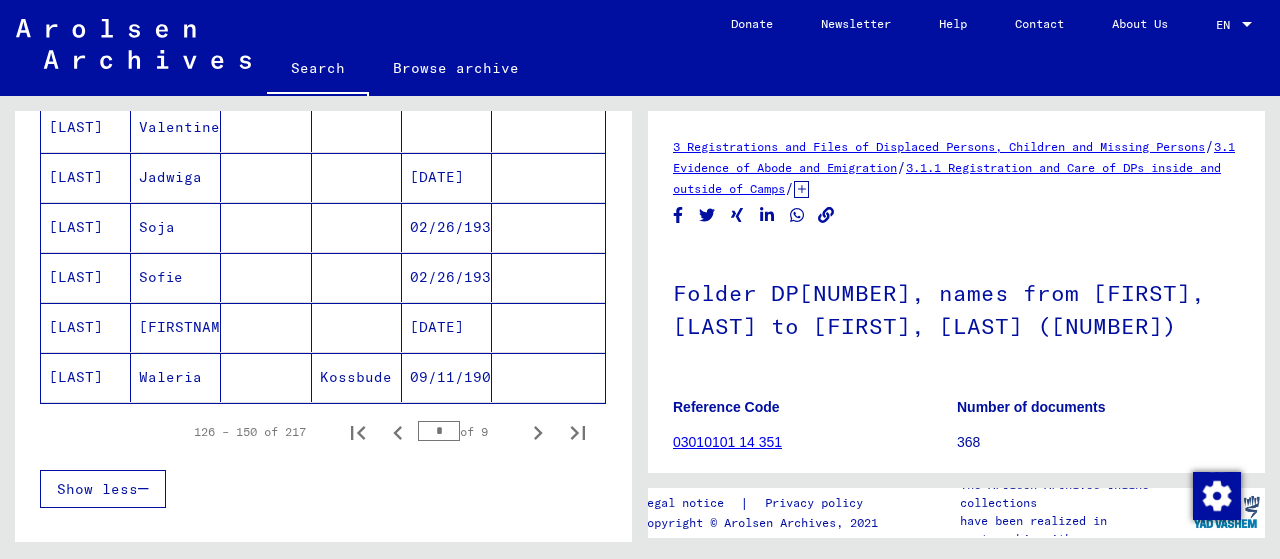 scroll, scrollTop: 1422, scrollLeft: 0, axis: vertical 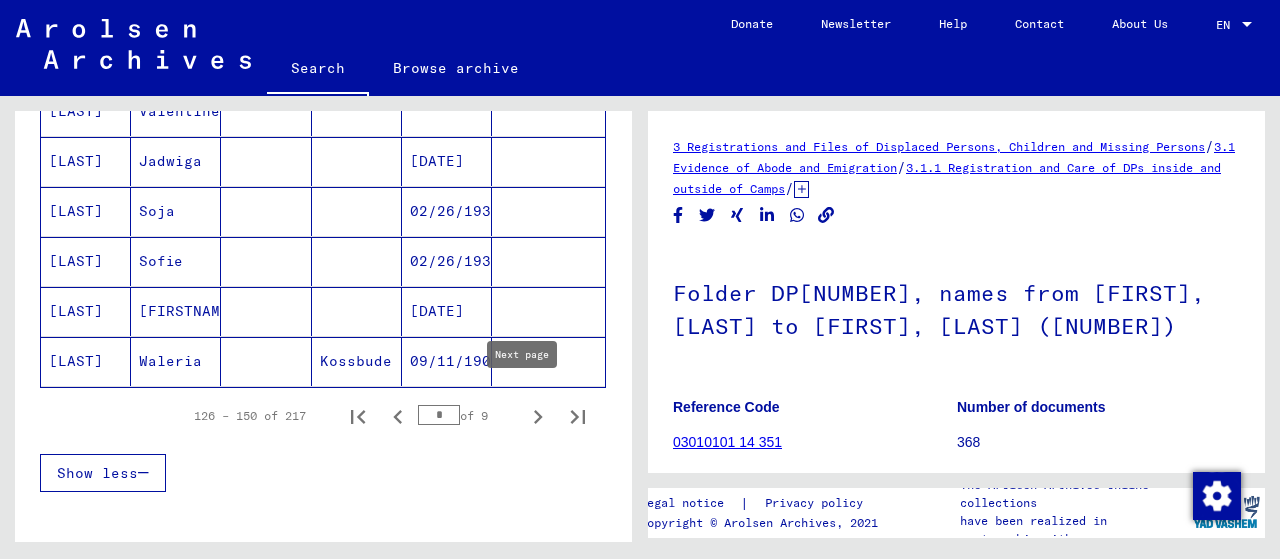click 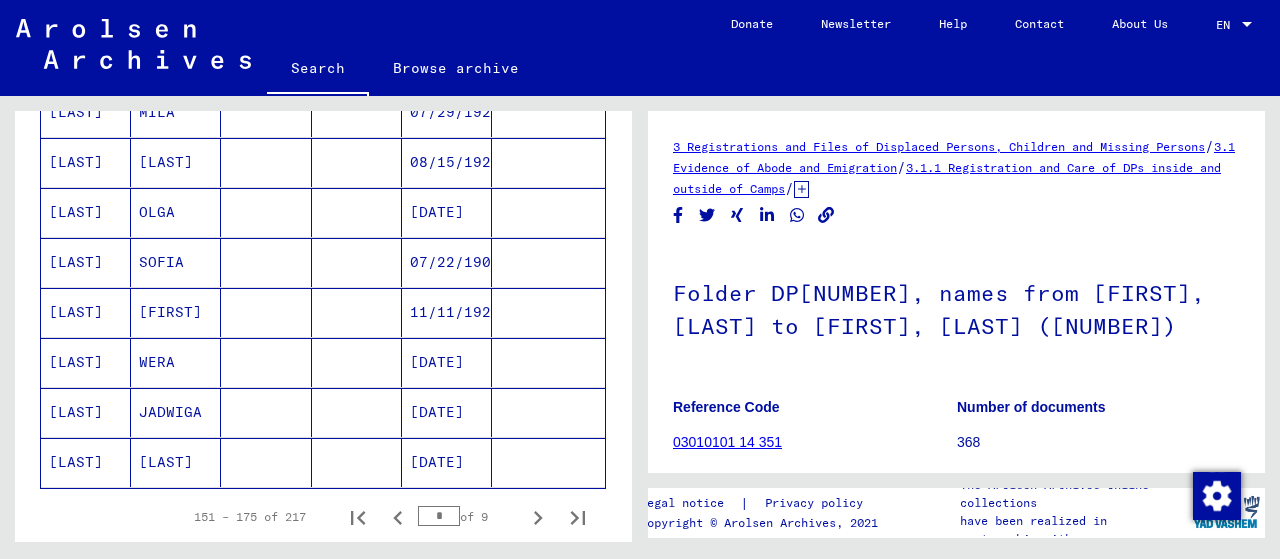 scroll, scrollTop: 1322, scrollLeft: 0, axis: vertical 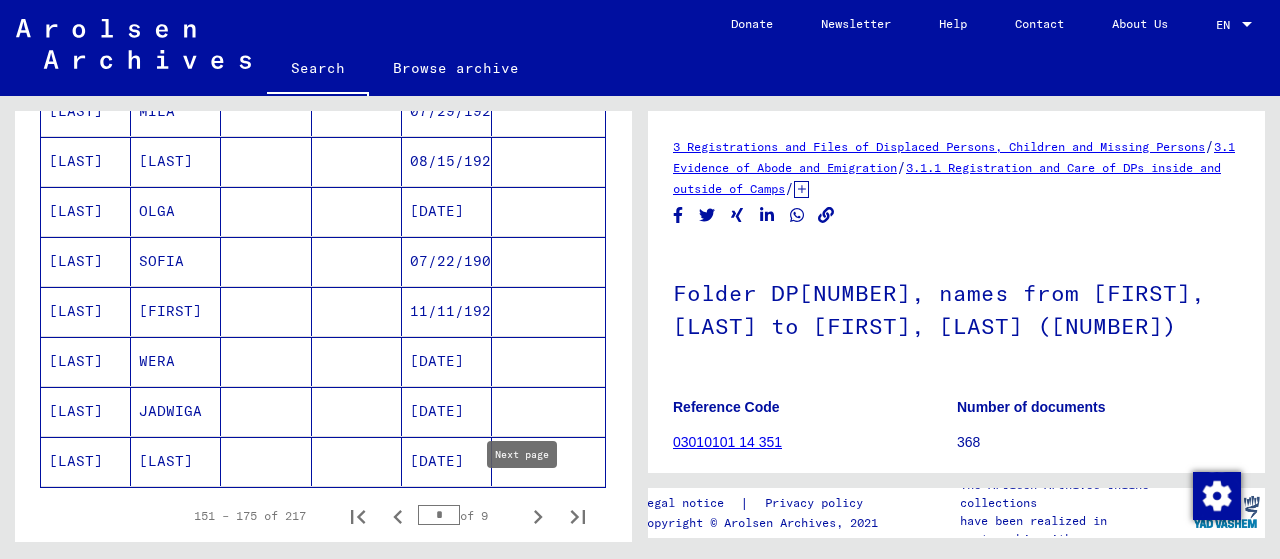 click 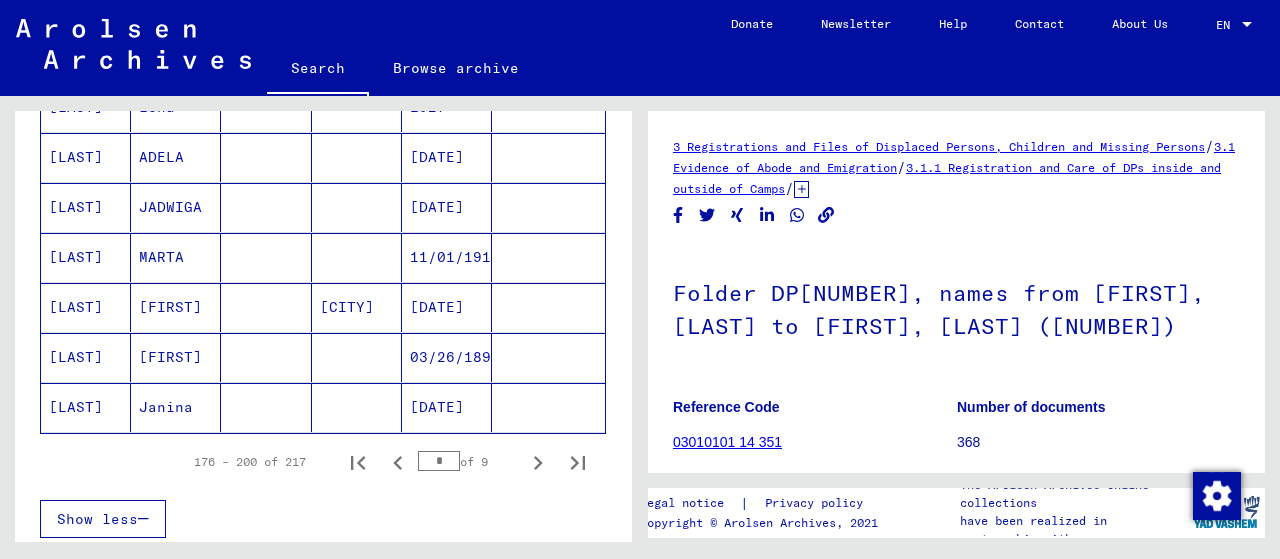 scroll, scrollTop: 1422, scrollLeft: 0, axis: vertical 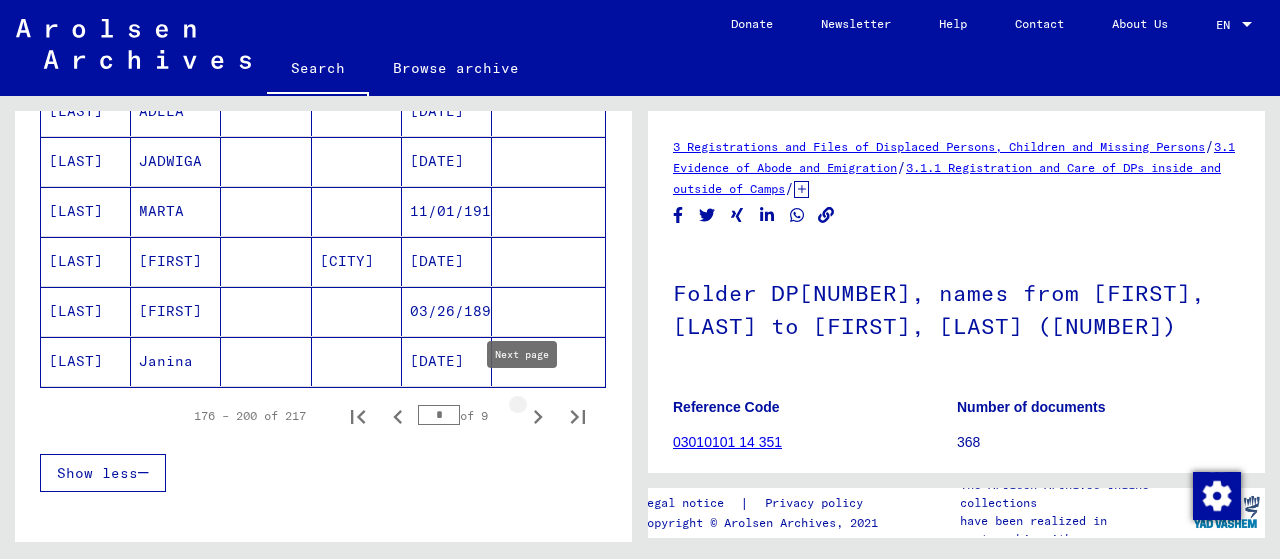 click 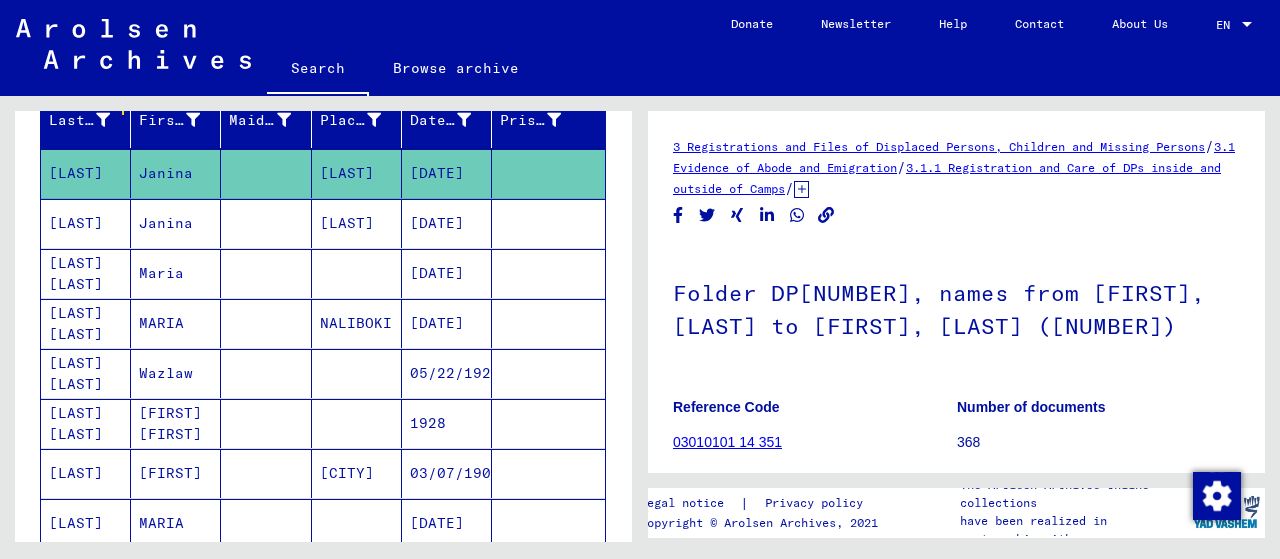 scroll, scrollTop: 426, scrollLeft: 0, axis: vertical 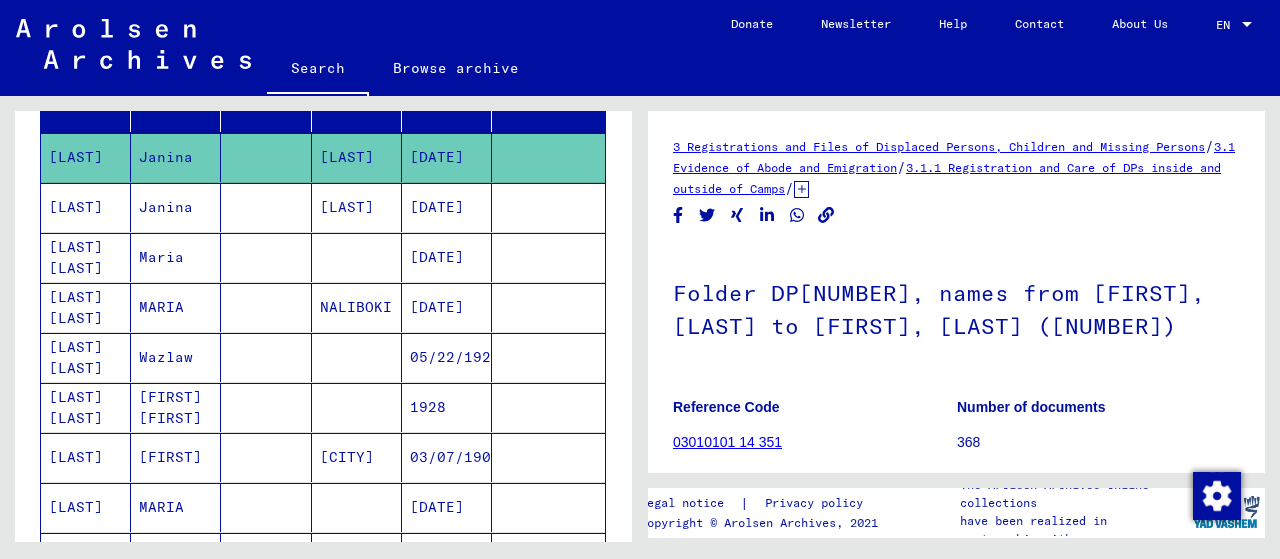 click on "Wazlaw" at bounding box center (176, 407) 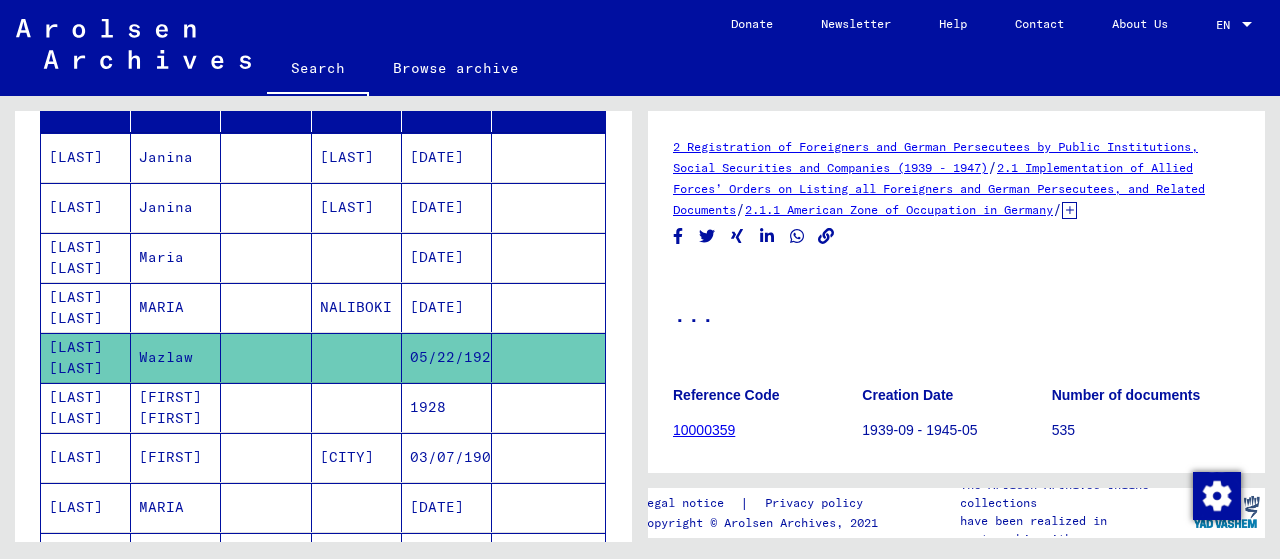 scroll, scrollTop: 0, scrollLeft: 0, axis: both 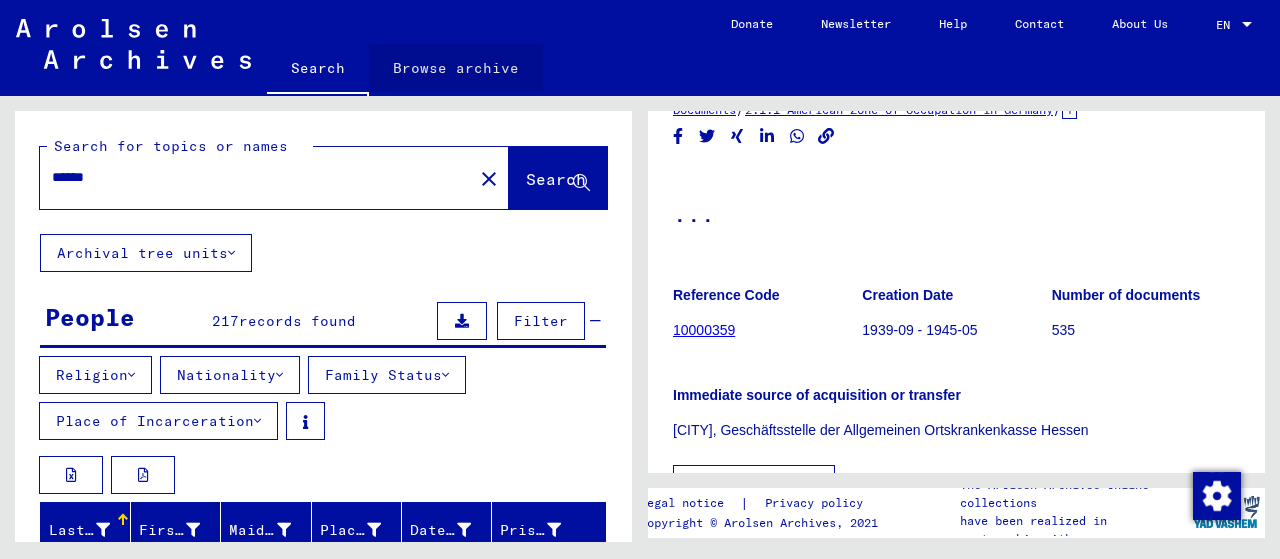 click on "Browse archive" 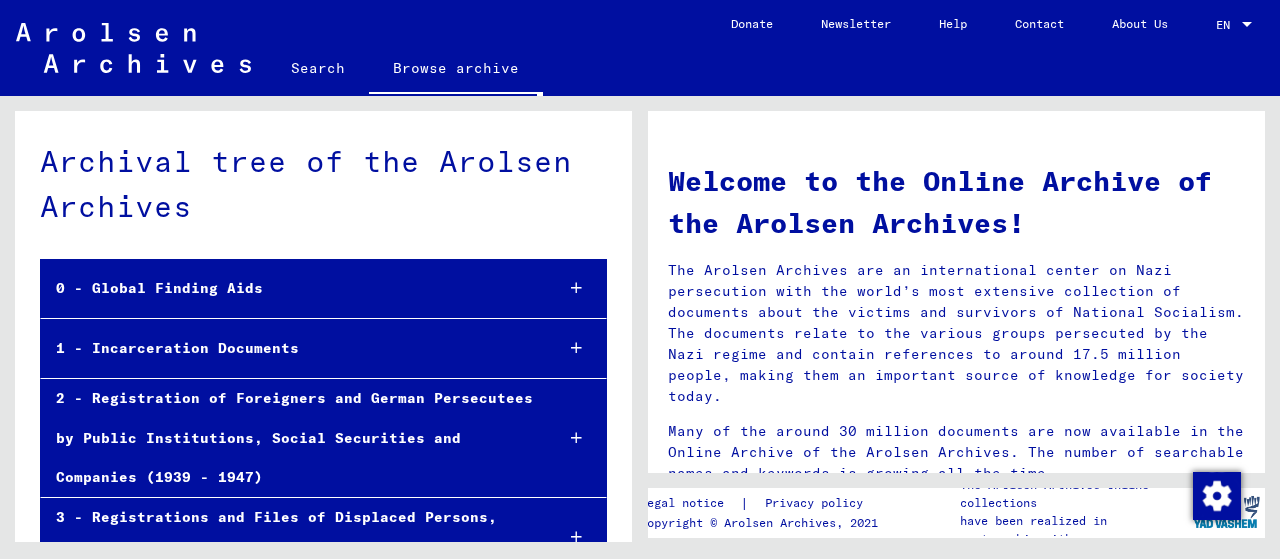 scroll, scrollTop: 0, scrollLeft: 0, axis: both 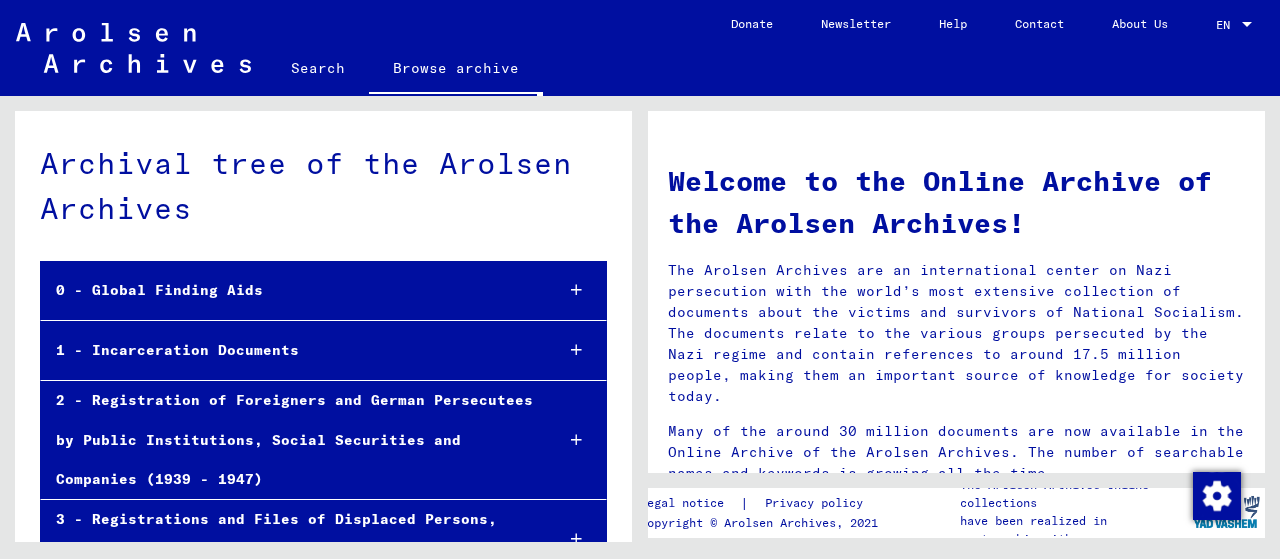 click on "0 - Global Finding Aids" at bounding box center (289, 290) 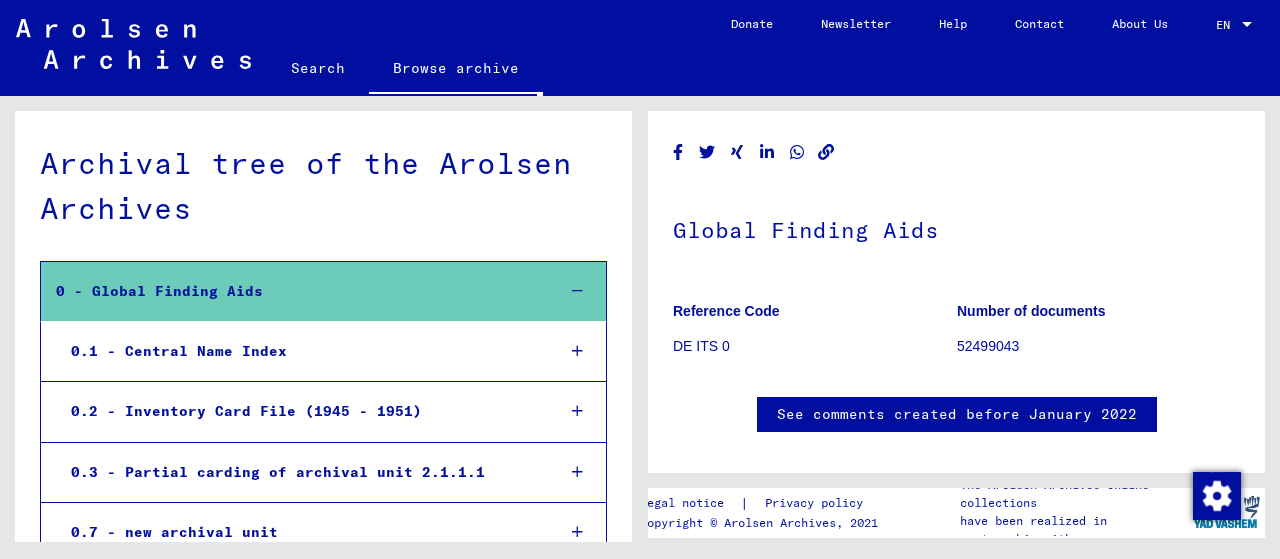 click on "0.1 - Central Name Index" at bounding box center (297, 351) 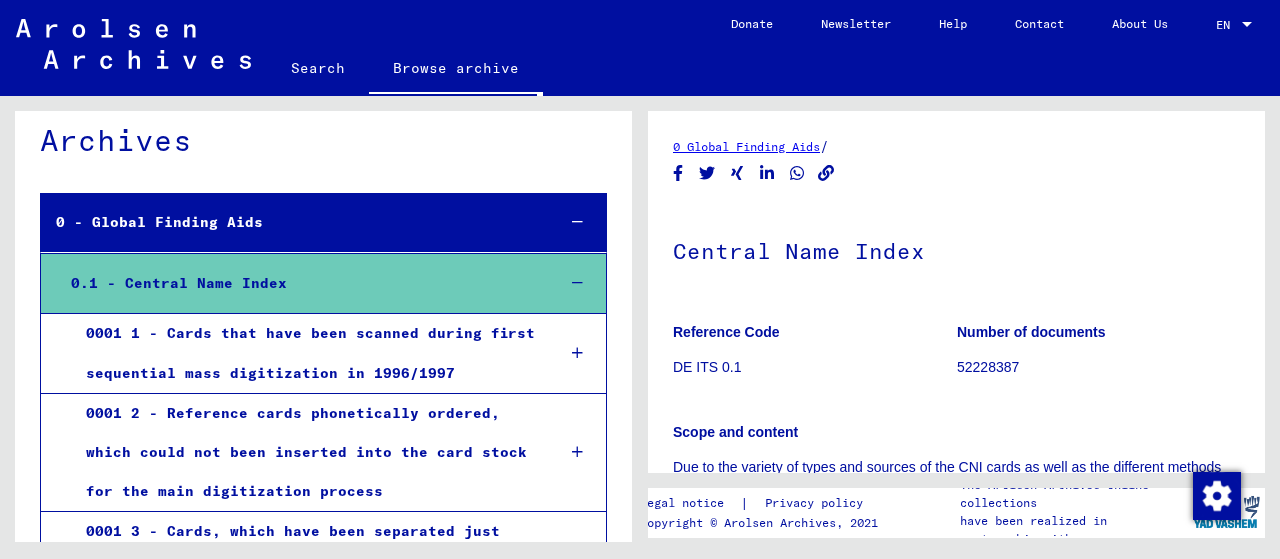 scroll, scrollTop: 0, scrollLeft: 0, axis: both 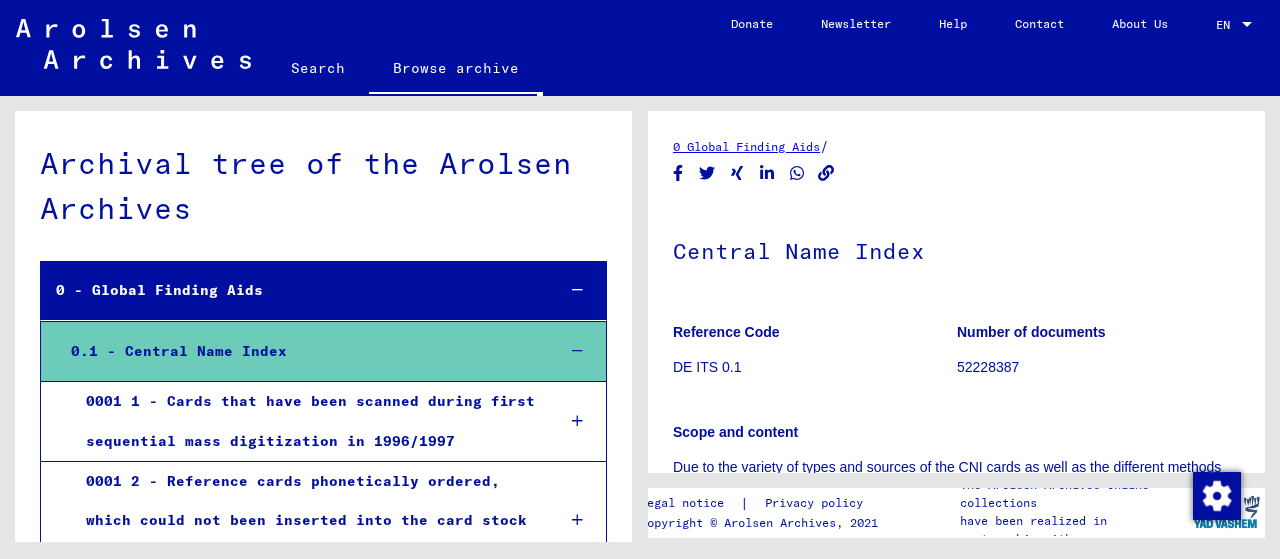 click on "0001 1 - Cards that have been scanned during first sequential mass digitization in      1996/1997" at bounding box center [305, 421] 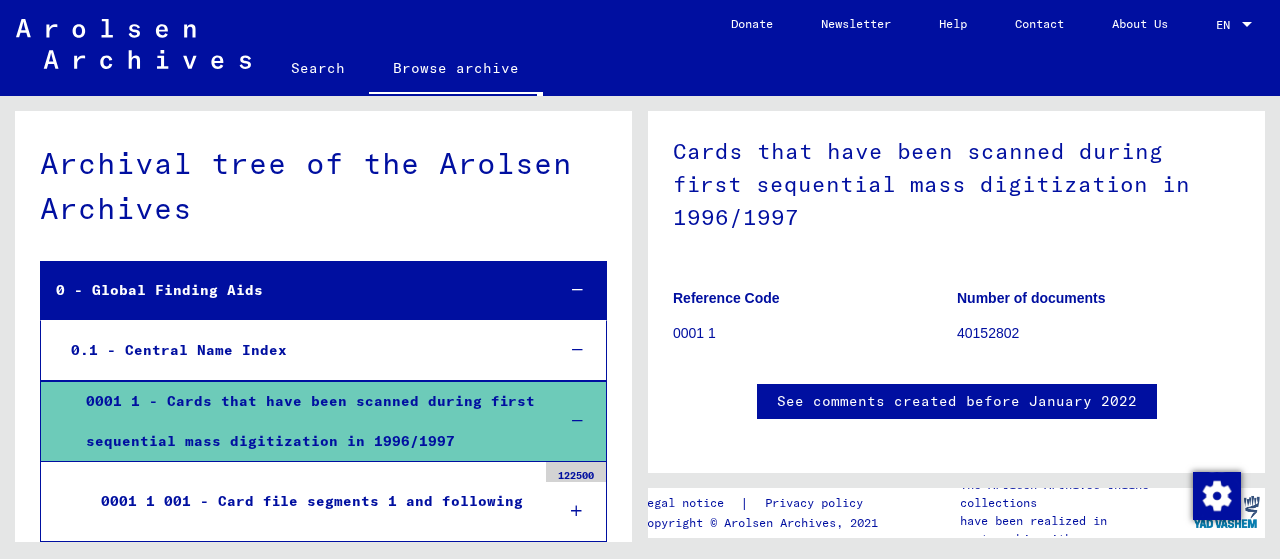 scroll, scrollTop: 200, scrollLeft: 0, axis: vertical 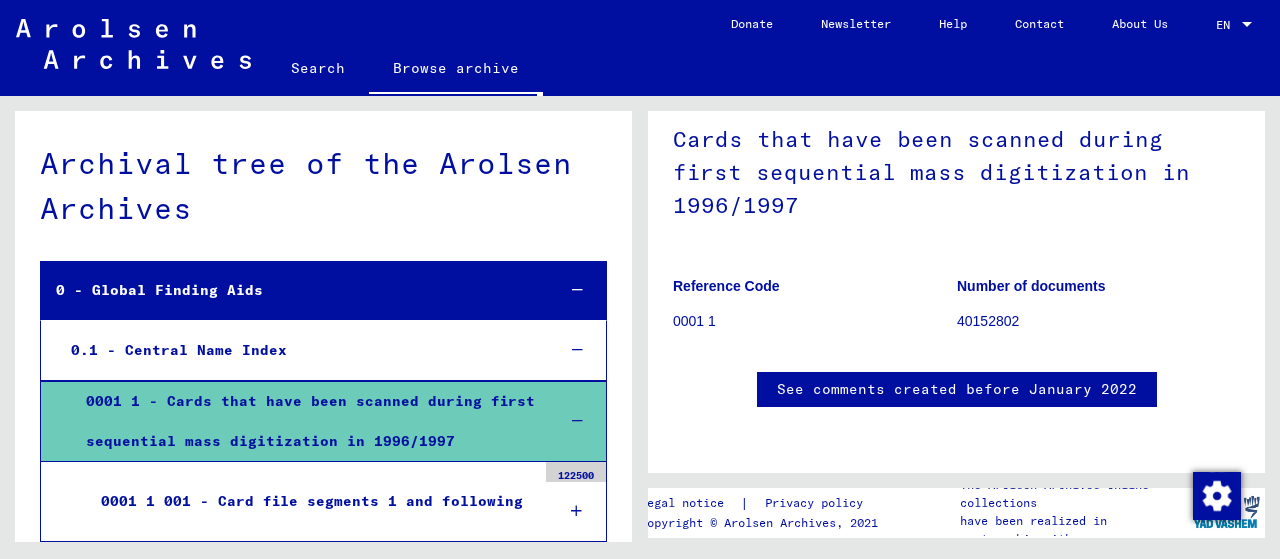 click on "0001 1 - Cards that have been scanned during first sequential mass digitization in      1996/1997" at bounding box center [305, 421] 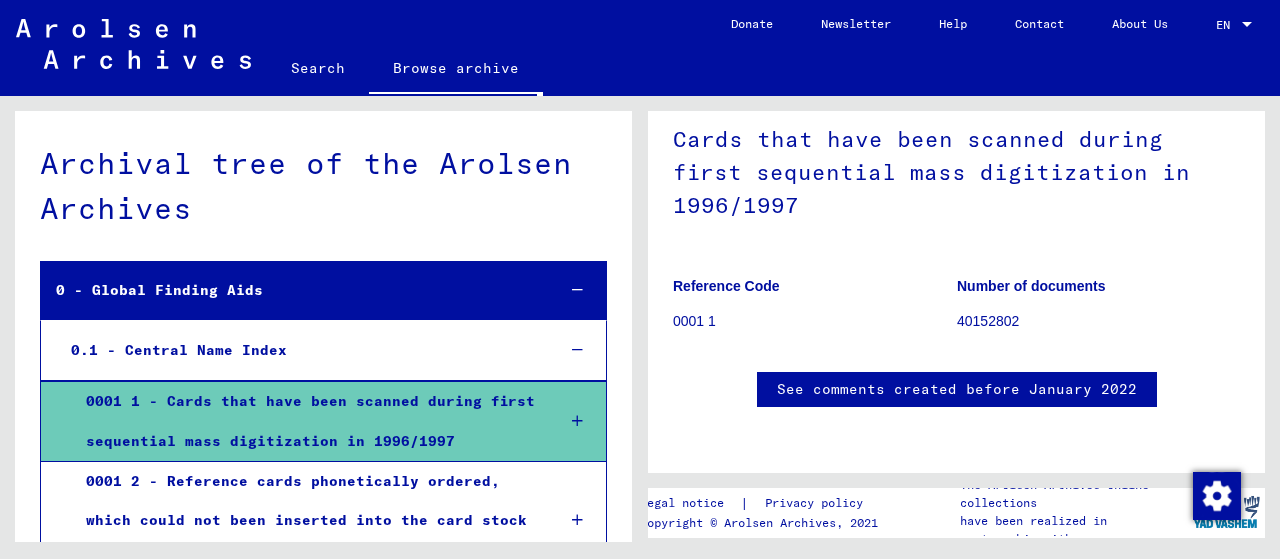 click on "0001 1 - Cards that have been scanned during first sequential mass digitization in      1996/1997" at bounding box center [305, 421] 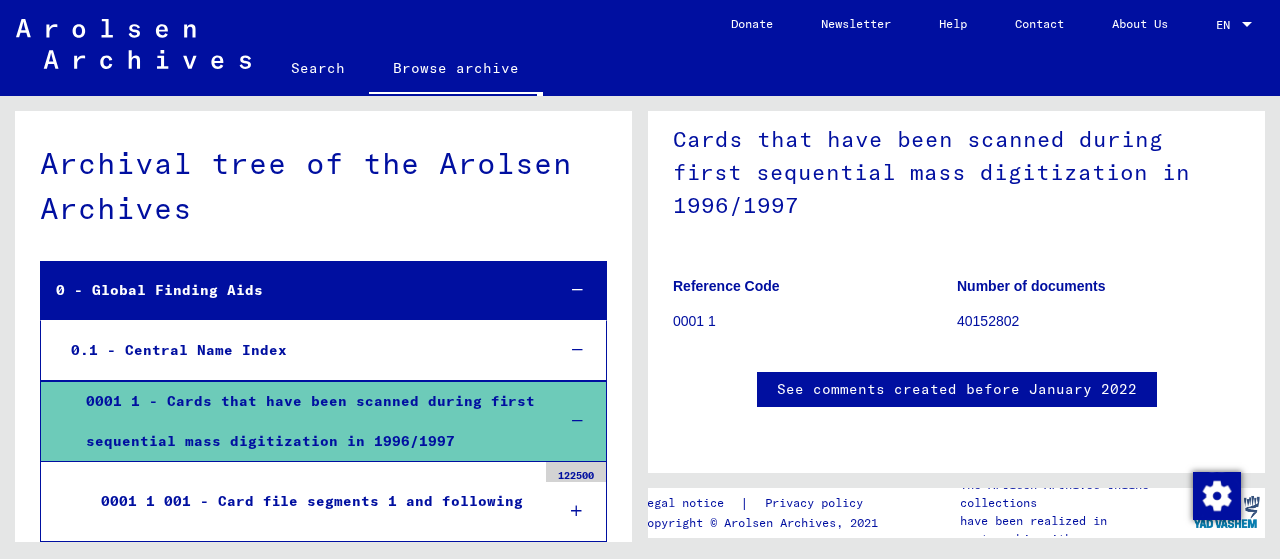 click on "0001 1 - Cards that have been scanned during first sequential mass digitization in      1996/1997" at bounding box center (305, 421) 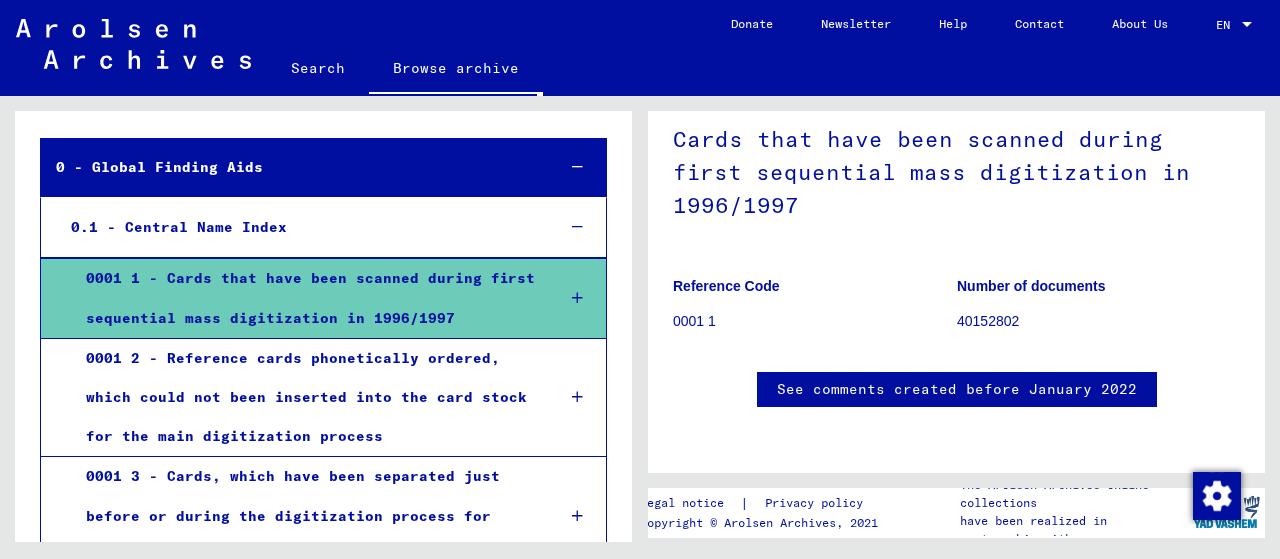 scroll, scrollTop: 200, scrollLeft: 0, axis: vertical 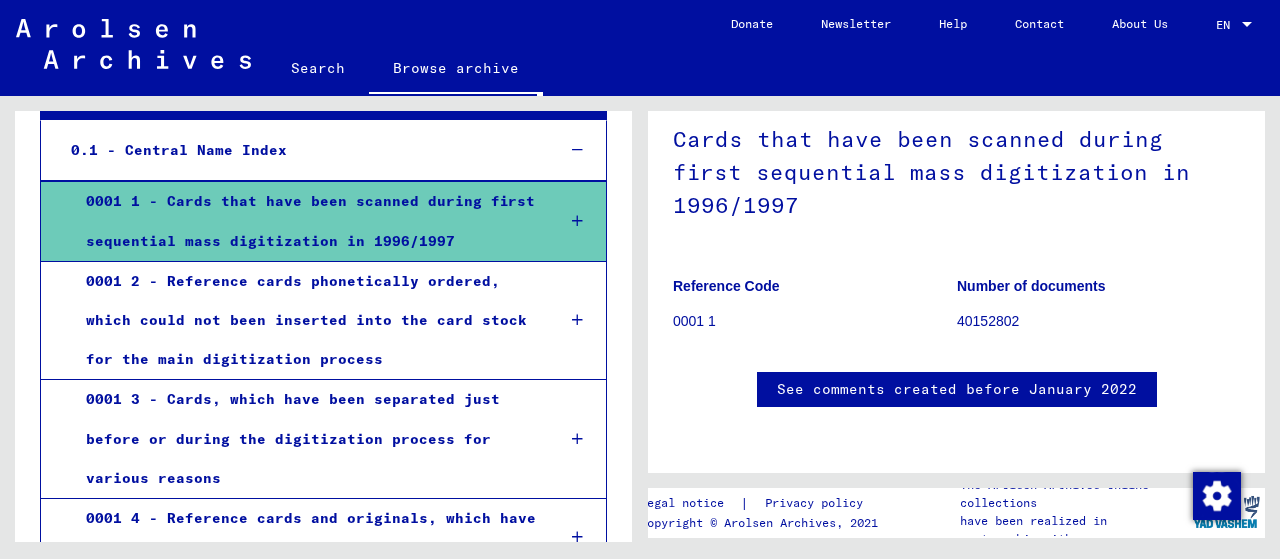 click on "0001 2 - Reference cards phonetically ordered, which could not been inserted into      the card stock for the main digitization process" at bounding box center (305, 321) 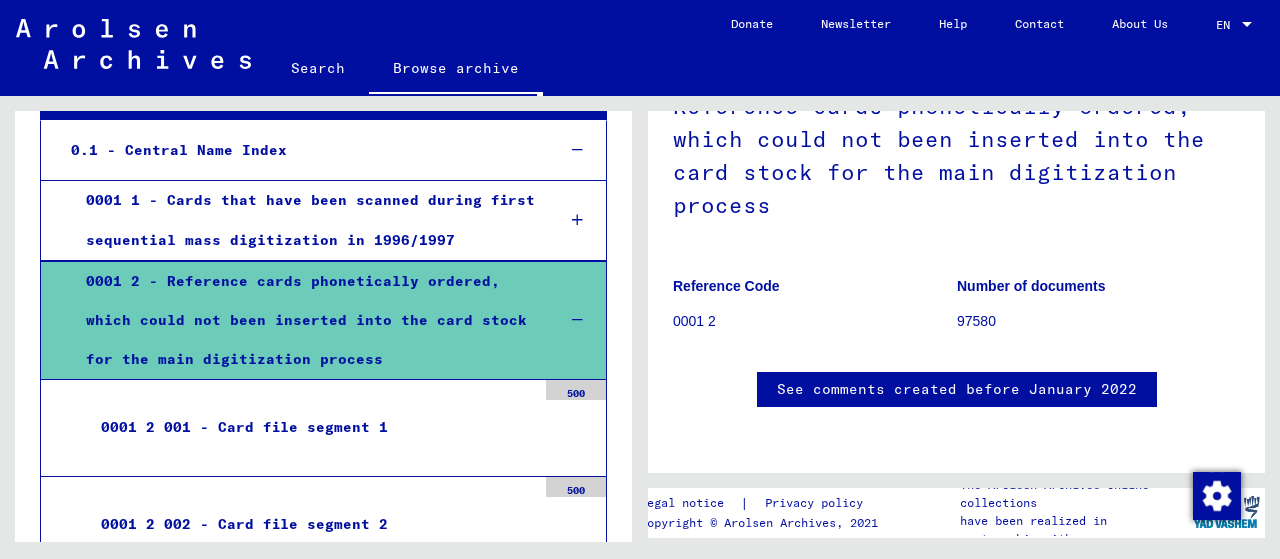 scroll, scrollTop: 300, scrollLeft: 0, axis: vertical 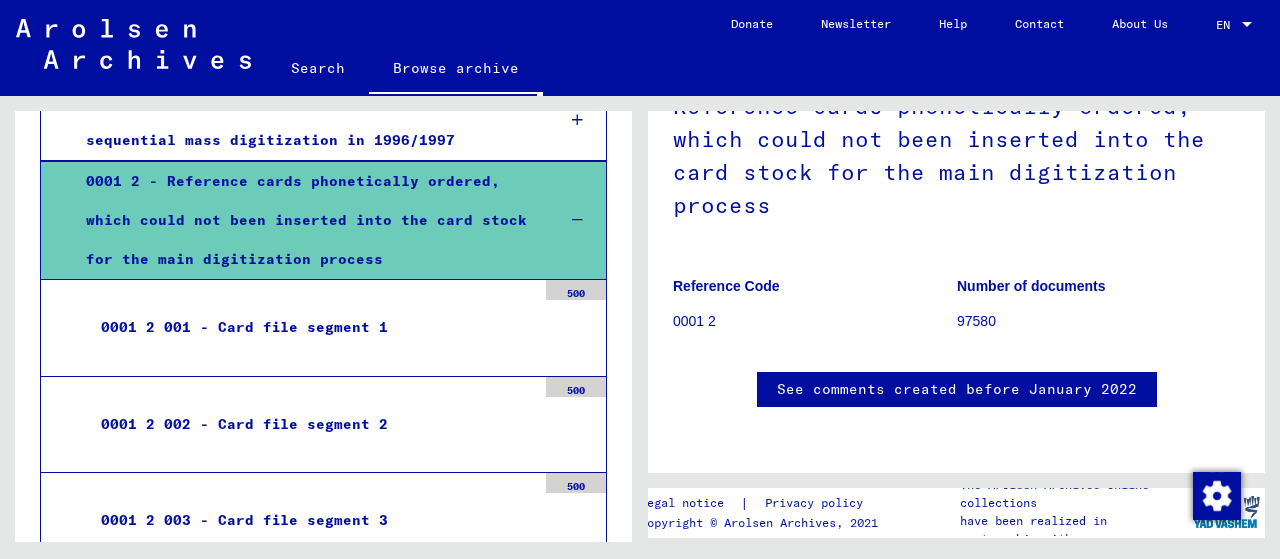 click on "0001 2 001 - Card file segment 1" at bounding box center (311, 327) 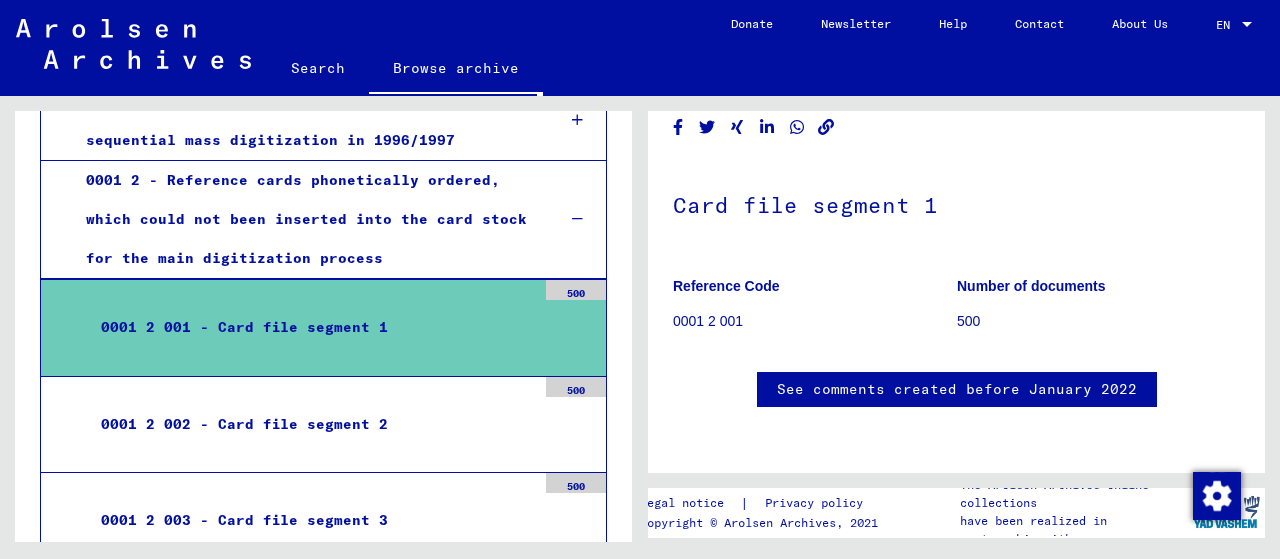 scroll, scrollTop: 500, scrollLeft: 0, axis: vertical 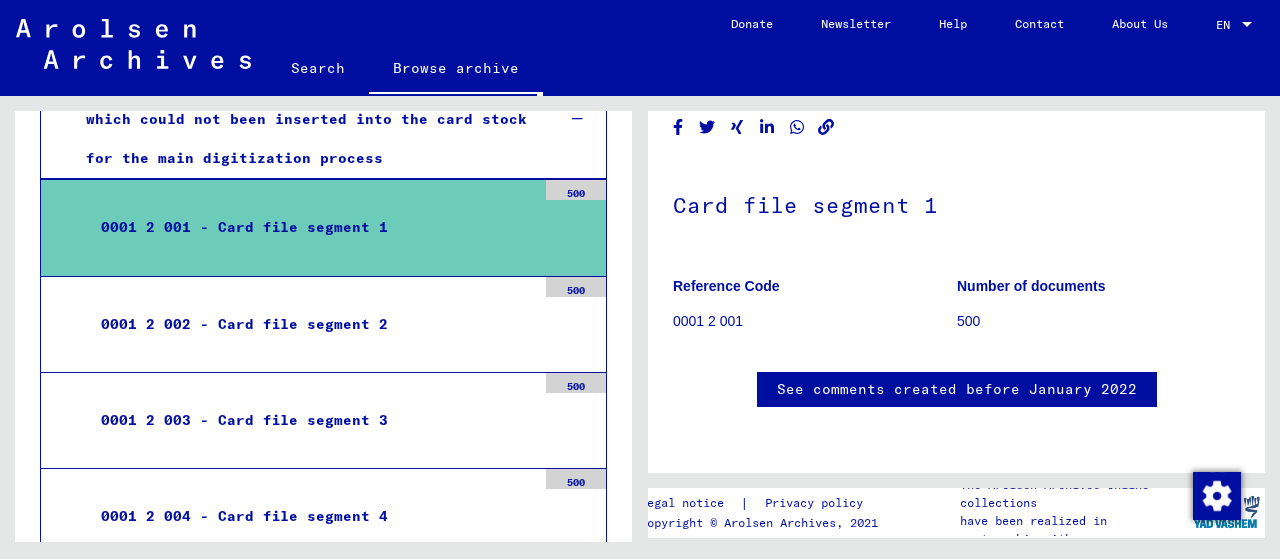click on "500" at bounding box center [576, 190] 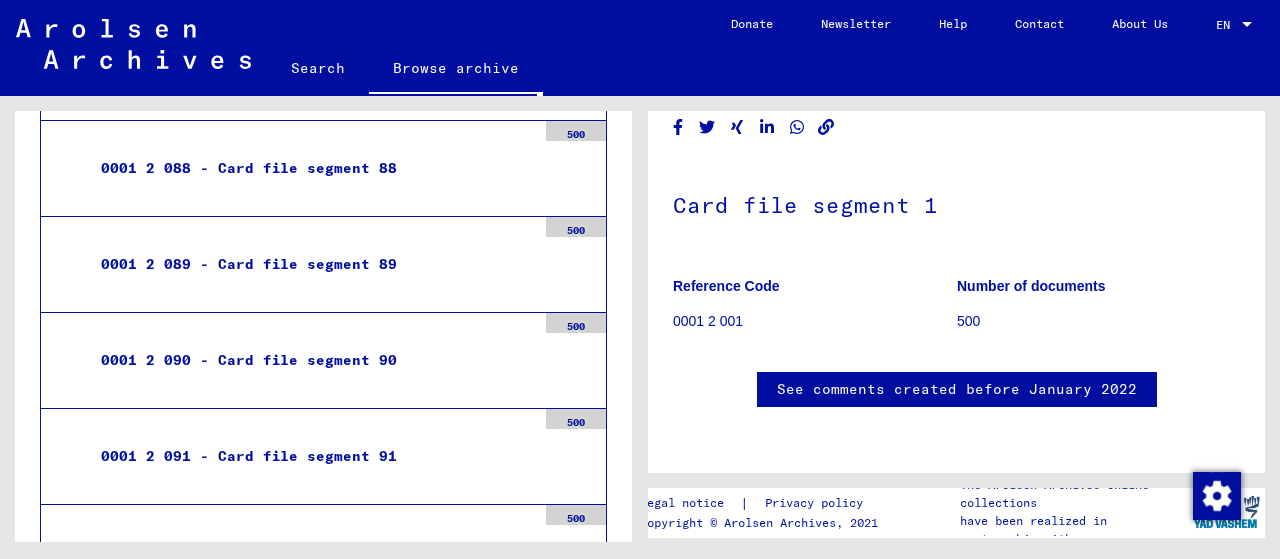 scroll, scrollTop: 9300, scrollLeft: 0, axis: vertical 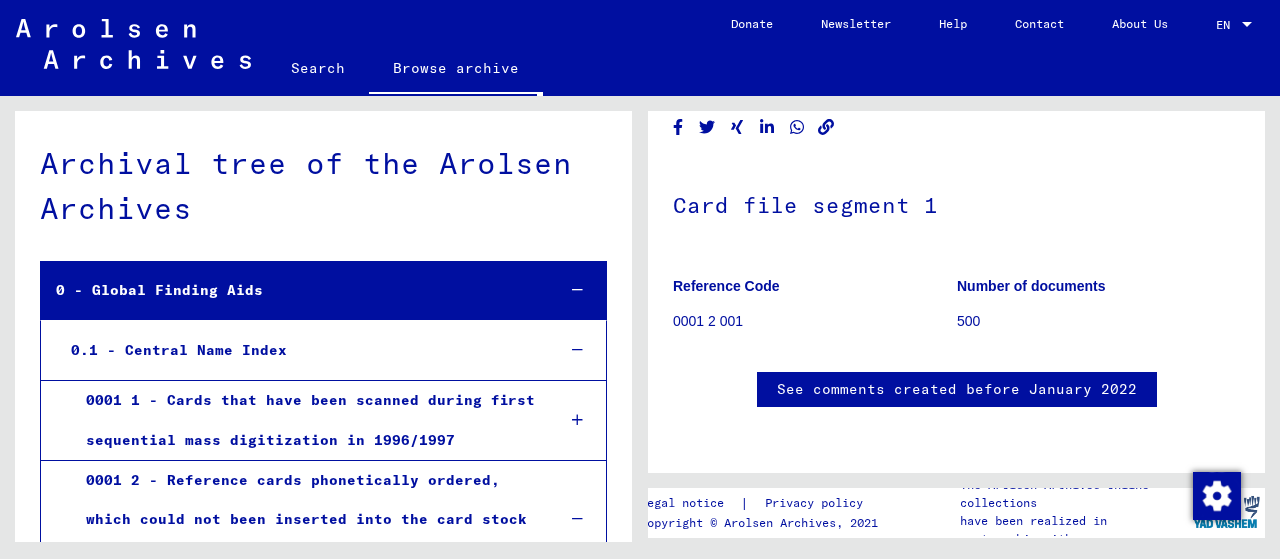 click on "Search" 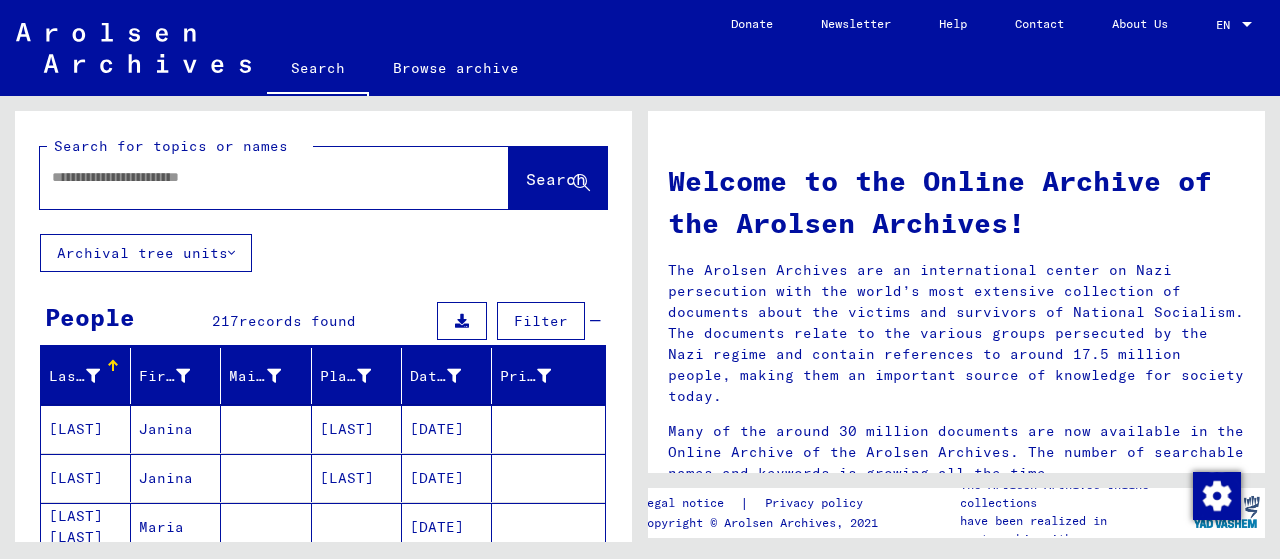 click on "Archival tree units" 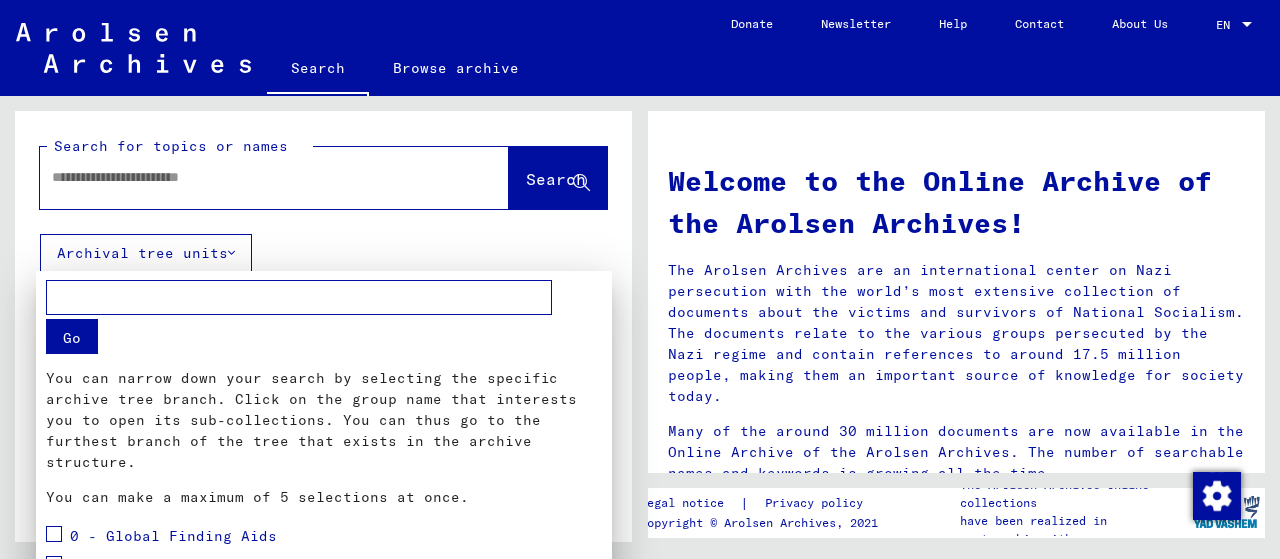 click at bounding box center (640, 279) 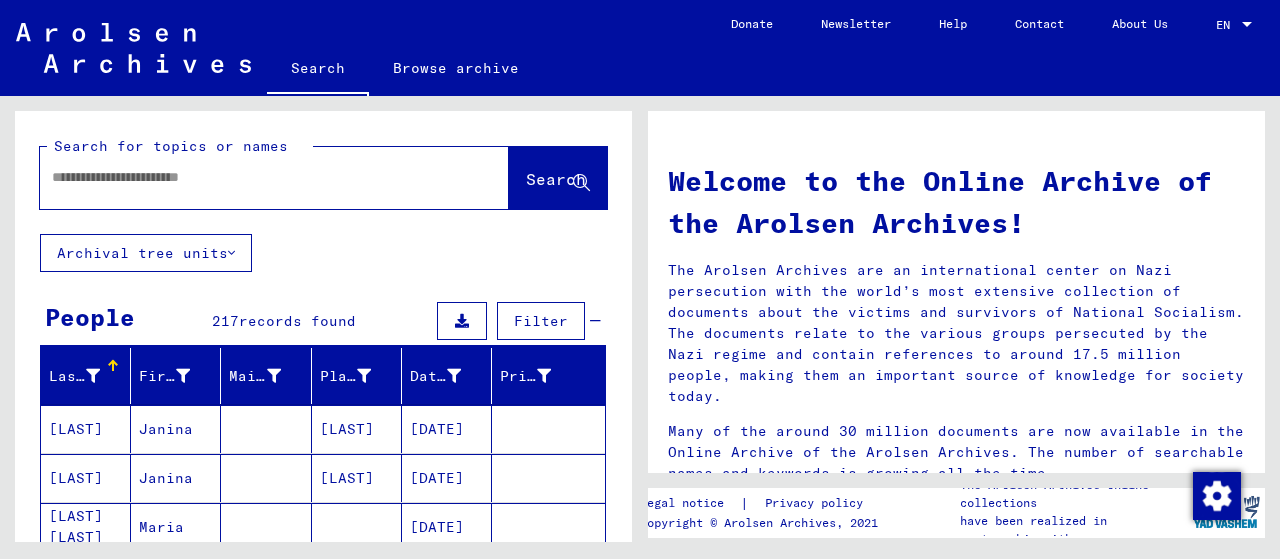 click at bounding box center (250, 177) 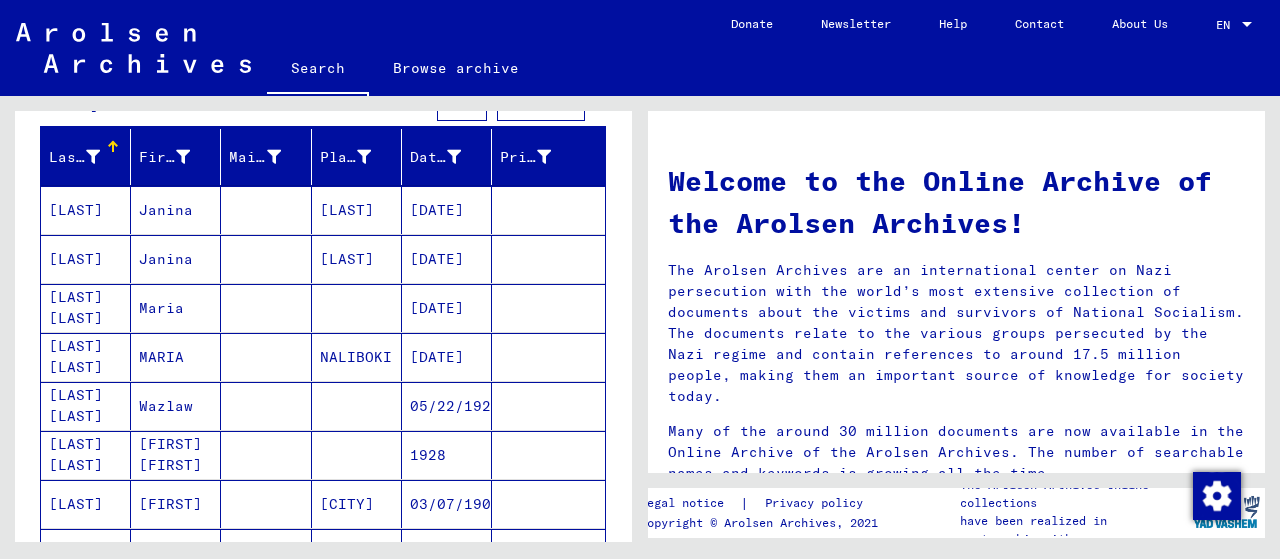 scroll, scrollTop: 0, scrollLeft: 0, axis: both 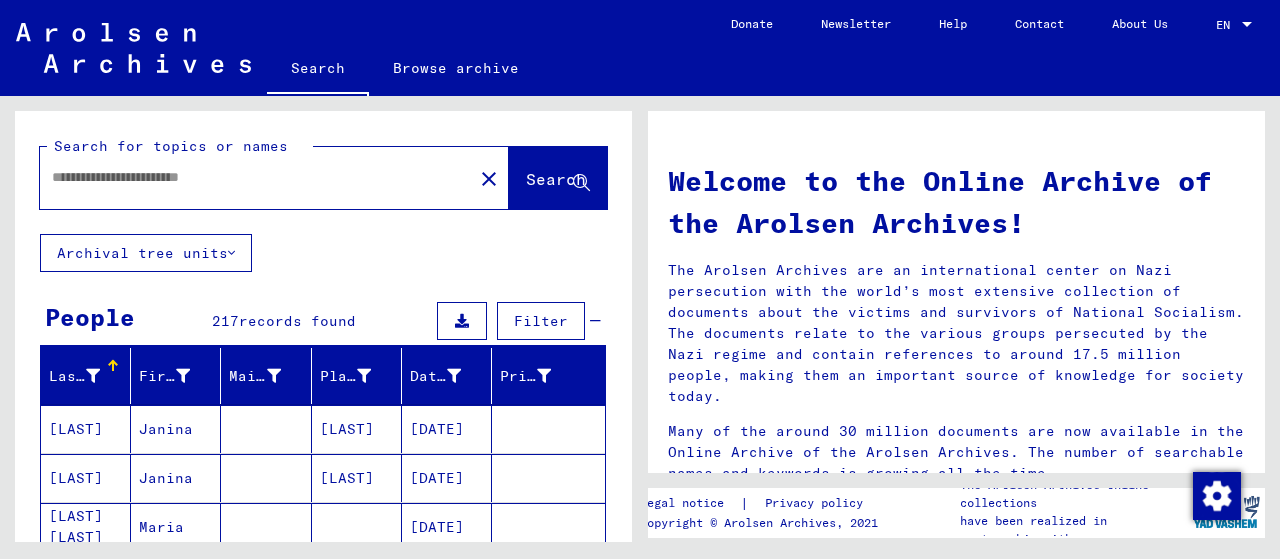 type on "*" 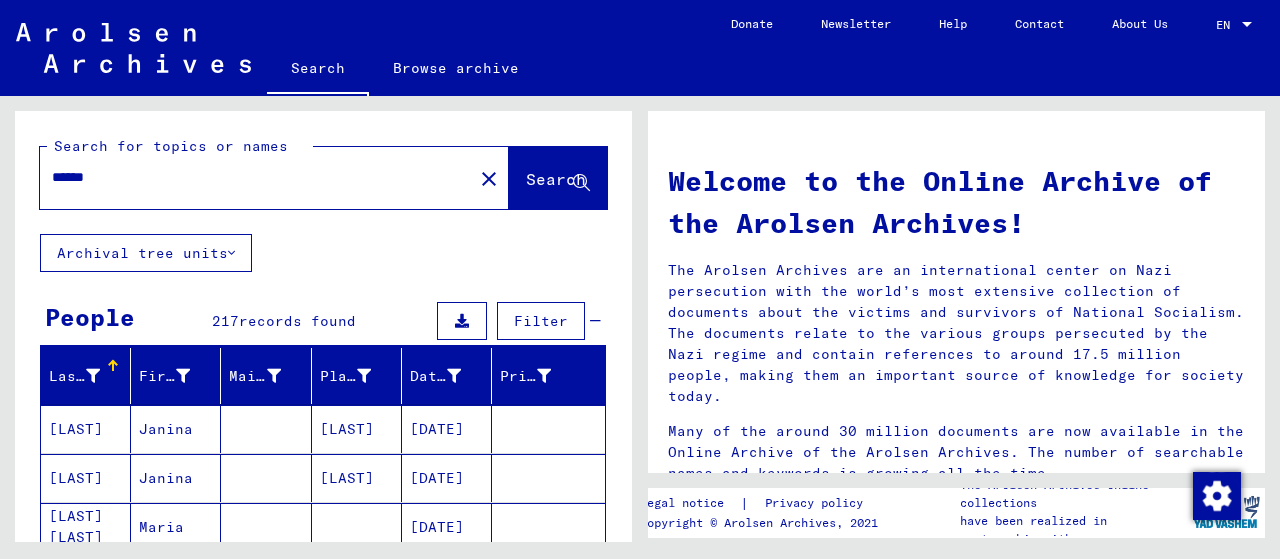 type on "******" 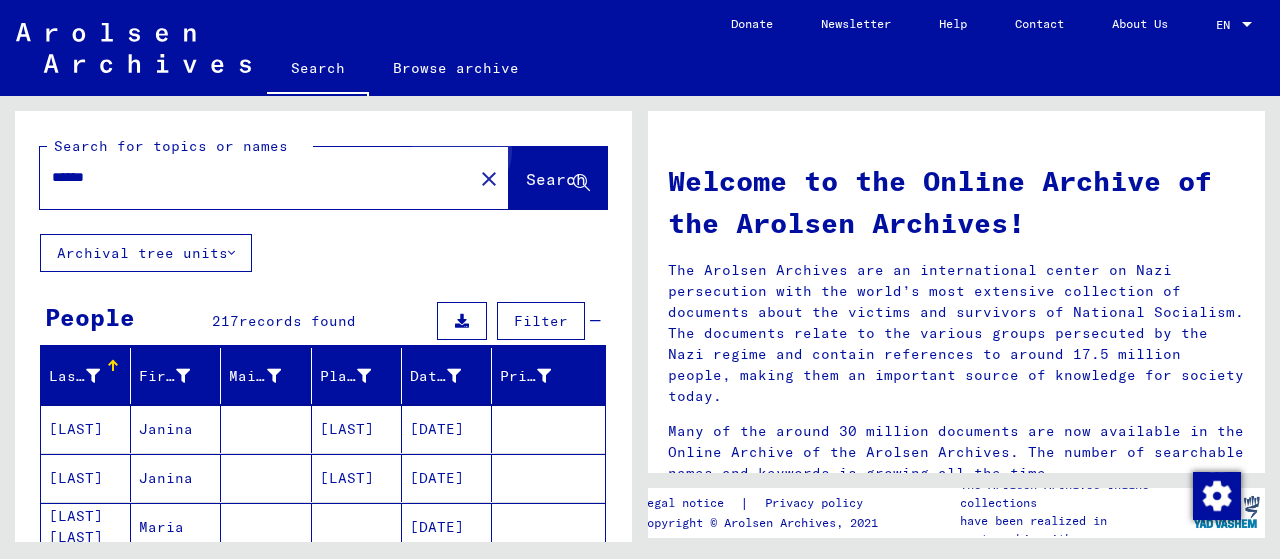 click on "Search" 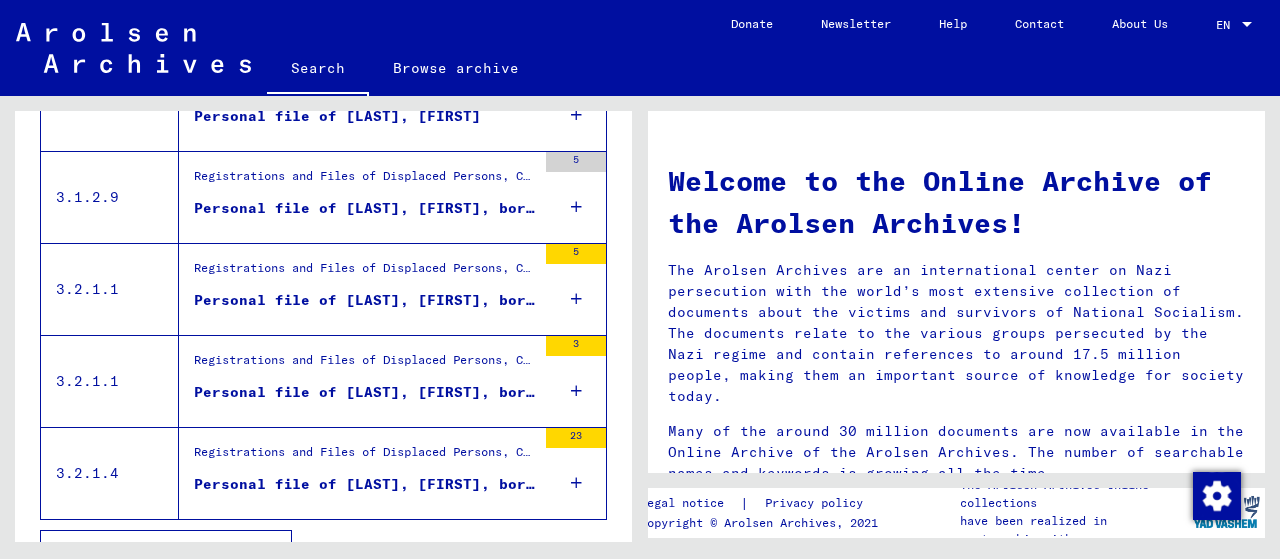 scroll, scrollTop: 834, scrollLeft: 0, axis: vertical 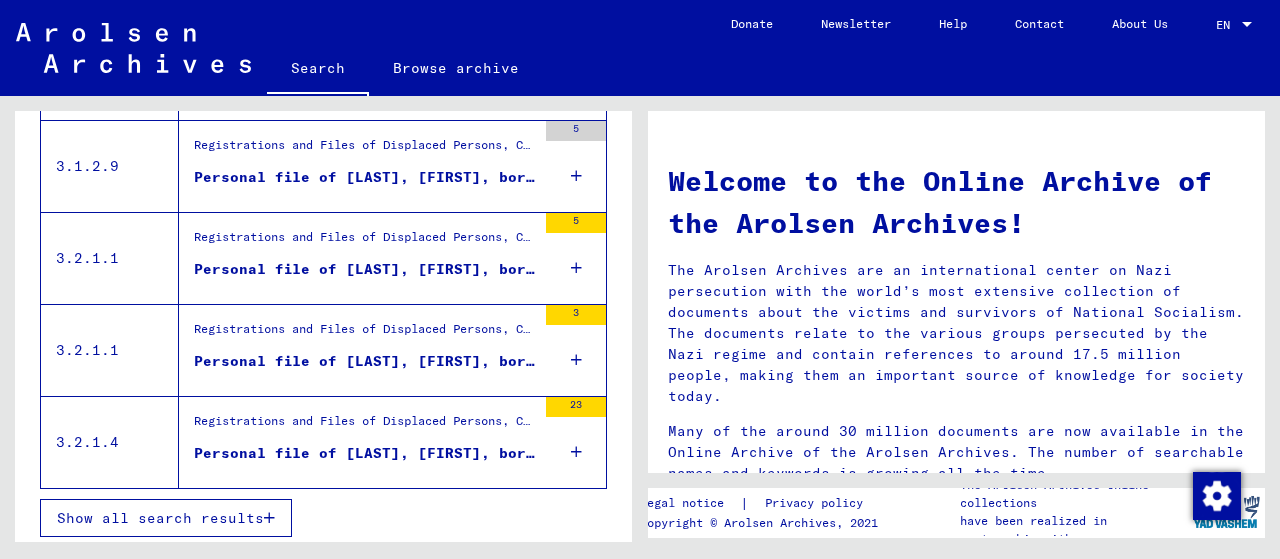 click on "Show all search results" at bounding box center (160, 518) 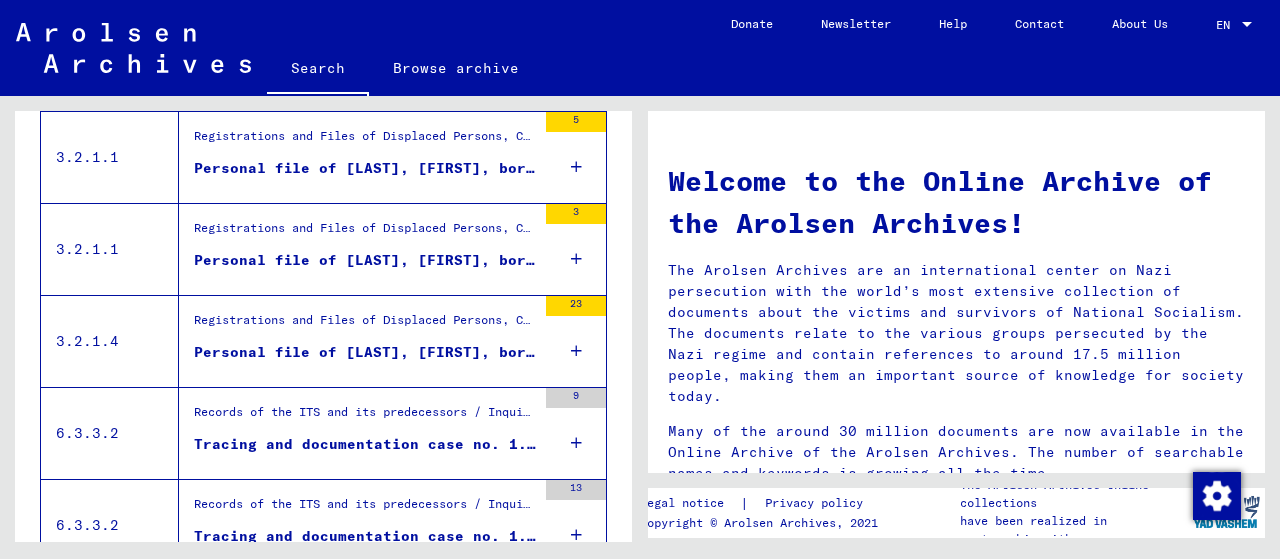 scroll, scrollTop: 674, scrollLeft: 0, axis: vertical 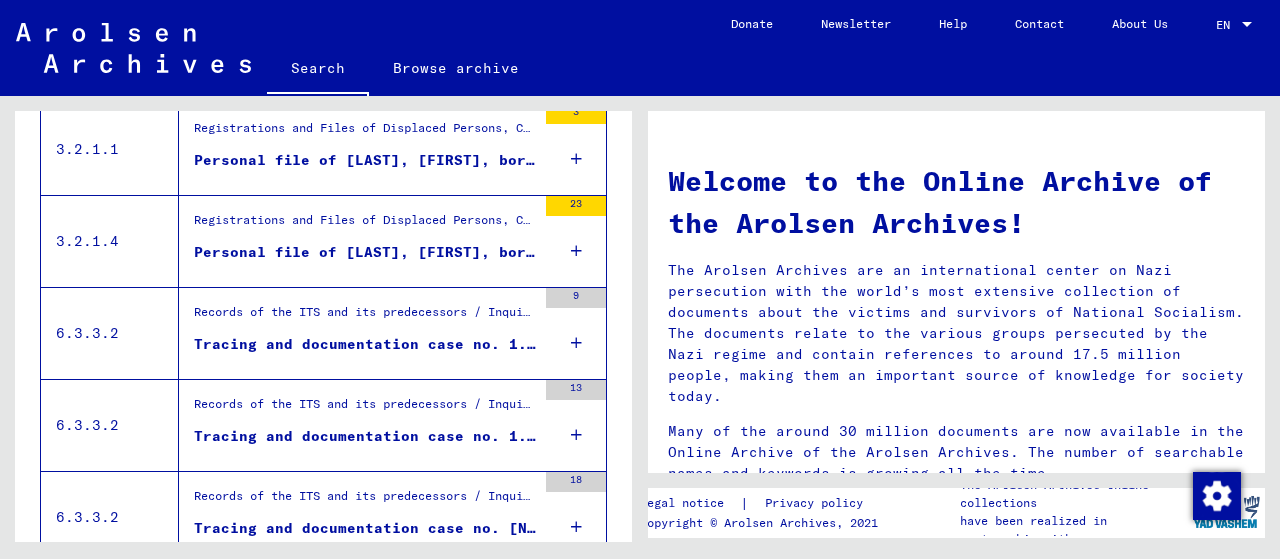 click on "Tracing and documentation case no. 1.004.958 for [LAST], [FIRST] born [DATE]" at bounding box center (365, 344) 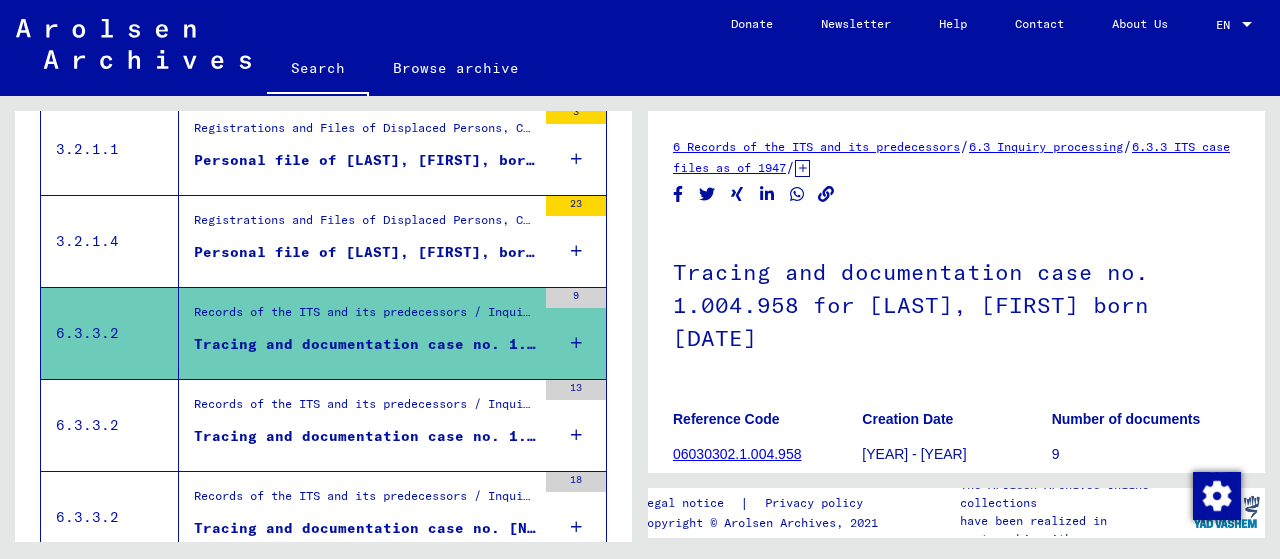 scroll, scrollTop: 0, scrollLeft: 0, axis: both 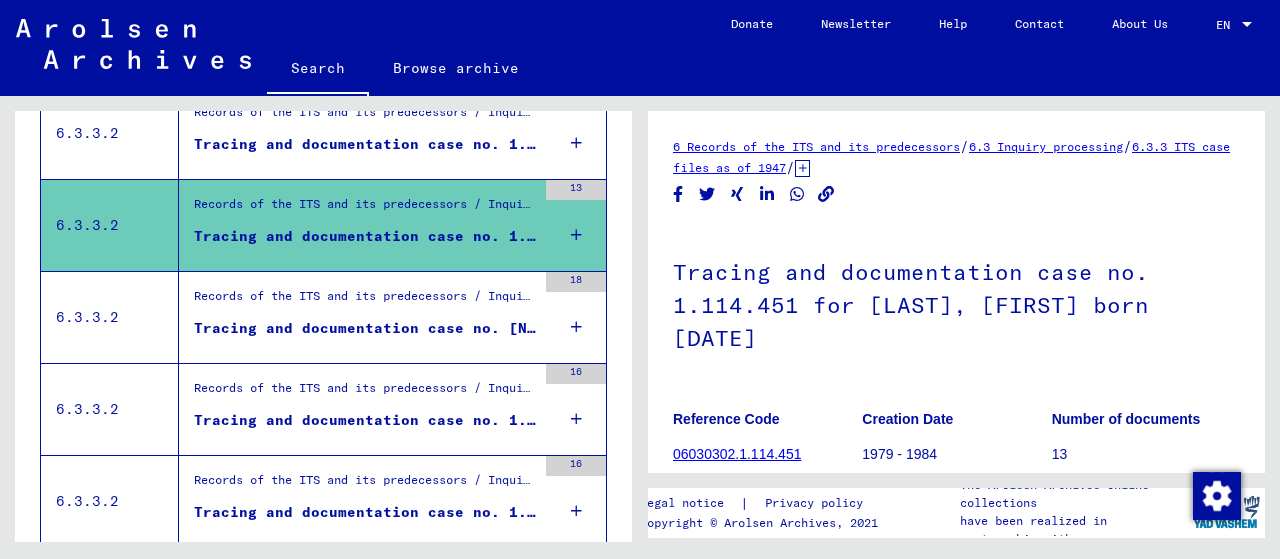 click on "Tracing and documentation case no. [NUMBER] for [LAST], [LAST] born [DATE]" at bounding box center [365, 328] 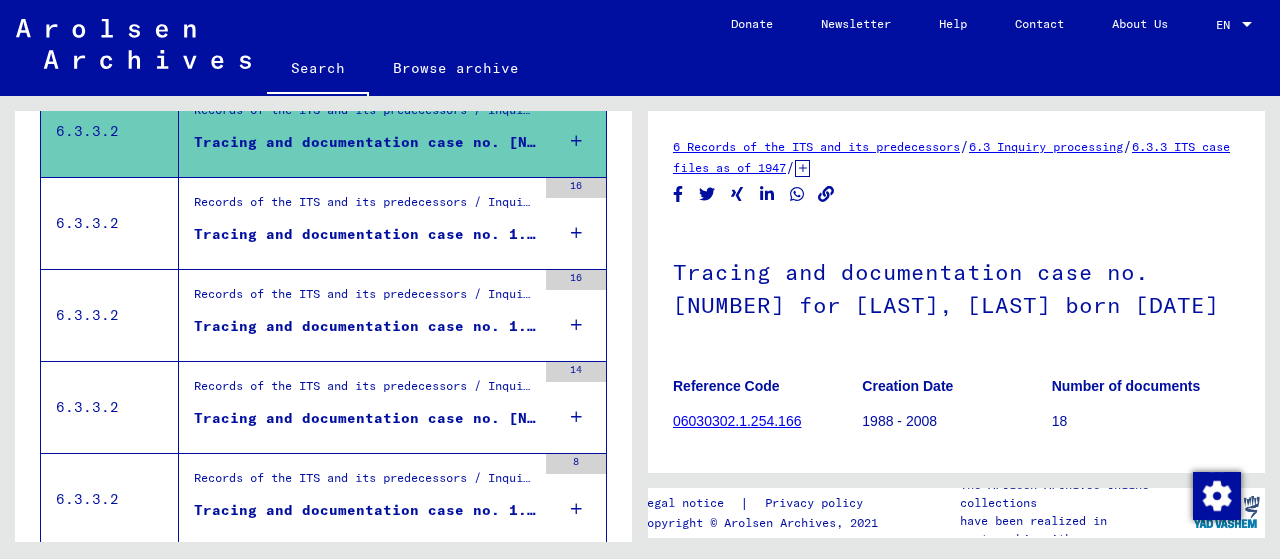 scroll, scrollTop: 1074, scrollLeft: 0, axis: vertical 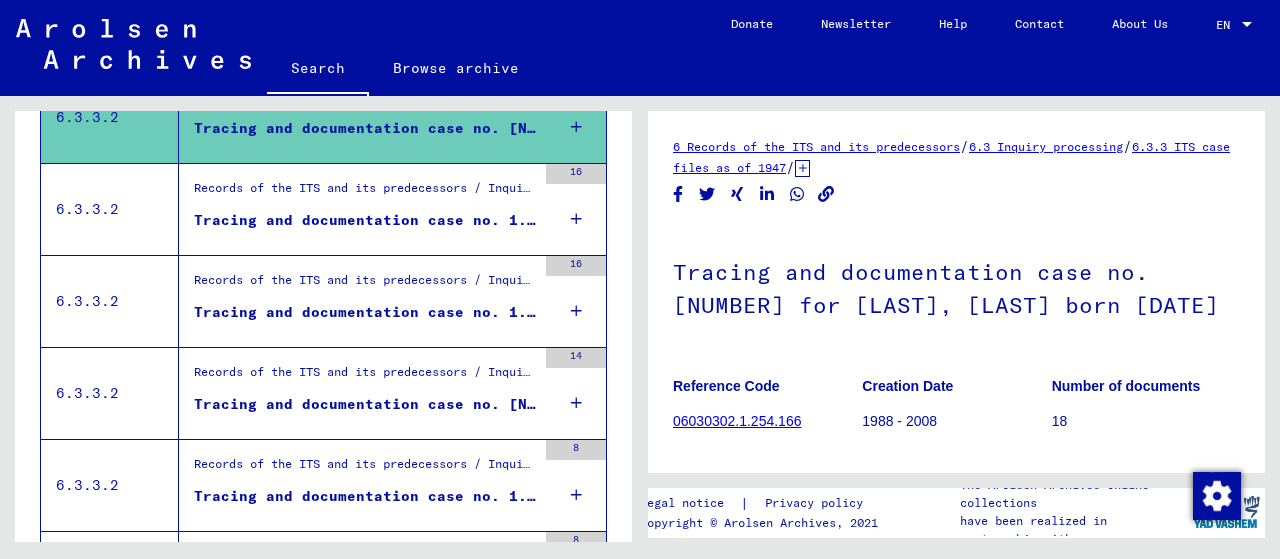 click on "Tracing and documentation case no. 1.254.766 for [LAST], [FIRST] born [DATE]" at bounding box center (365, 312) 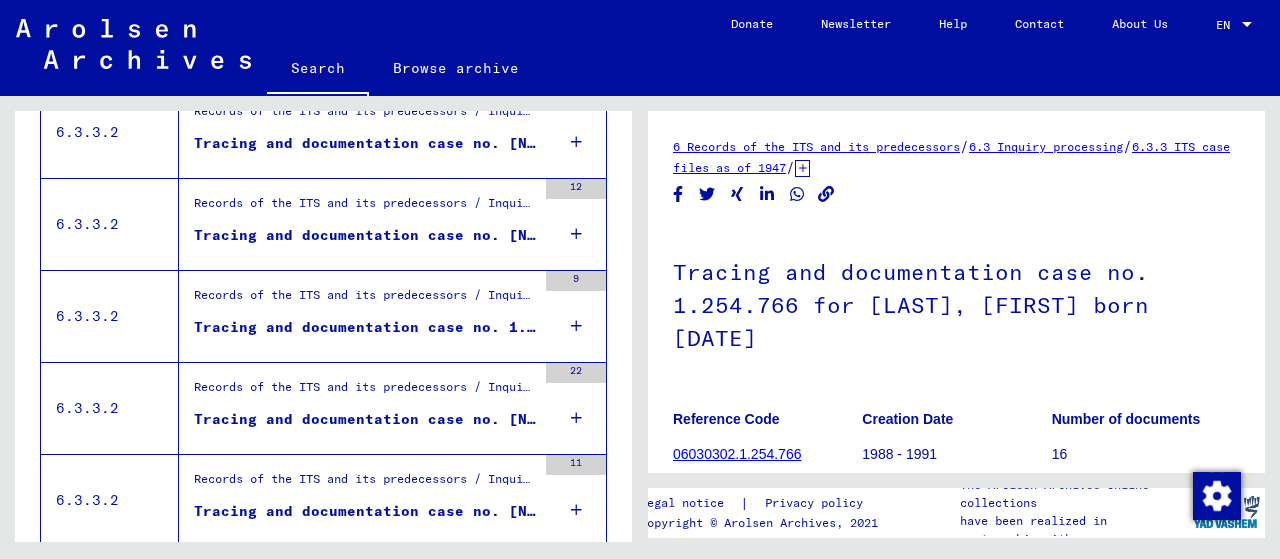 scroll, scrollTop: 1674, scrollLeft: 0, axis: vertical 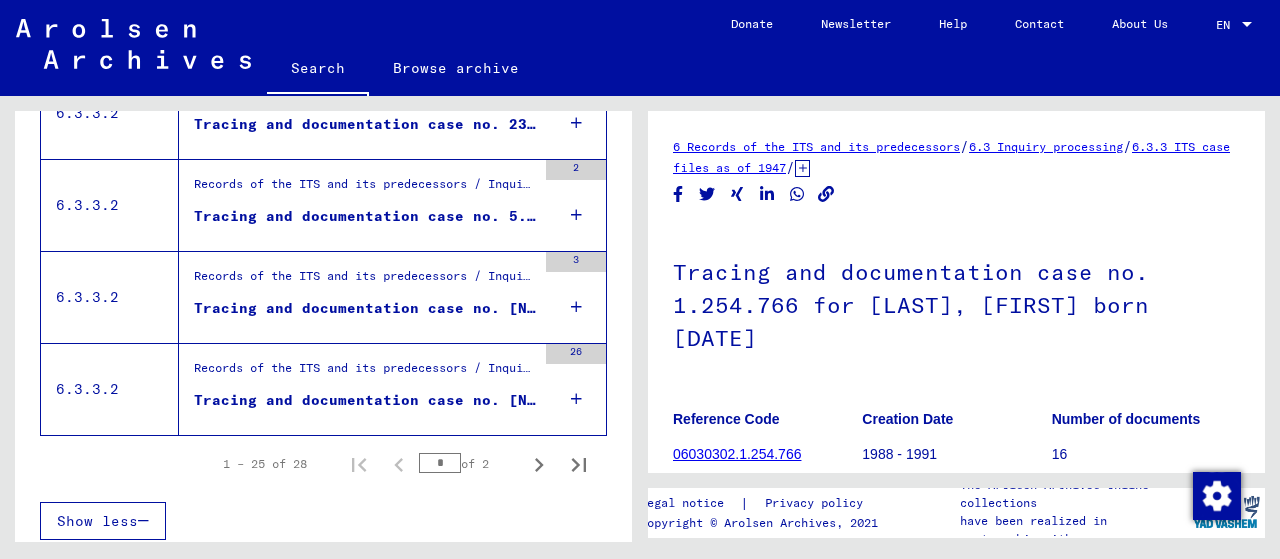click on "Tracing and documentation case no. [NUMBER] for [LAST], [FIRST] born [DATE]" at bounding box center [365, 400] 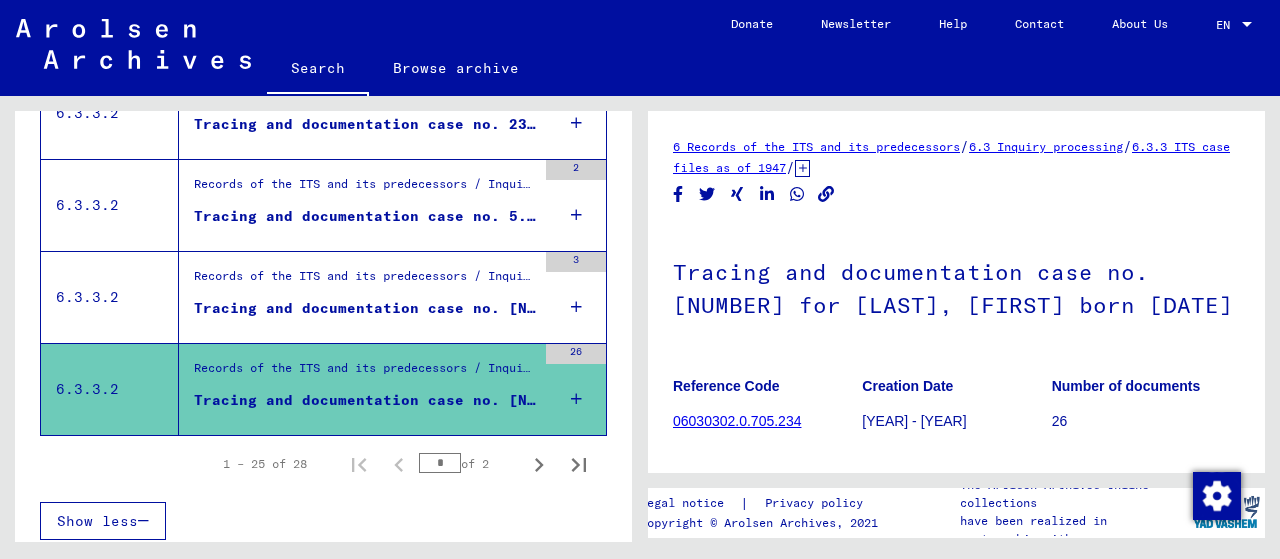 scroll, scrollTop: 0, scrollLeft: 0, axis: both 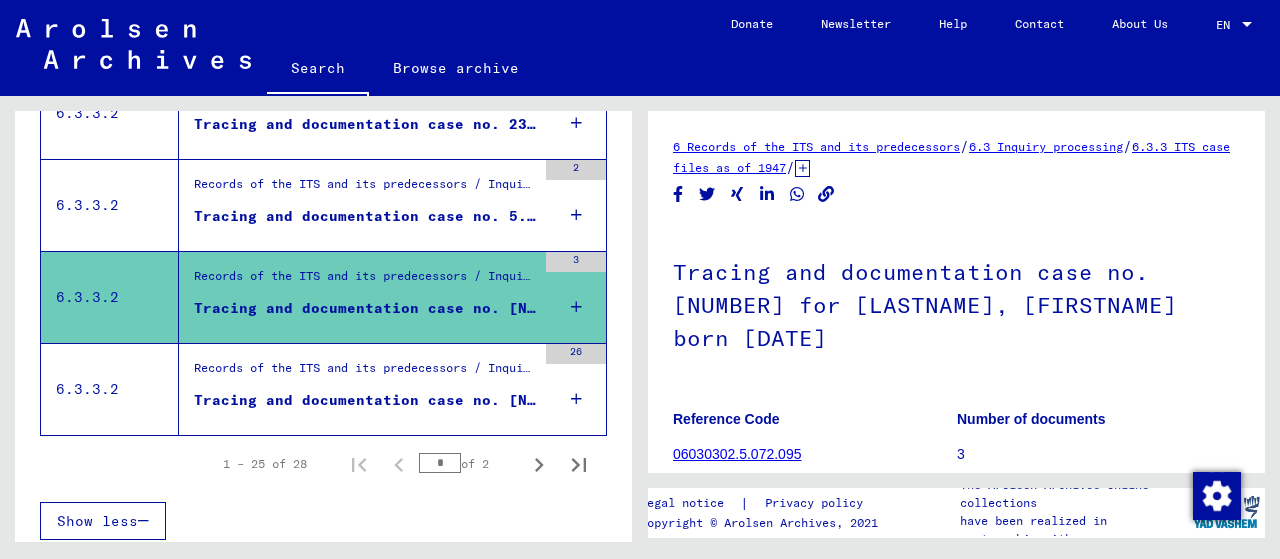 click on "Records of the ITS and its predecessors / Inquiry processing / ITS case files as of 1947 / Repository of T/D cases / Tracing and documentation cases with (T/D) numbers between 5.000.000 and 5.249.999 / Tracing and documentation cases with (T/D) numbers between 5.039.500 and 5.039.999" at bounding box center [365, 189] 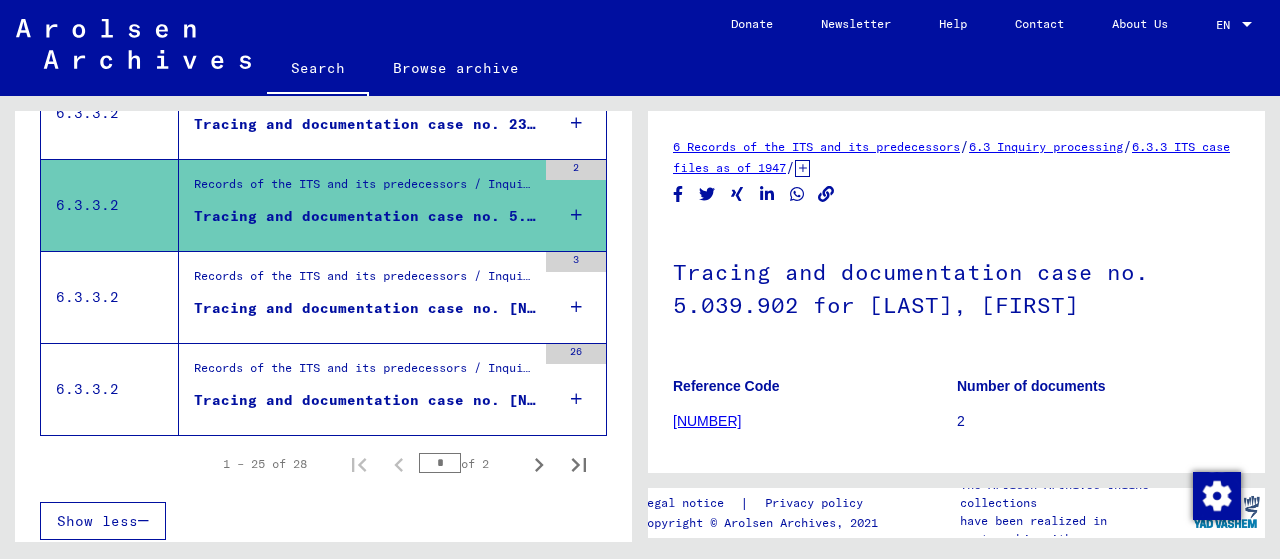 scroll, scrollTop: 0, scrollLeft: 0, axis: both 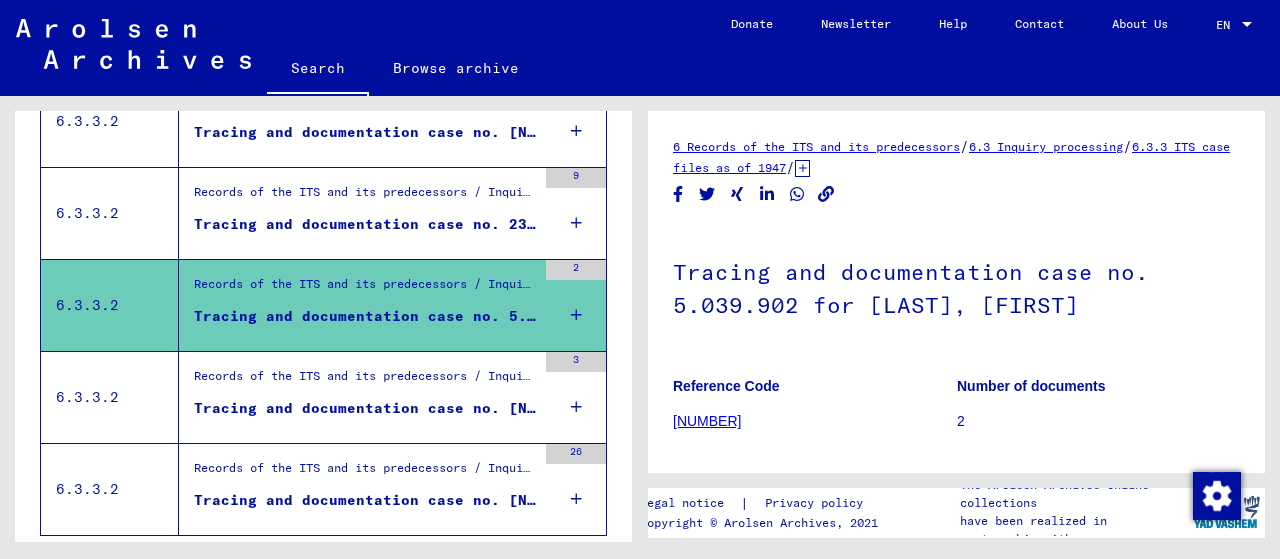 click on "Tracing and documentation case no. 230.109 for [LAST], [FIRST] born [DATE]" at bounding box center (365, 224) 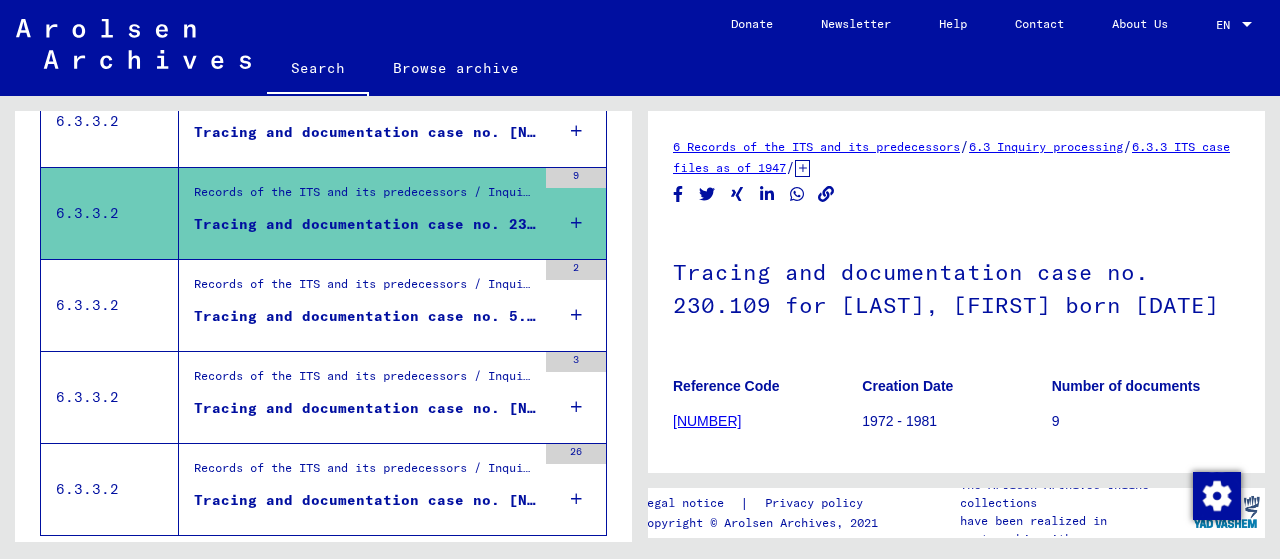 scroll, scrollTop: 0, scrollLeft: 0, axis: both 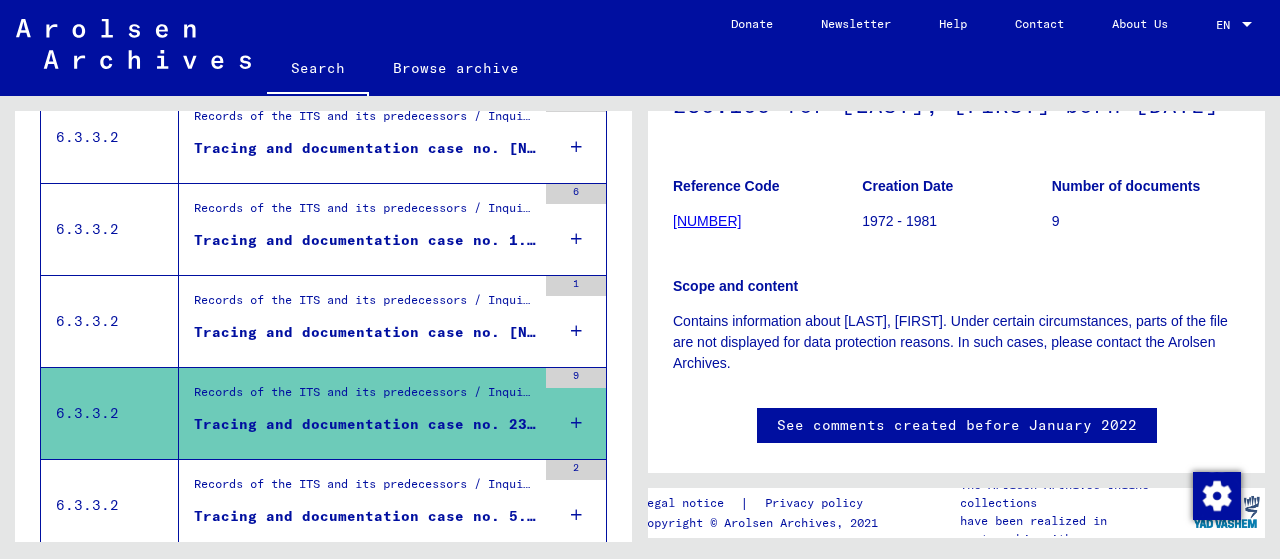 click on "Tracing and documentation case no. [NUMBER] for [LAST], [LAST] born [DATE]" at bounding box center [365, 332] 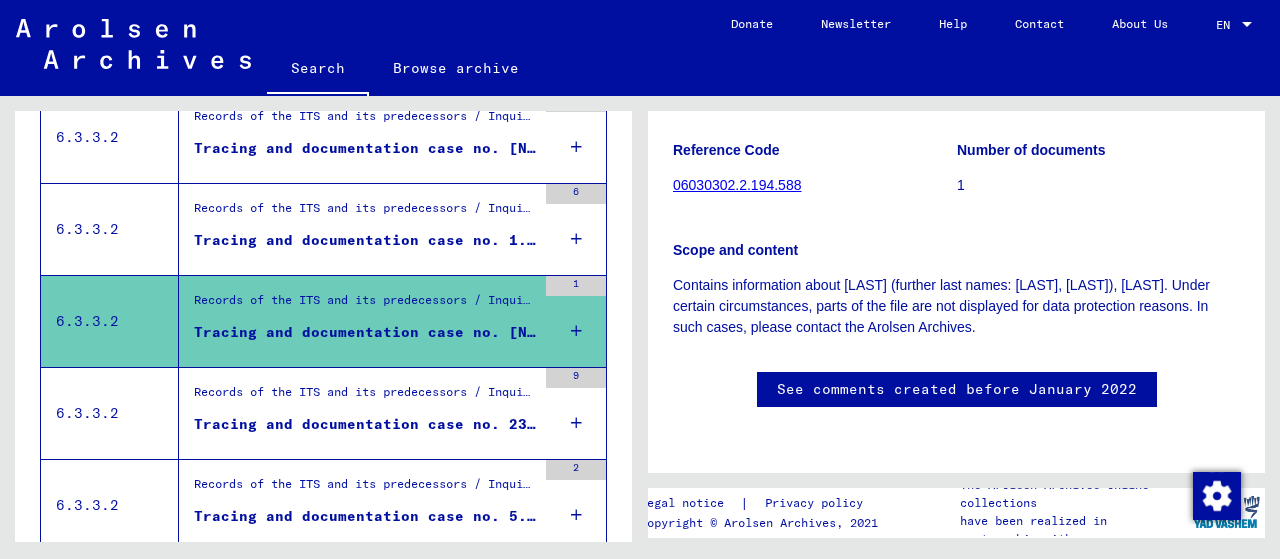 click on "Tracing and documentation case no. 1.804.157 for [LAST], [FIRST] born [DATE]" at bounding box center [365, 240] 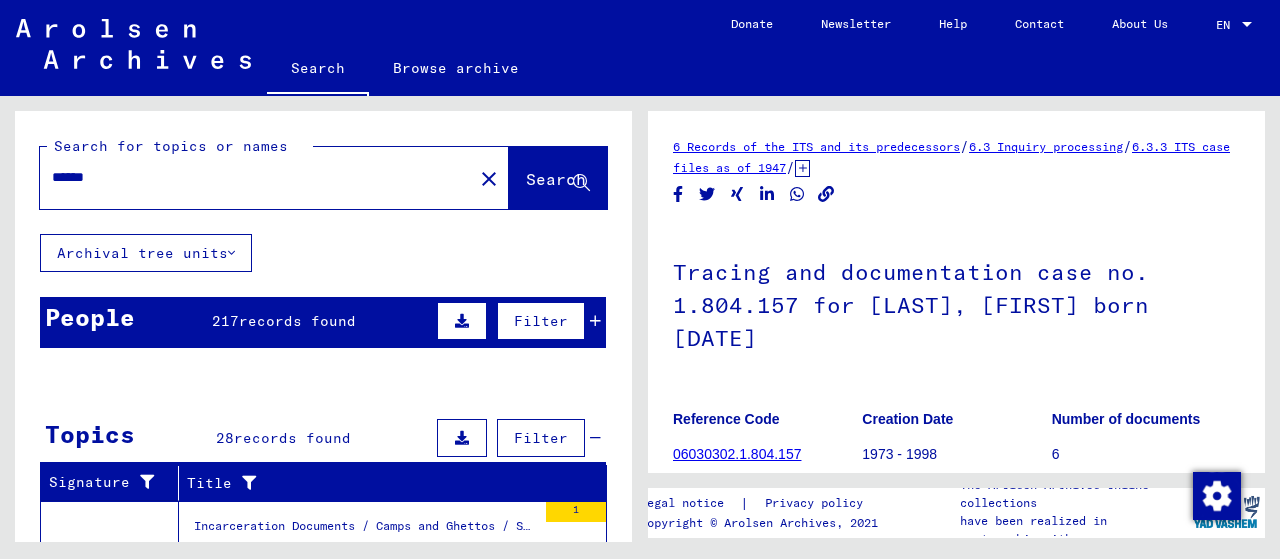 click 